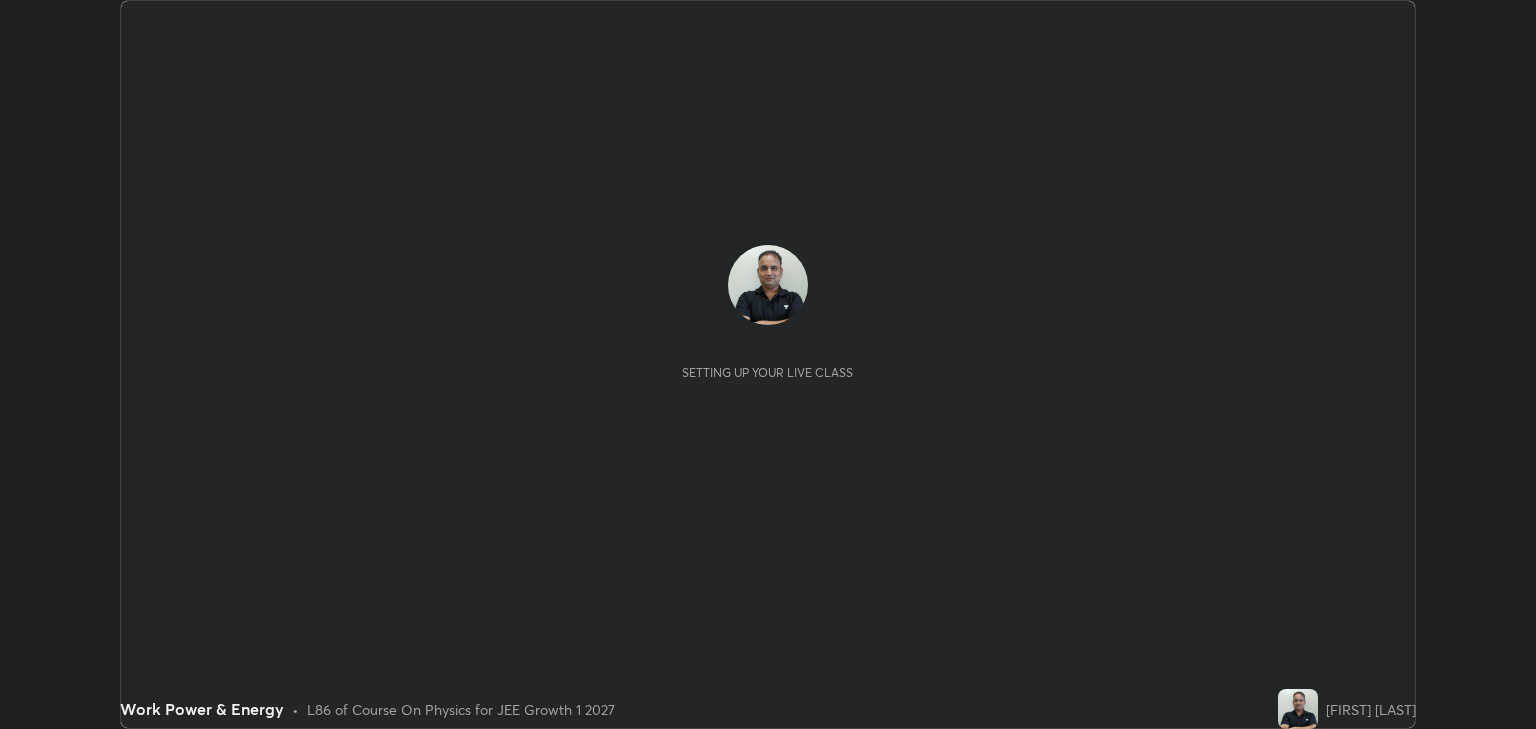 scroll, scrollTop: 0, scrollLeft: 0, axis: both 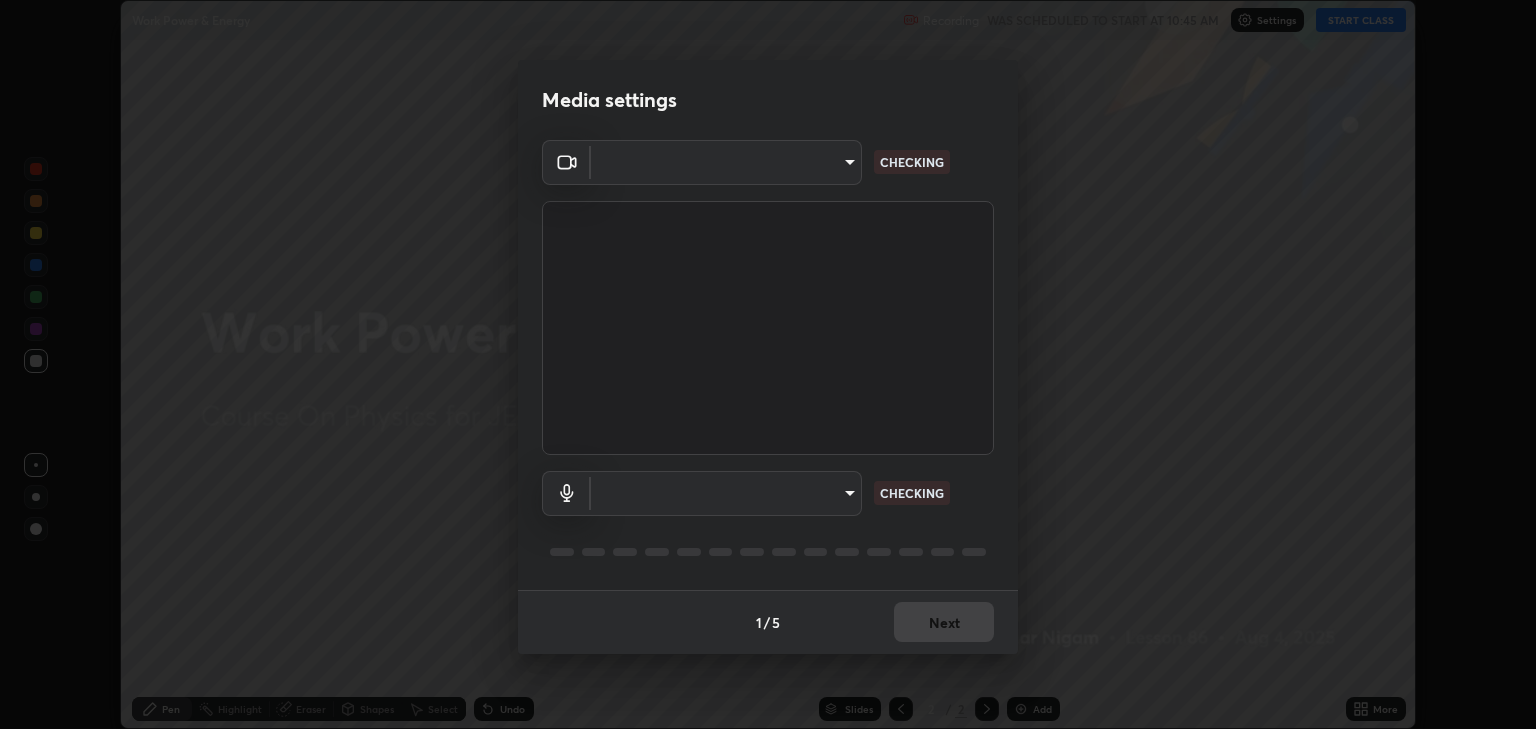 type on "a5fd4db2a2ff04be9e75800ceec395402009cfa99126b0c31c67d7c87717ec82" 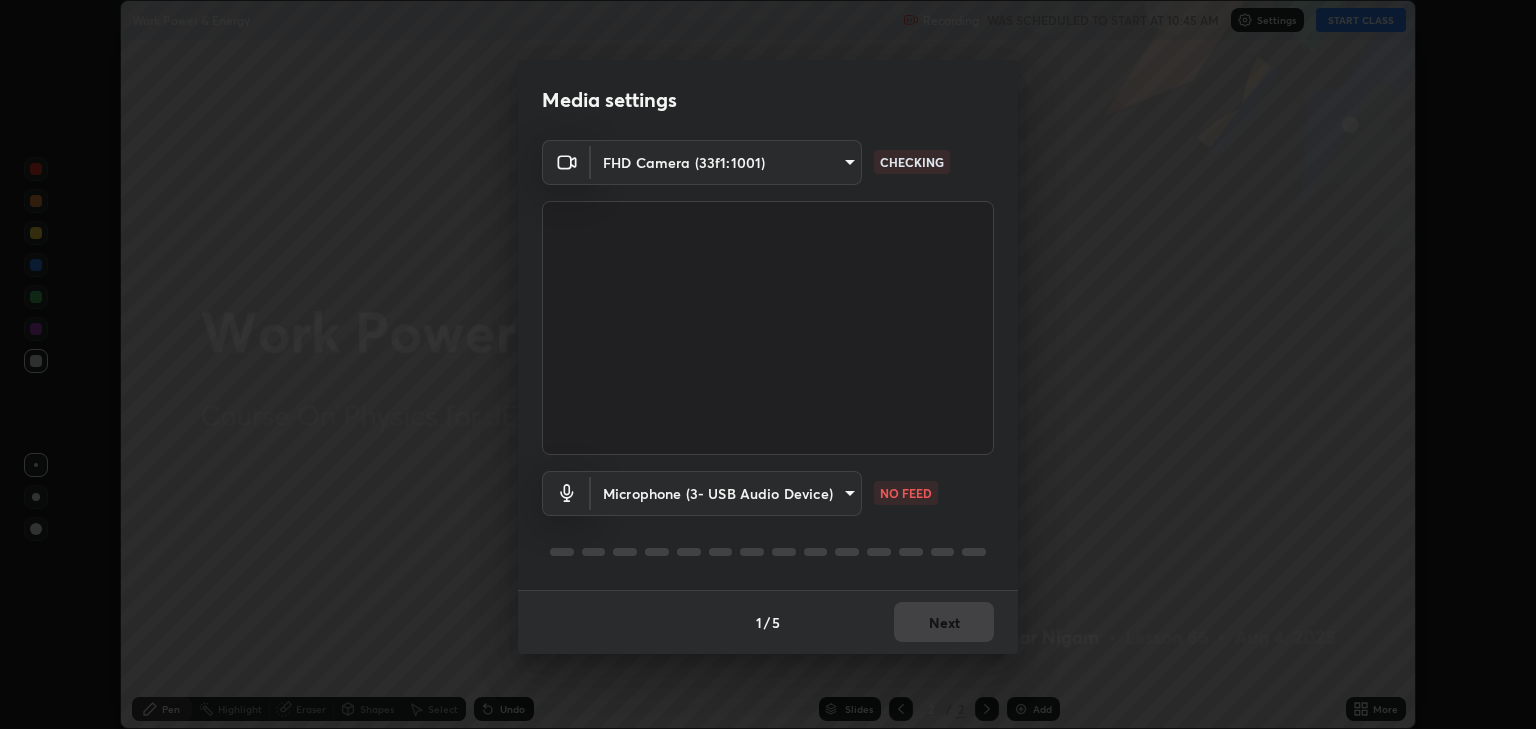 click on "Erase all Work Power & Energy Recording WAS SCHEDULED TO START AT  10:45 AM Settings START CLASS Setting up your live class Work Power & Energy • L86 of Course On Physics for JEE Growth 1 2027 [FIRST] [LAST] Pen Highlight Eraser Shapes Select Undo Slides 2 / 2 Add More No doubts shared Encourage your learners to ask a doubt for better clarity Report an issue Reason for reporting Buffering Chat not working Audio - Video sync issue Educator video quality low ​ Attach an image Report Media settings FHD Camera (33f1:1001) a5fd4db2a2ff04be9e75800ceec395402009cfa99126b0c31c67d7c87717ec82 CHECKING Microphone (3- USB Audio Device) fe75813df8d486381d4ef6fb867a5611449169ad4c4dc7018e8f7e5b987cf15a NO FEED 1 / 5 Next" at bounding box center (768, 364) 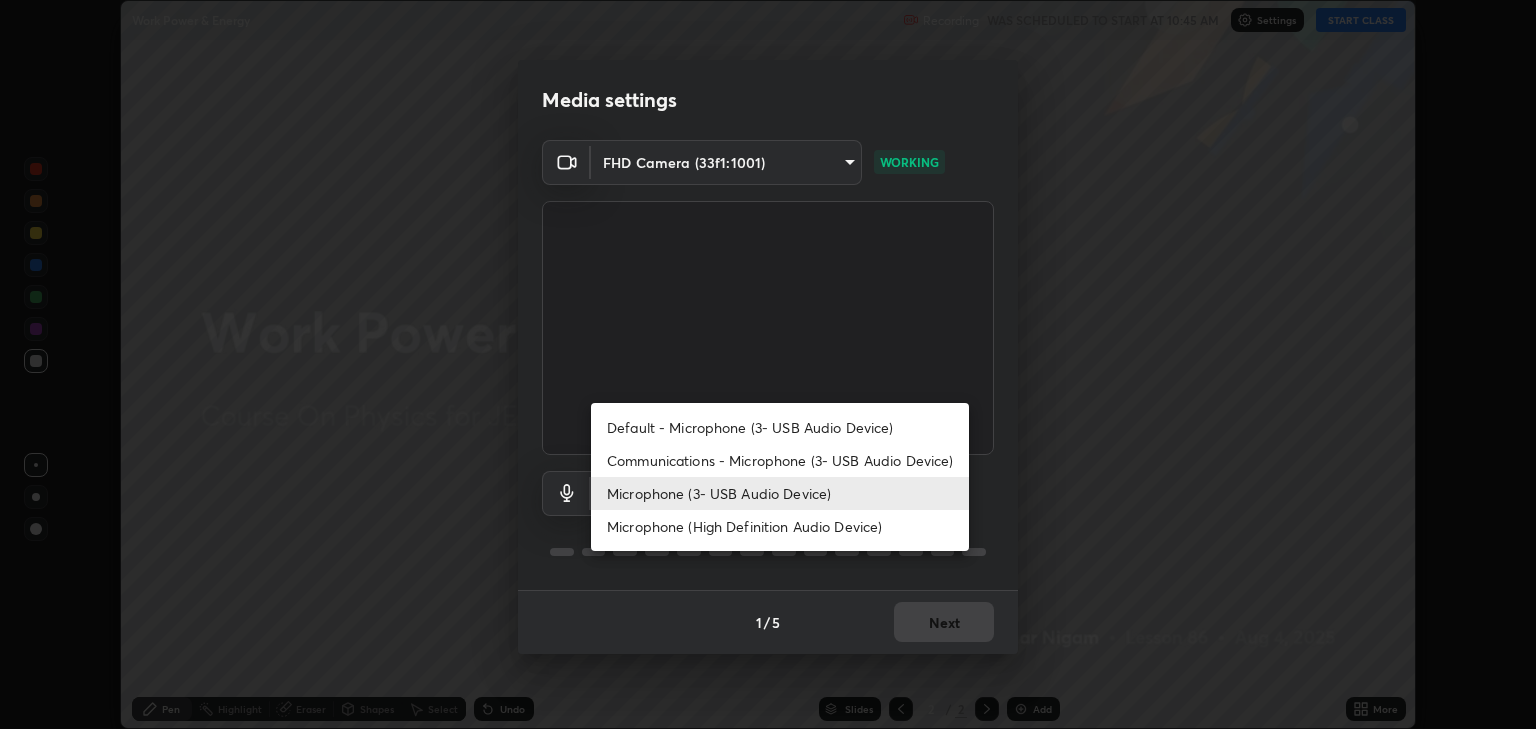 click on "Microphone (3- USB Audio Device)" at bounding box center (780, 493) 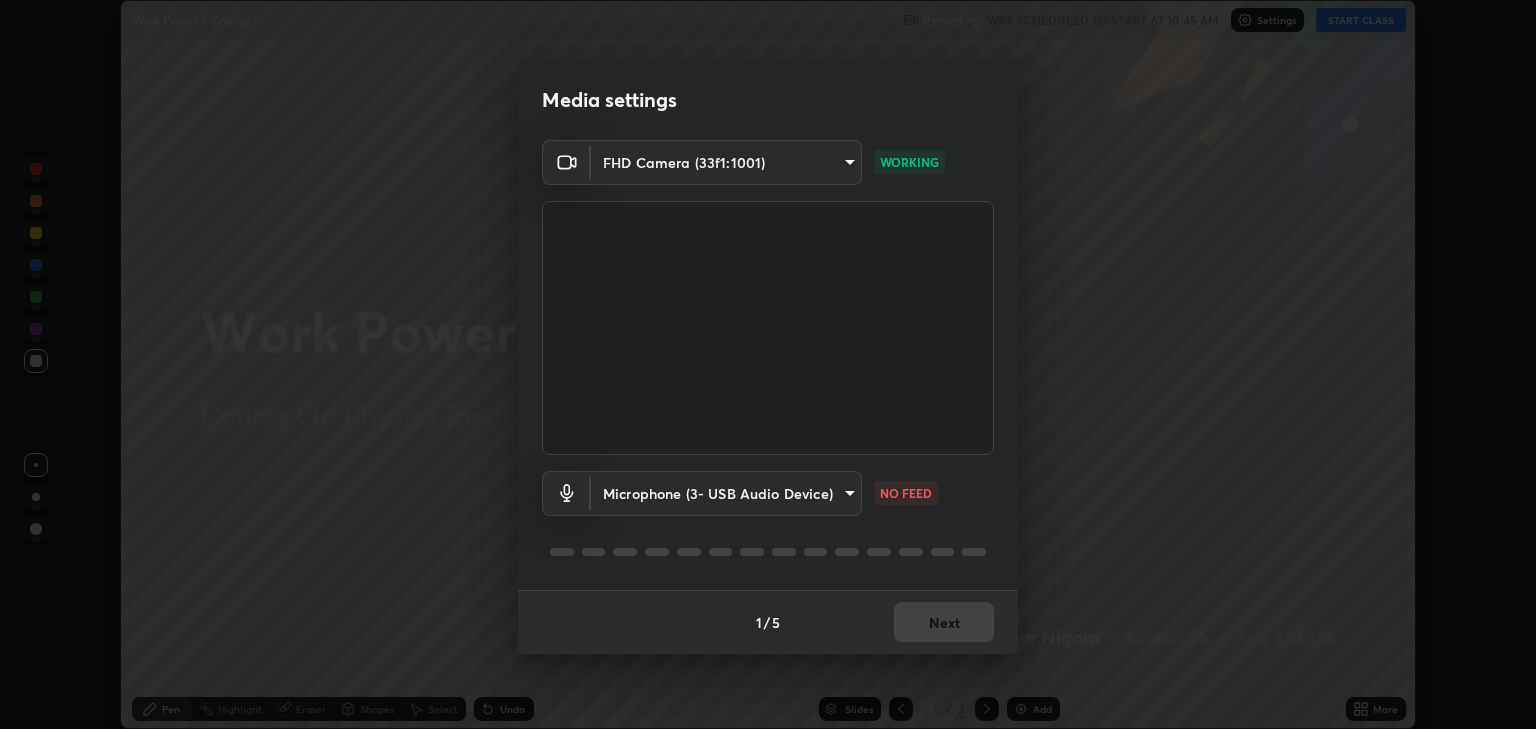 click on "Erase all Work Power & Energy Recording WAS SCHEDULED TO START AT 10:45 AM Settings START CLASS Setting up your live class Work Power & Energy • L86 of Course On Physics for JEE Growth 1 2027 [FIRST] [LAST] Pen Highlight Eraser Shapes Select Undo Slides 2 / 2 Add More No doubts shared Encourage your learners to ask a doubt for better clarity Report an issue Reason for reporting Buffering Chat not working Audio - Video sync issue Educator video quality low ​ Attach an image Report [HASH] NO FEED 1 / 5 Next" at bounding box center [768, 364] 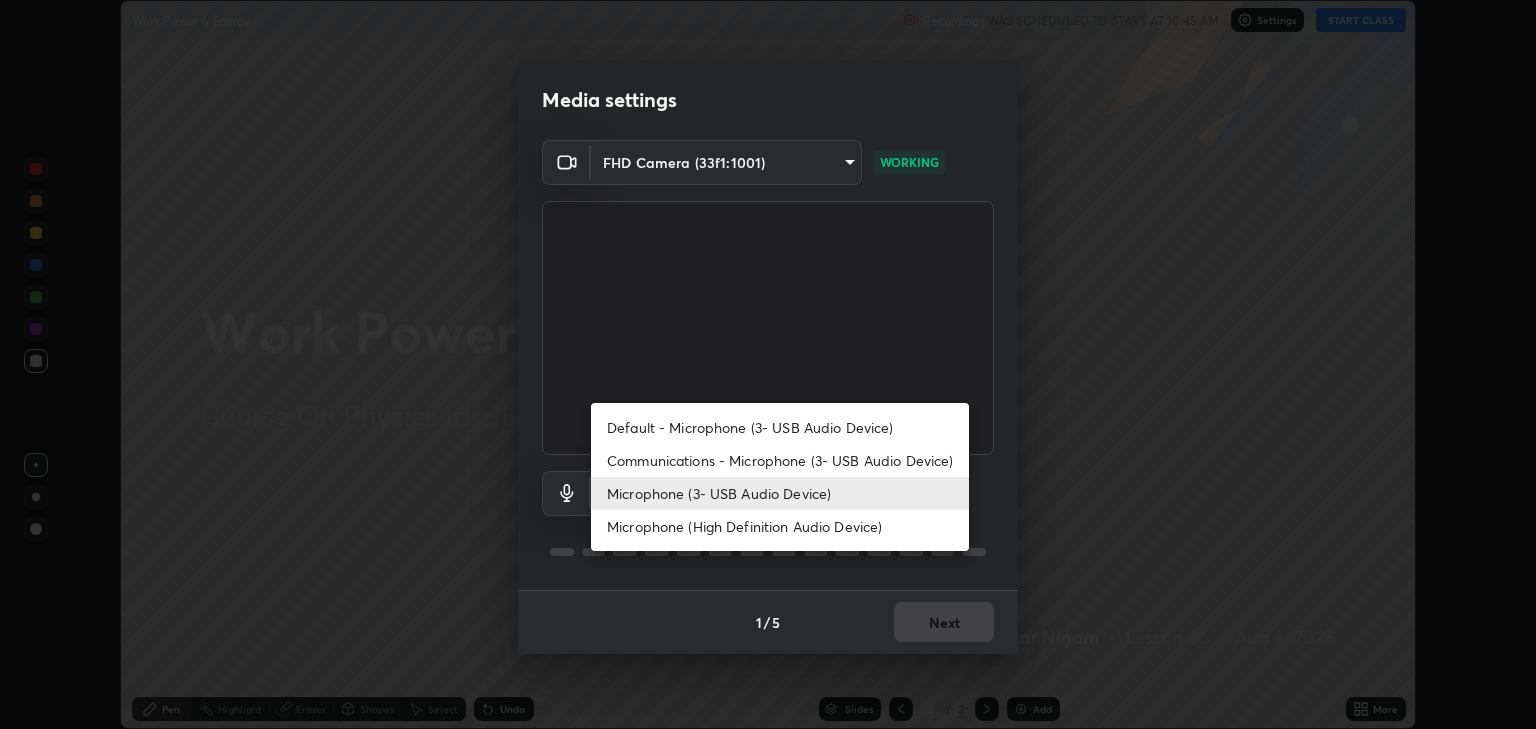 click on "Communications - Microphone (3- USB Audio Device)" at bounding box center [780, 460] 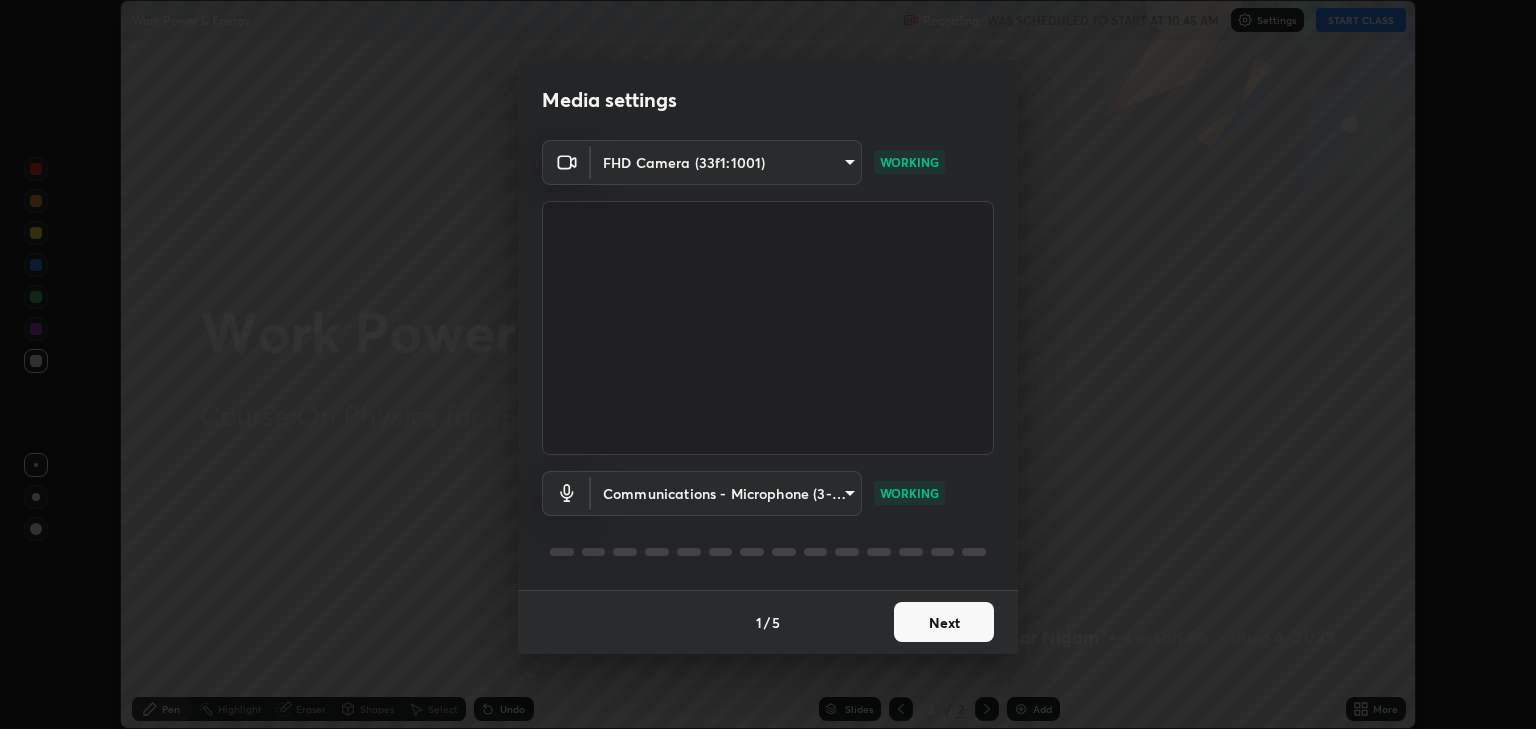 click on "Next" at bounding box center [944, 622] 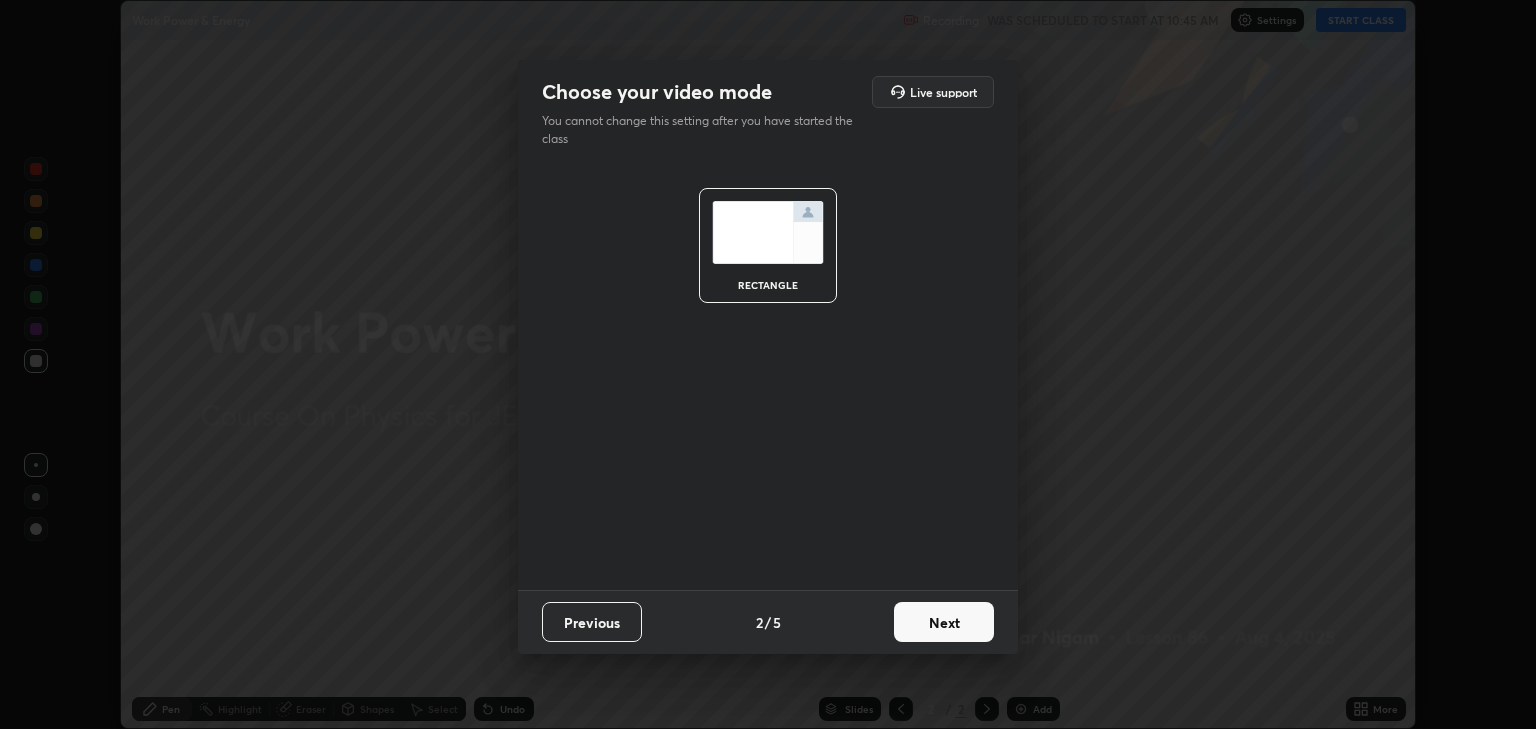 click on "Next" at bounding box center [944, 622] 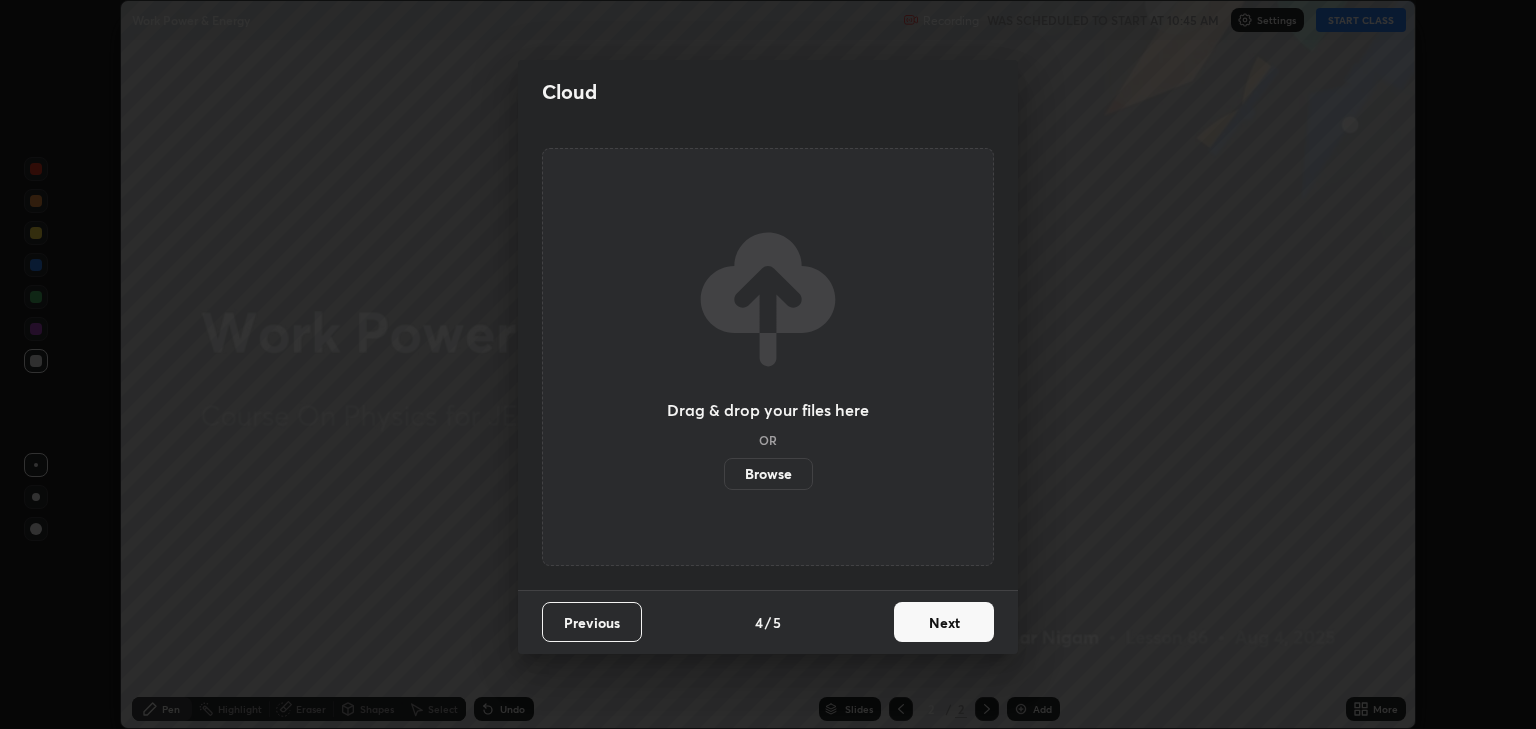 click on "Next" at bounding box center (944, 622) 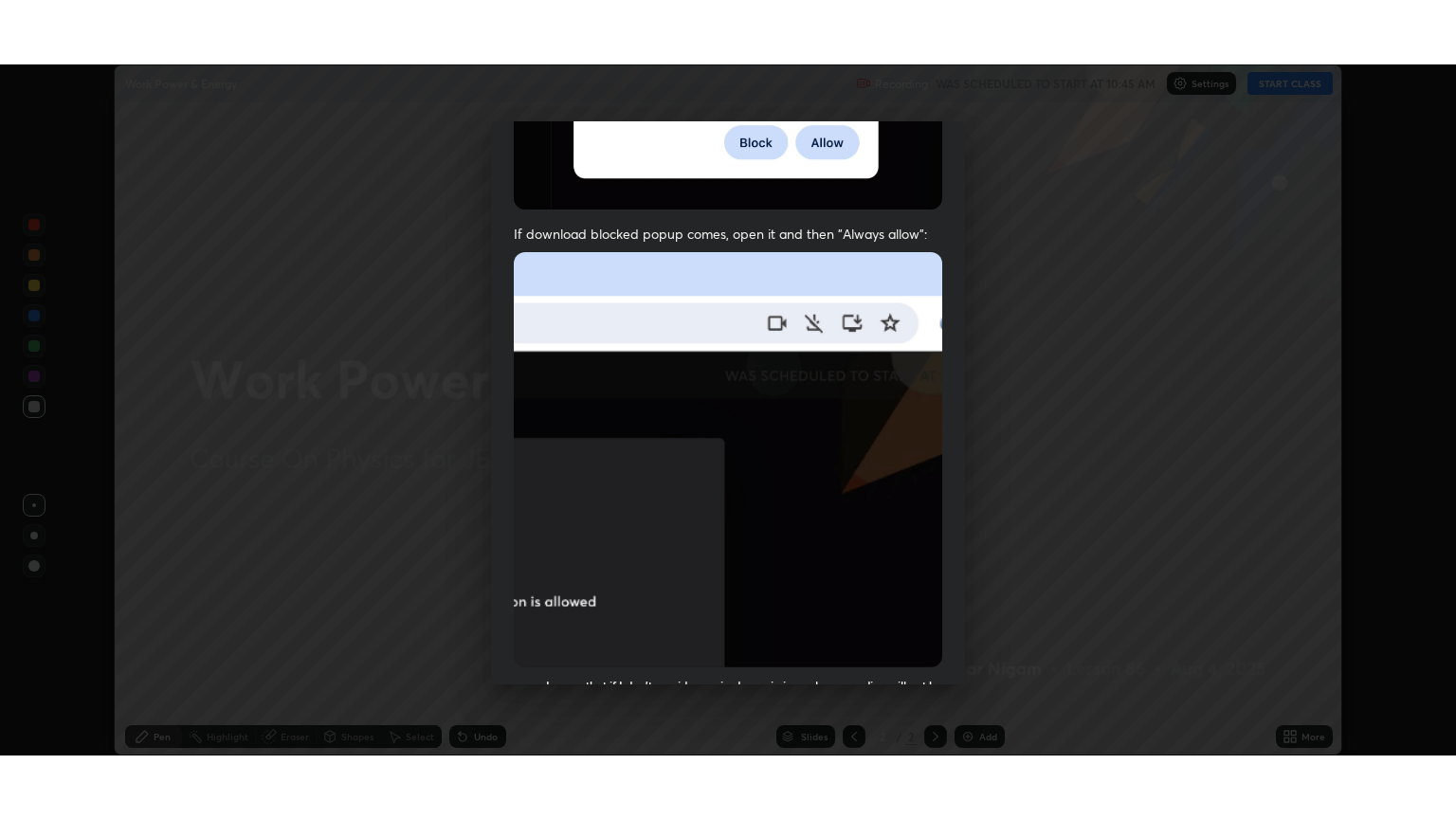 scroll, scrollTop: 384, scrollLeft: 0, axis: vertical 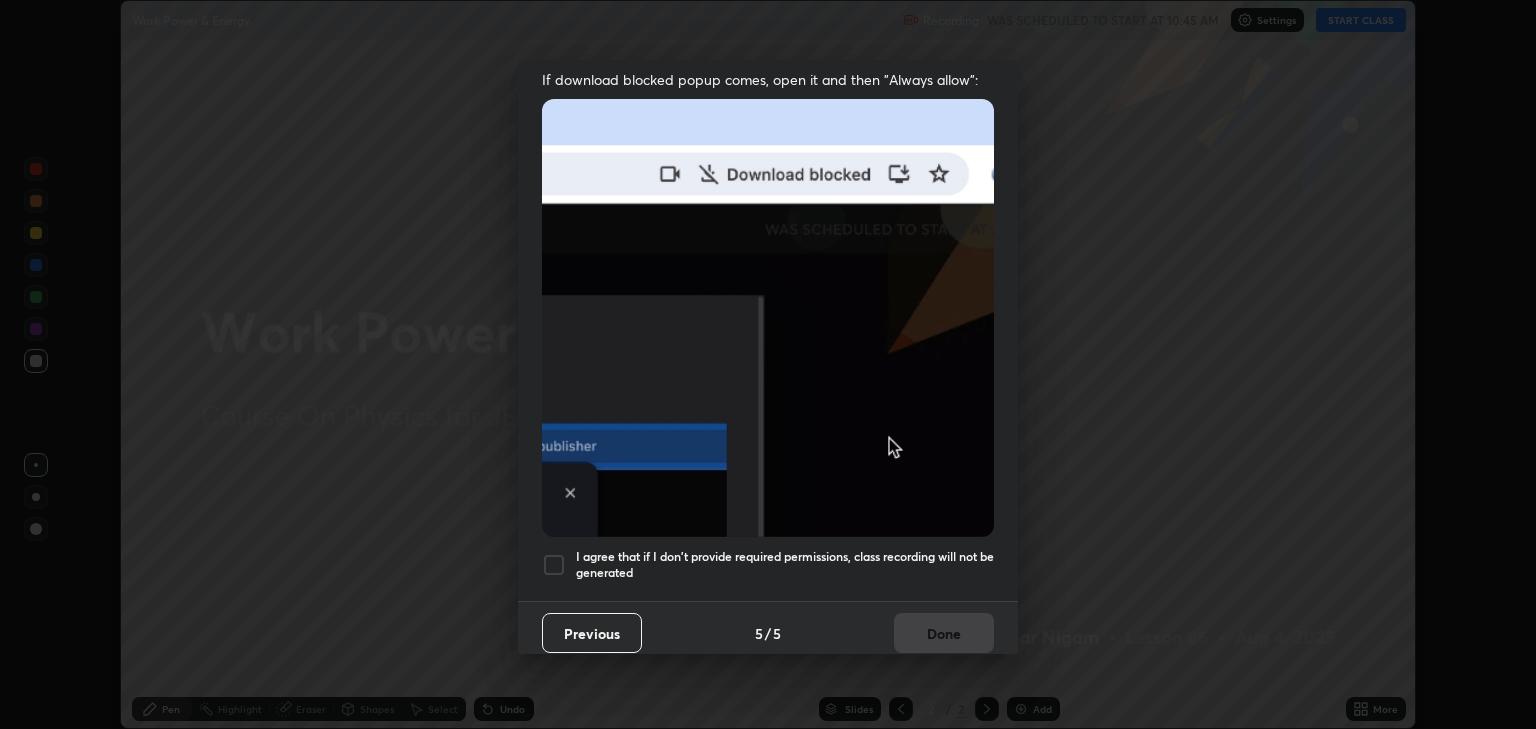 click at bounding box center [554, 565] 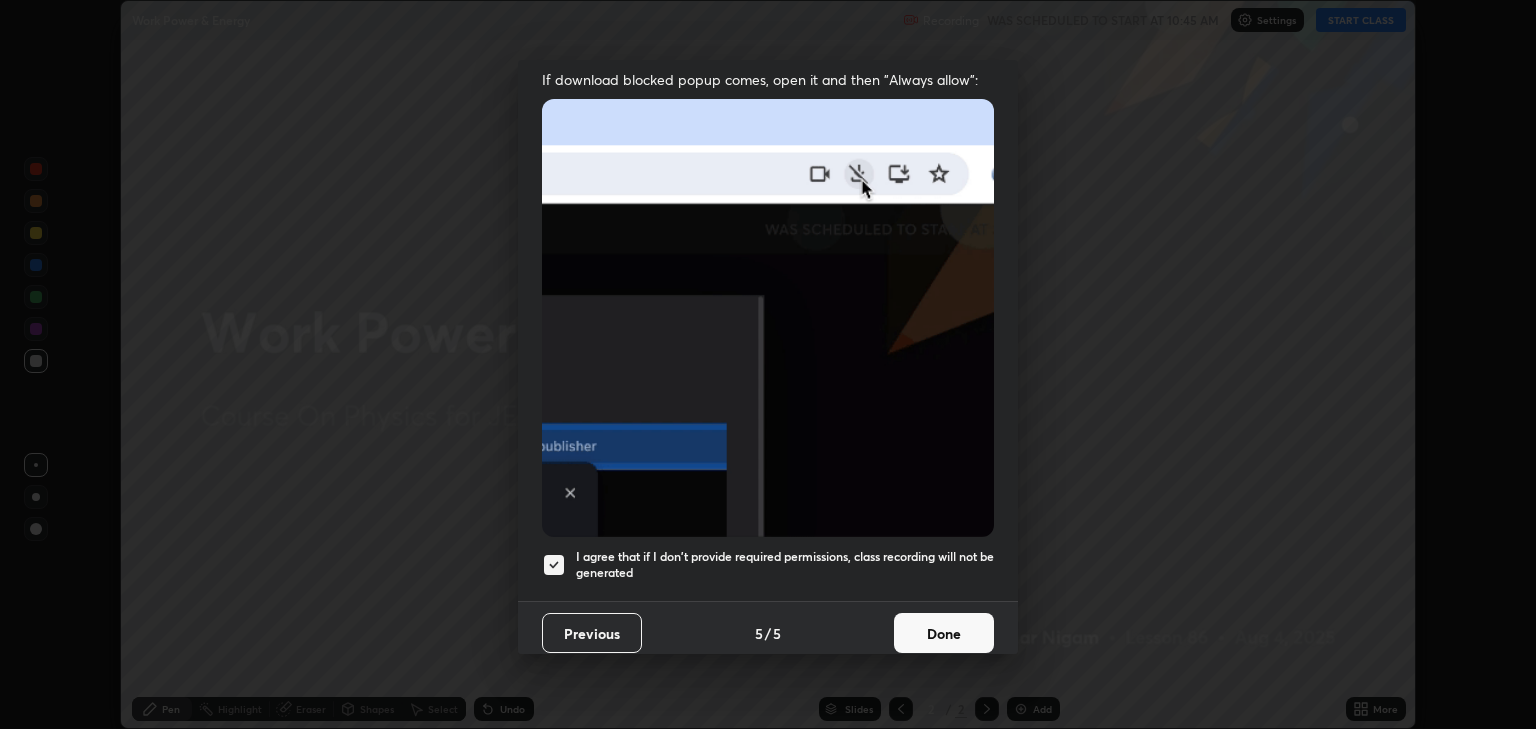 click on "Done" at bounding box center (944, 633) 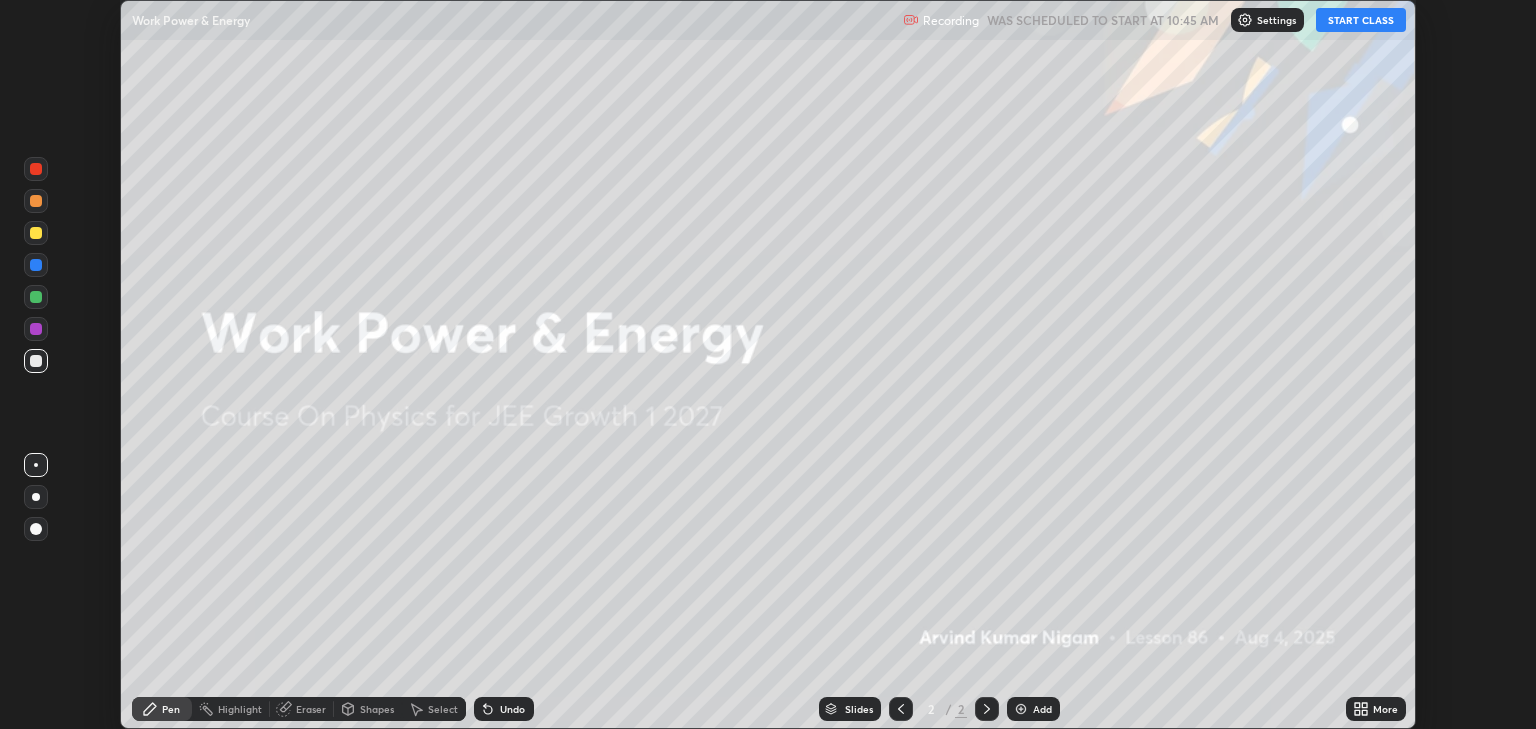 click on "START CLASS" at bounding box center [1361, 20] 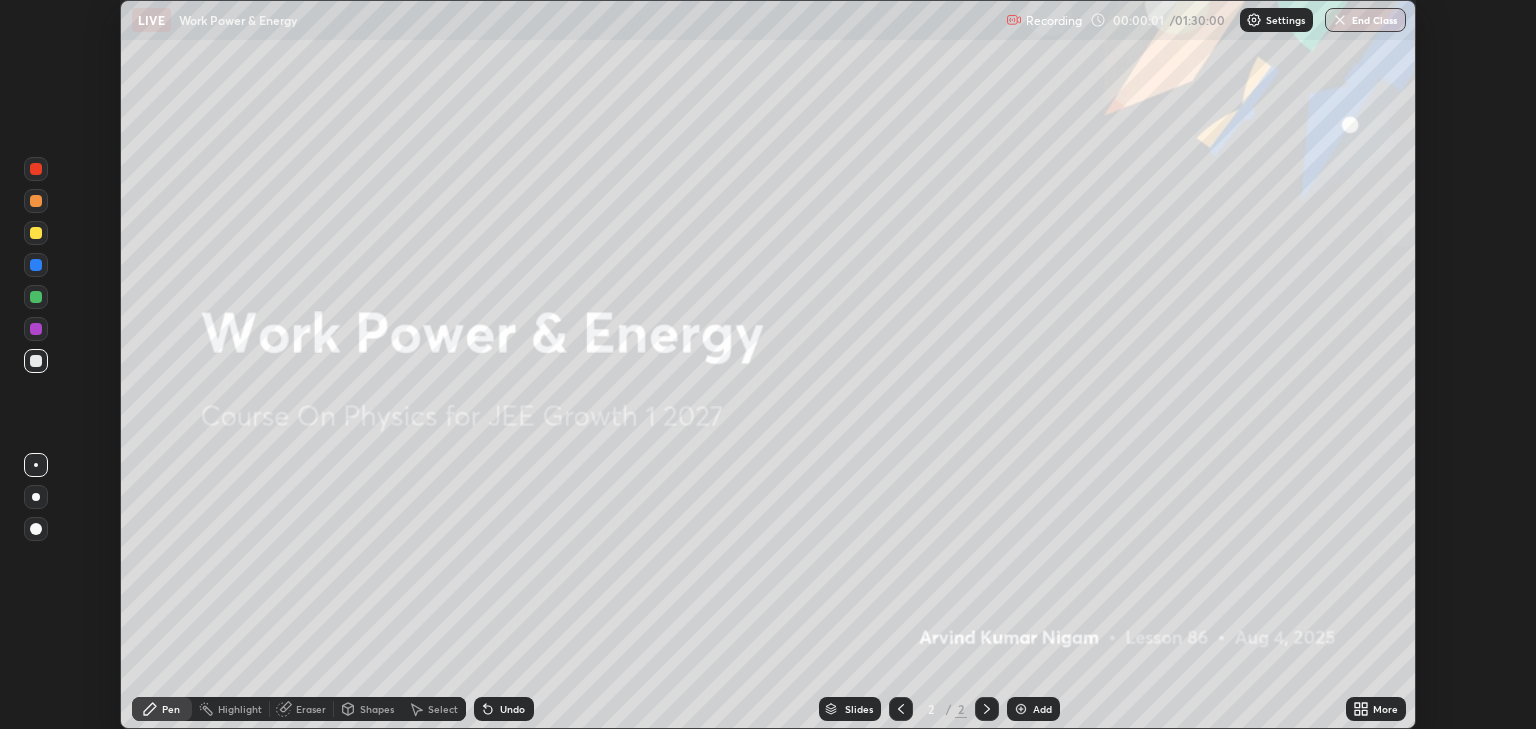 click on "More" at bounding box center (1376, 709) 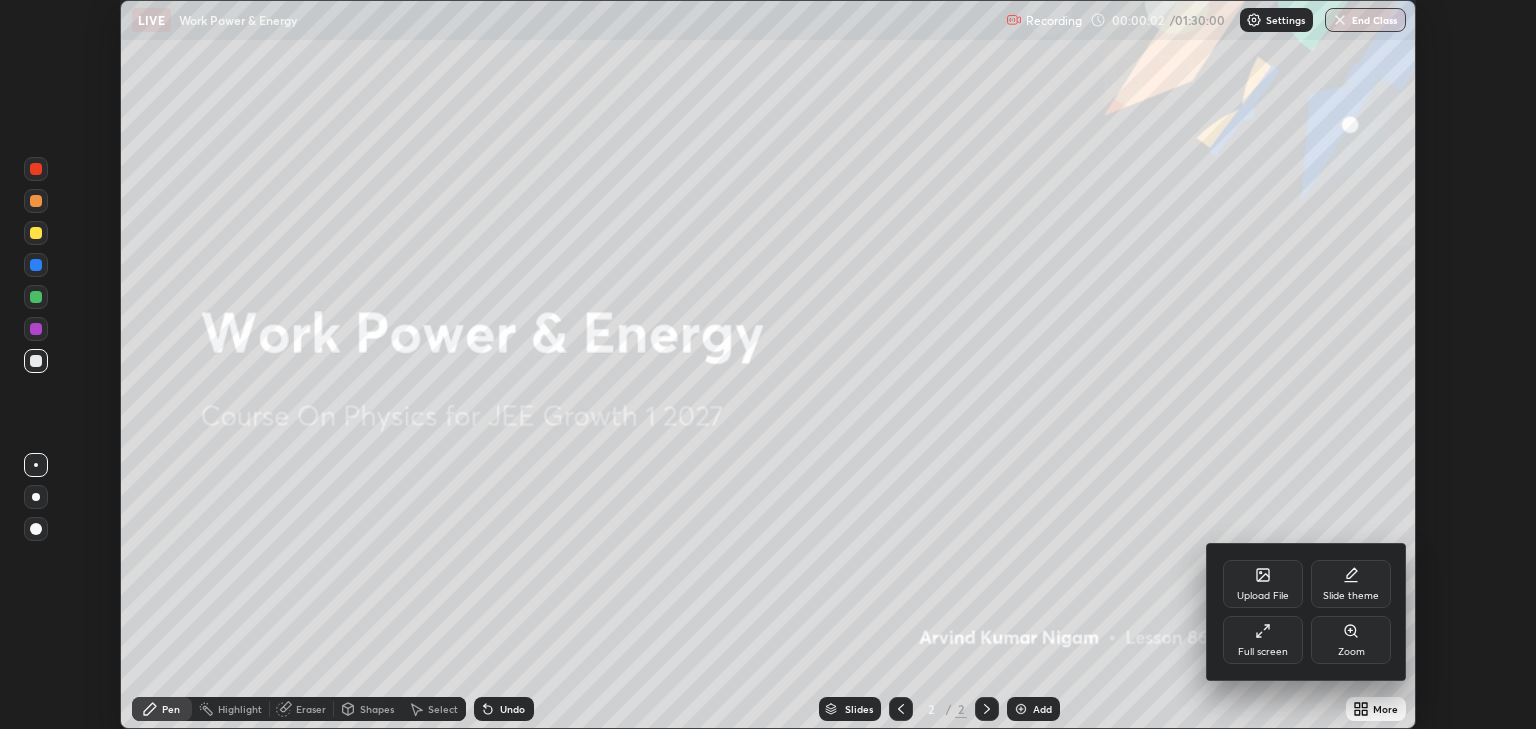 click on "Full screen" at bounding box center (1263, 640) 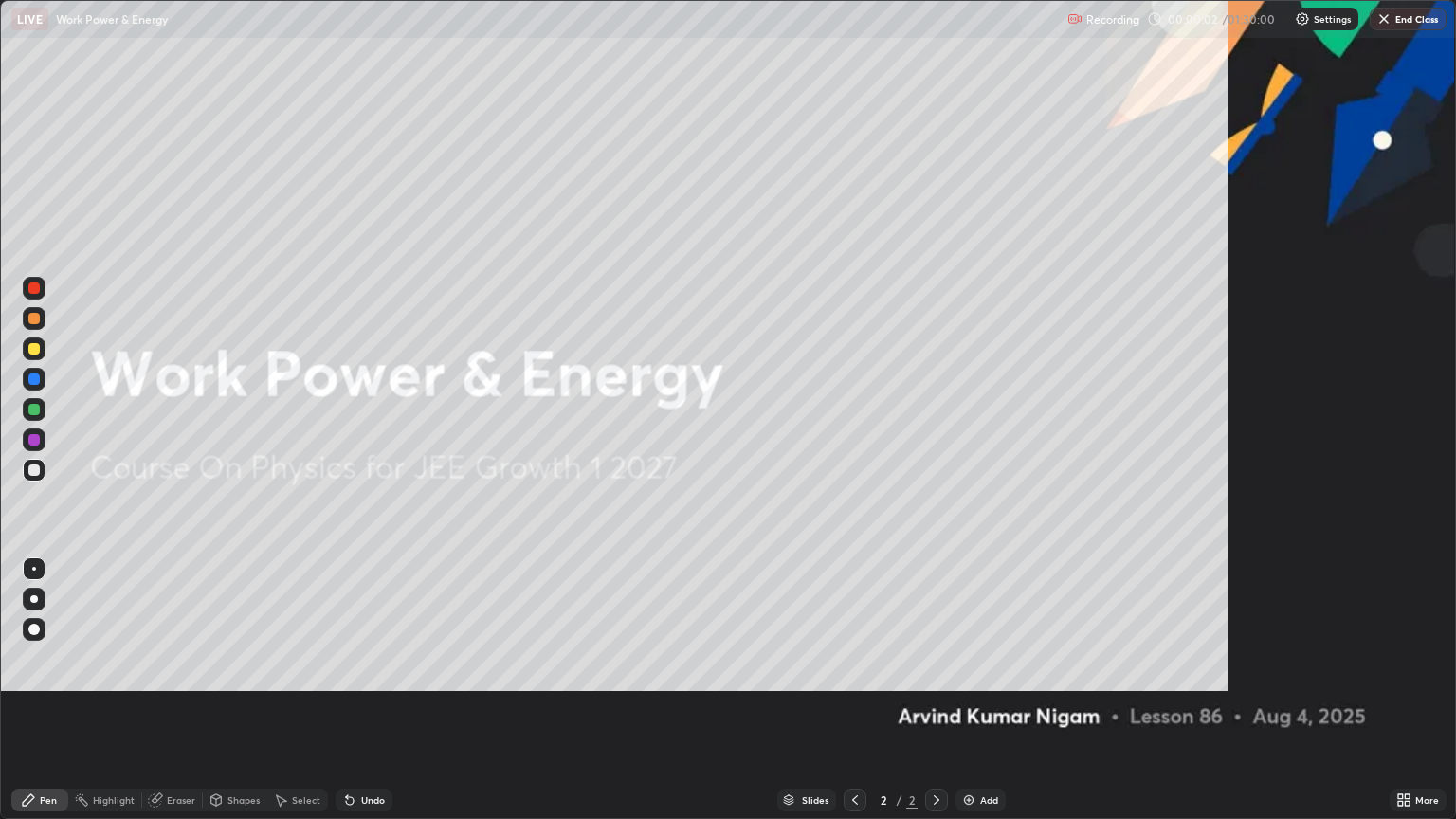 scroll, scrollTop: 93973, scrollLeft: 93336, axis: both 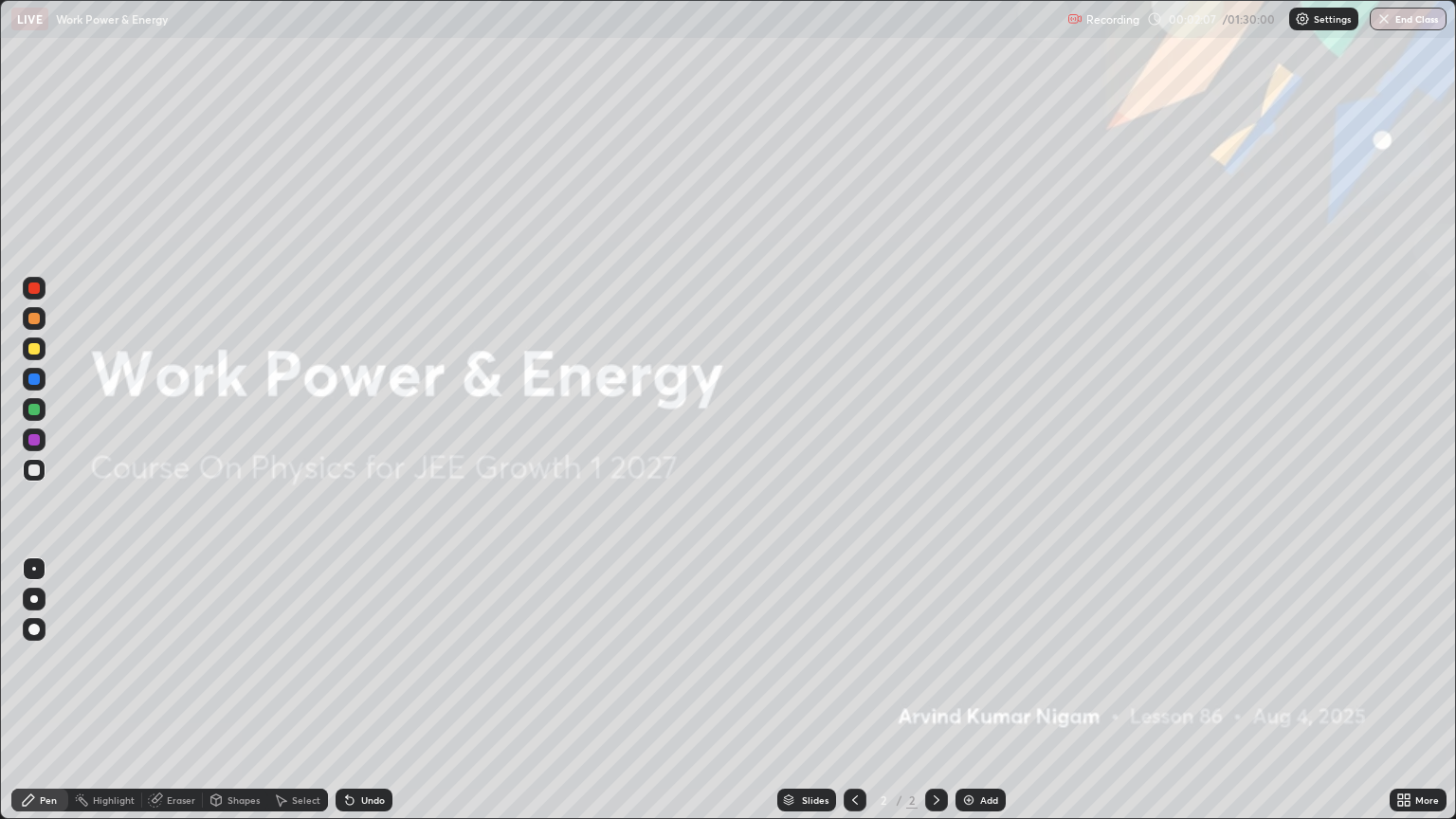 click at bounding box center [969, 800] 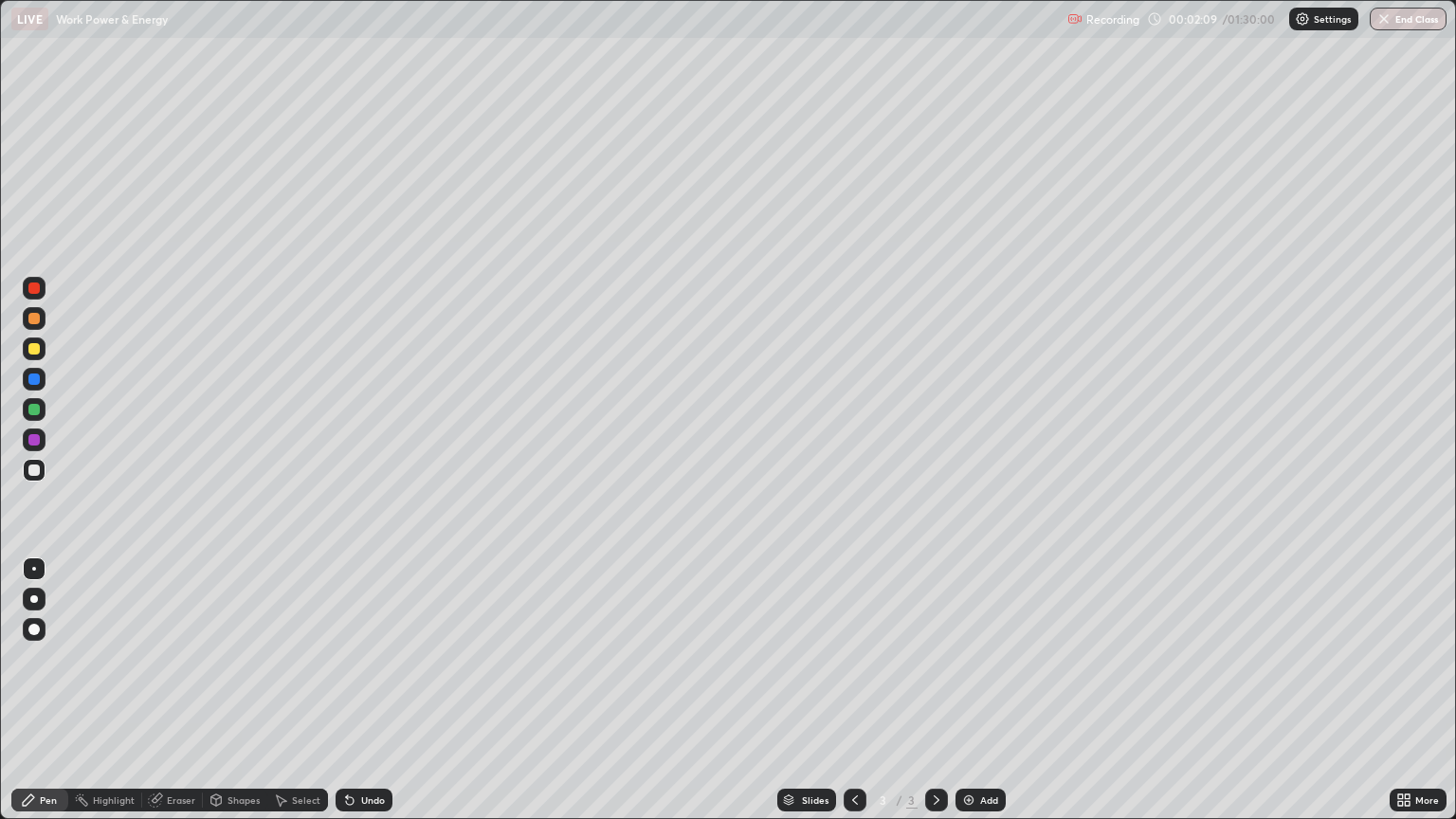 click at bounding box center [34, 470] 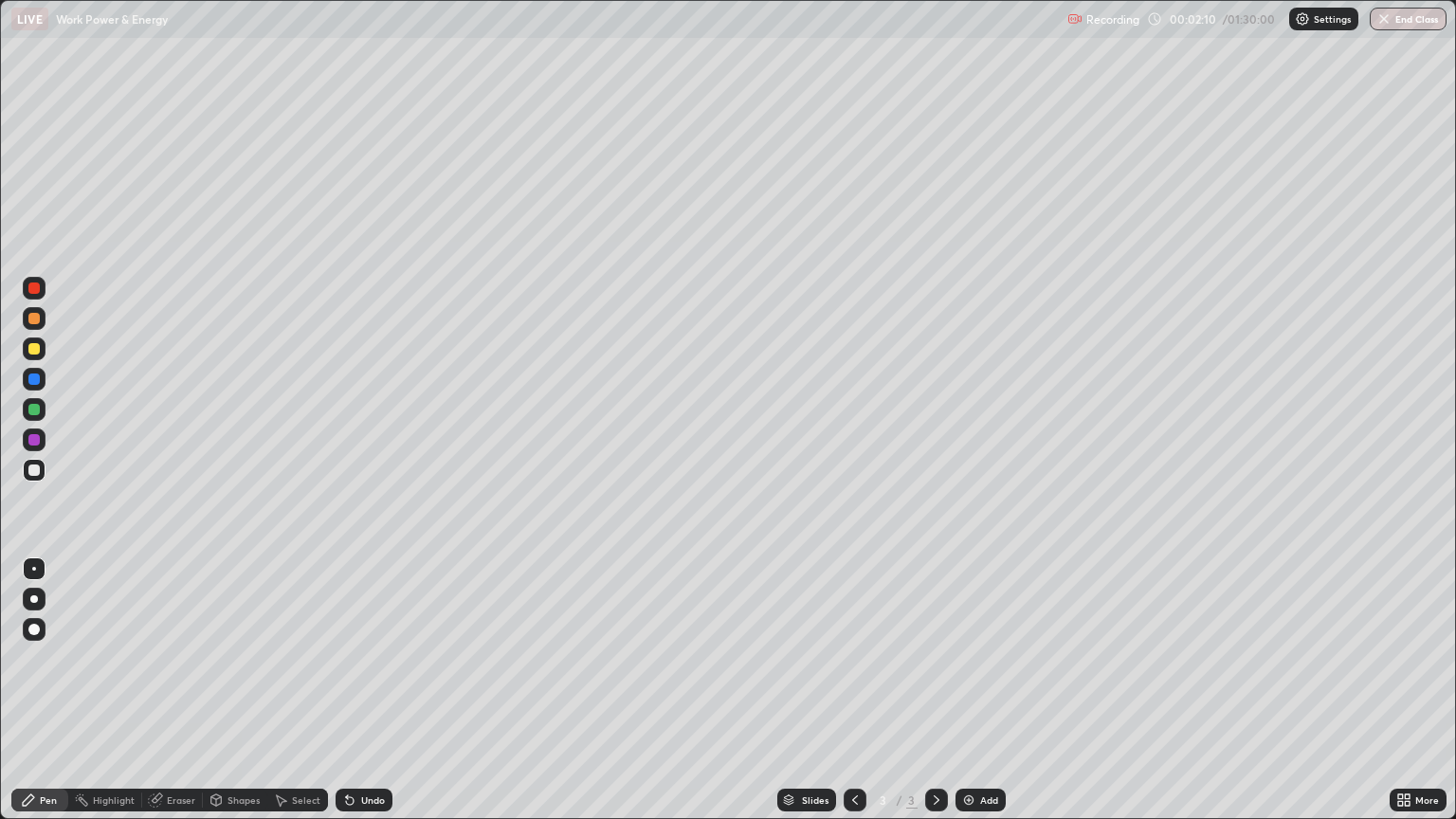 click at bounding box center (34, 349) 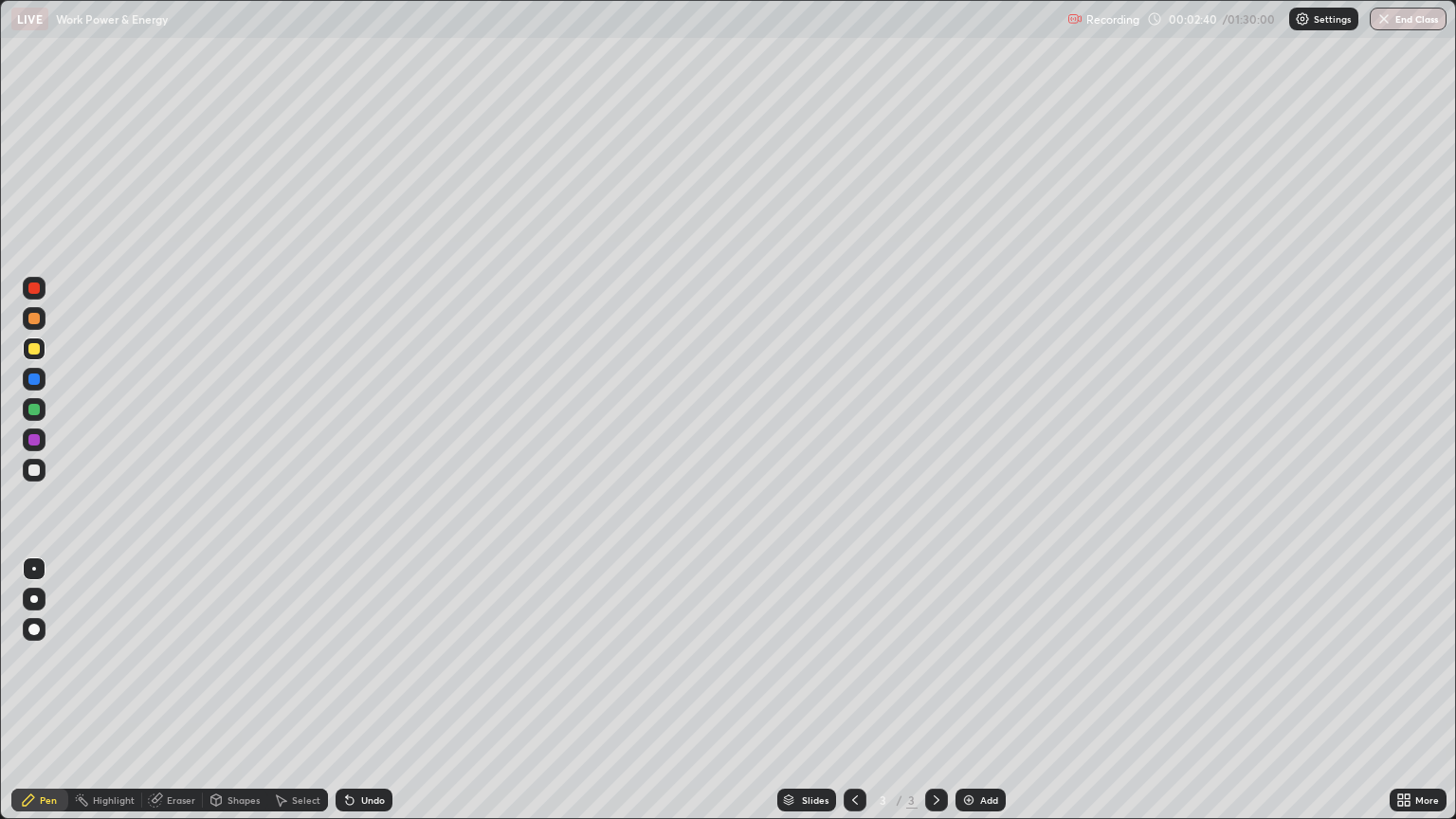 click at bounding box center (34, 470) 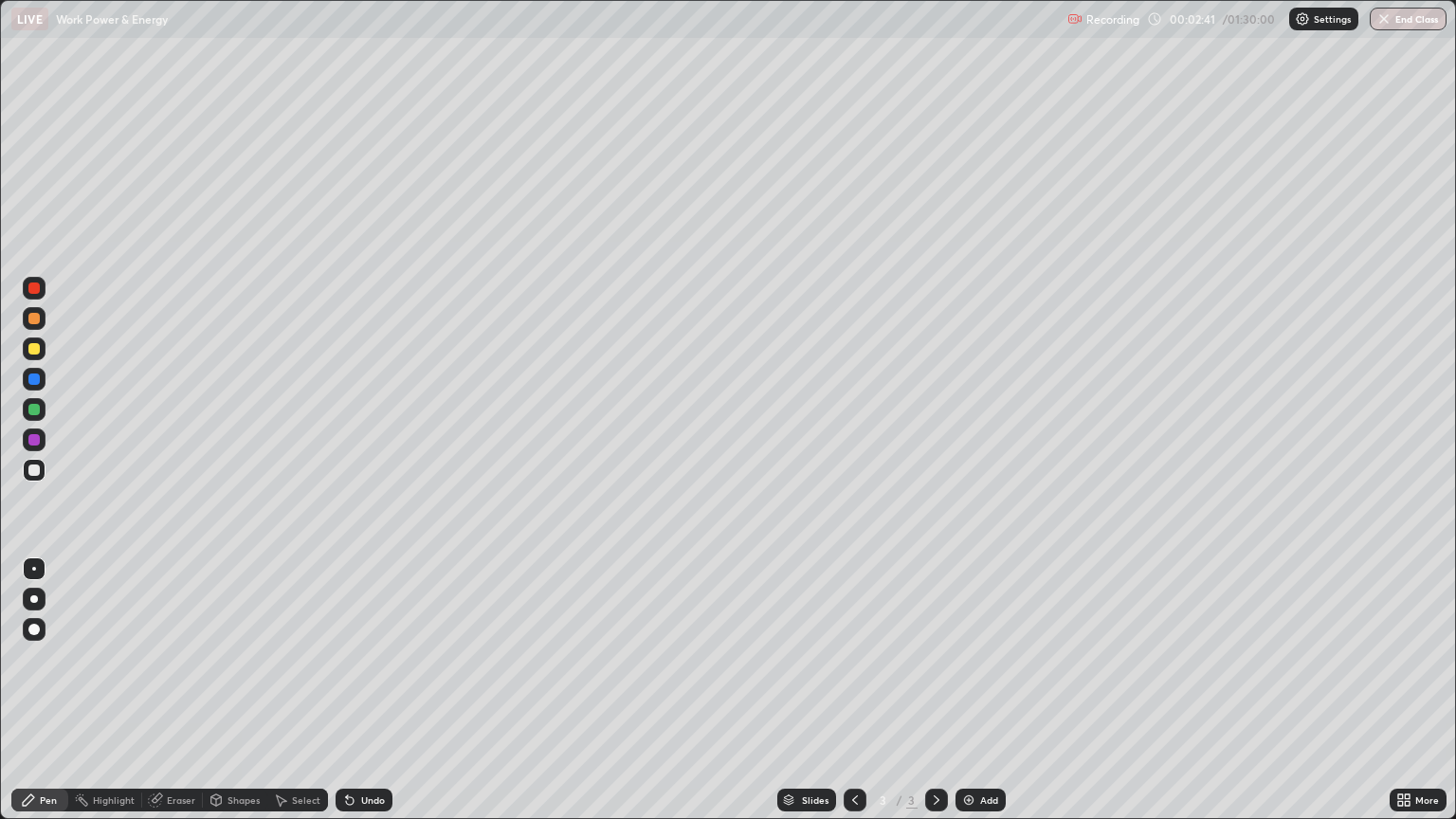 click on "Shapes" at bounding box center (235, 800) 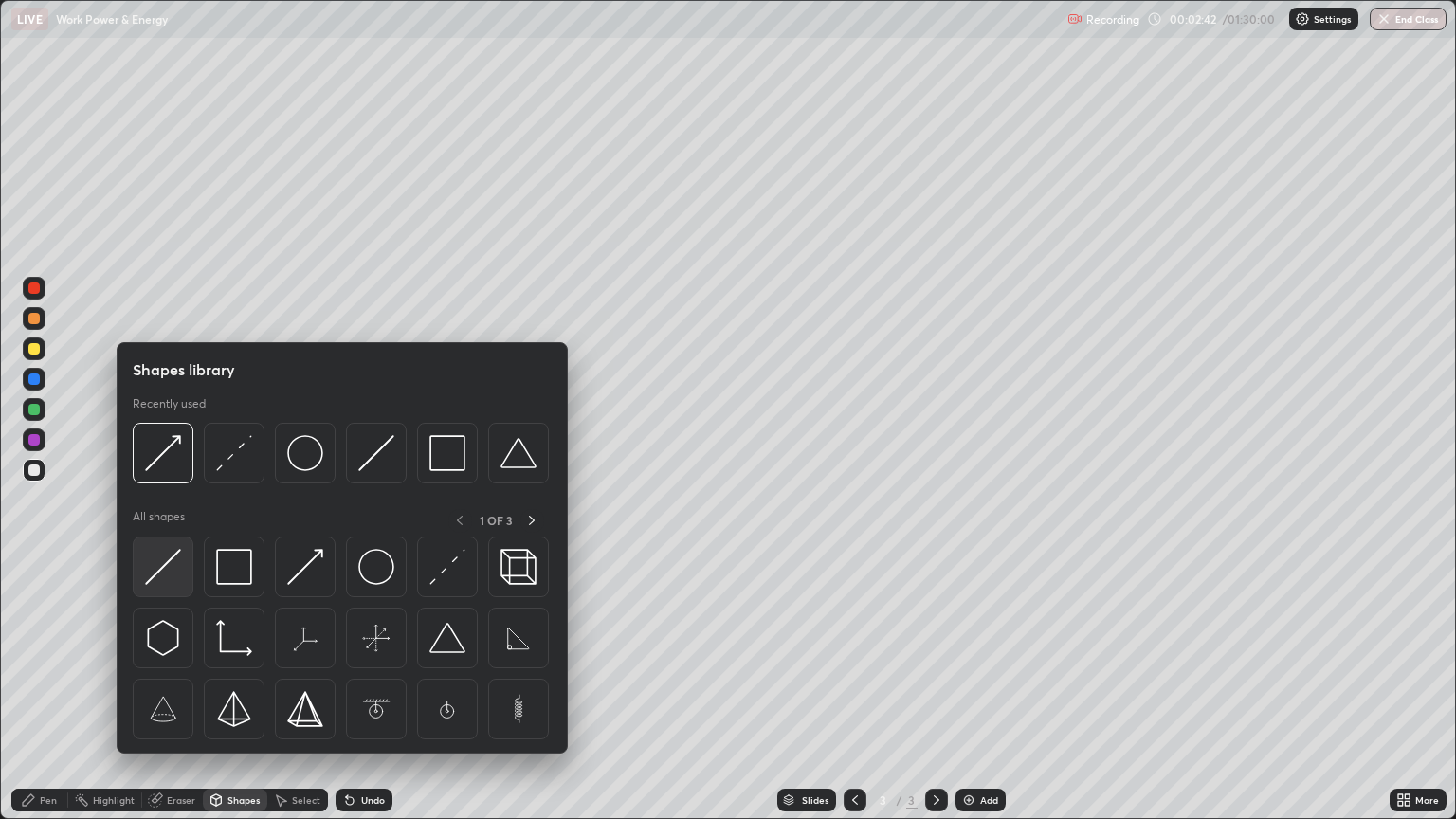 click at bounding box center [163, 567] 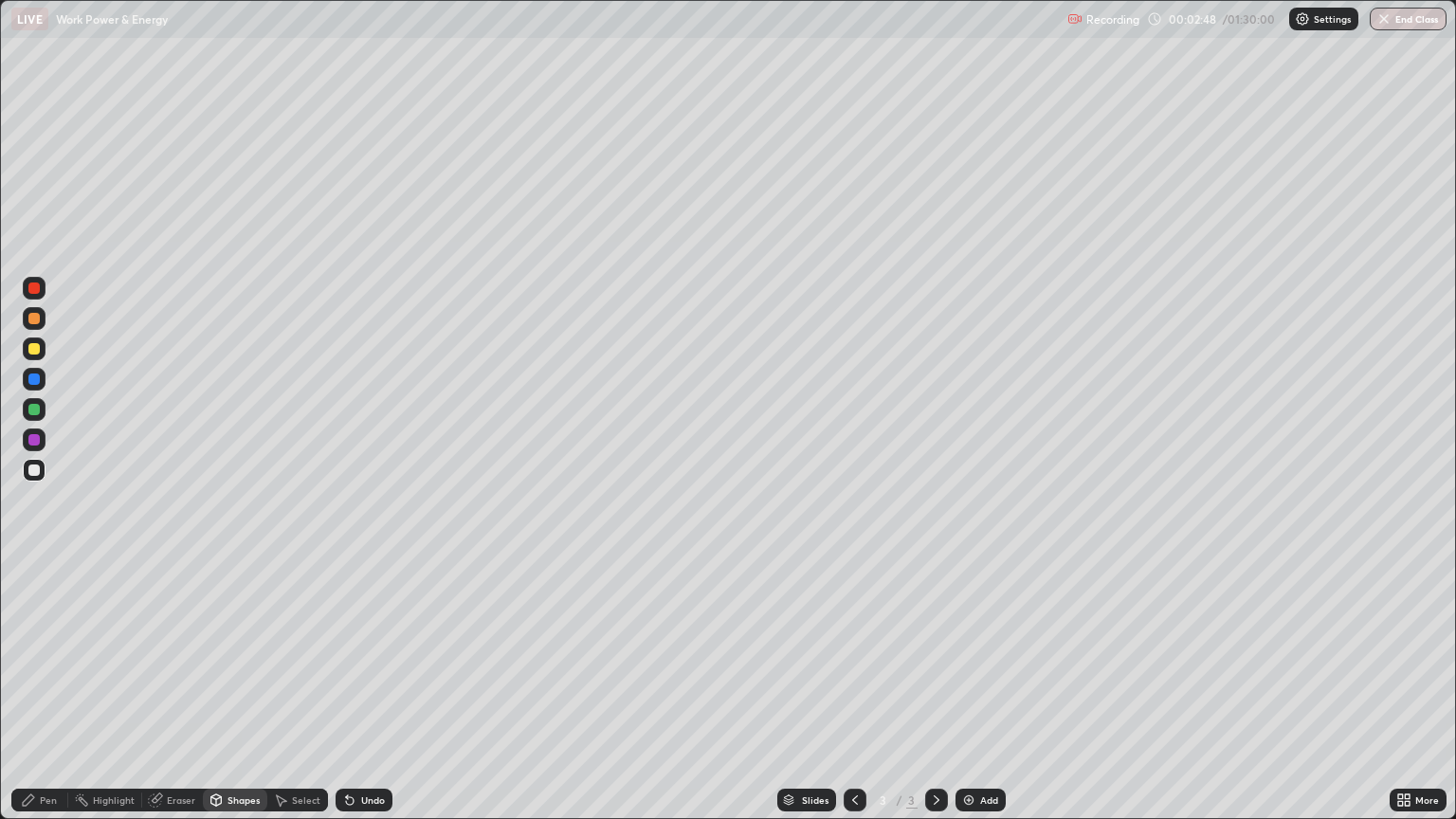 click on "Pen" at bounding box center (48, 800) 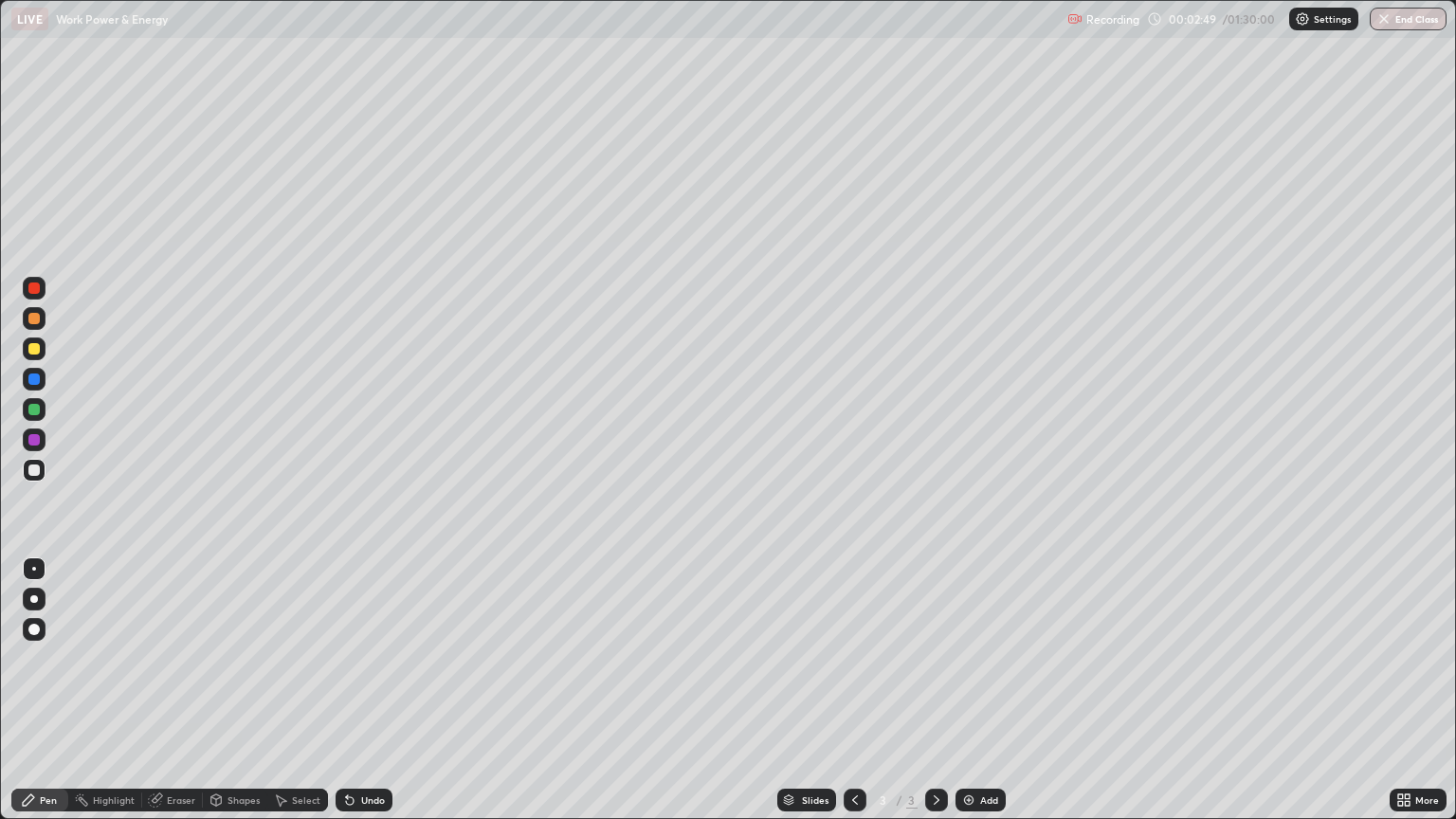 click at bounding box center (34, 629) 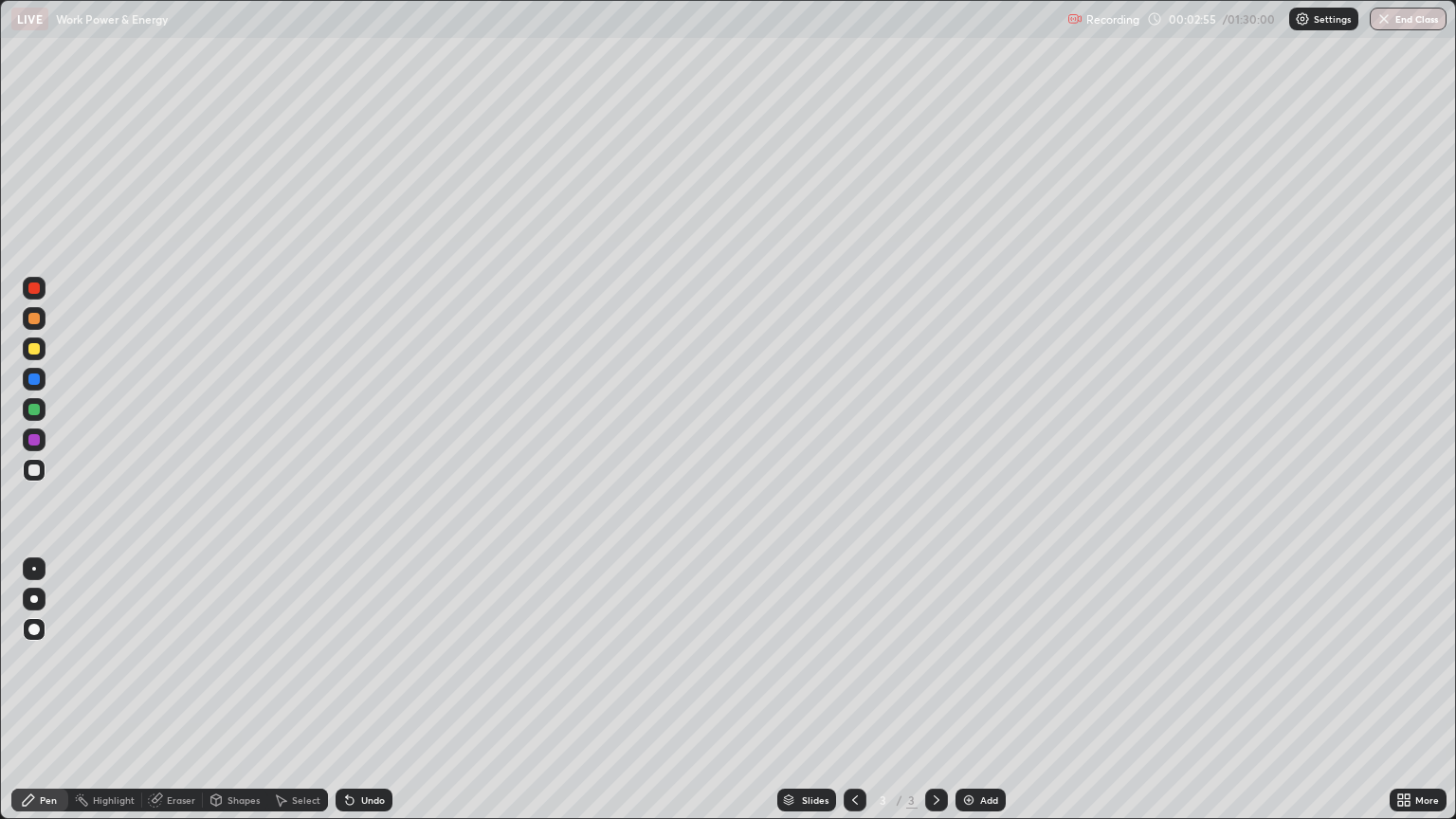 click at bounding box center (34, 349) 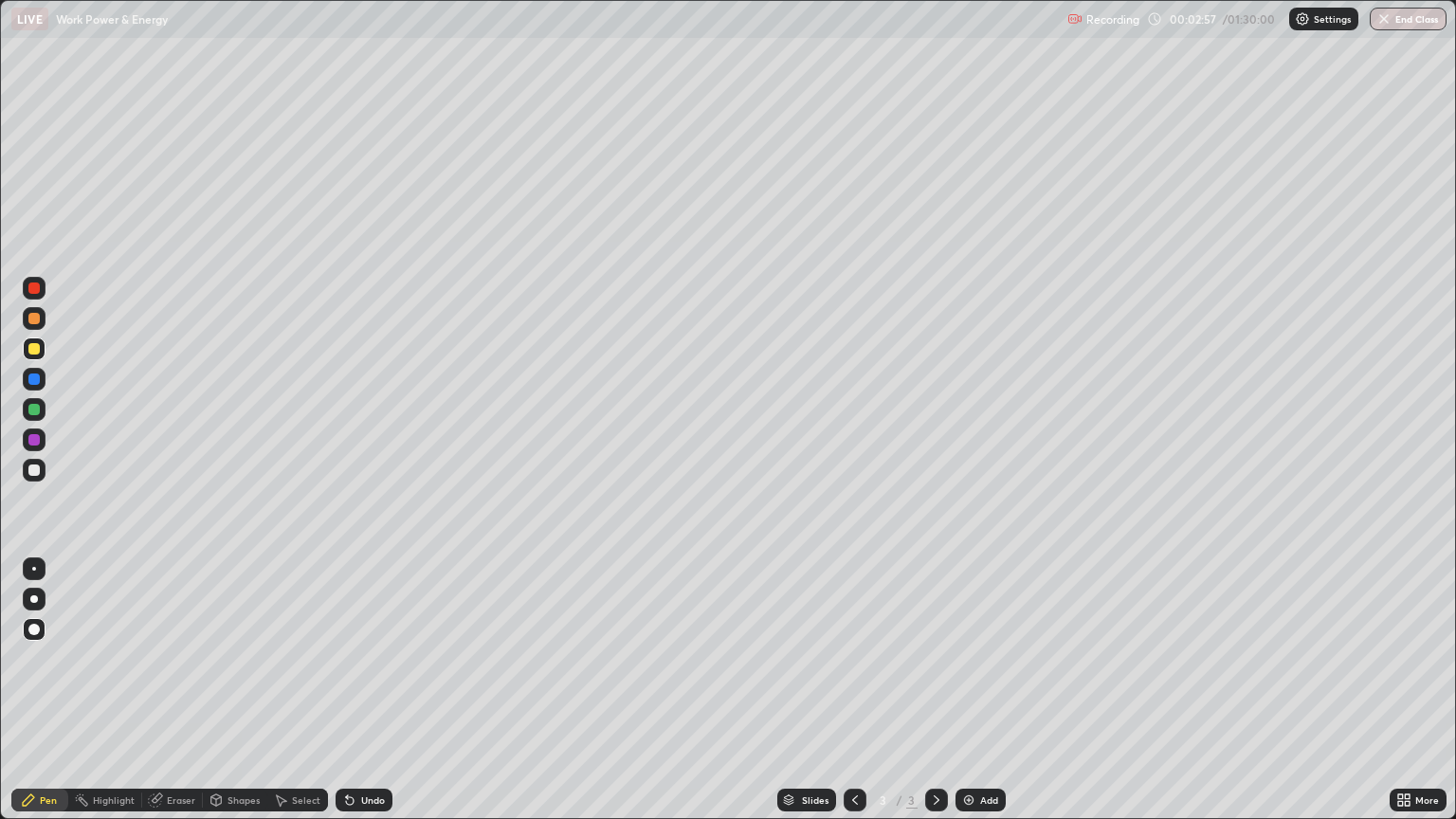 click at bounding box center [34, 569] 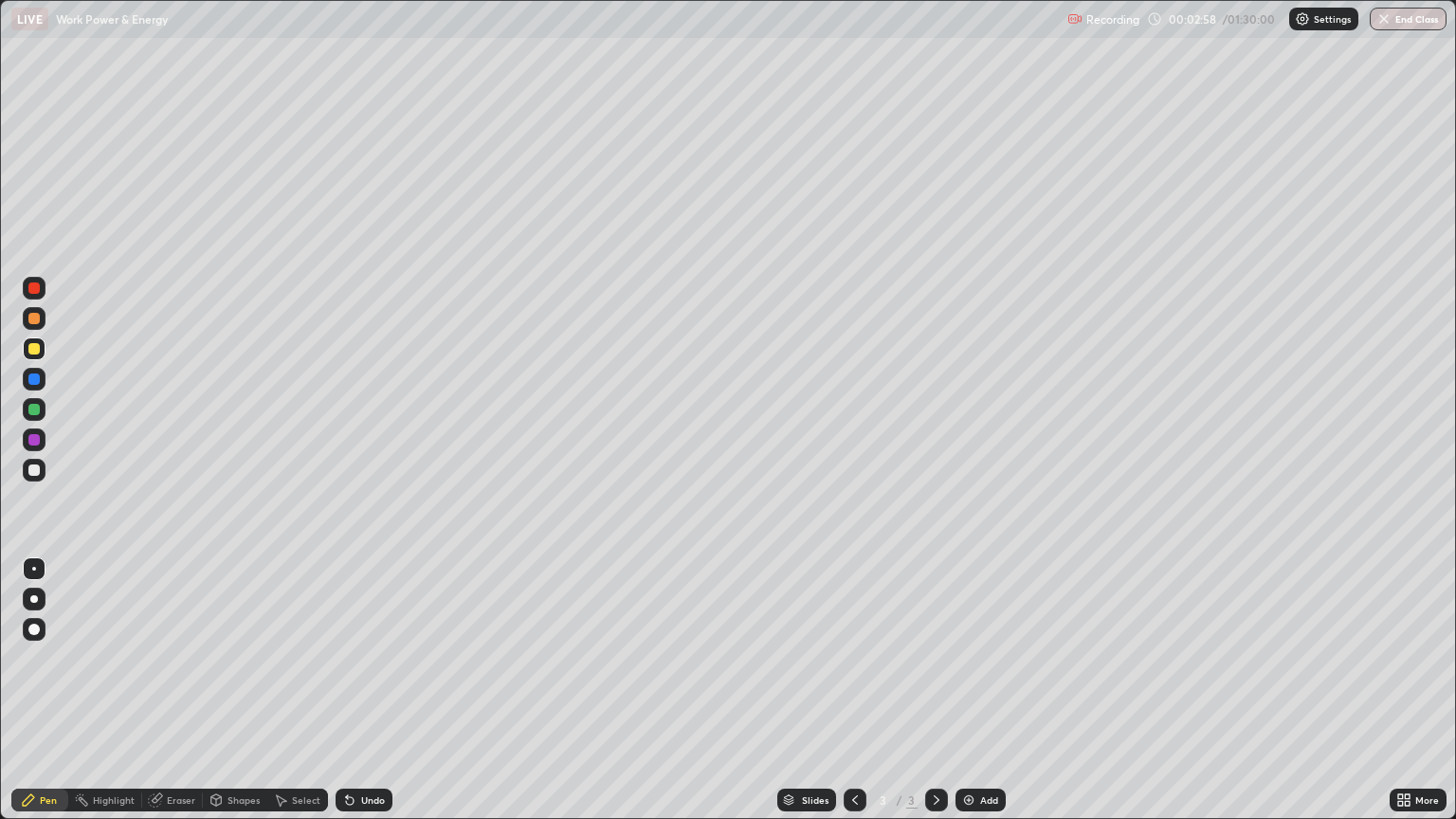 click on "Shapes" at bounding box center (244, 800) 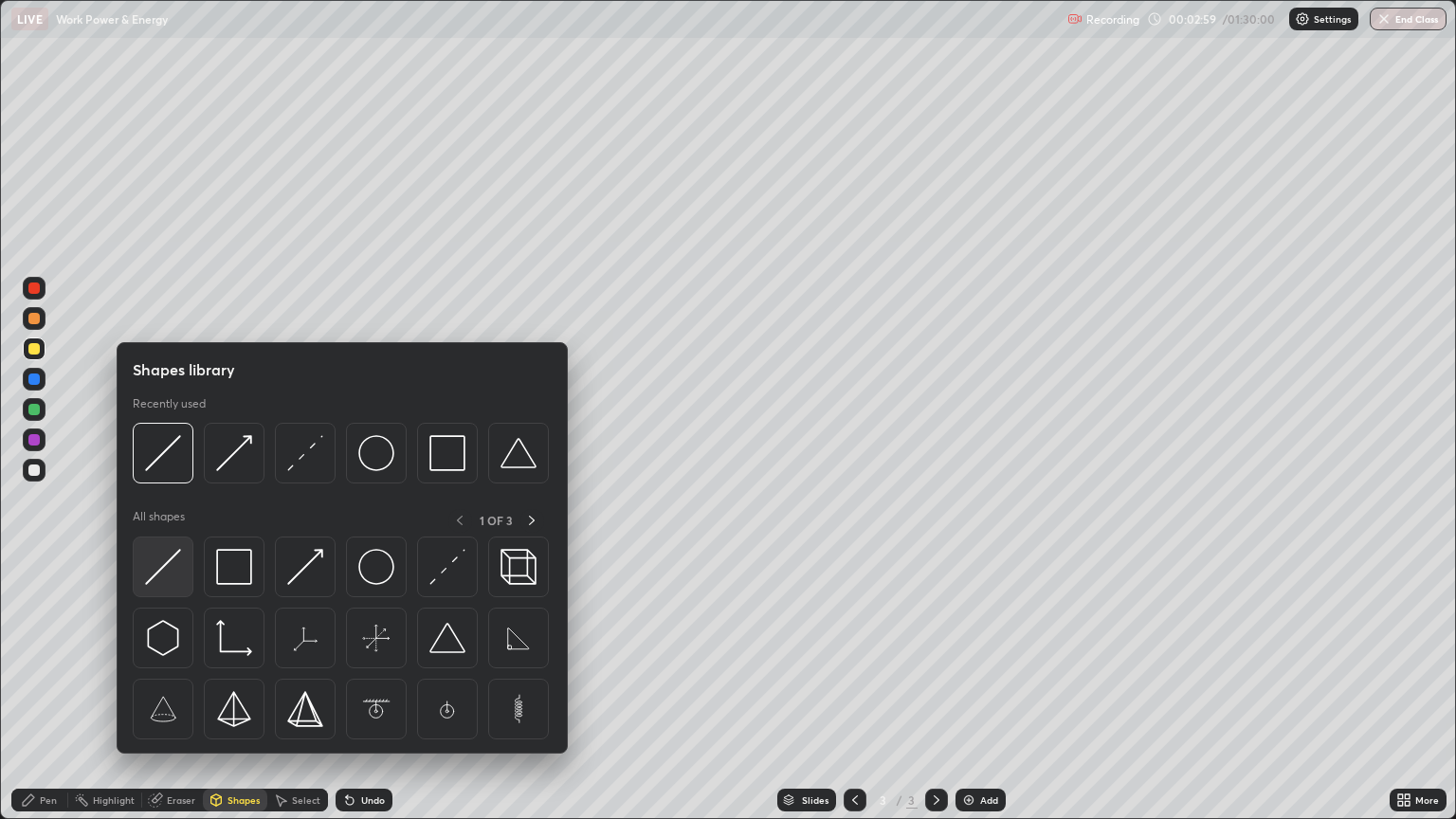 click at bounding box center [163, 567] 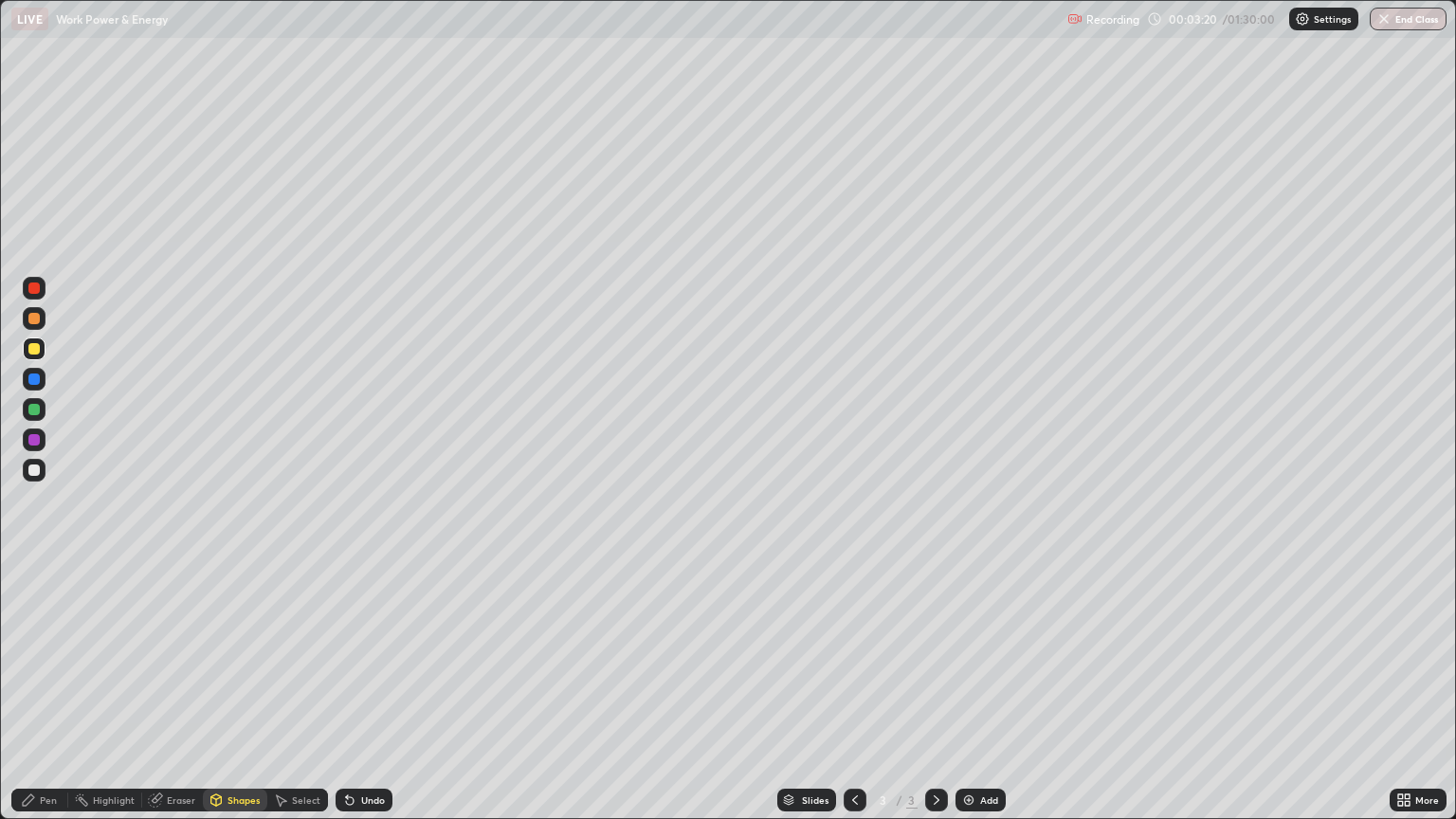 click at bounding box center (34, 379) 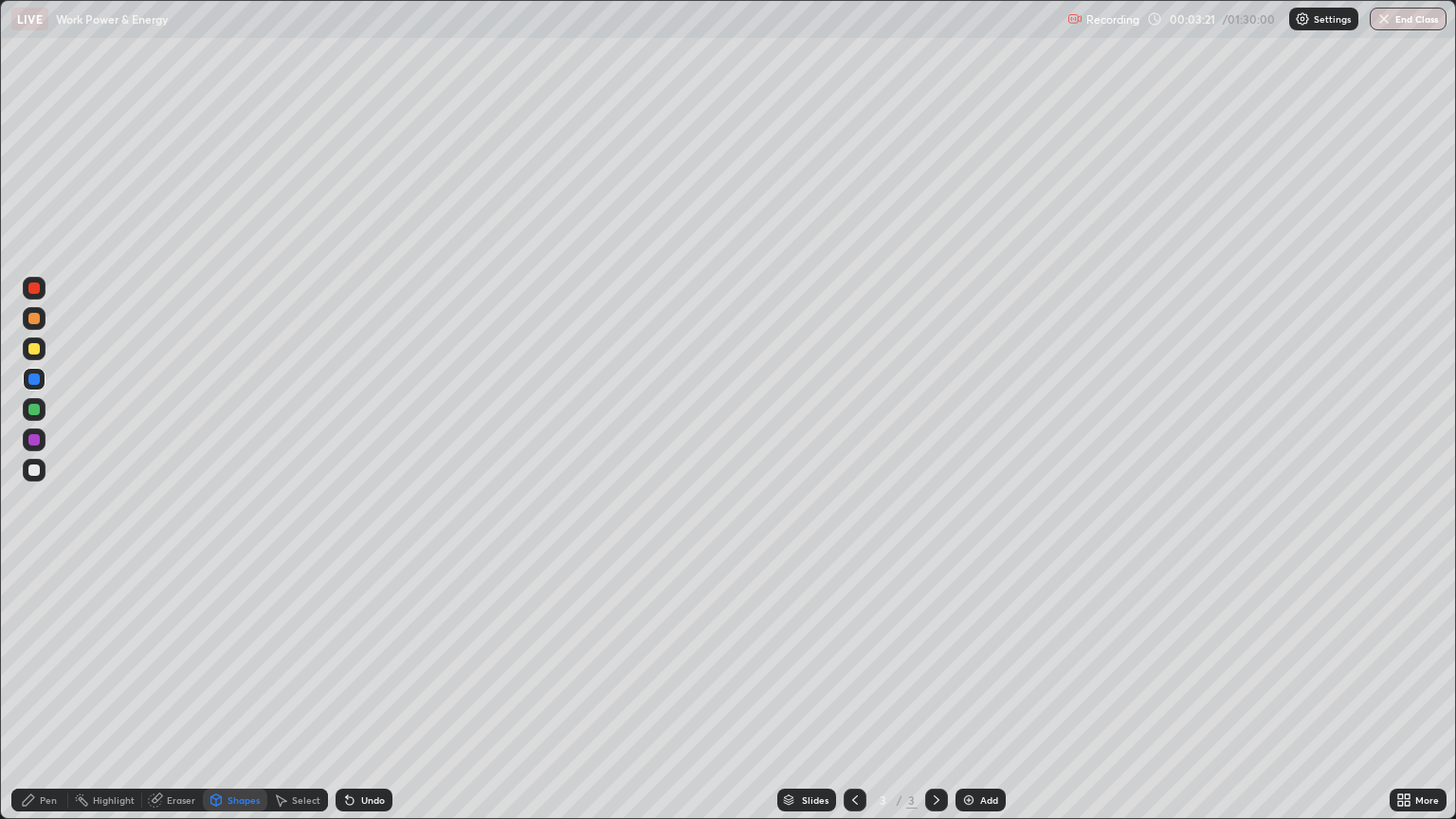 click on "Shapes" at bounding box center [244, 800] 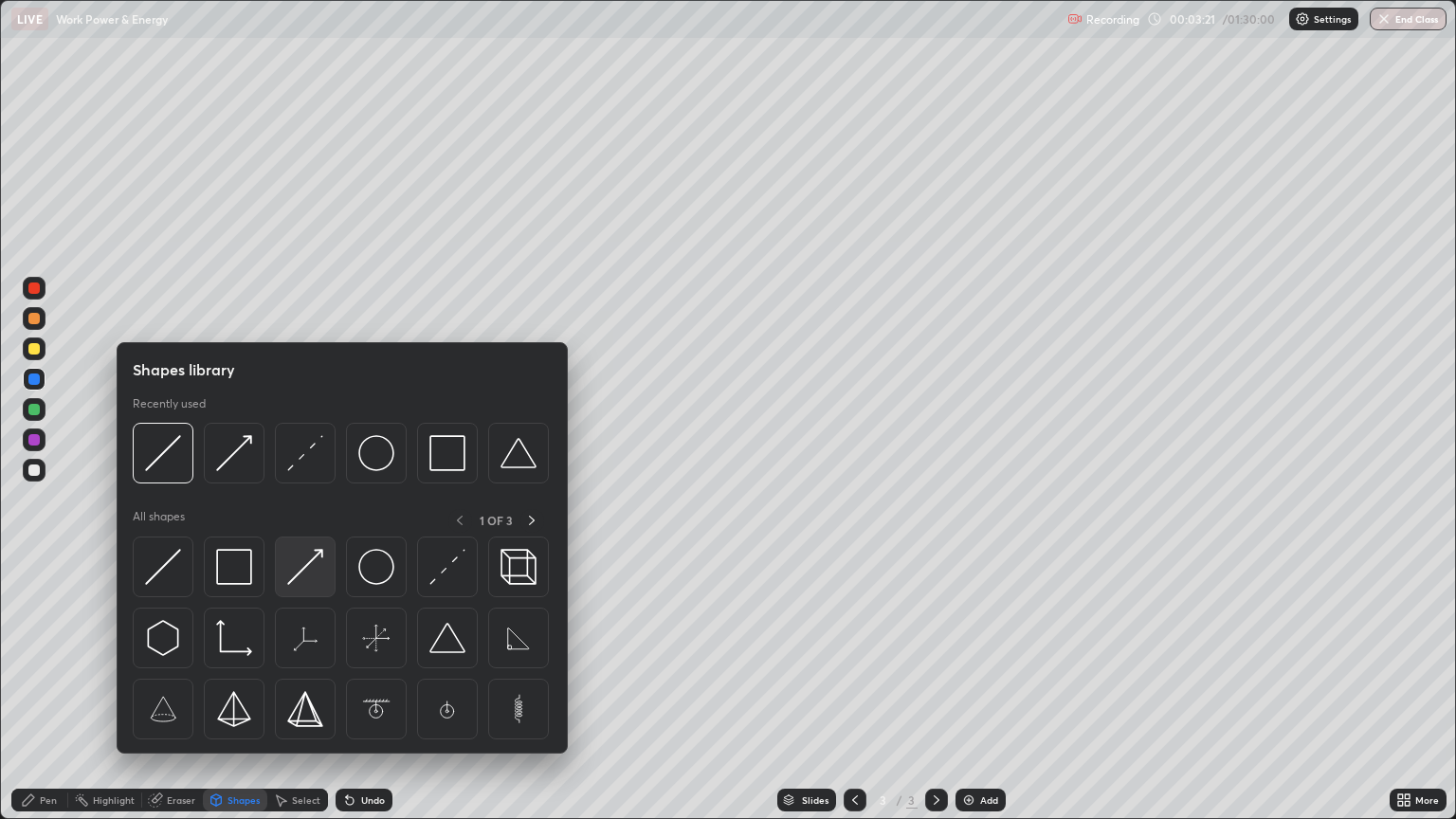 click at bounding box center (305, 567) 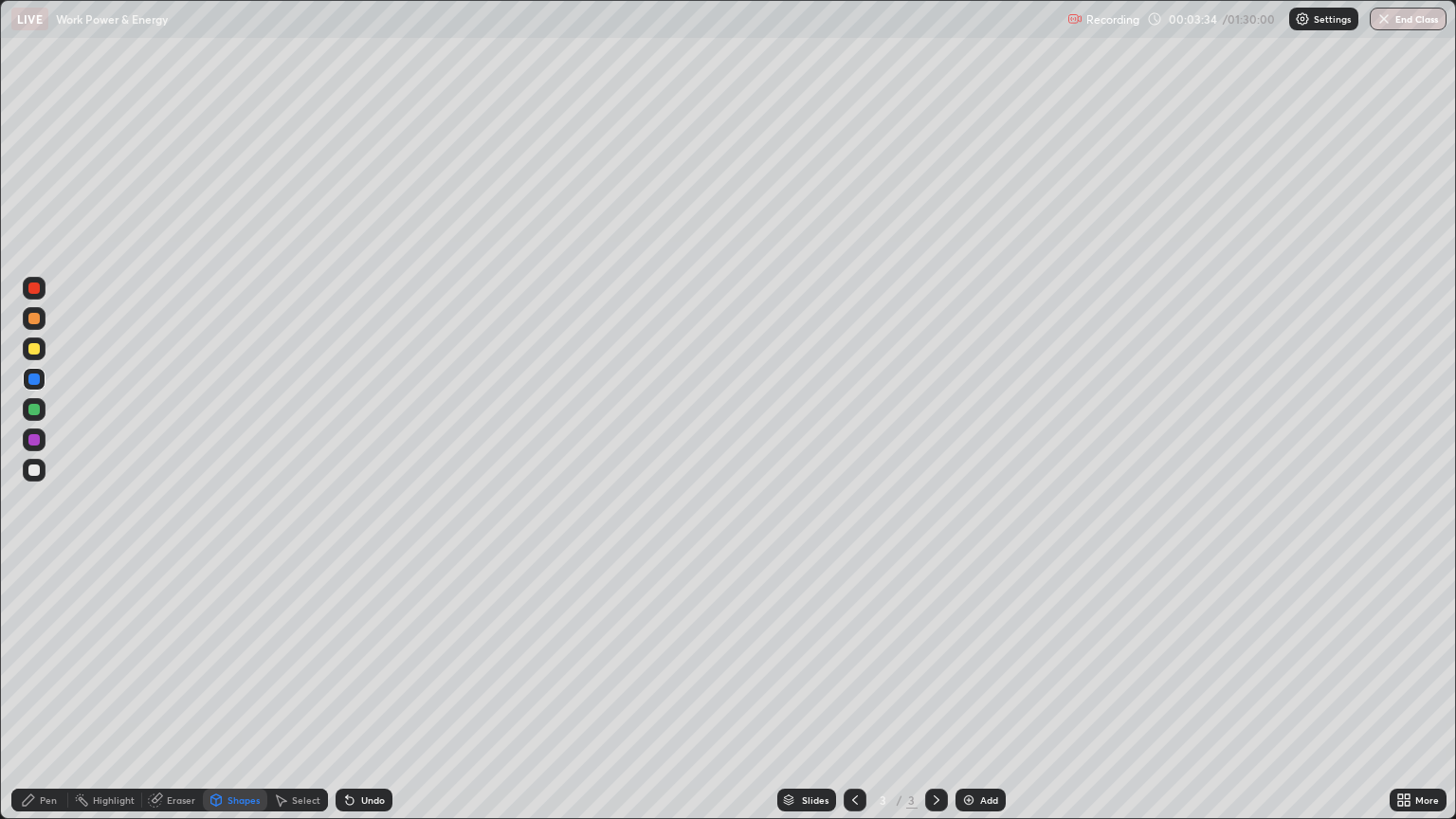 click on "Pen" at bounding box center [40, 800] 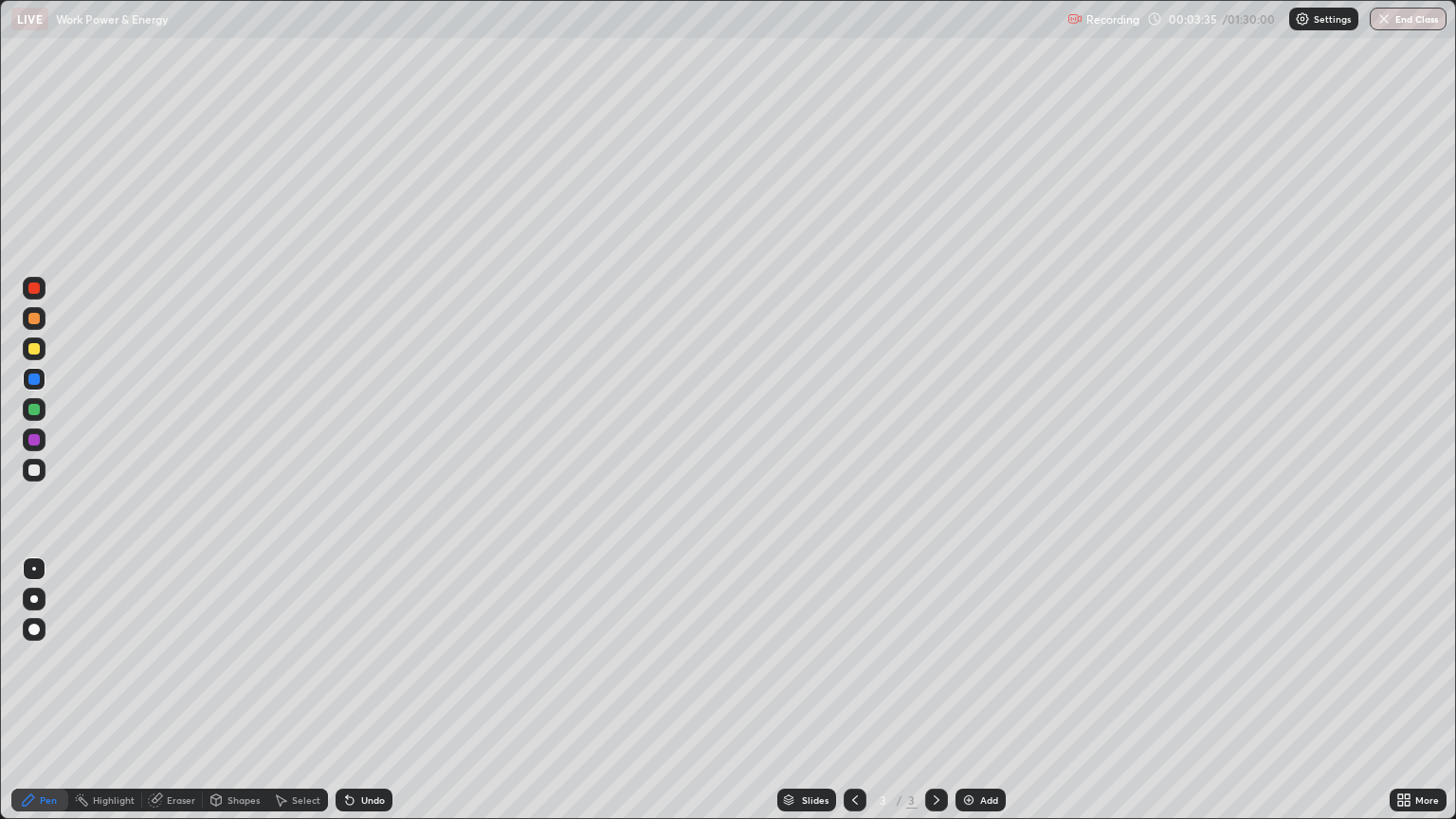 click at bounding box center (34, 410) 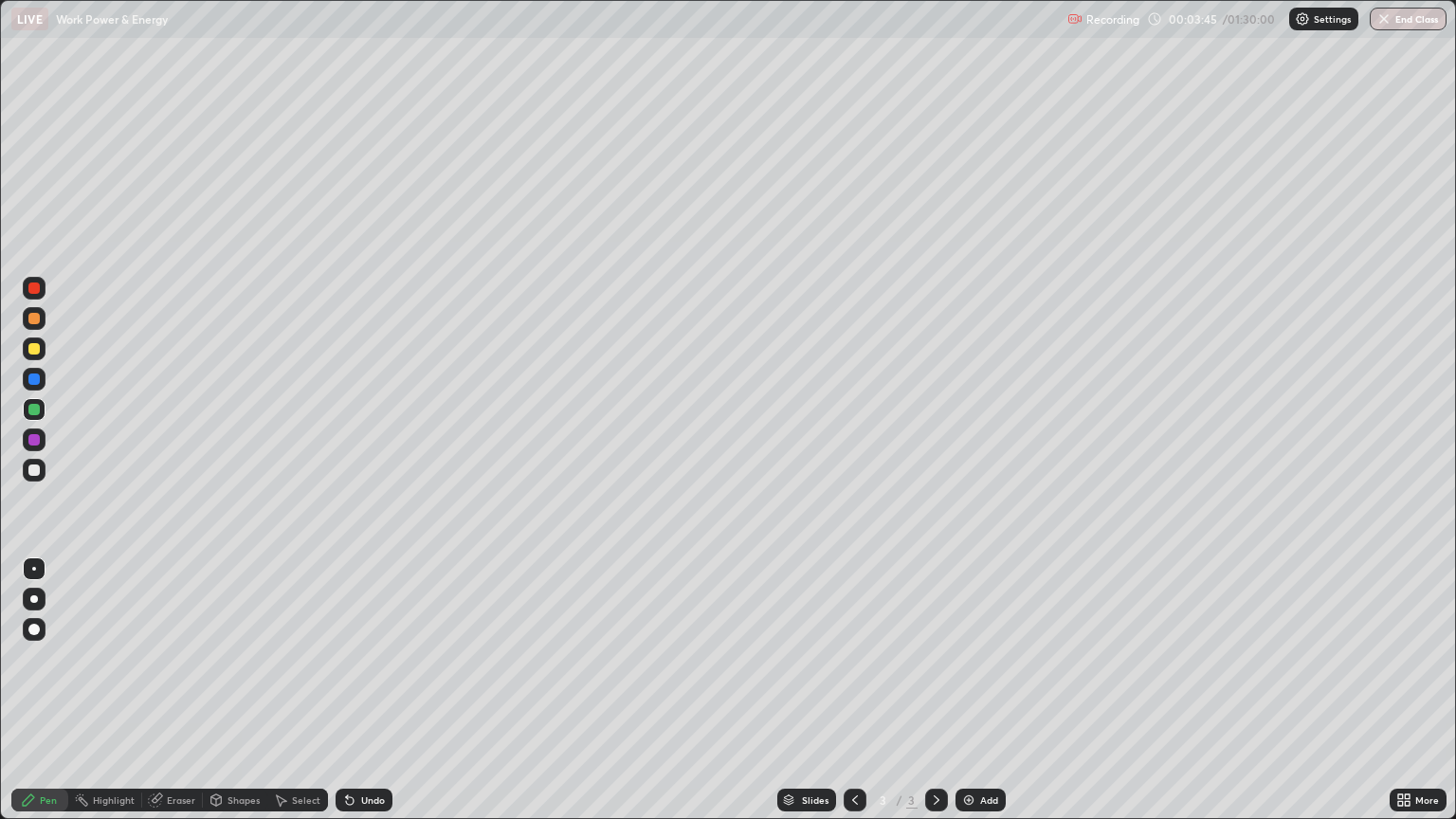 click on "Shapes" at bounding box center (235, 800) 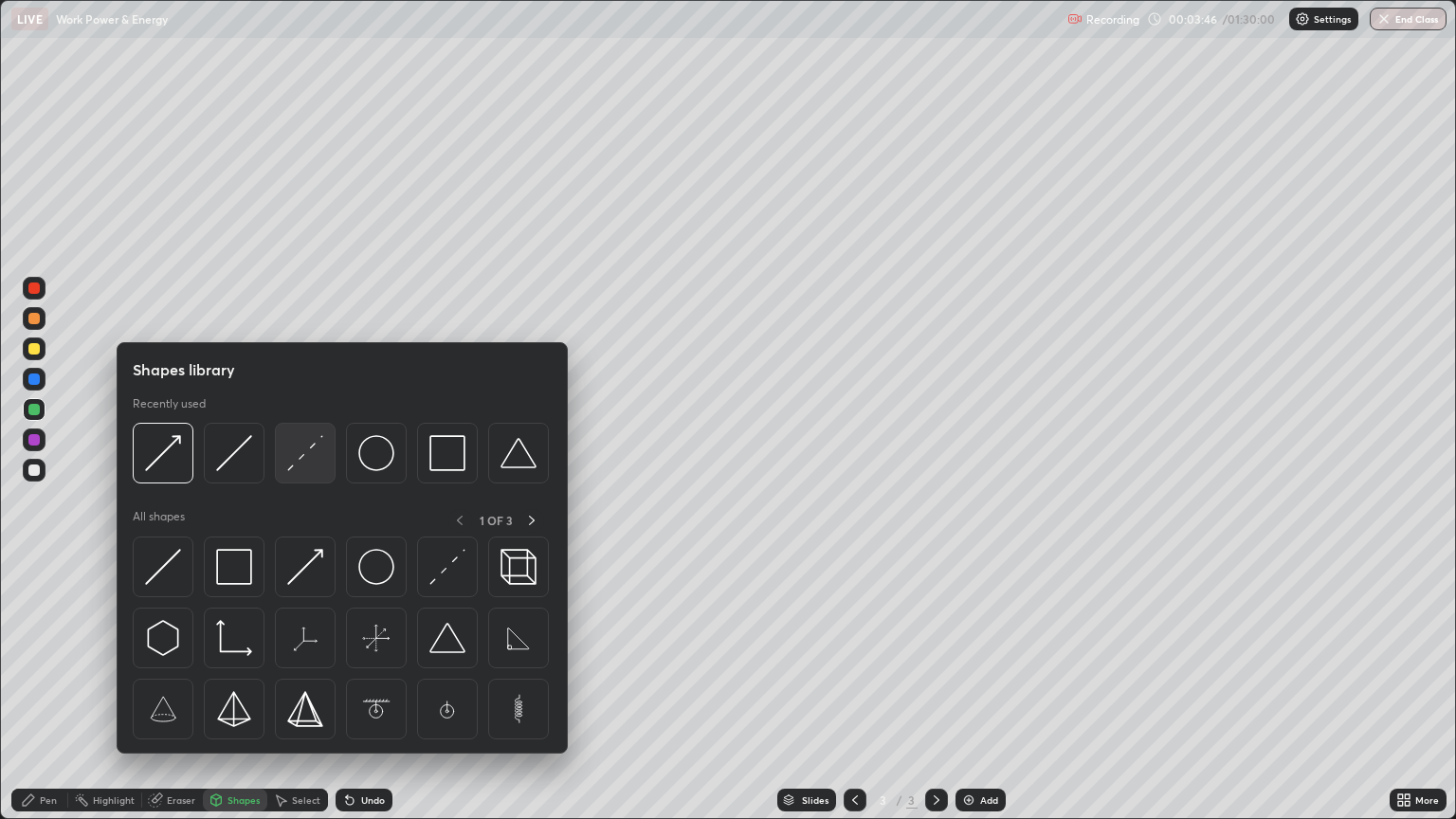 click at bounding box center [305, 453] 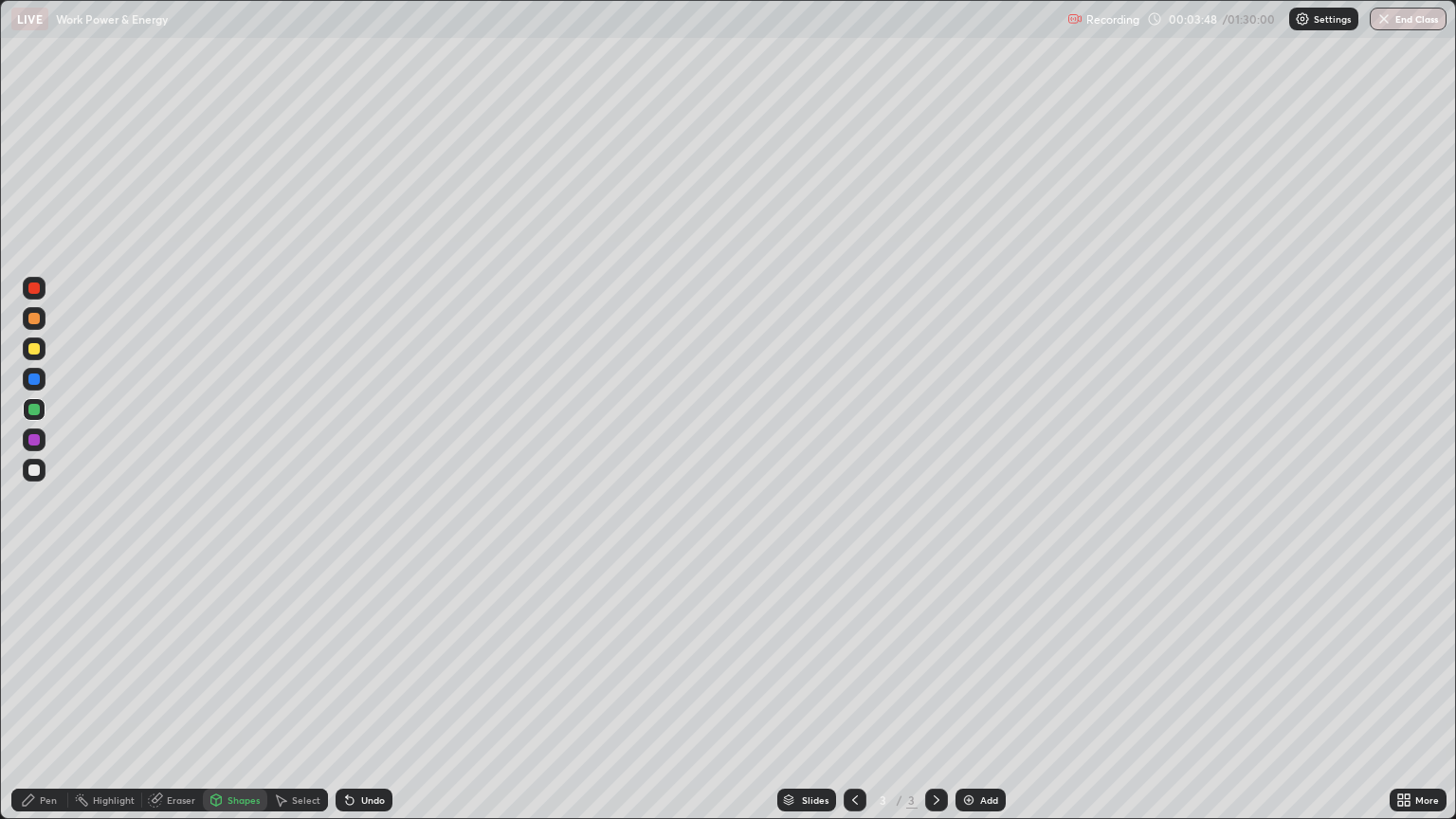 click on "Undo" at bounding box center [364, 800] 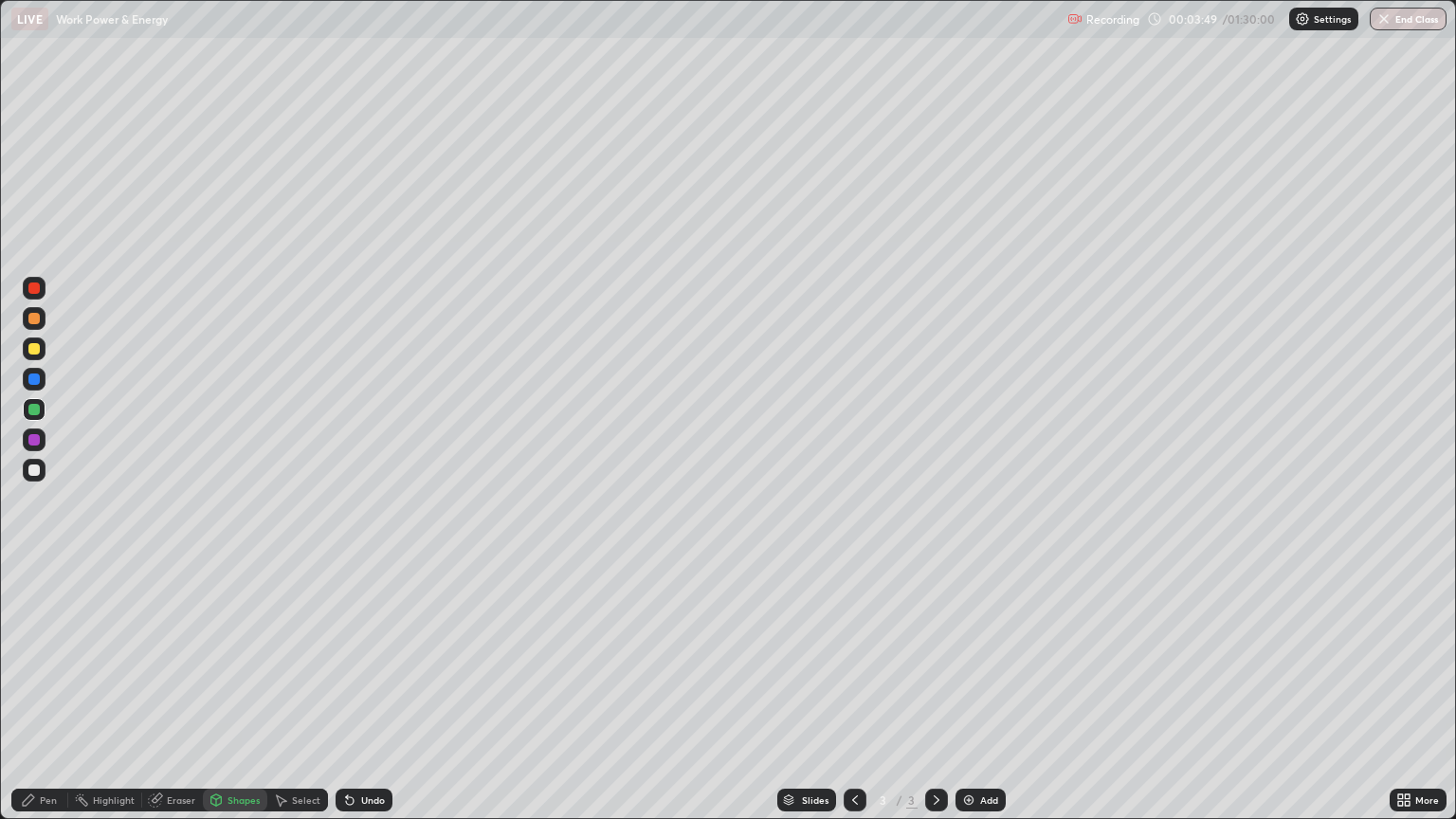 click at bounding box center [34, 379] 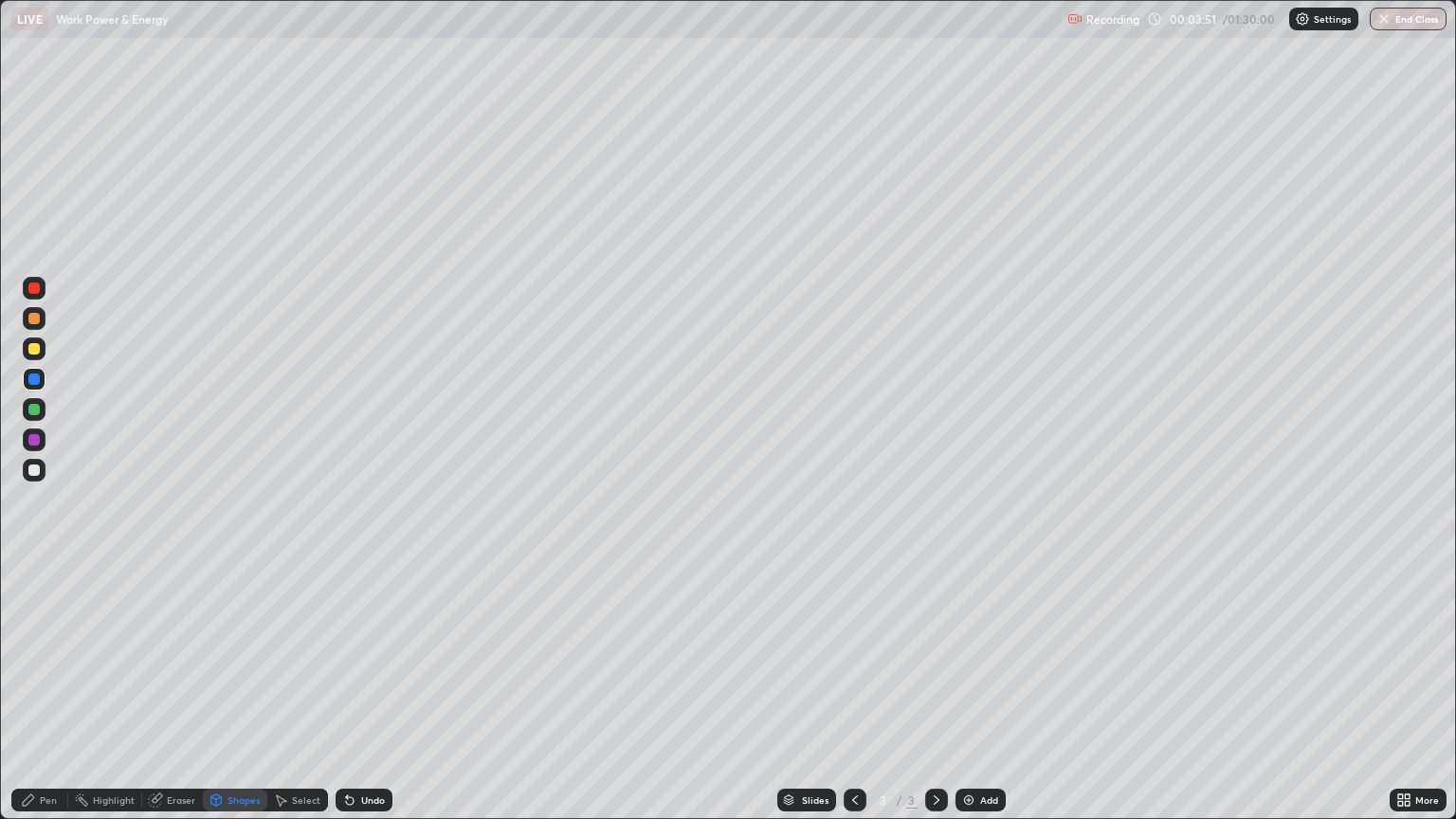click on "Pen" at bounding box center (48, 800) 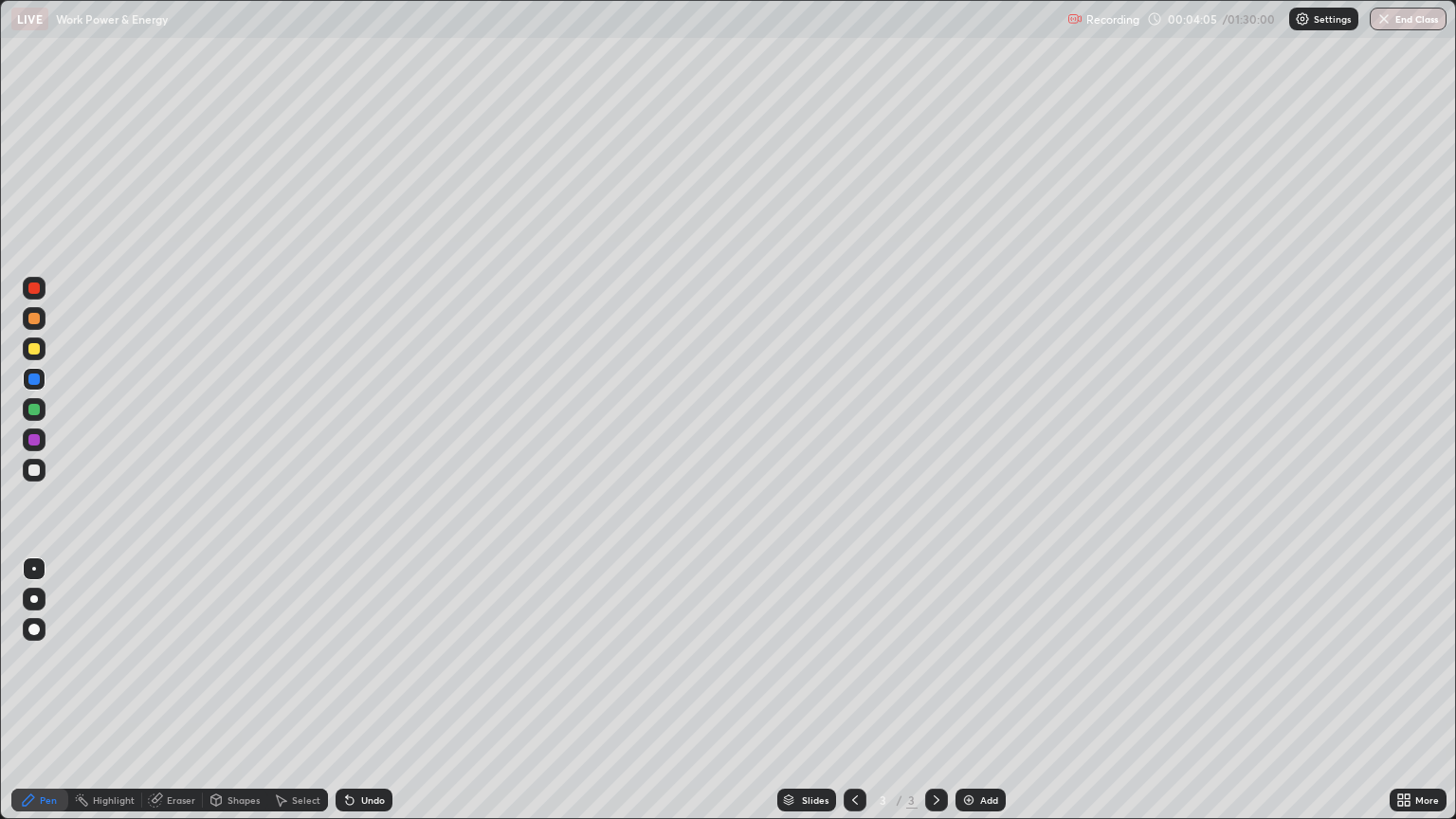 click at bounding box center [34, 349] 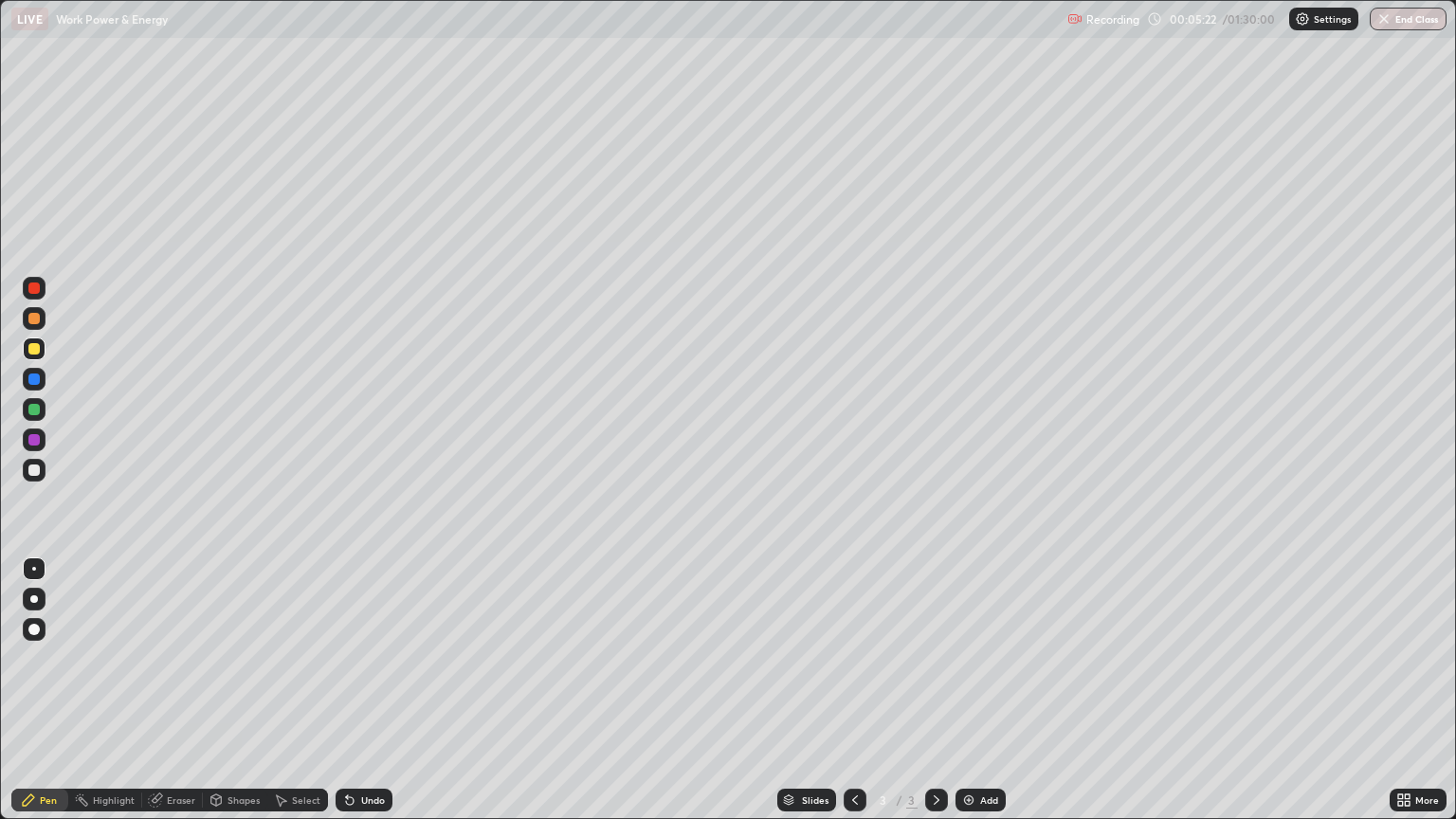 click on "Shapes" at bounding box center (244, 800) 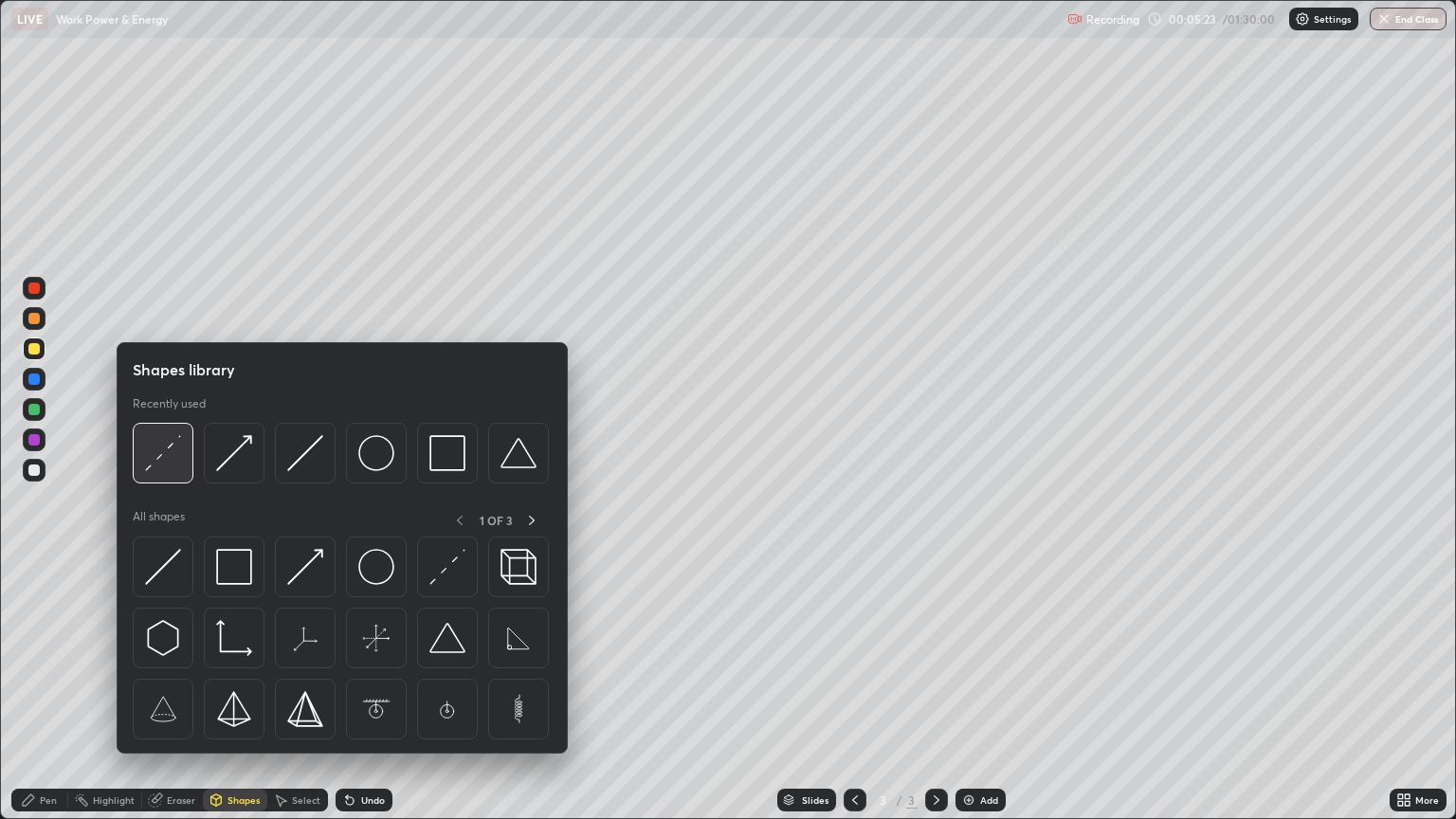 click at bounding box center [163, 453] 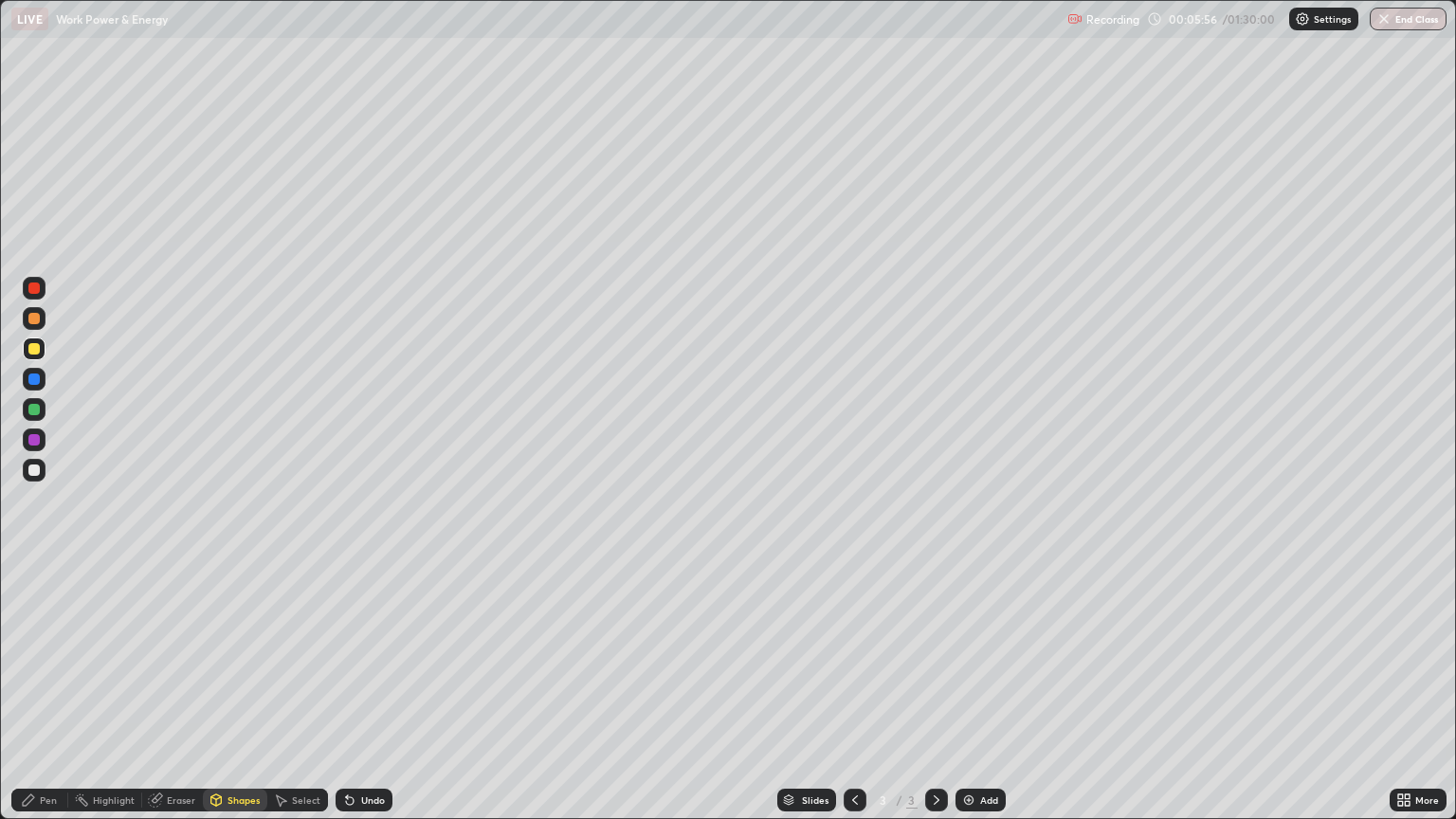 click on "Pen" at bounding box center [48, 800] 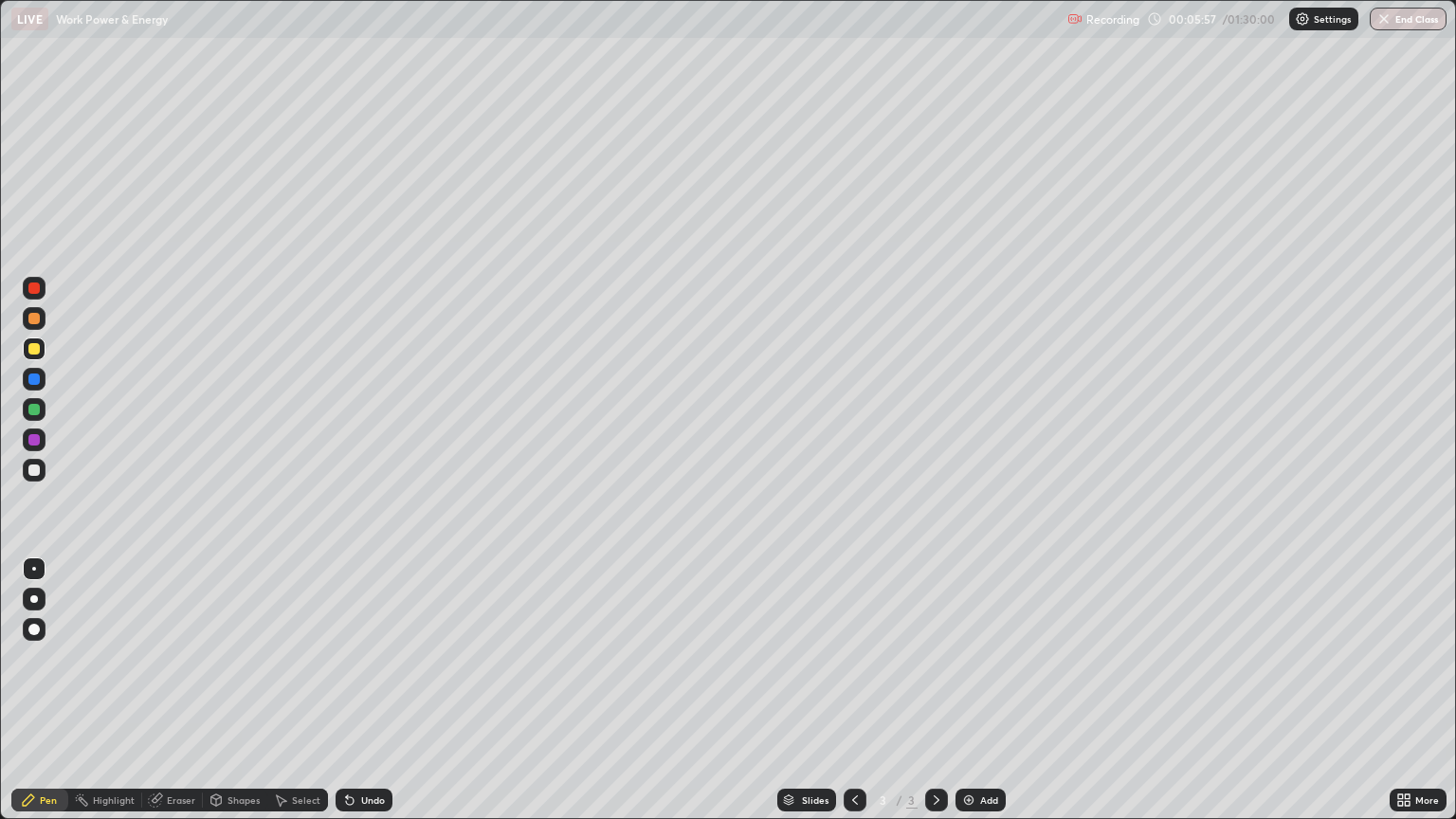 click at bounding box center (34, 470) 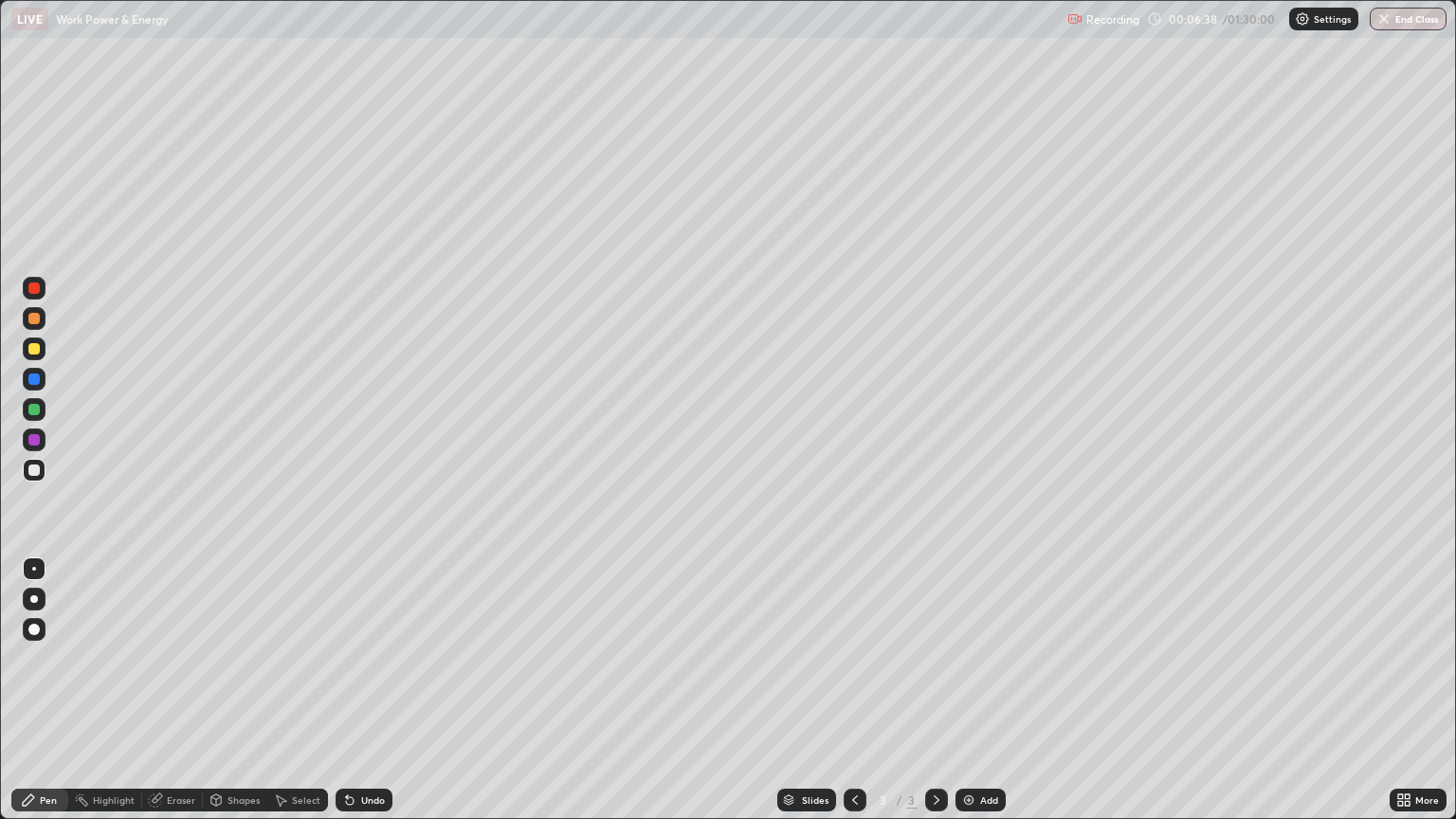 click on "Shapes" at bounding box center [244, 800] 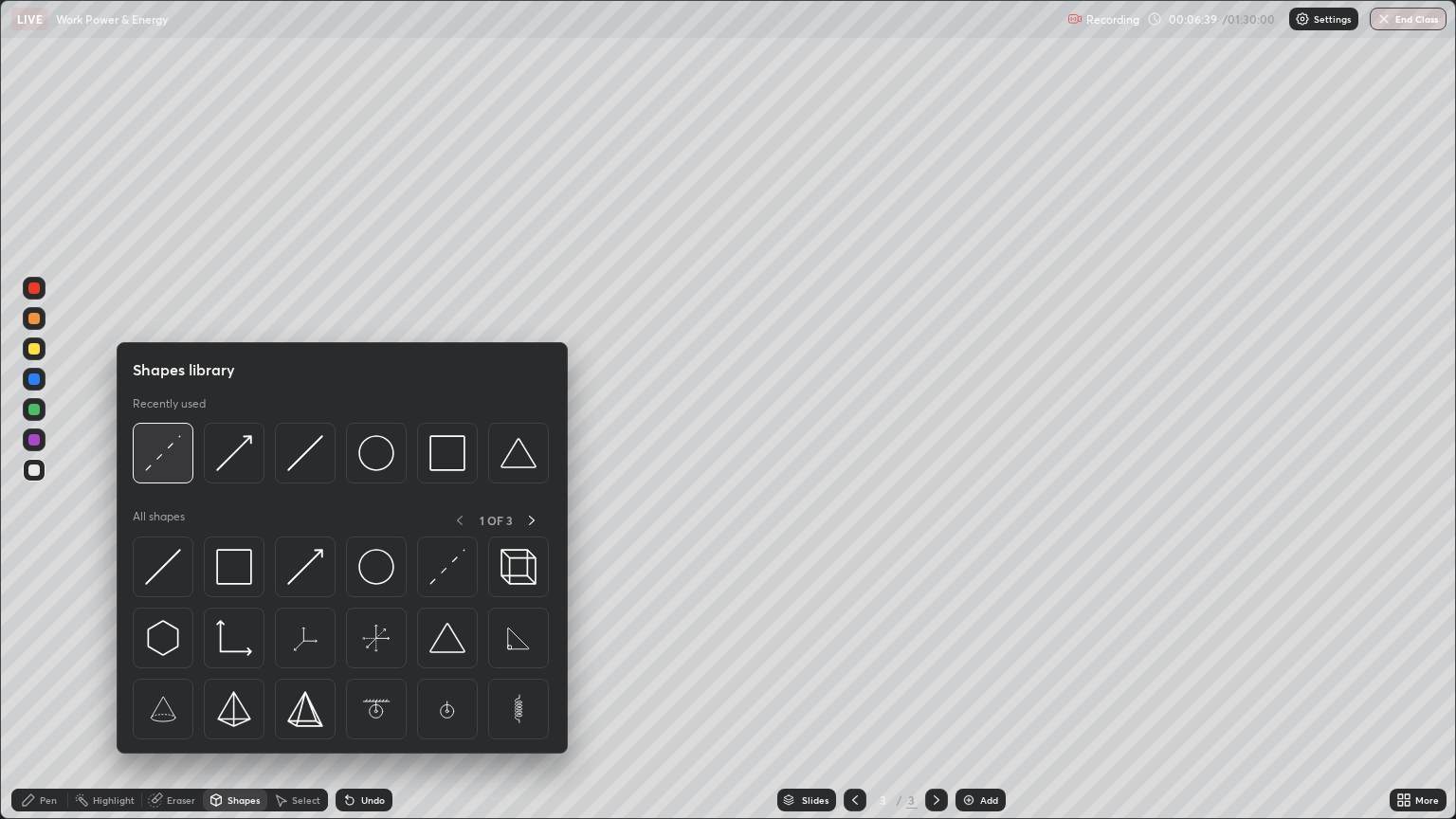 click at bounding box center (163, 453) 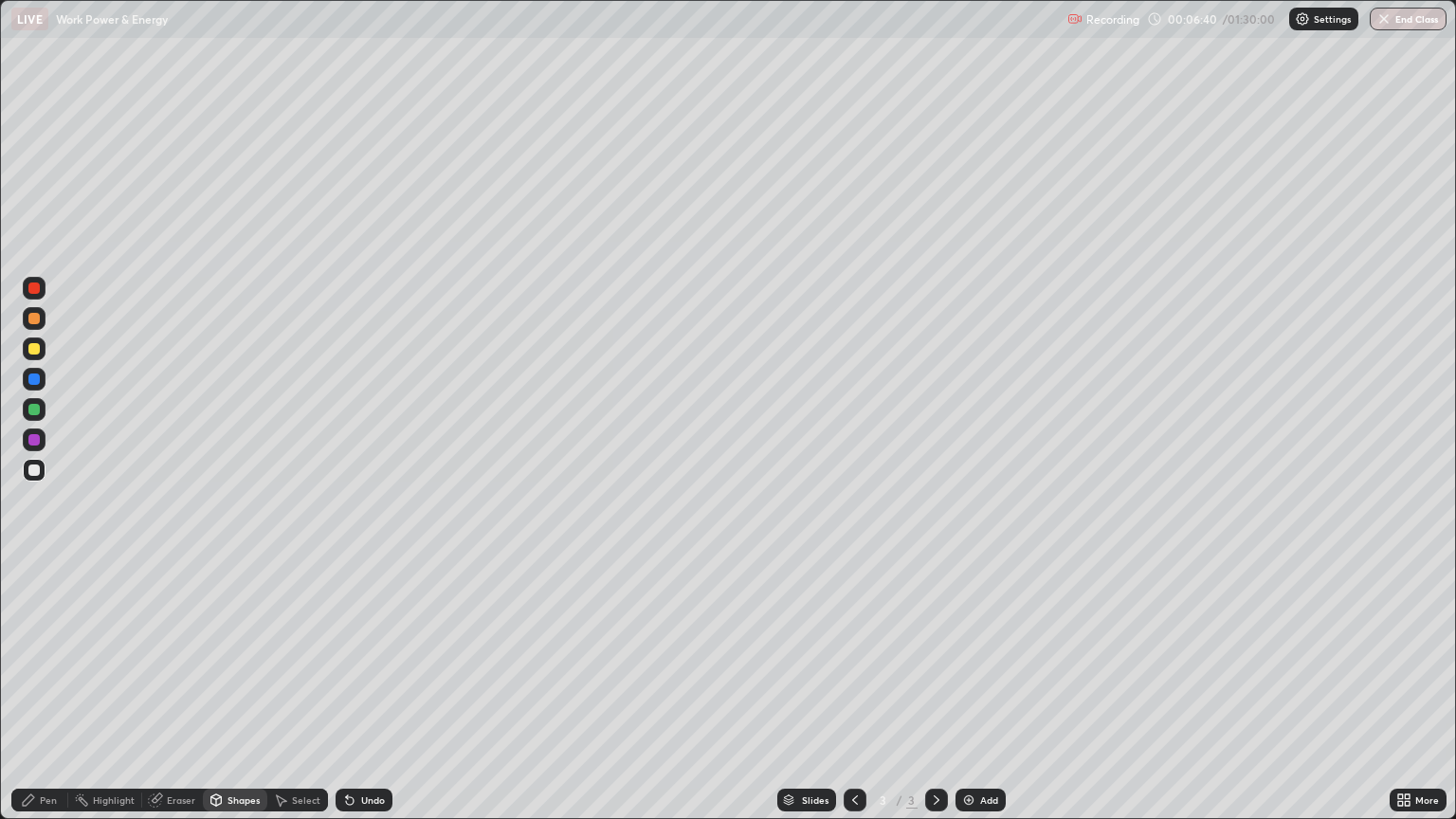 click at bounding box center (34, 349) 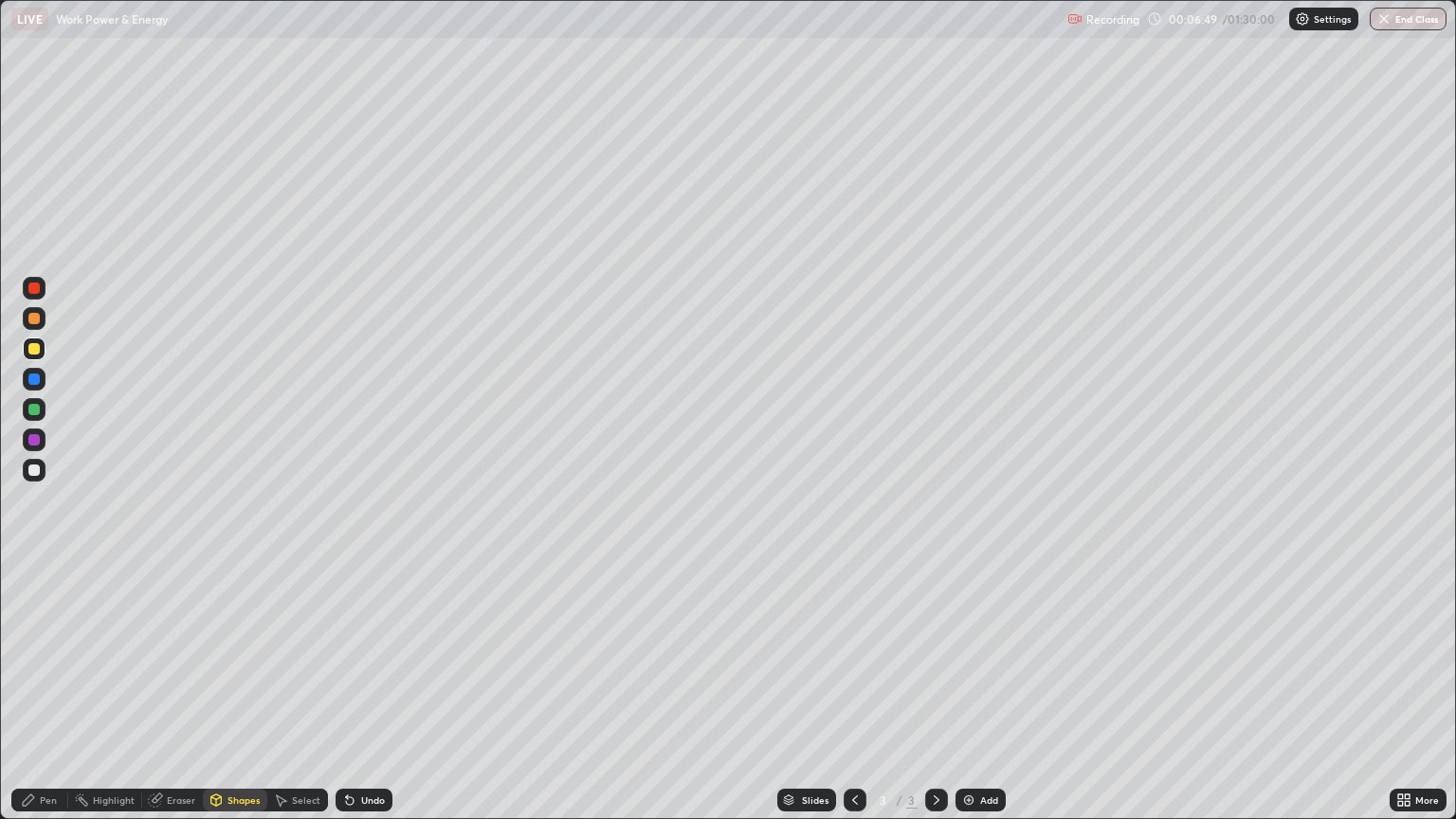 click on "Pen" at bounding box center [48, 800] 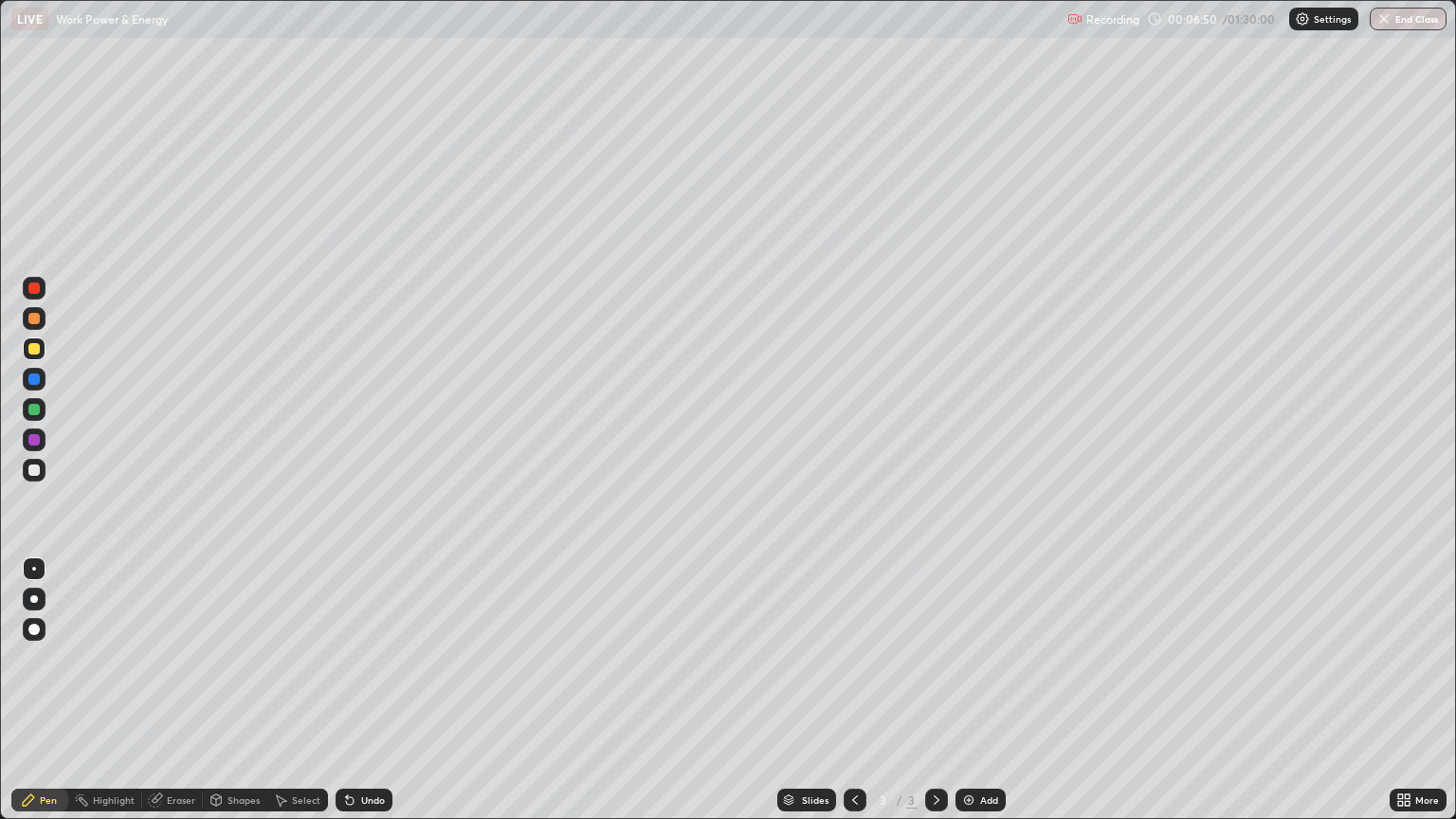 click at bounding box center [34, 599] 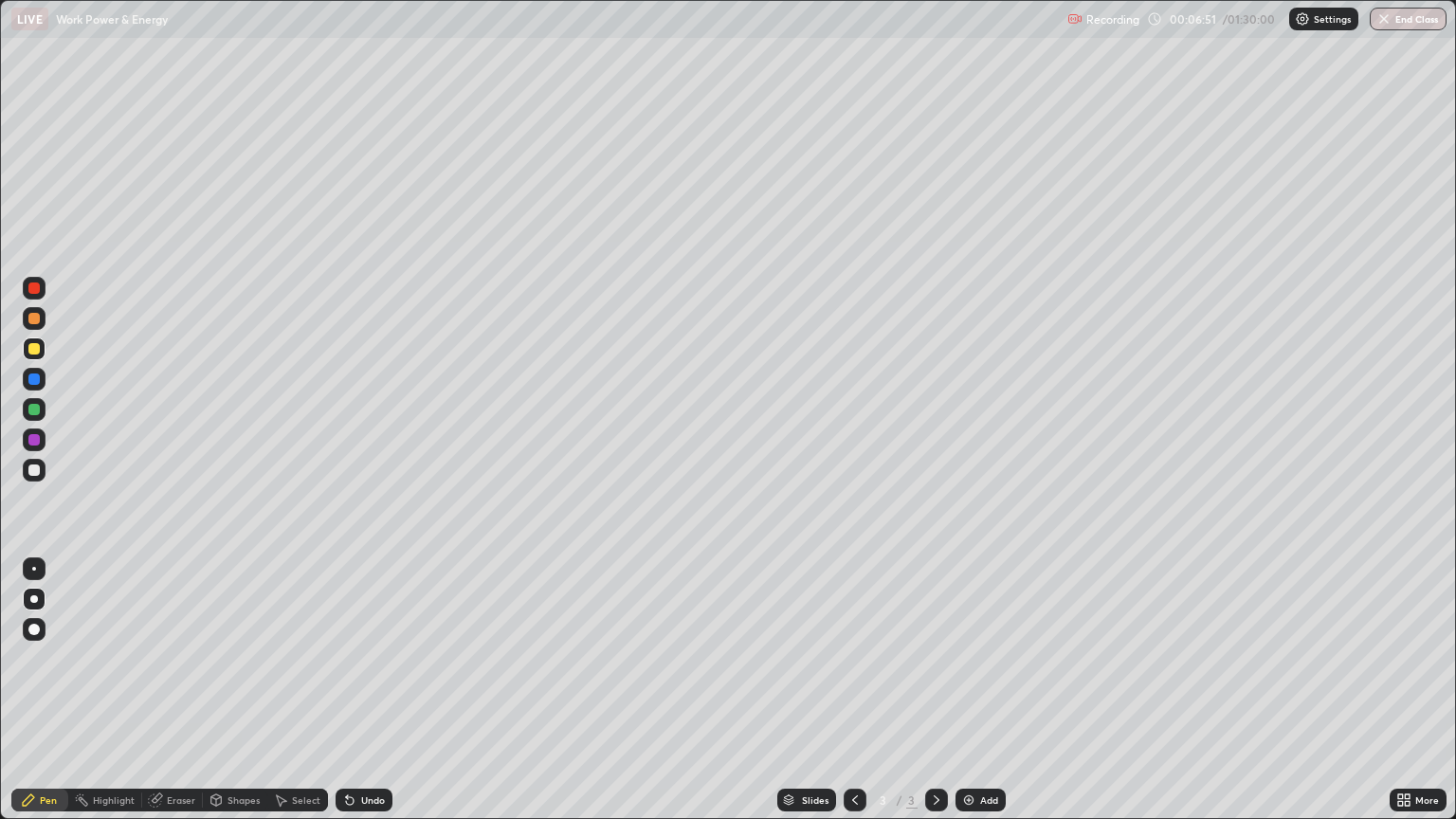 click at bounding box center (34, 379) 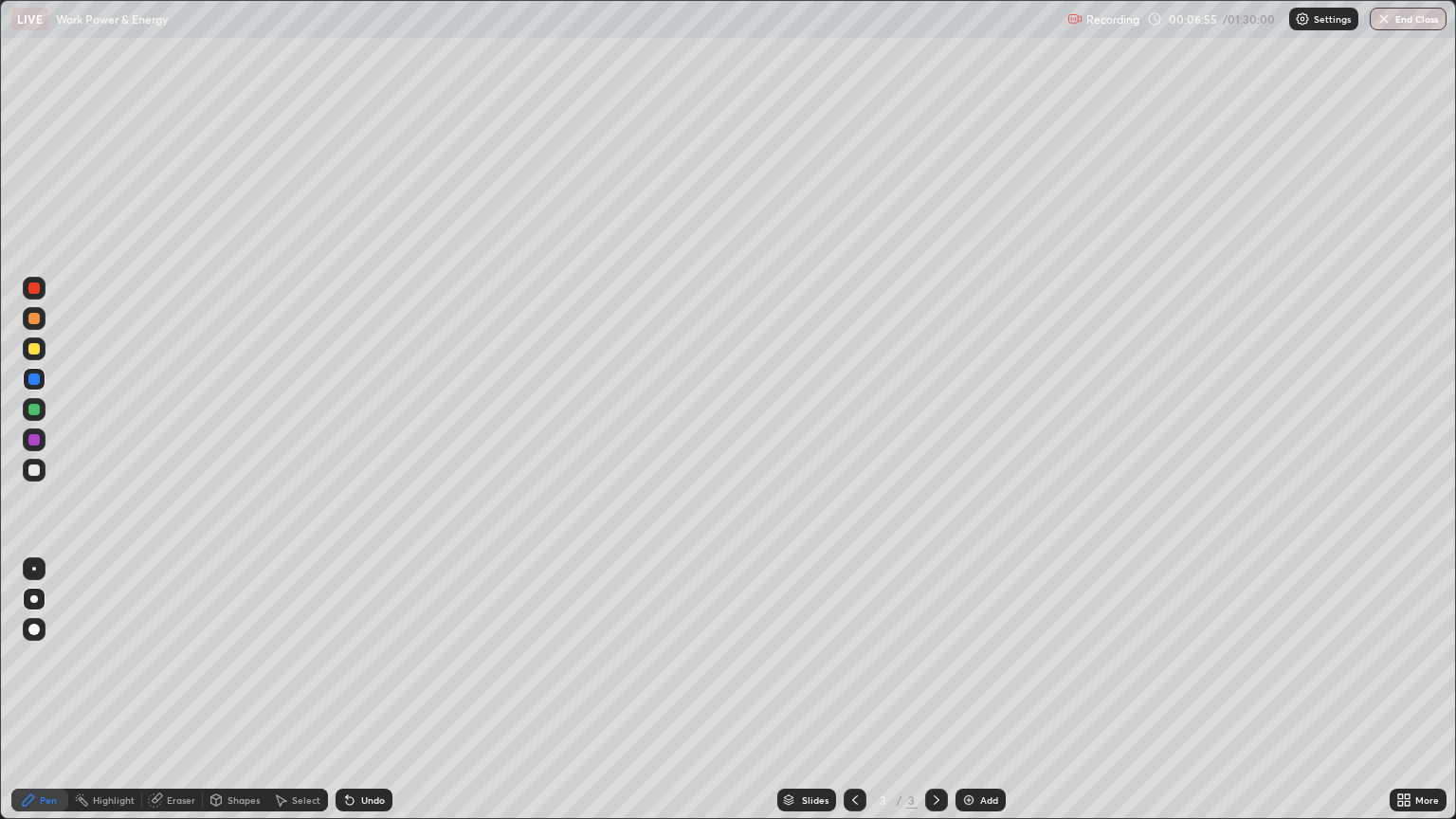 click on "Pen" at bounding box center [40, 800] 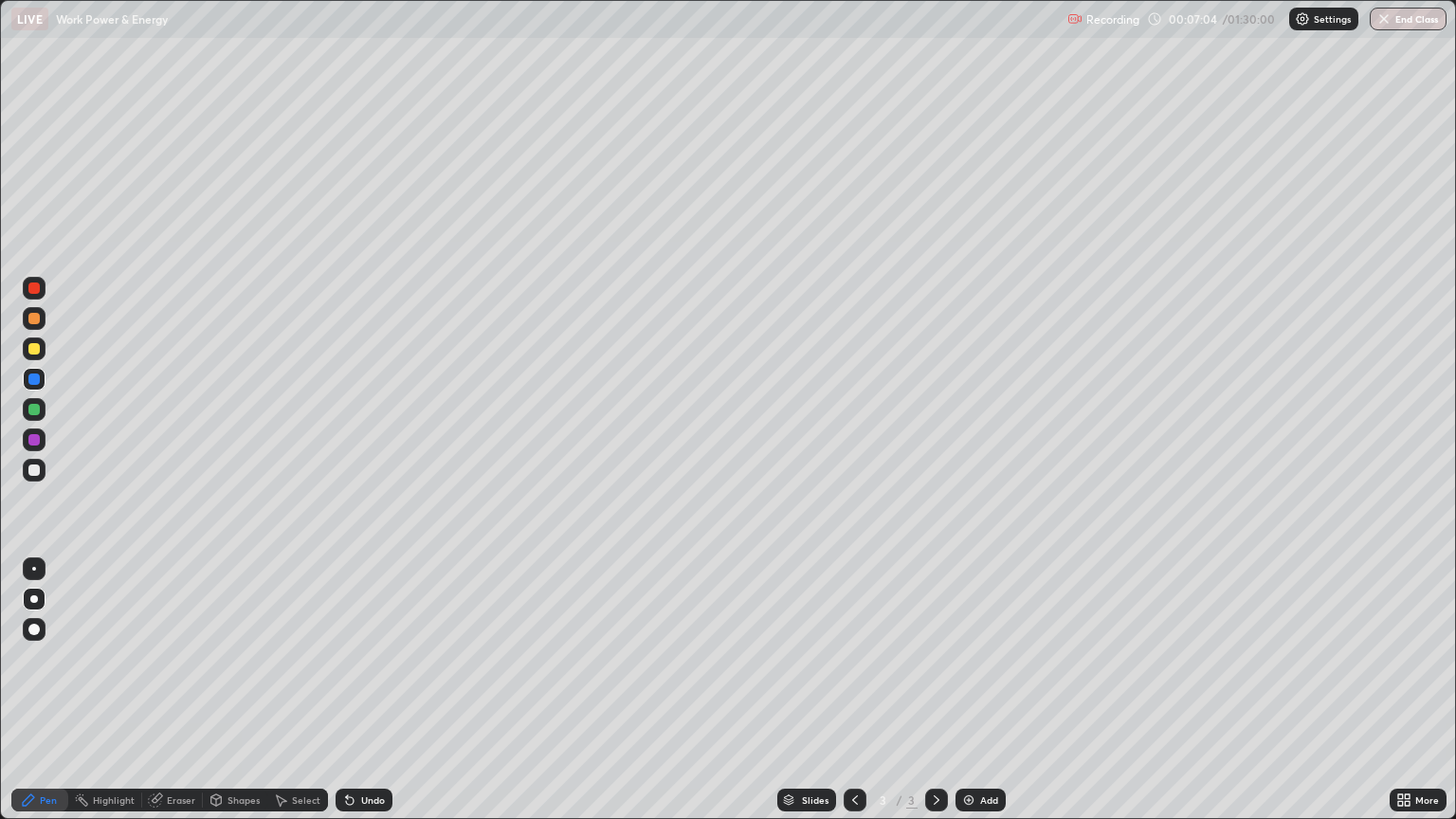 click at bounding box center (34, 569) 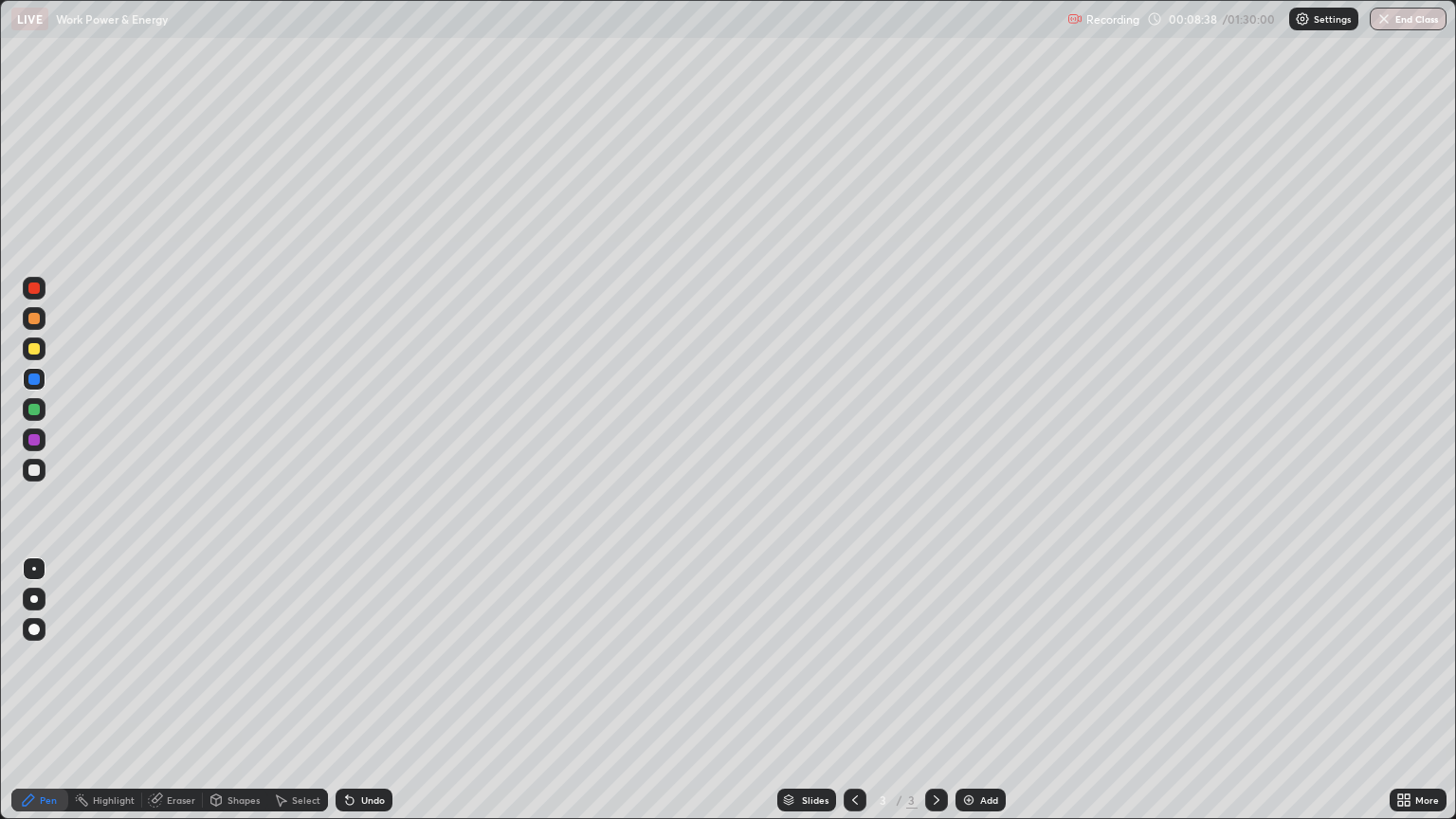 click at bounding box center (969, 800) 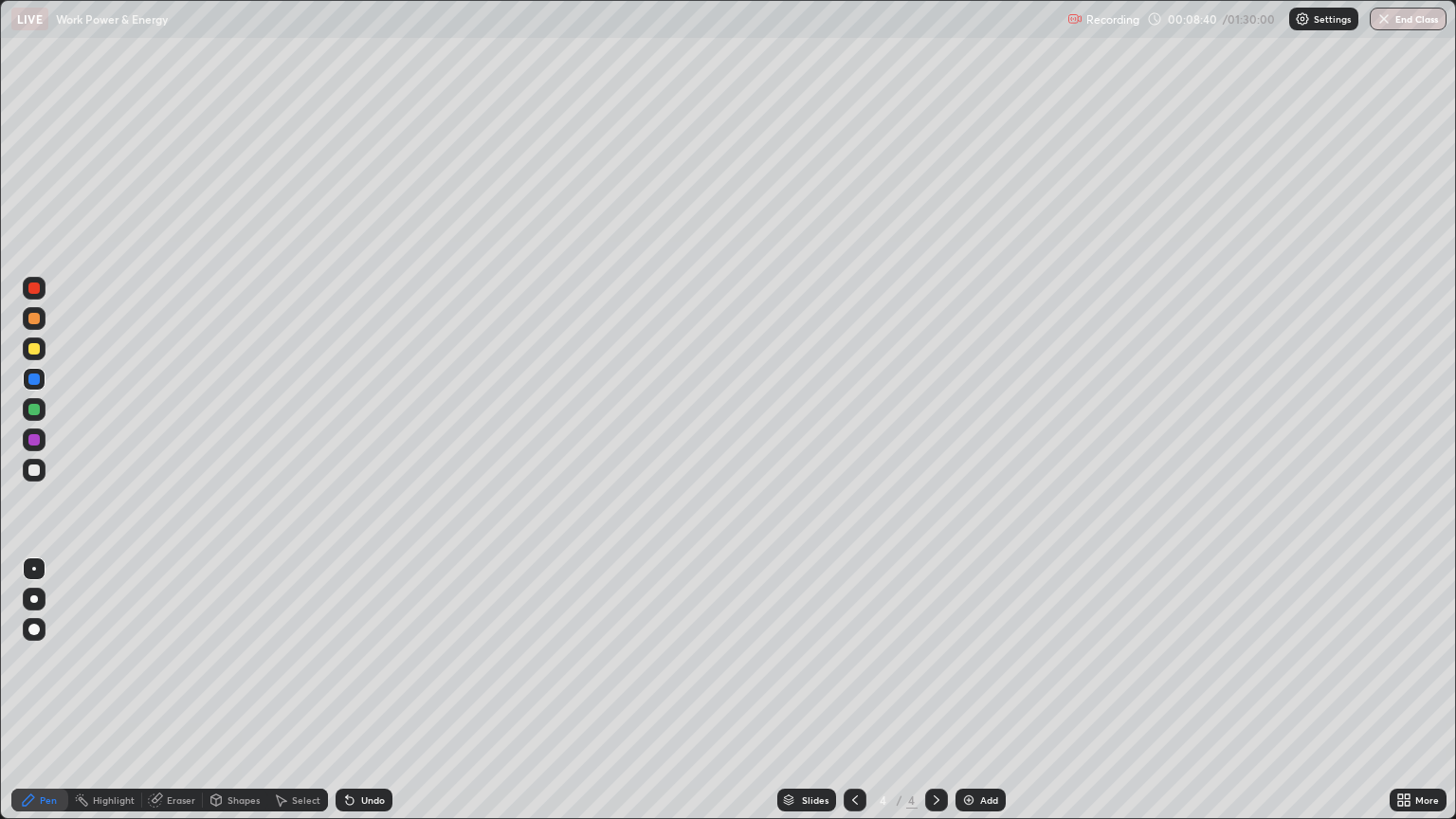 click on "Shapes" at bounding box center [244, 800] 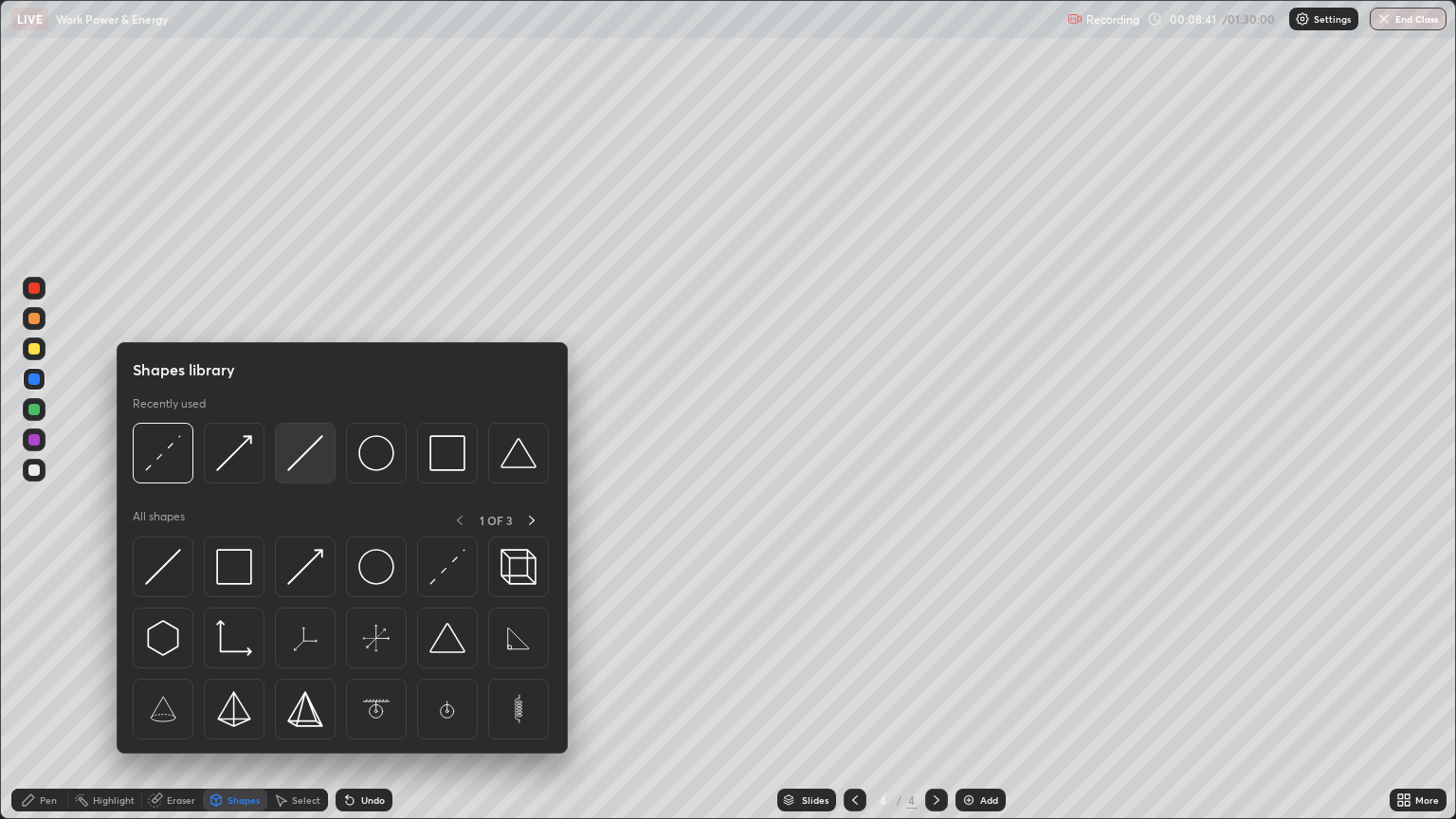 click at bounding box center (305, 453) 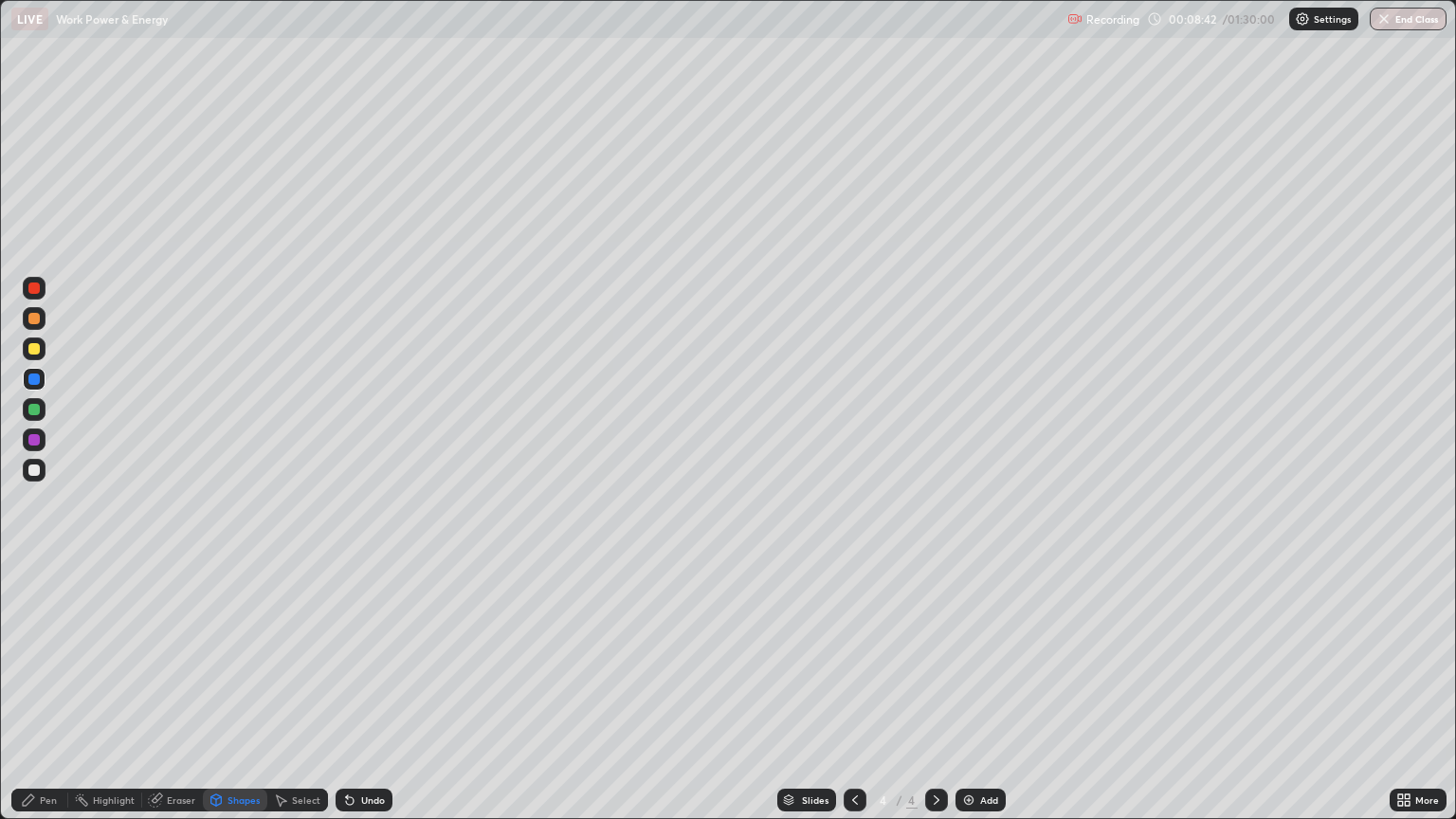 click at bounding box center [34, 349] 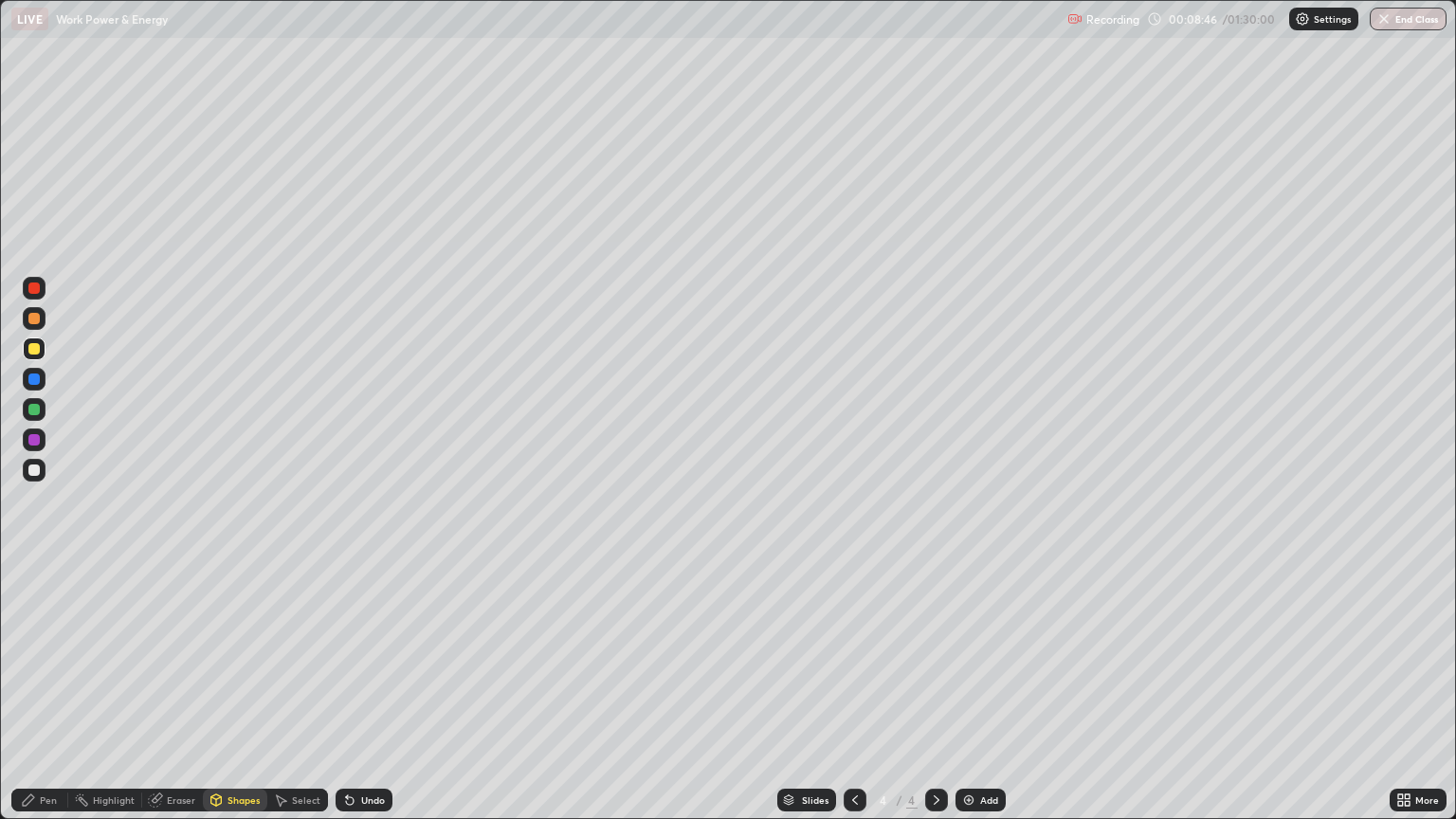 click on "Pen" at bounding box center (48, 800) 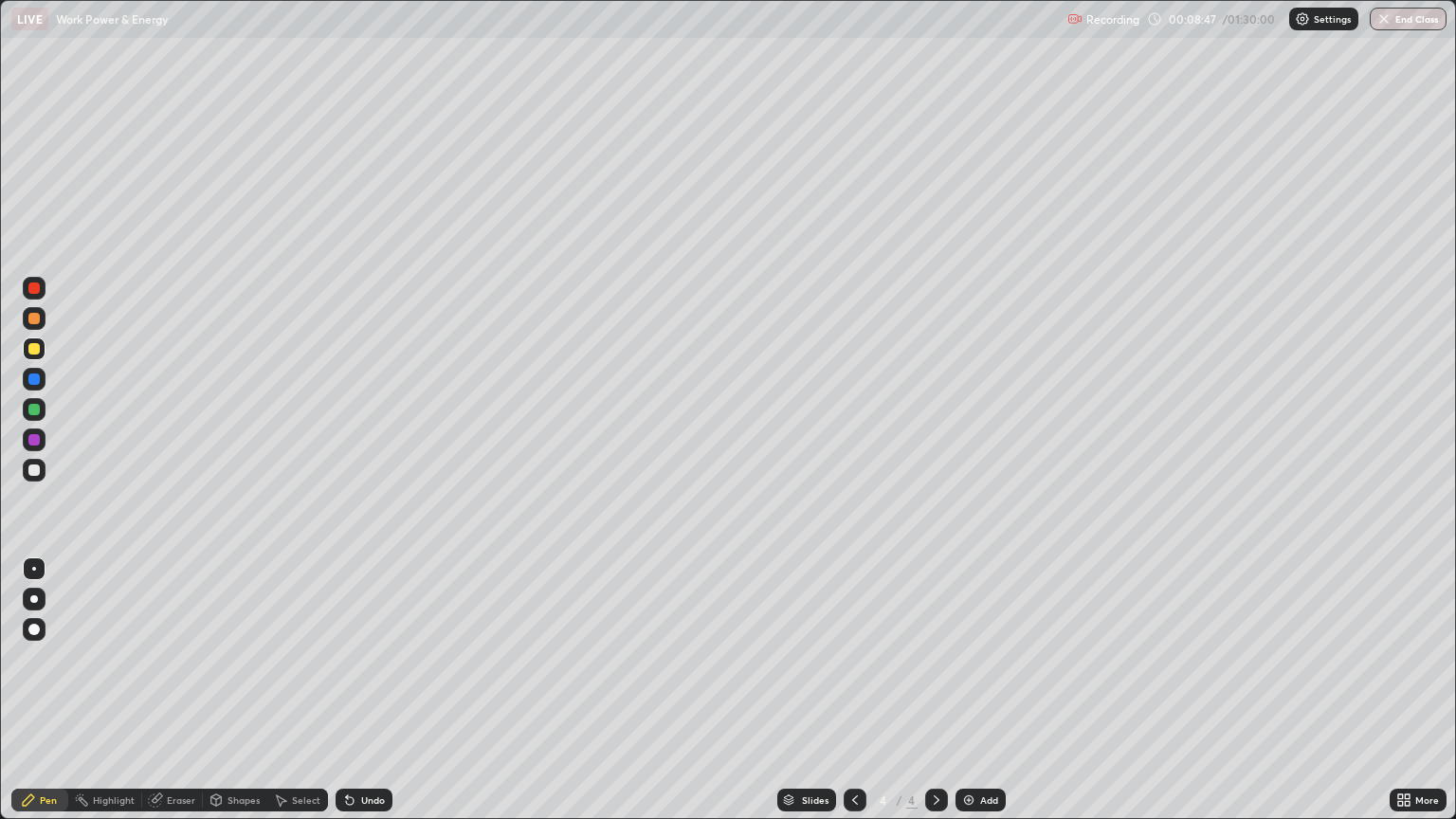 click at bounding box center [34, 470] 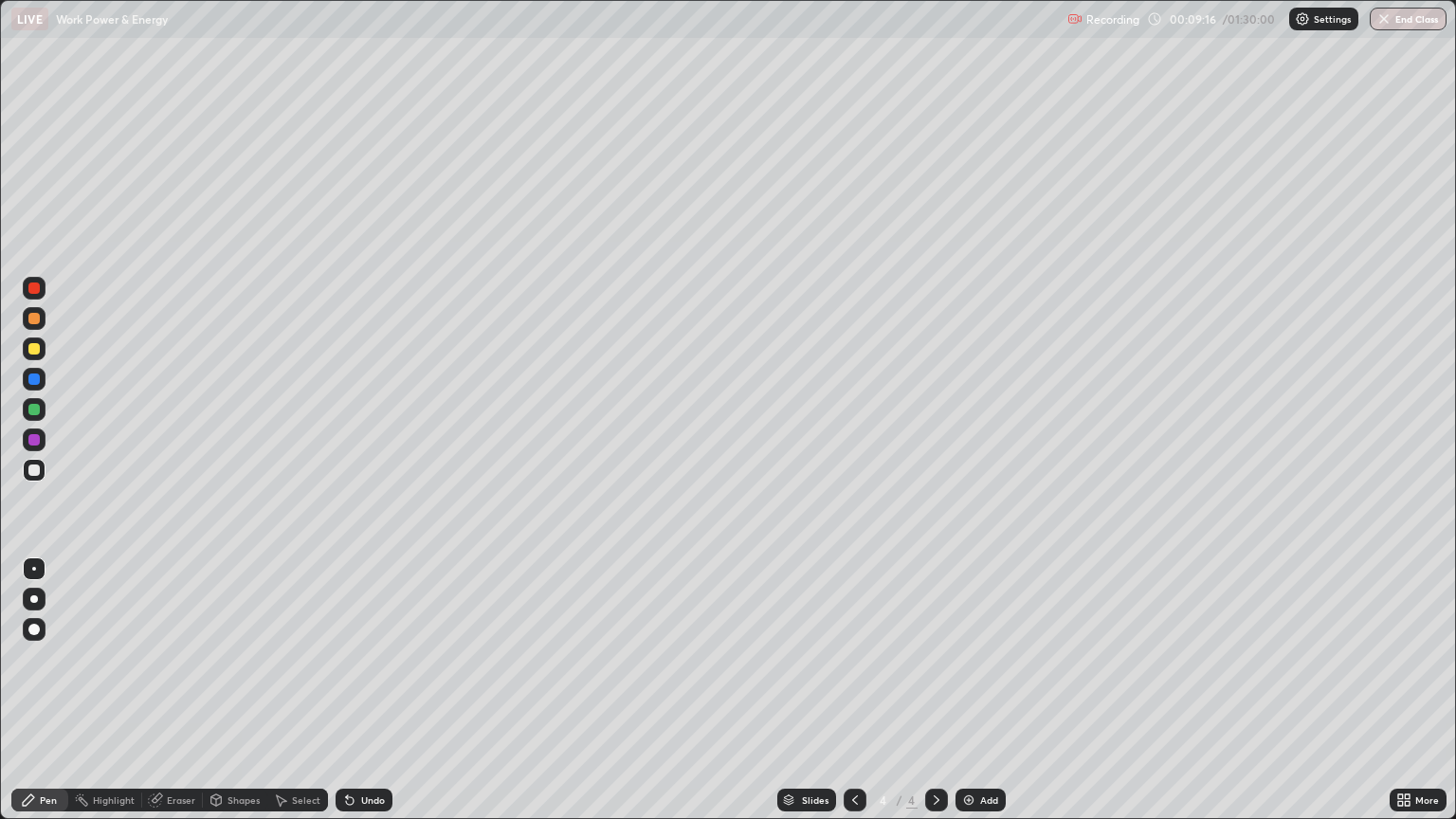 click at bounding box center [34, 379] 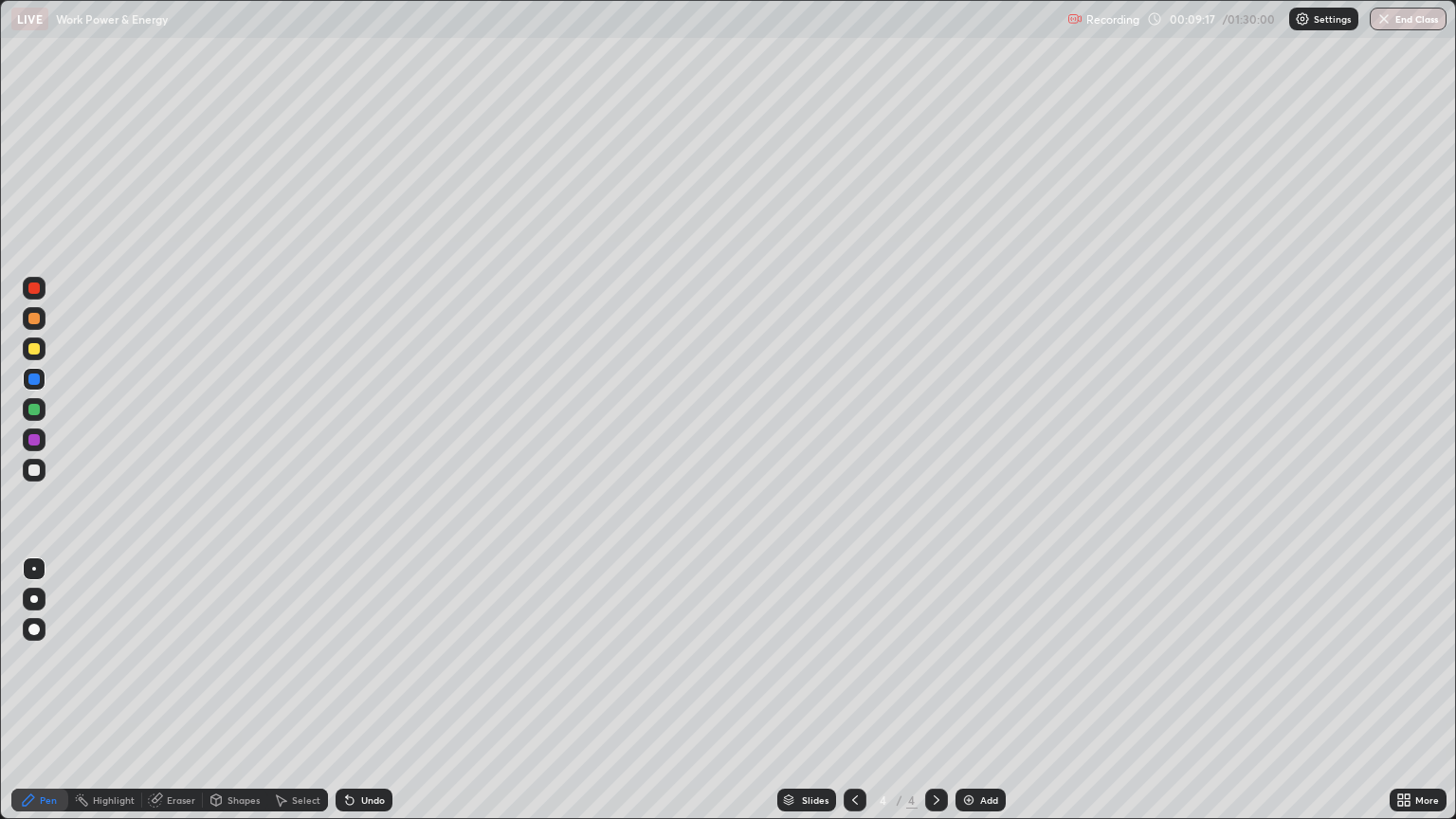 click at bounding box center [34, 599] 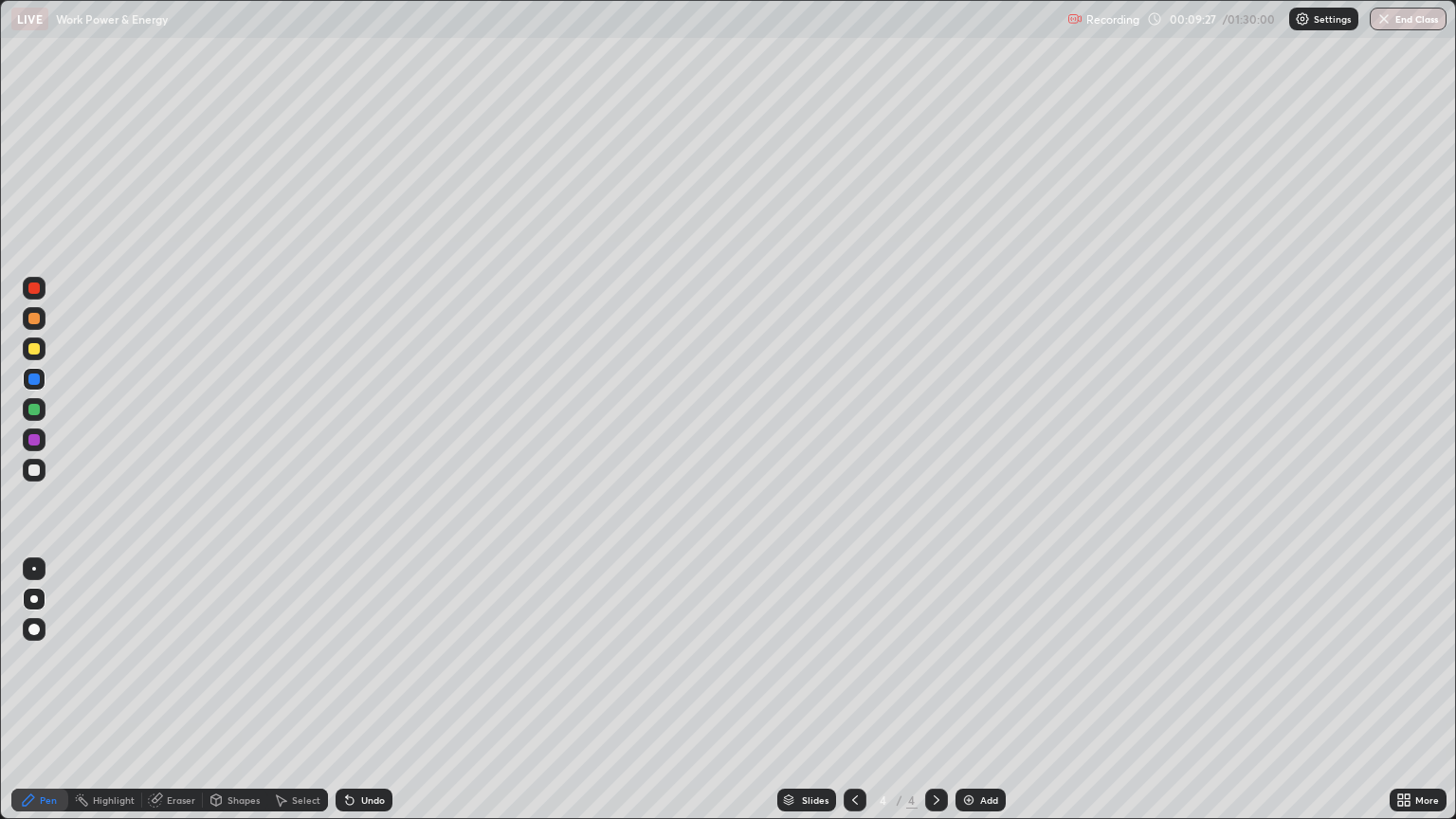 click at bounding box center (34, 569) 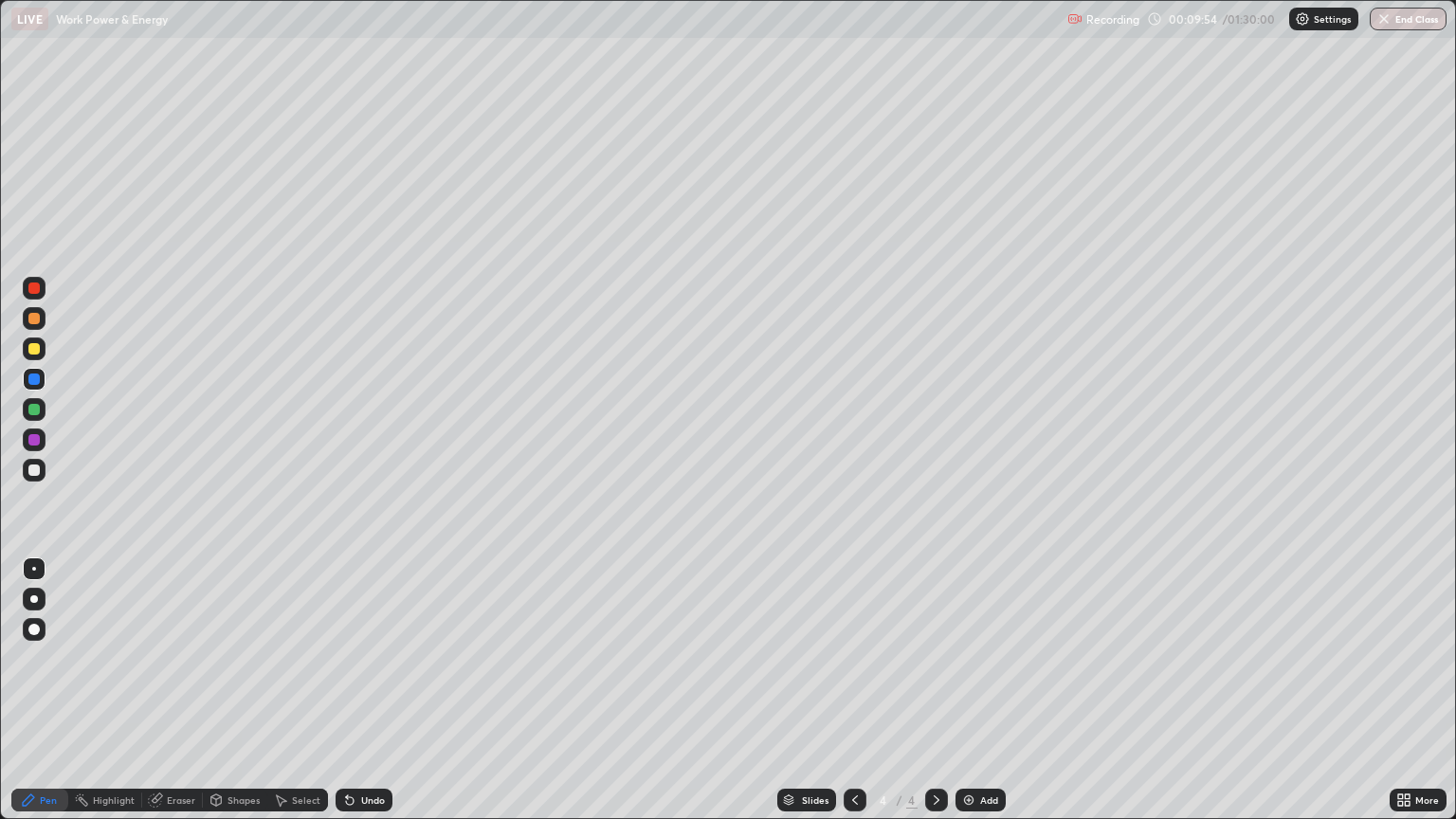 click at bounding box center (34, 470) 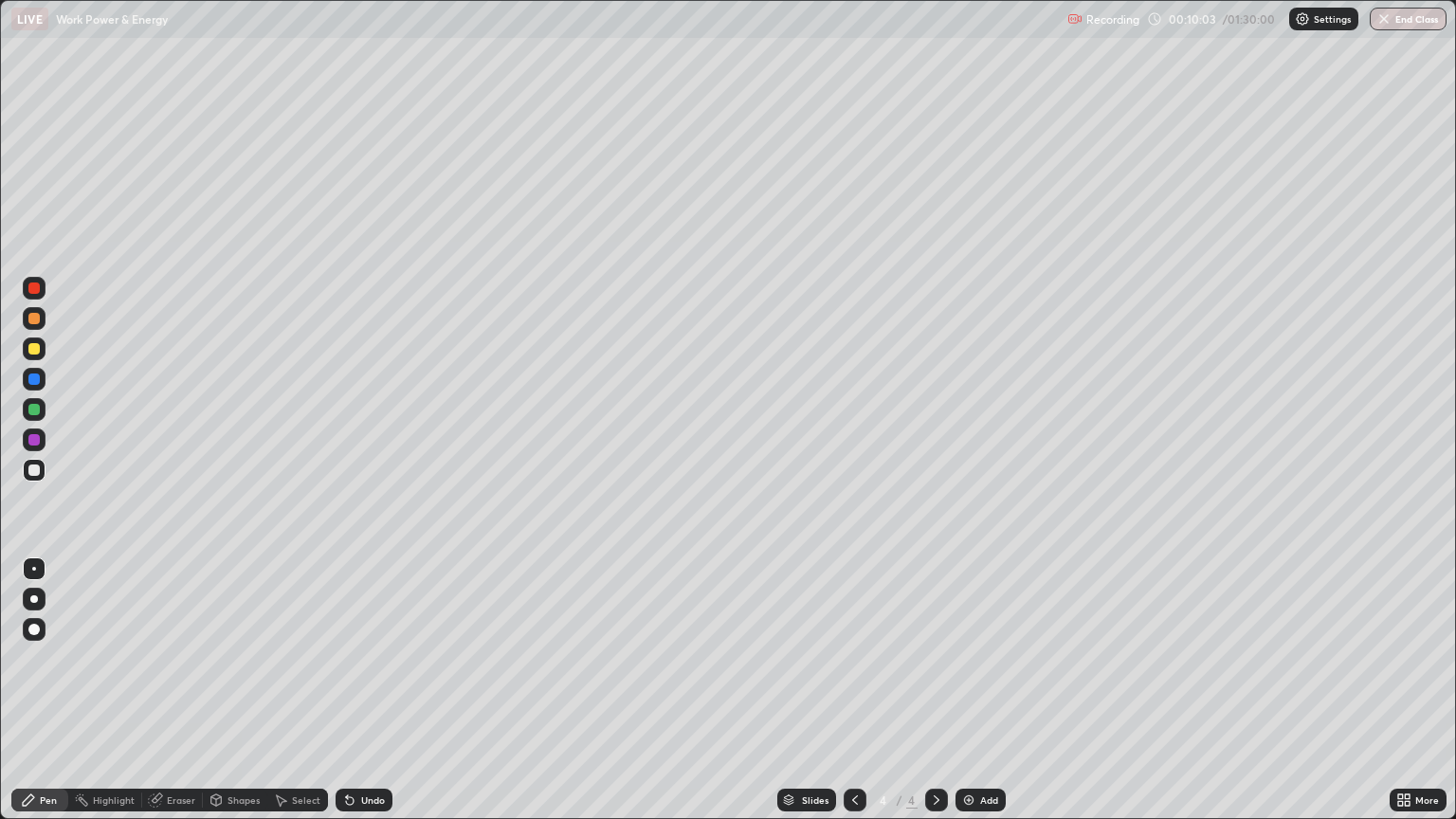click on "Undo" at bounding box center (373, 800) 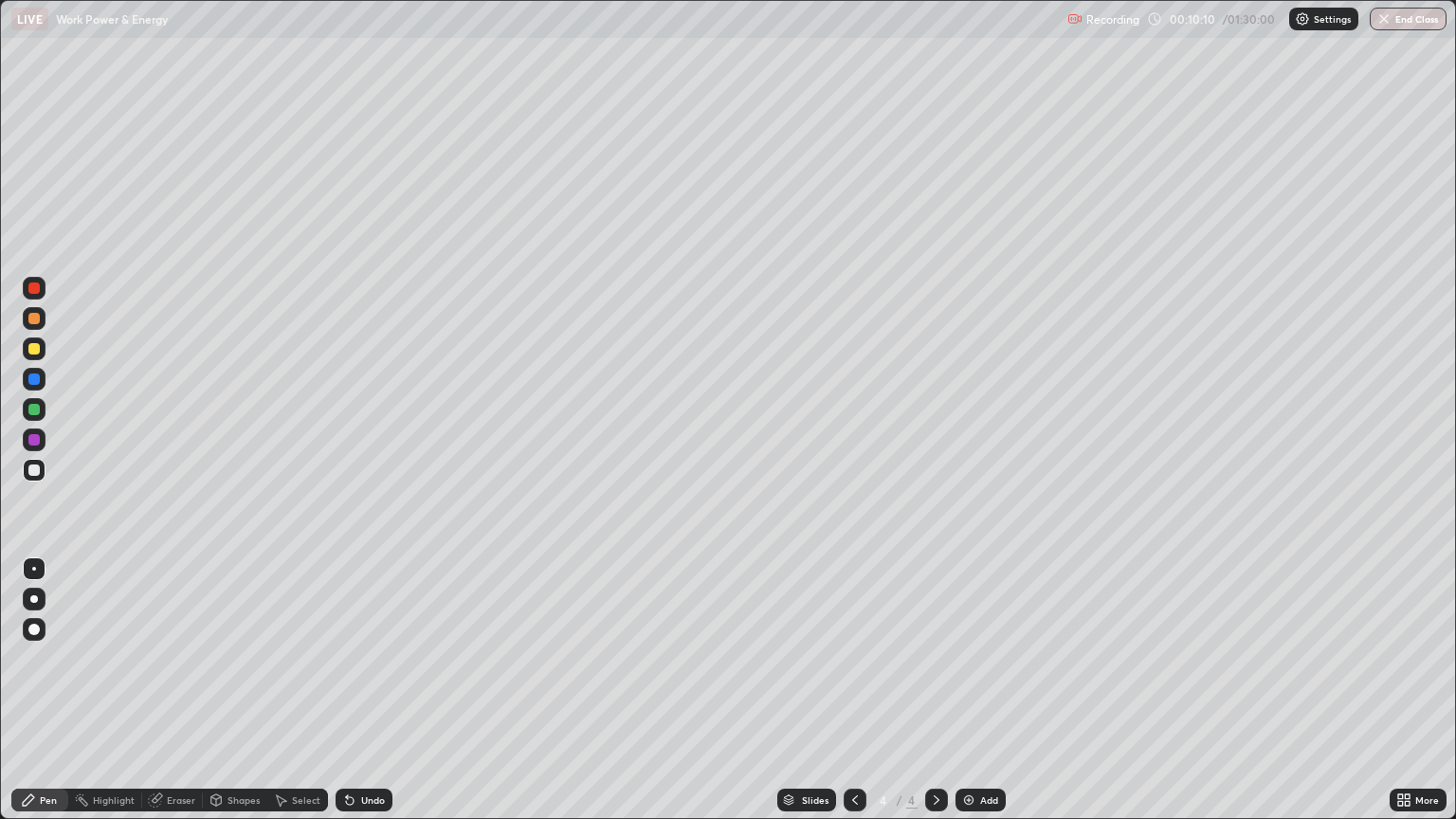 click on "Undo" at bounding box center (373, 800) 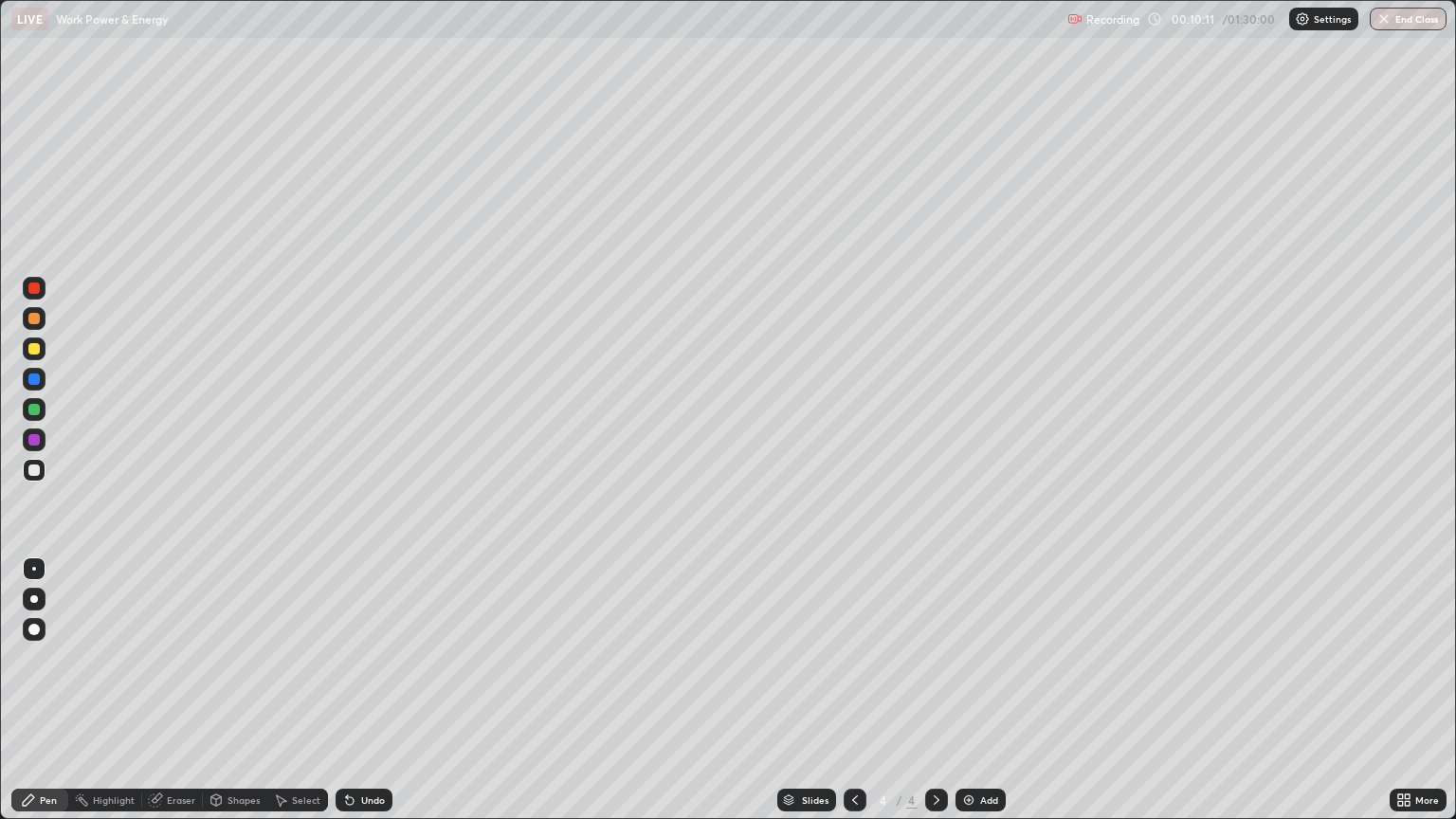 click 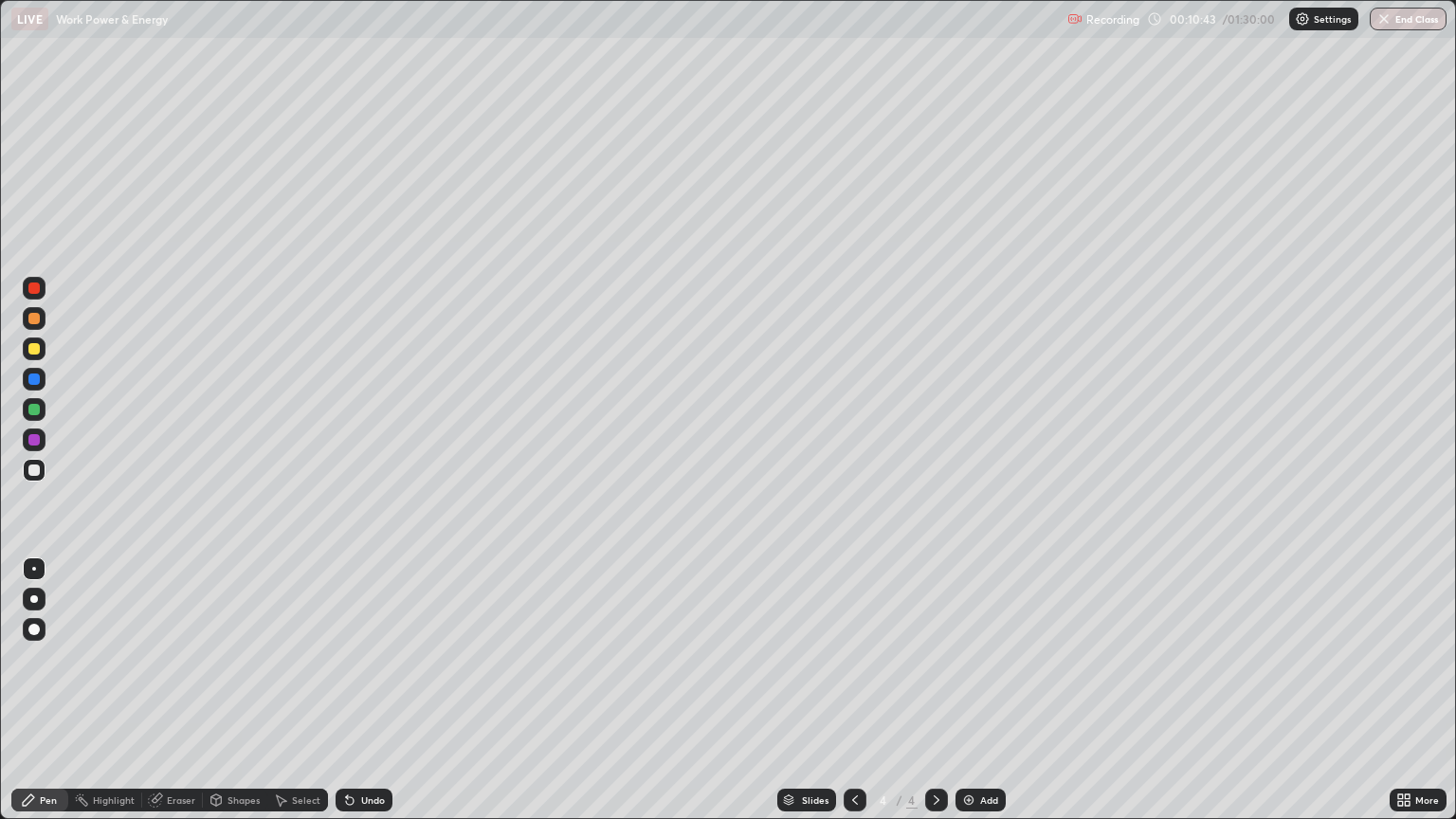 click at bounding box center (34, 349) 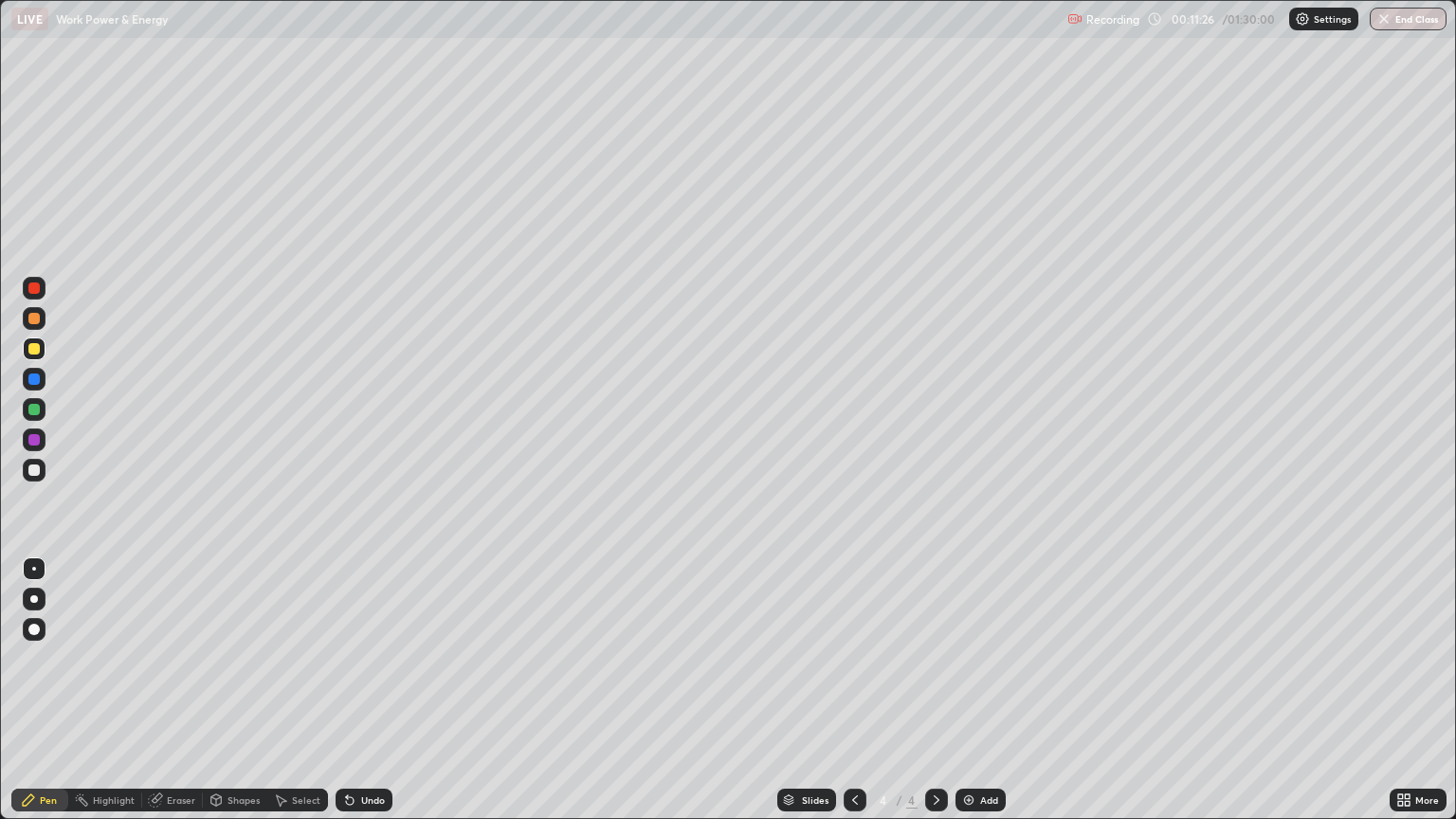 click on "Undo" at bounding box center [364, 800] 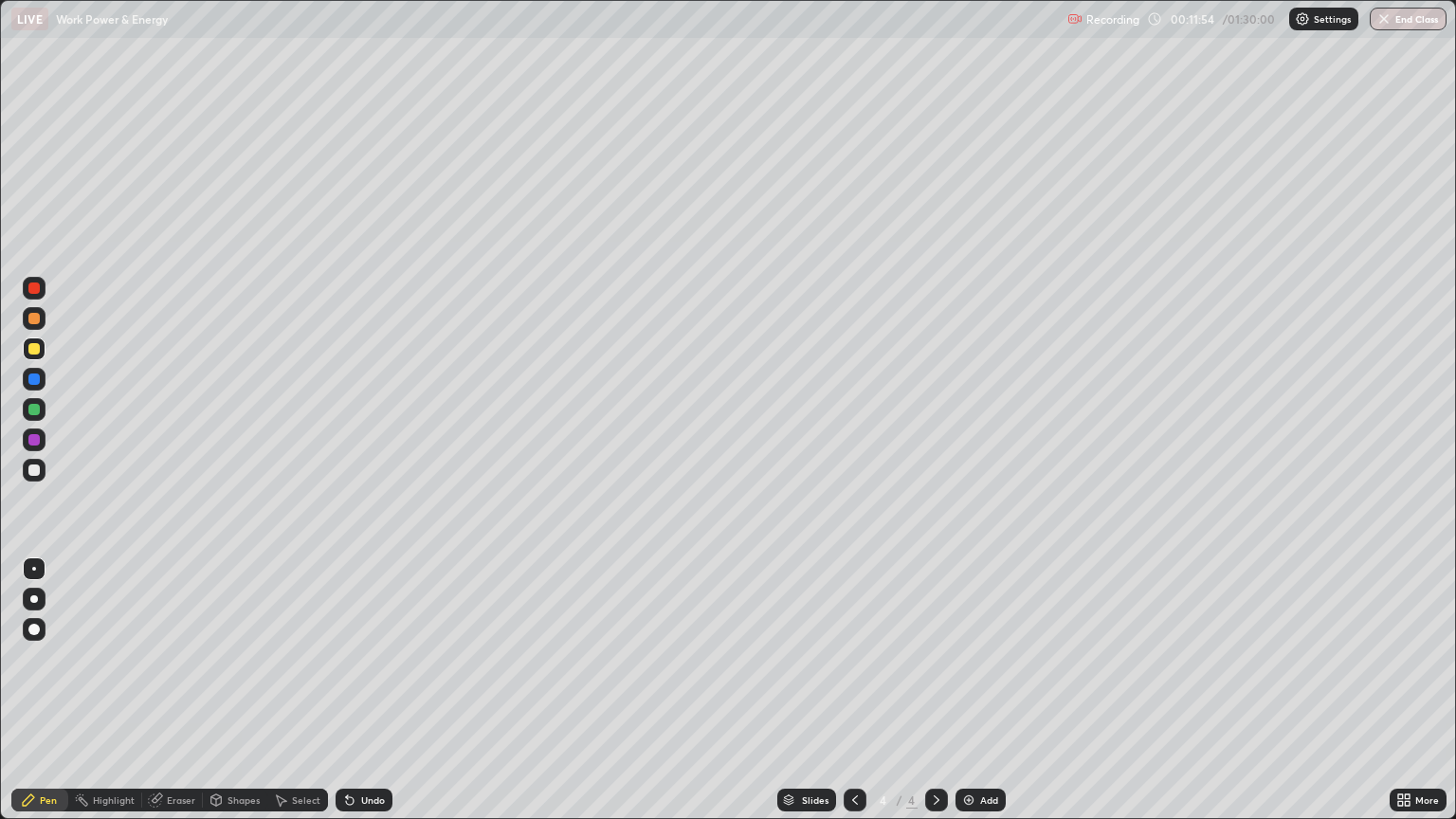 click on "Add" at bounding box center [989, 800] 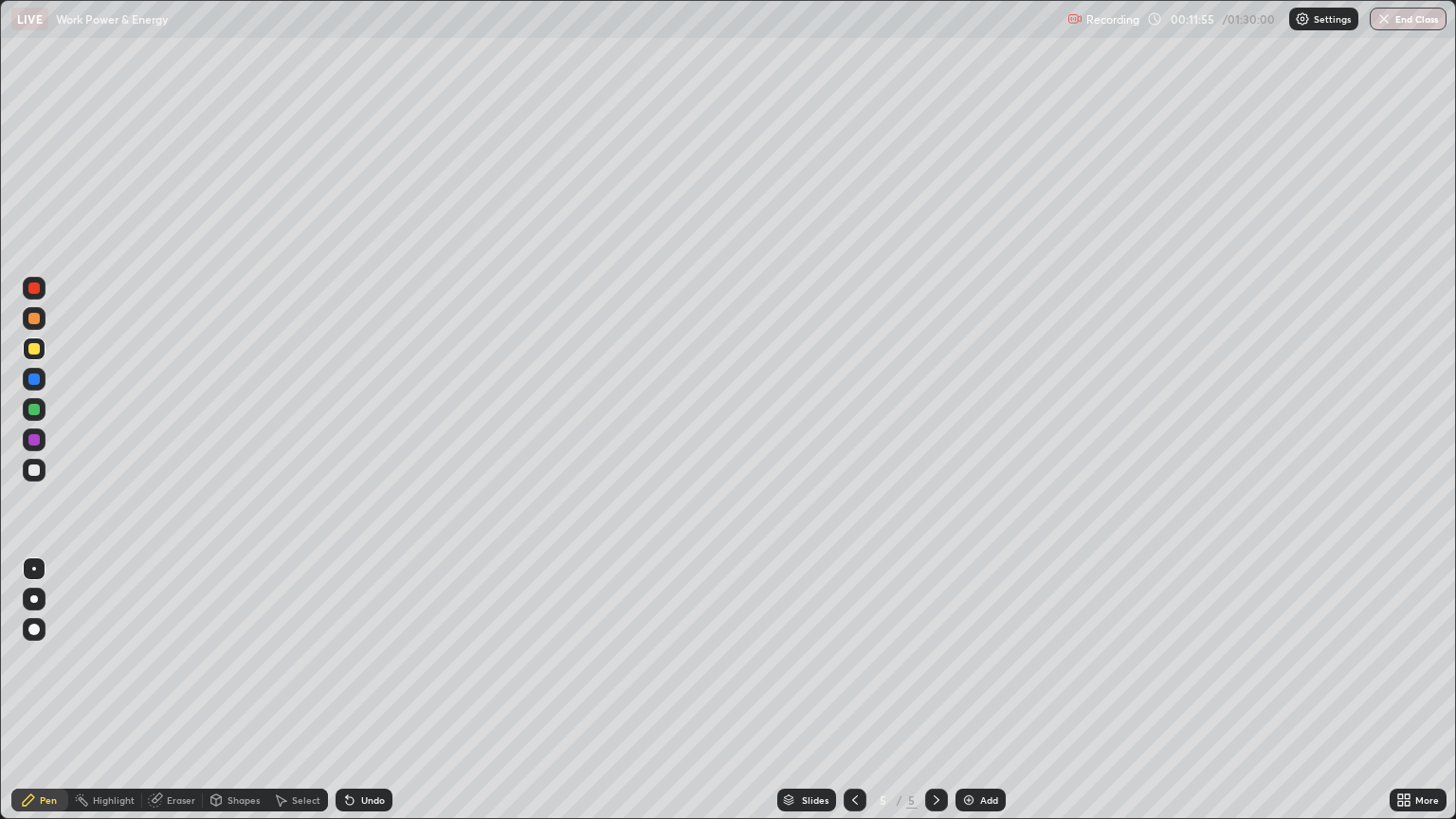 click on "Shapes" at bounding box center (244, 800) 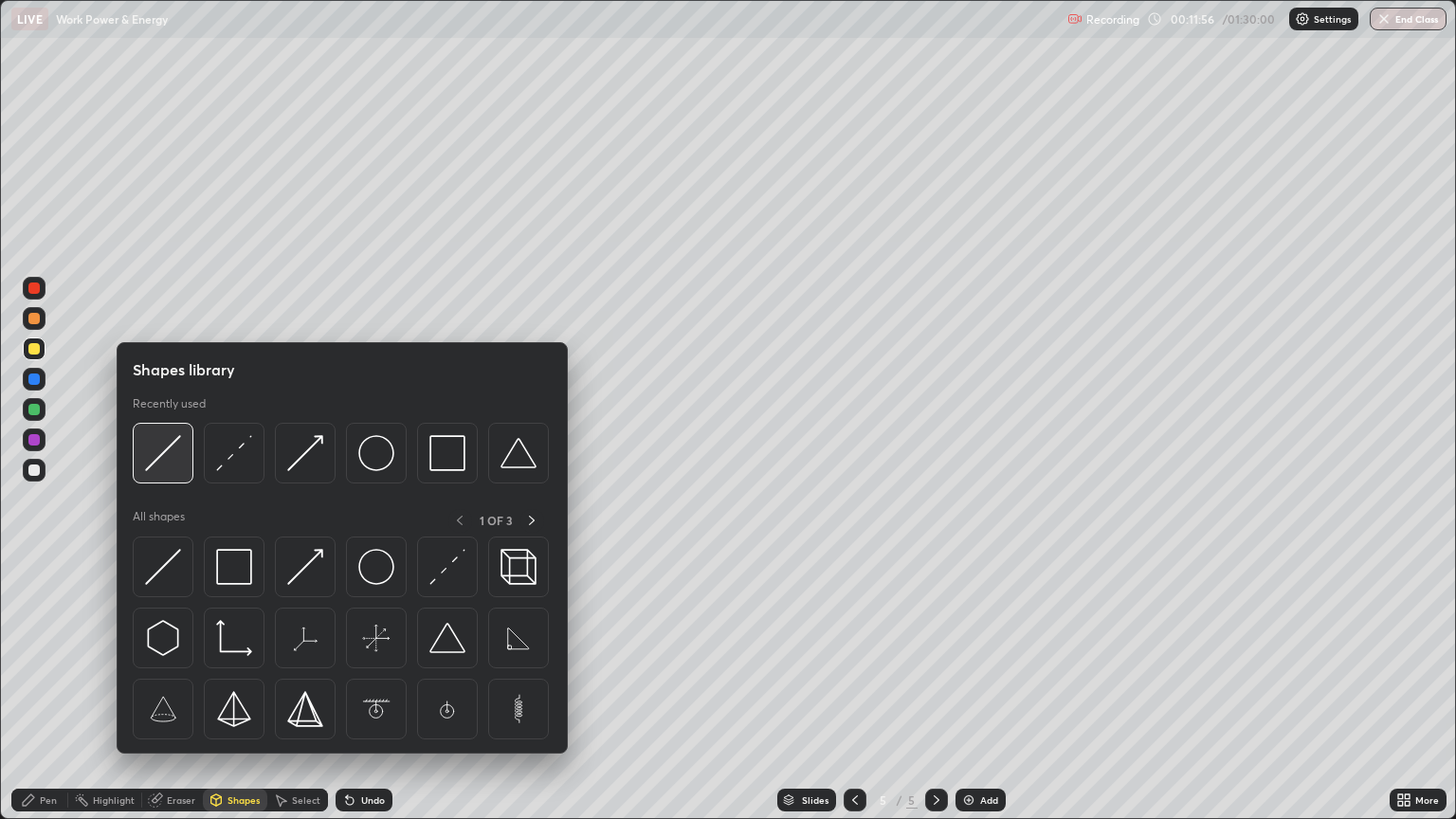 click at bounding box center [163, 453] 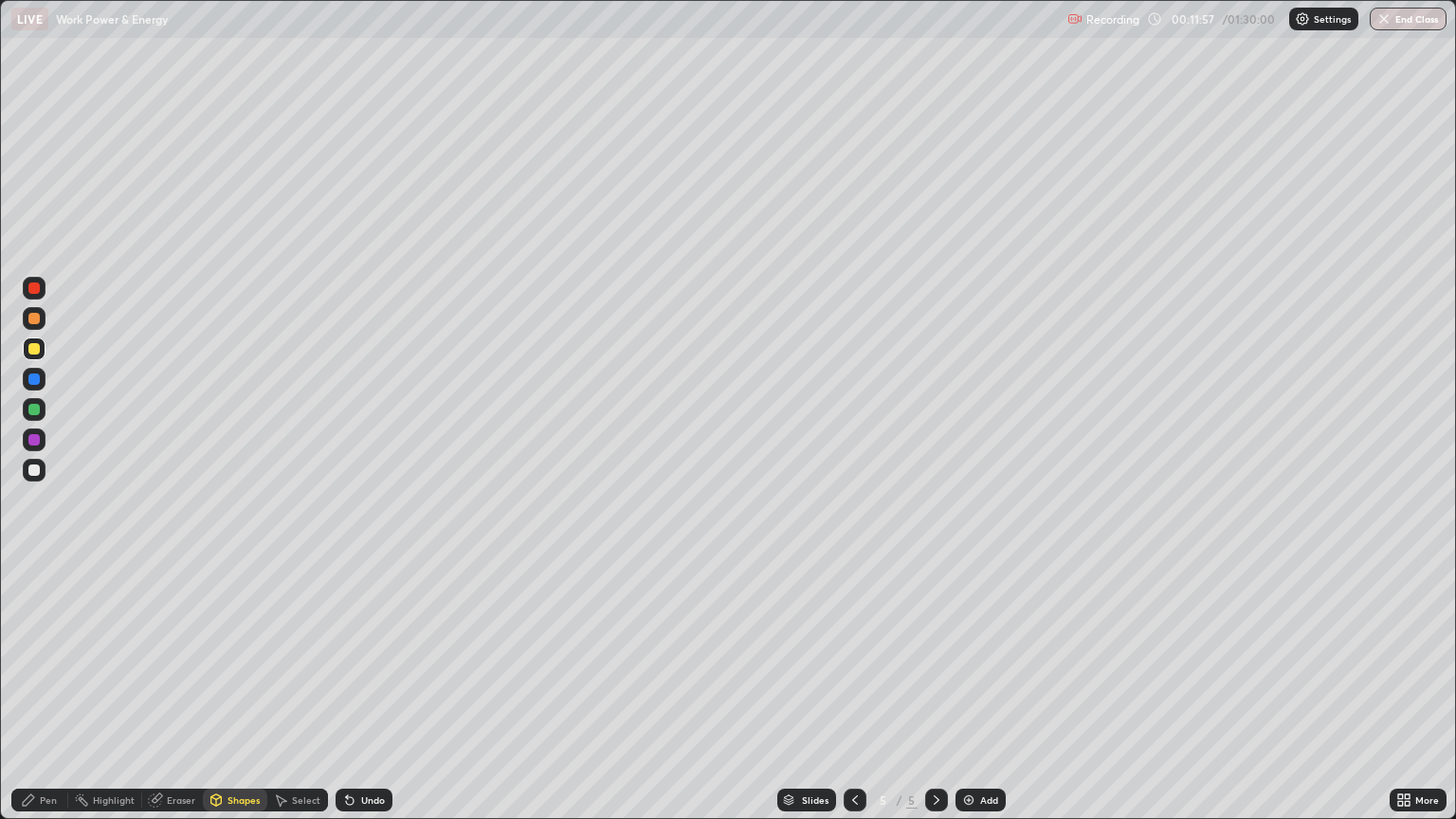 click at bounding box center [34, 349] 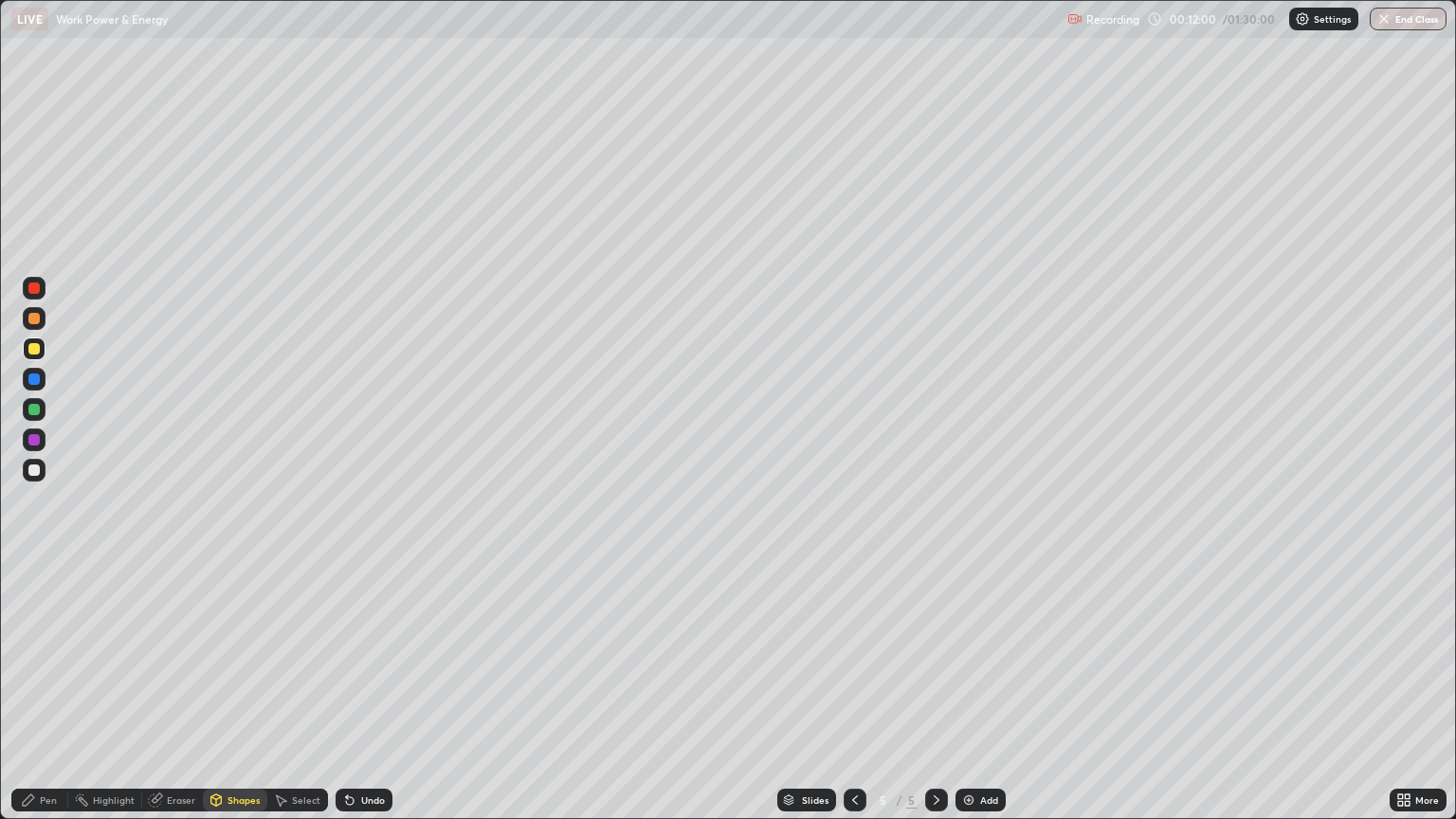 click on "Pen" at bounding box center [40, 800] 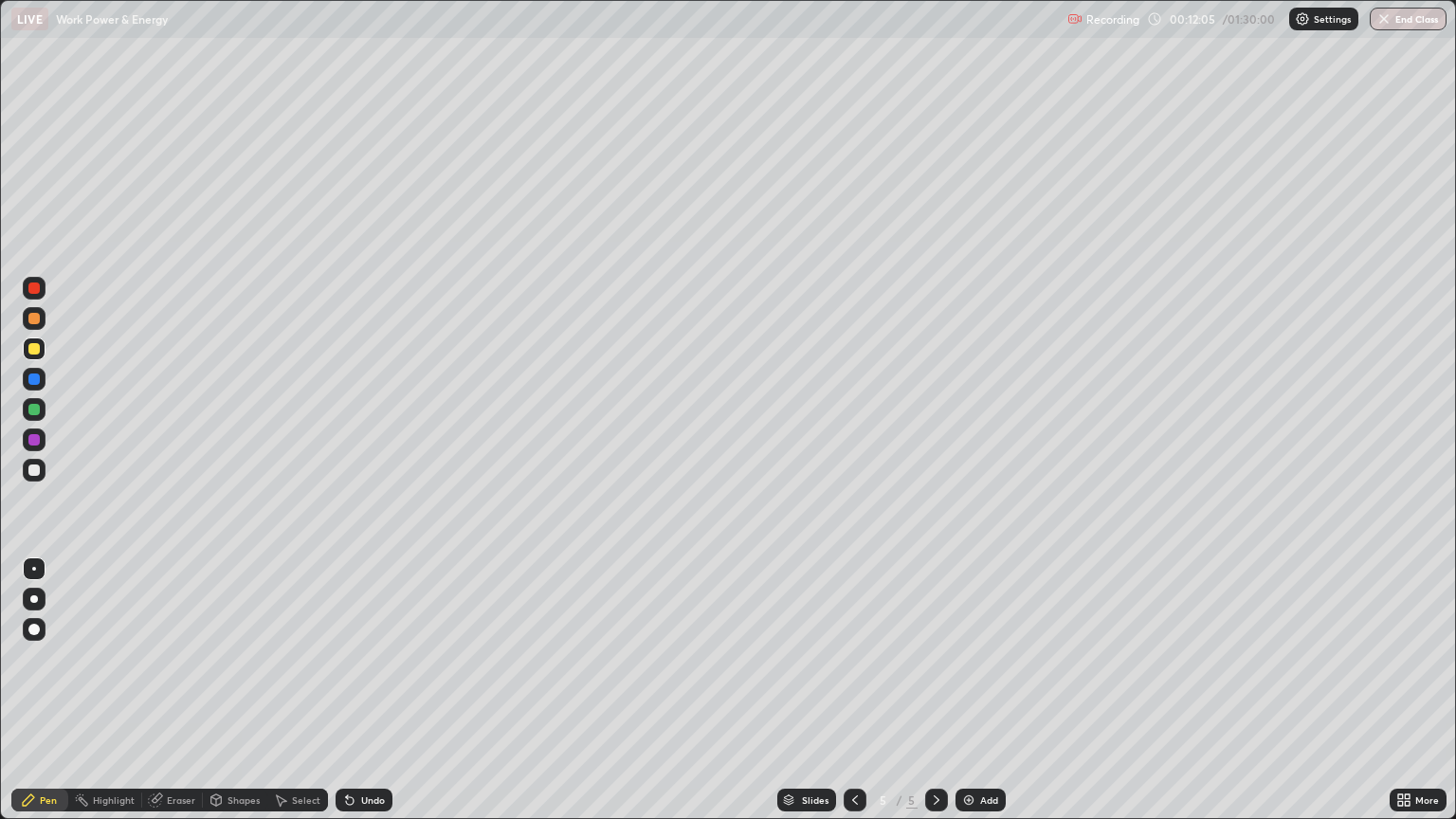 click at bounding box center (34, 379) 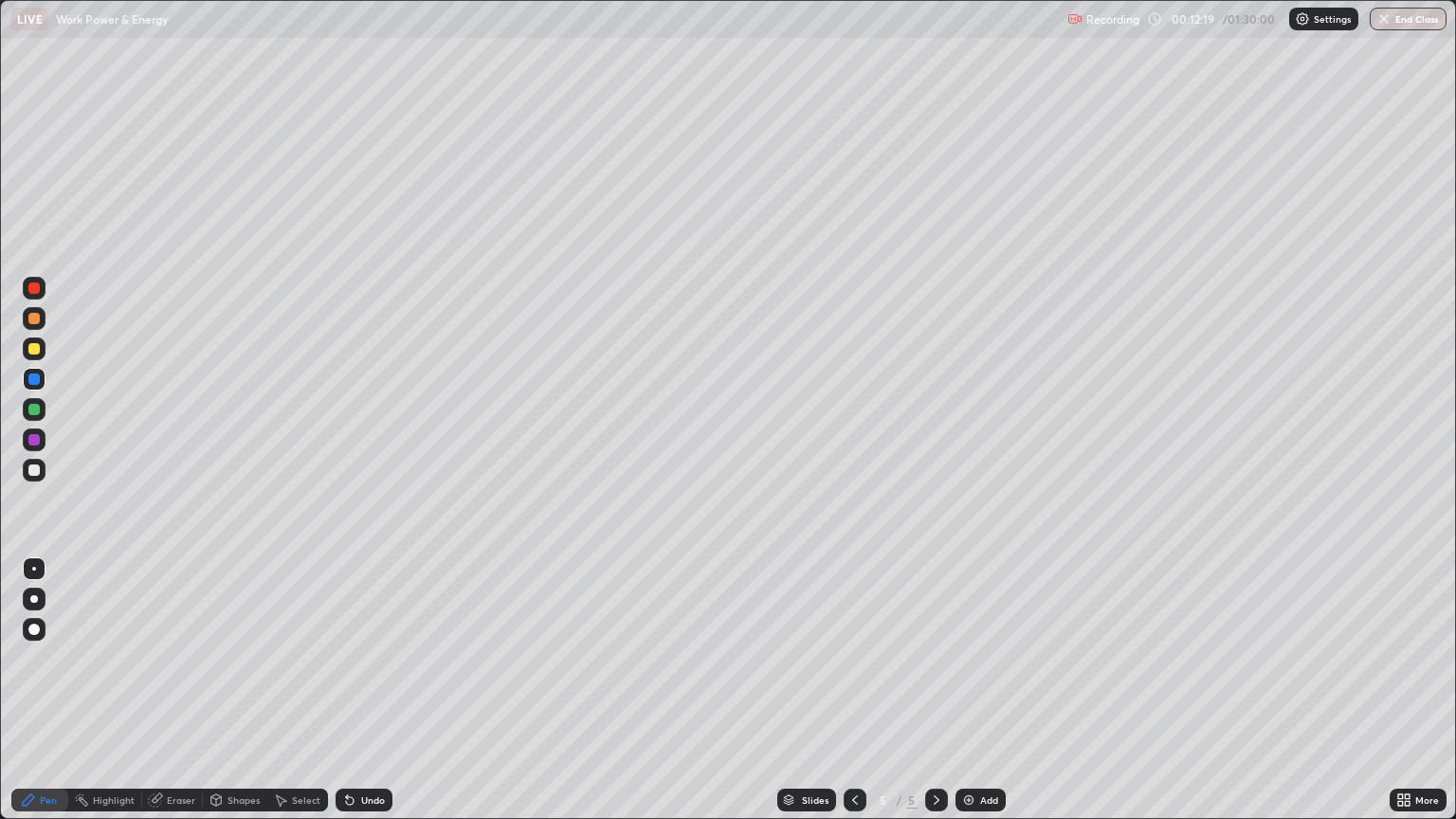 click at bounding box center [34, 410] 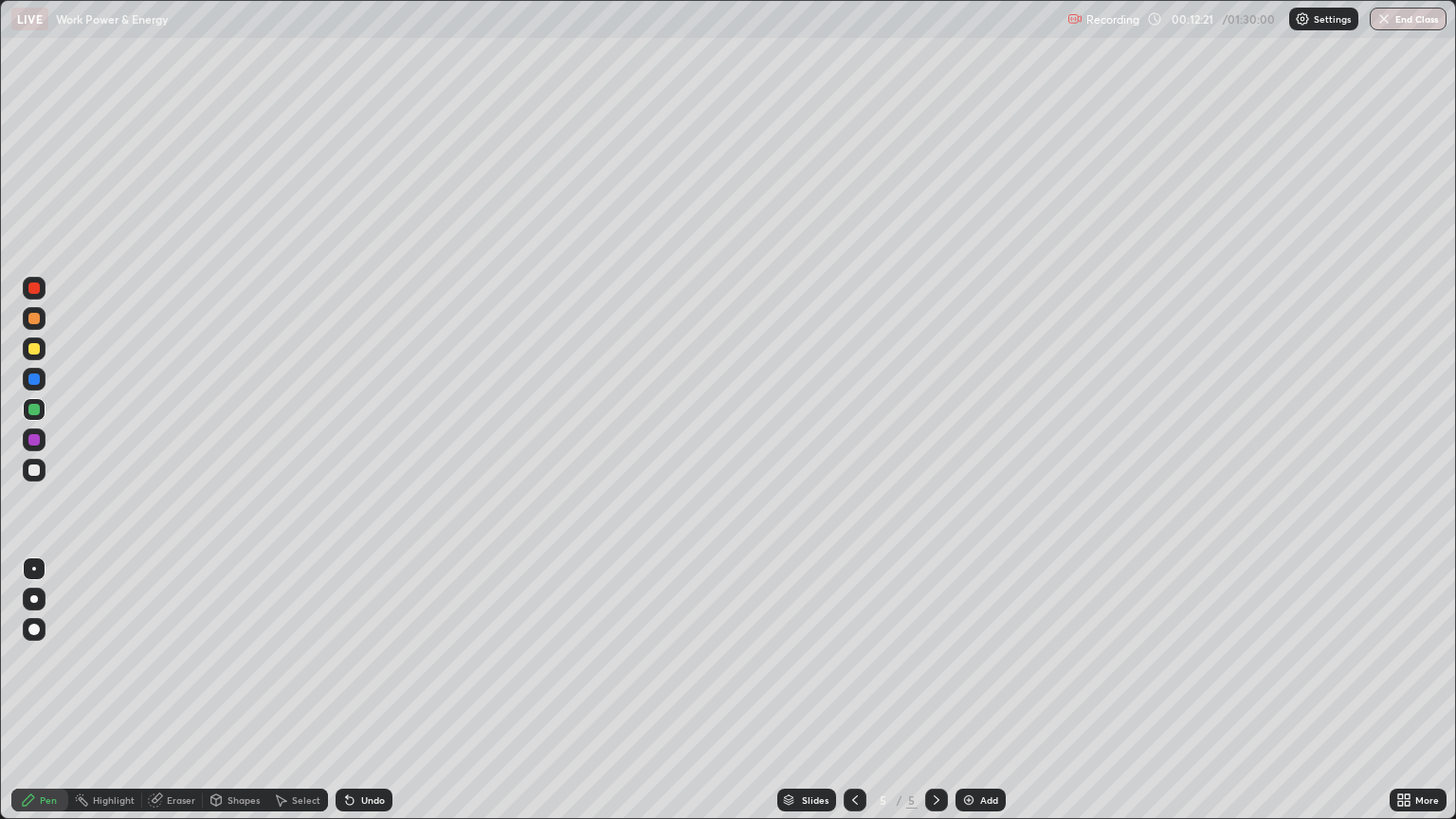 click 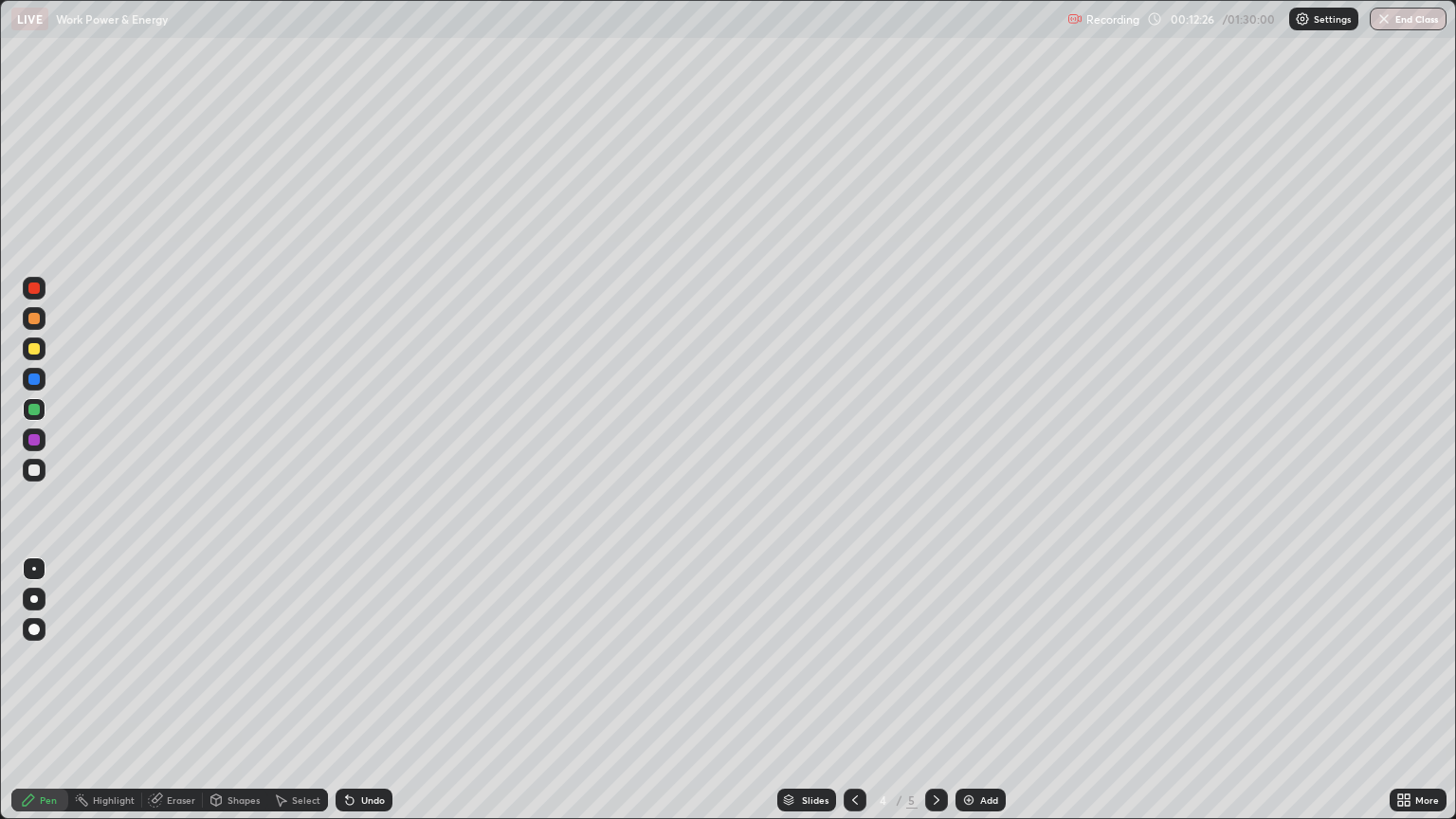 click on "5" at bounding box center [912, 800] 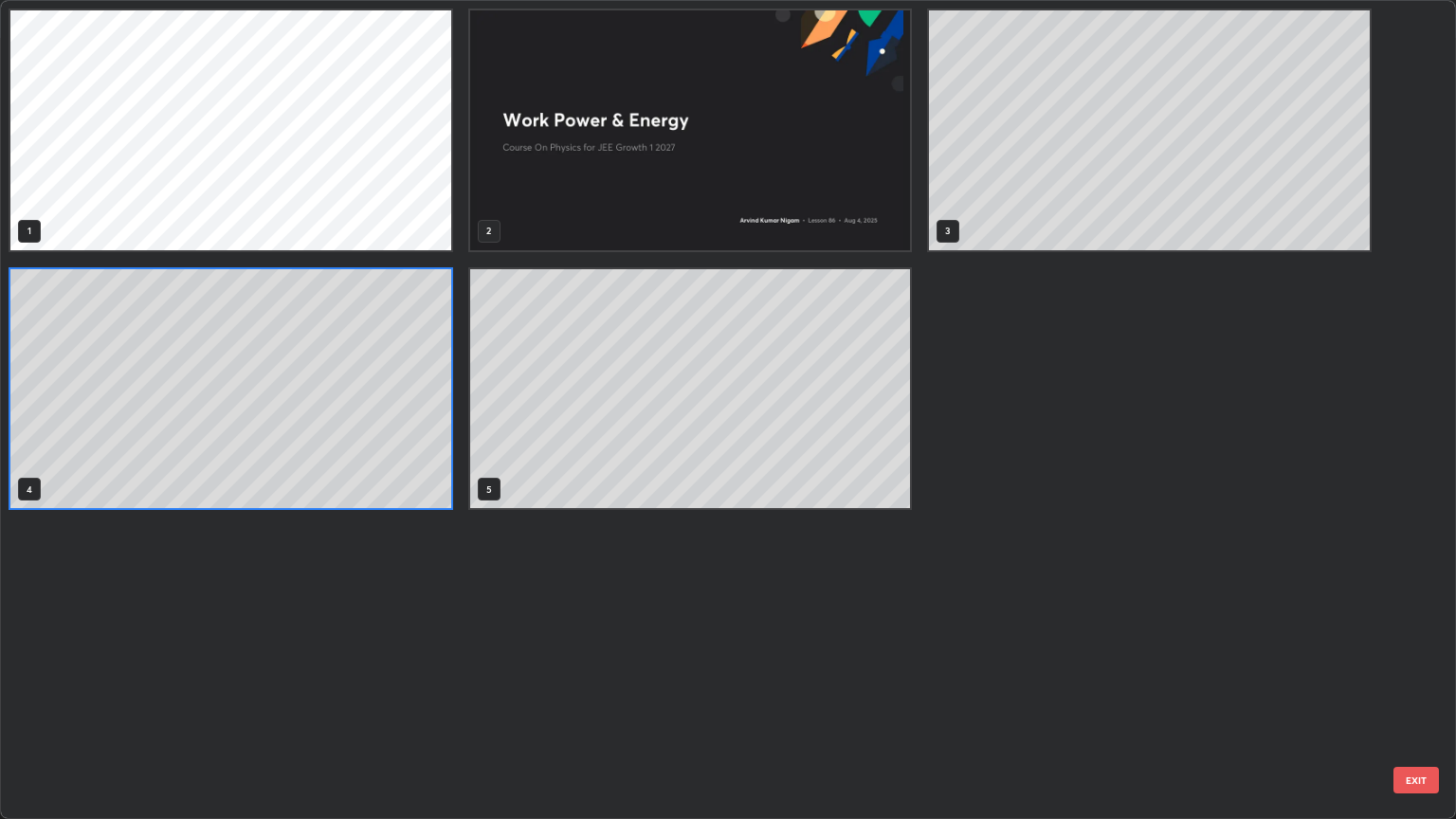 scroll, scrollTop: 6, scrollLeft: 9, axis: both 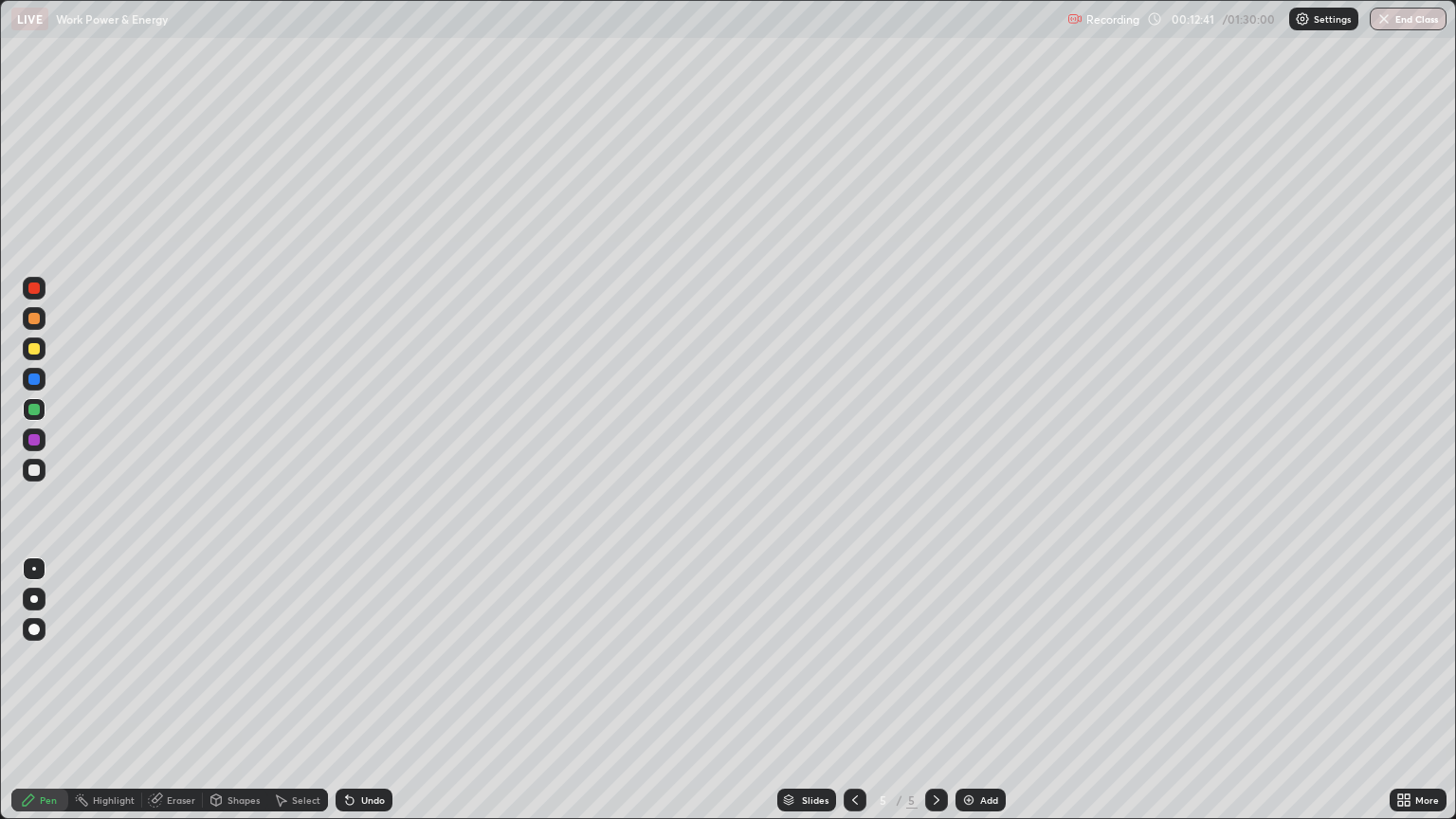 click at bounding box center (855, 800) 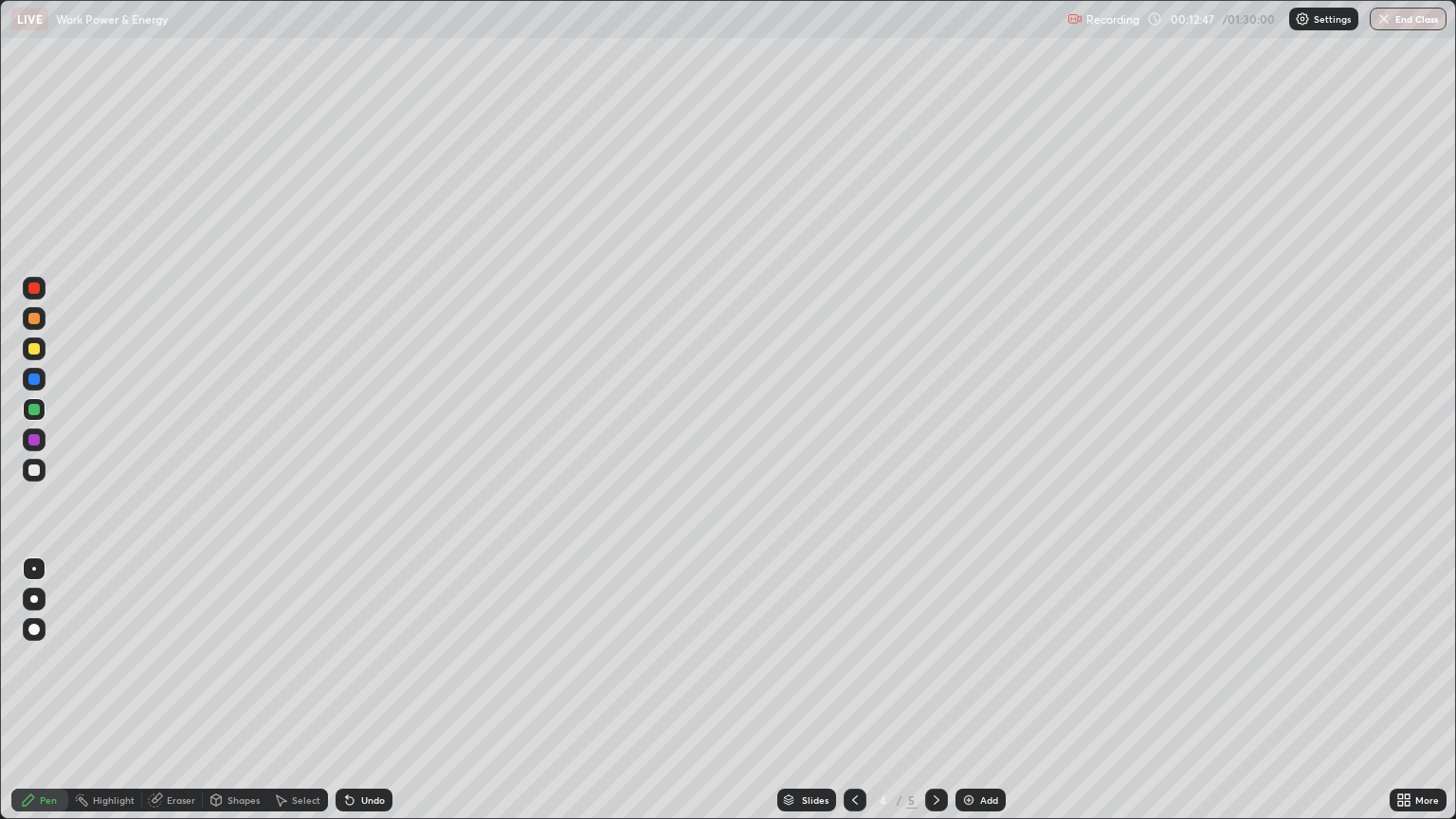click at bounding box center [937, 800] 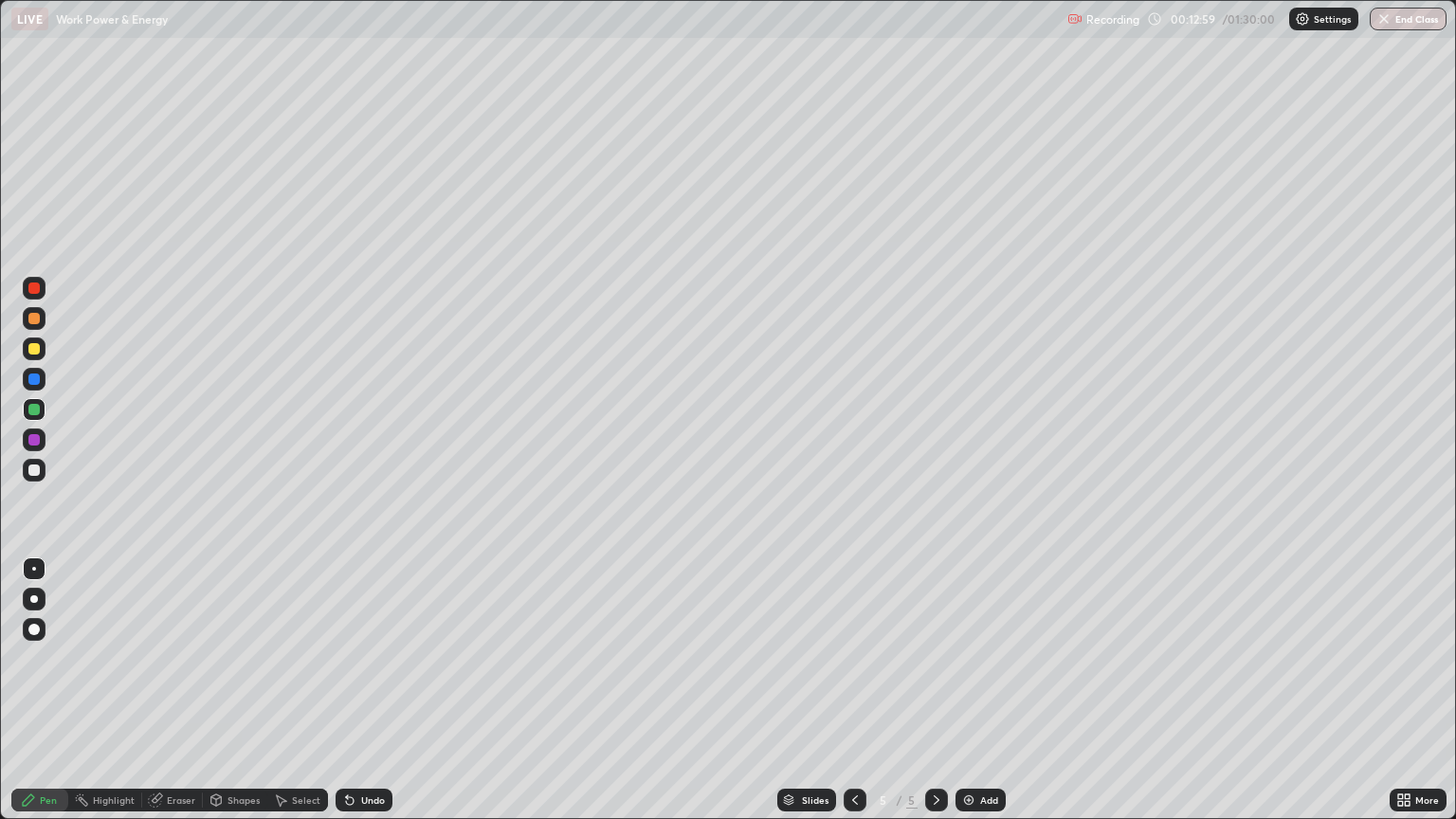 click at bounding box center [34, 349] 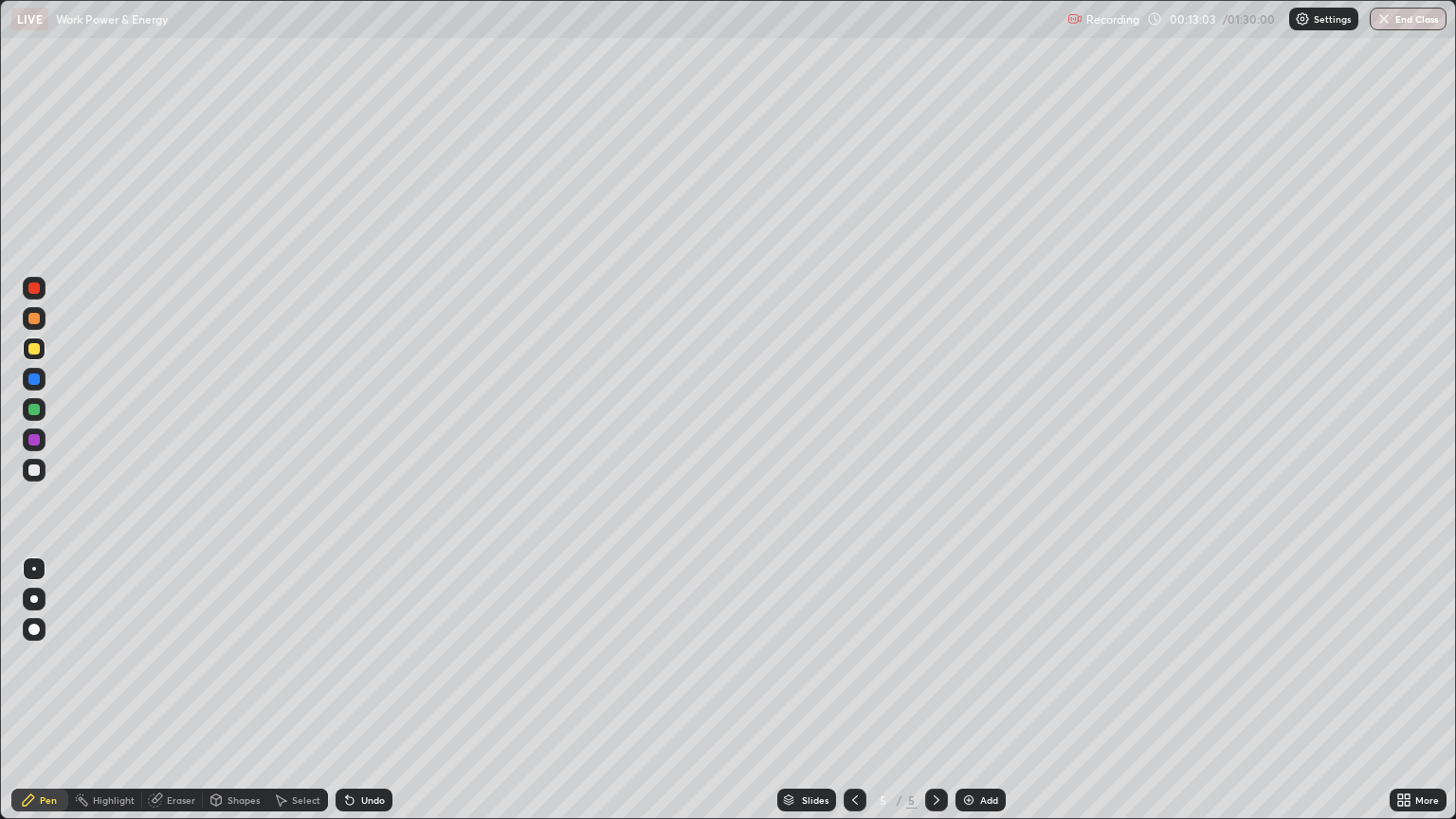 click on "Undo" at bounding box center [373, 800] 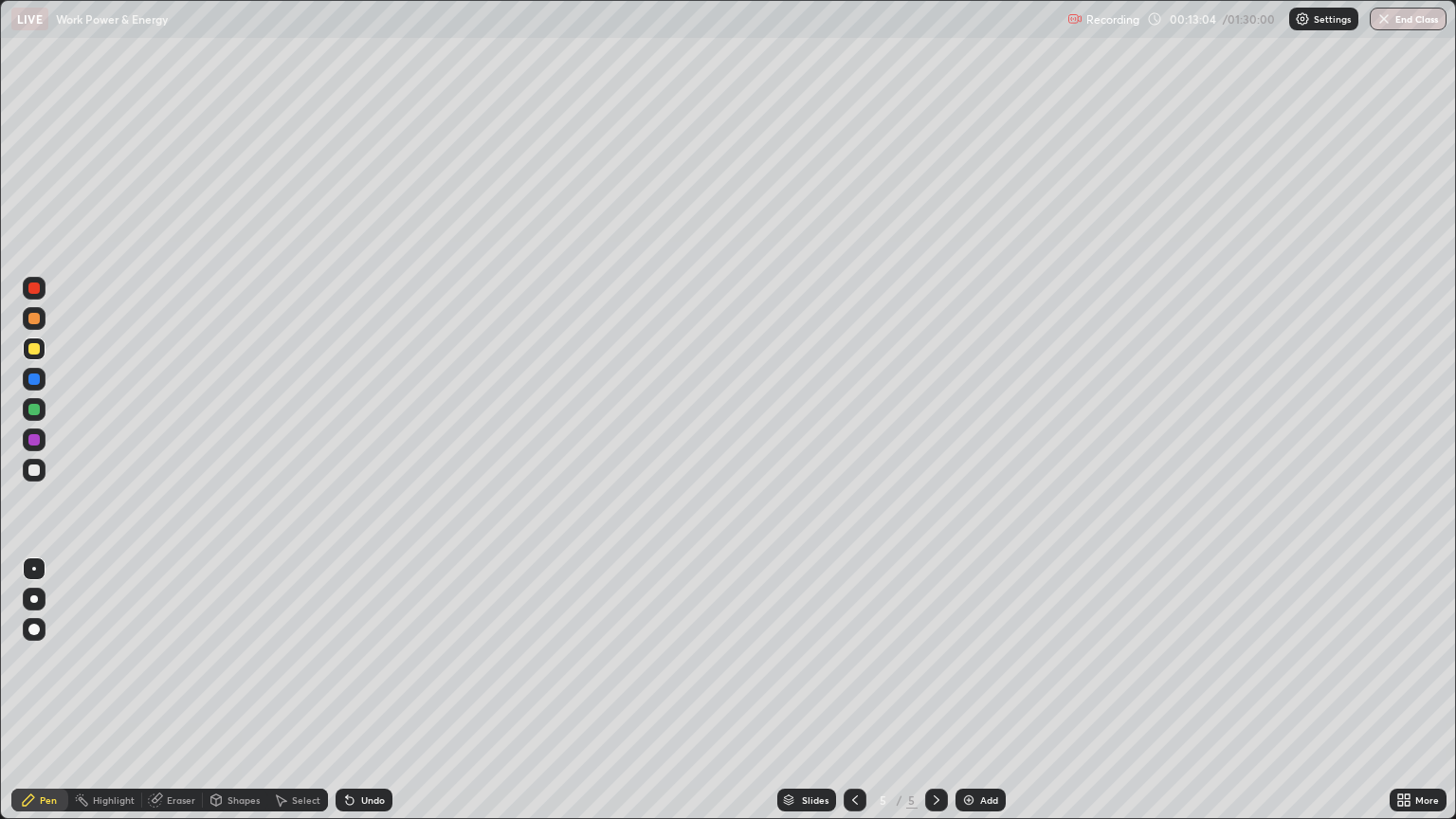 click on "Undo" at bounding box center [364, 800] 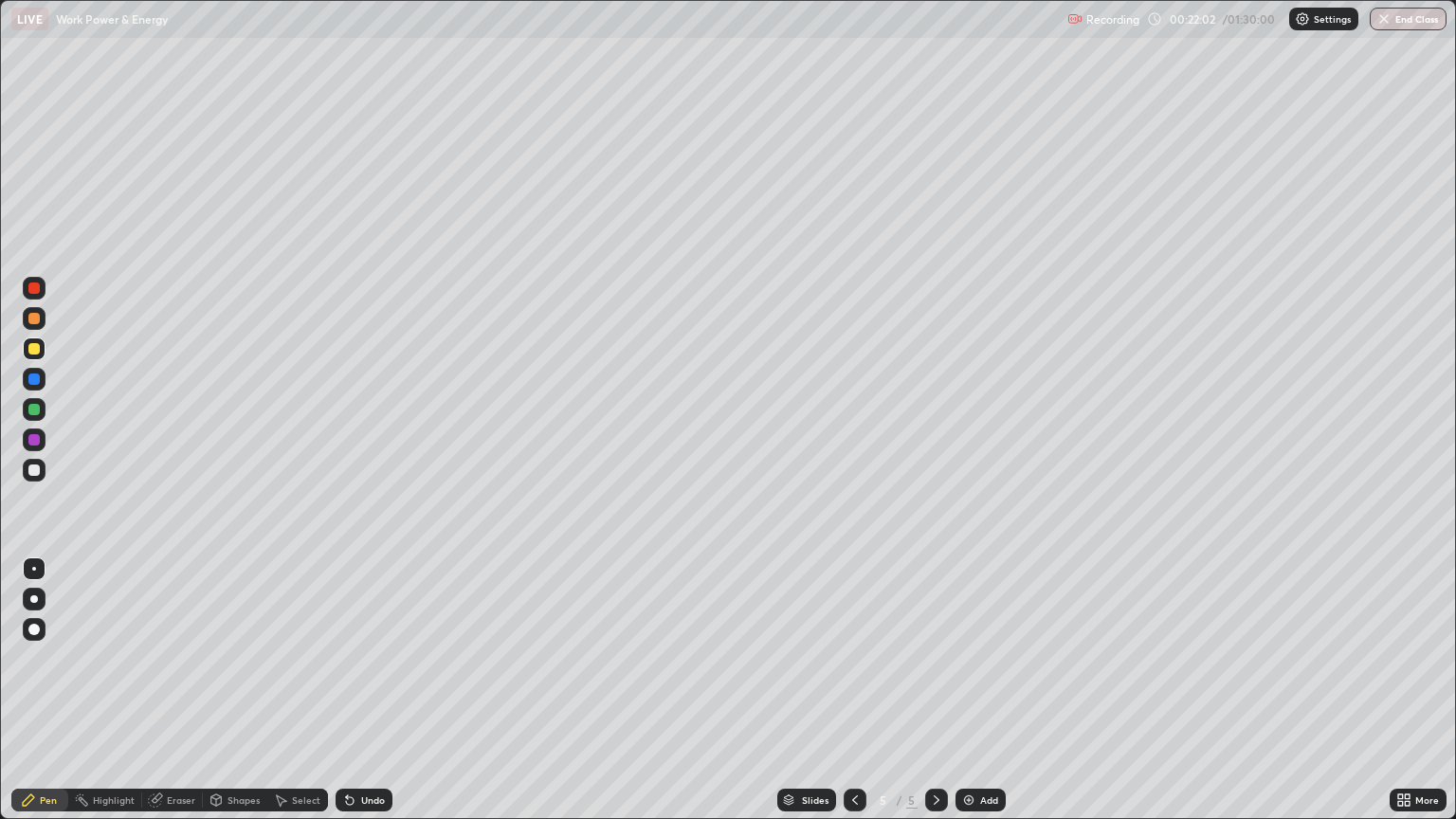 click at bounding box center (34, 470) 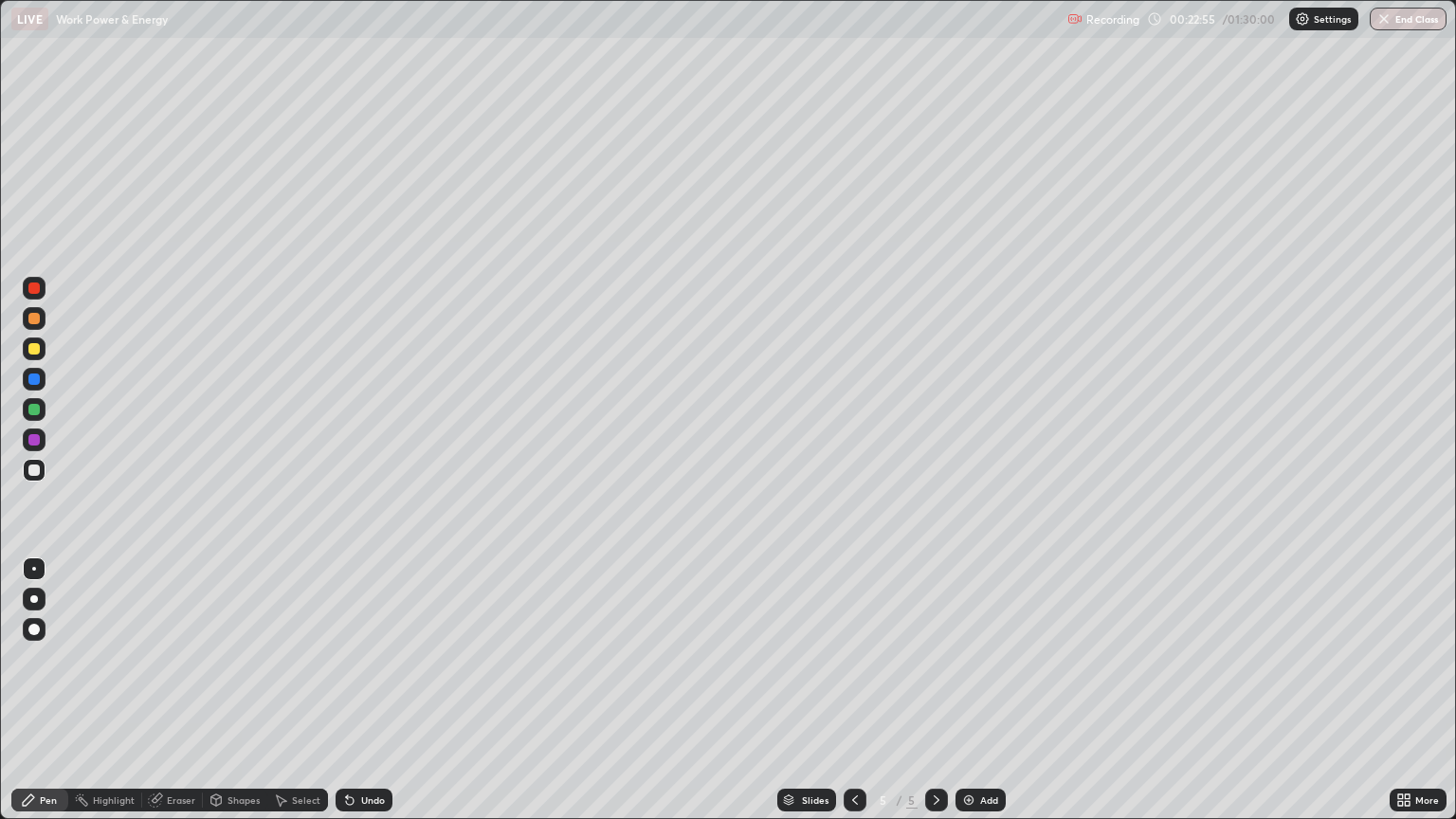 click at bounding box center (34, 349) 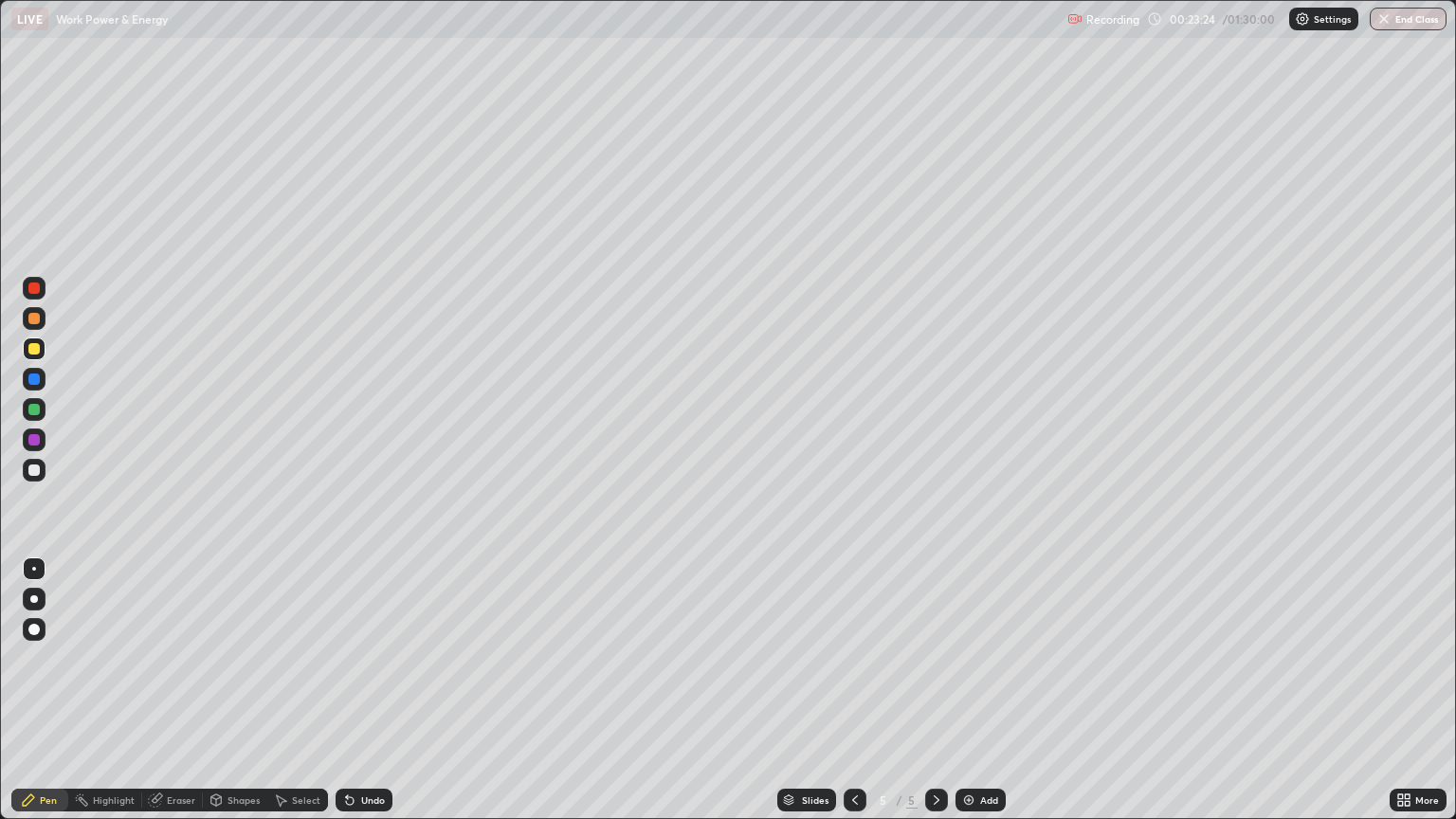 click 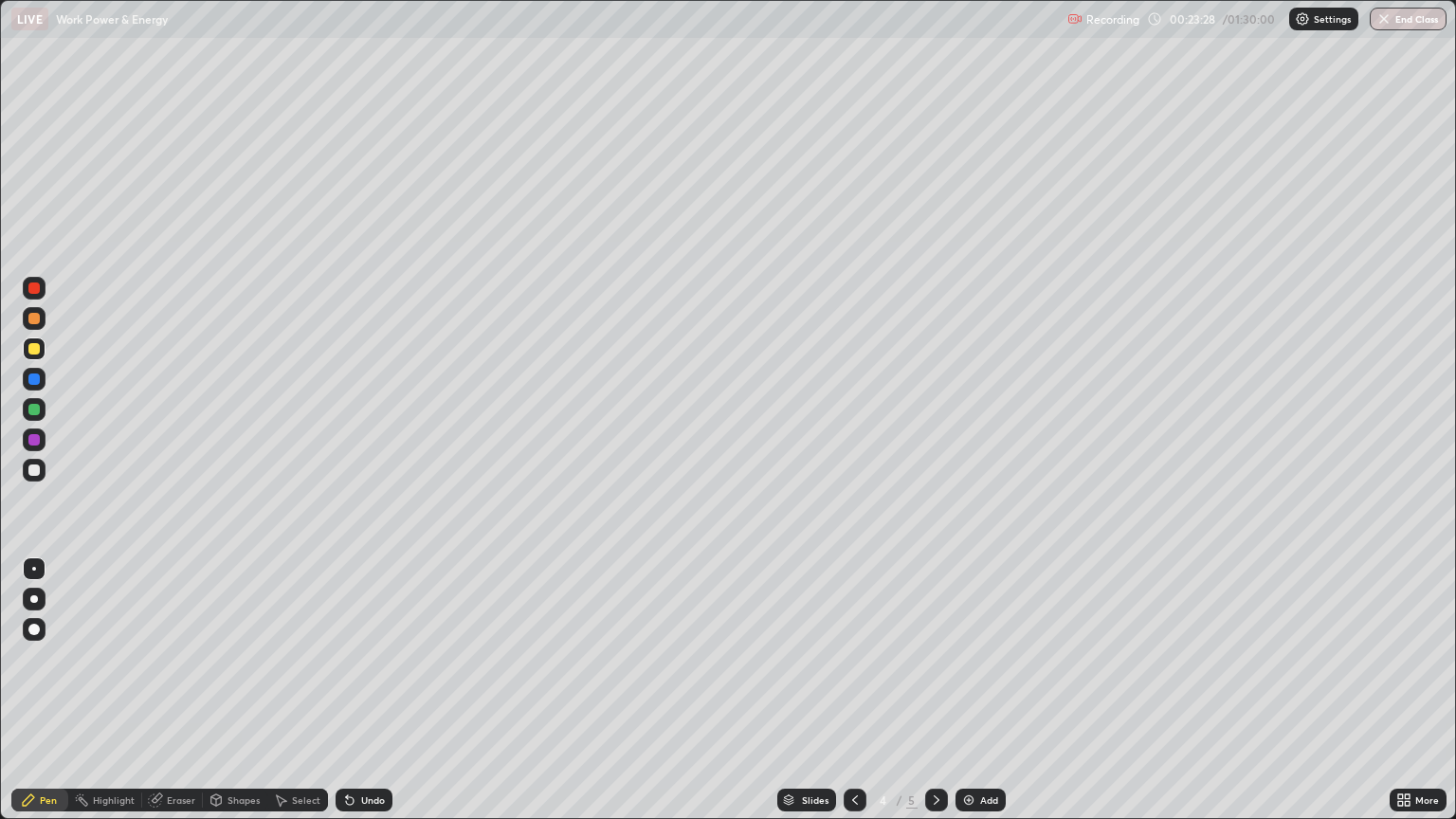 click at bounding box center [937, 800] 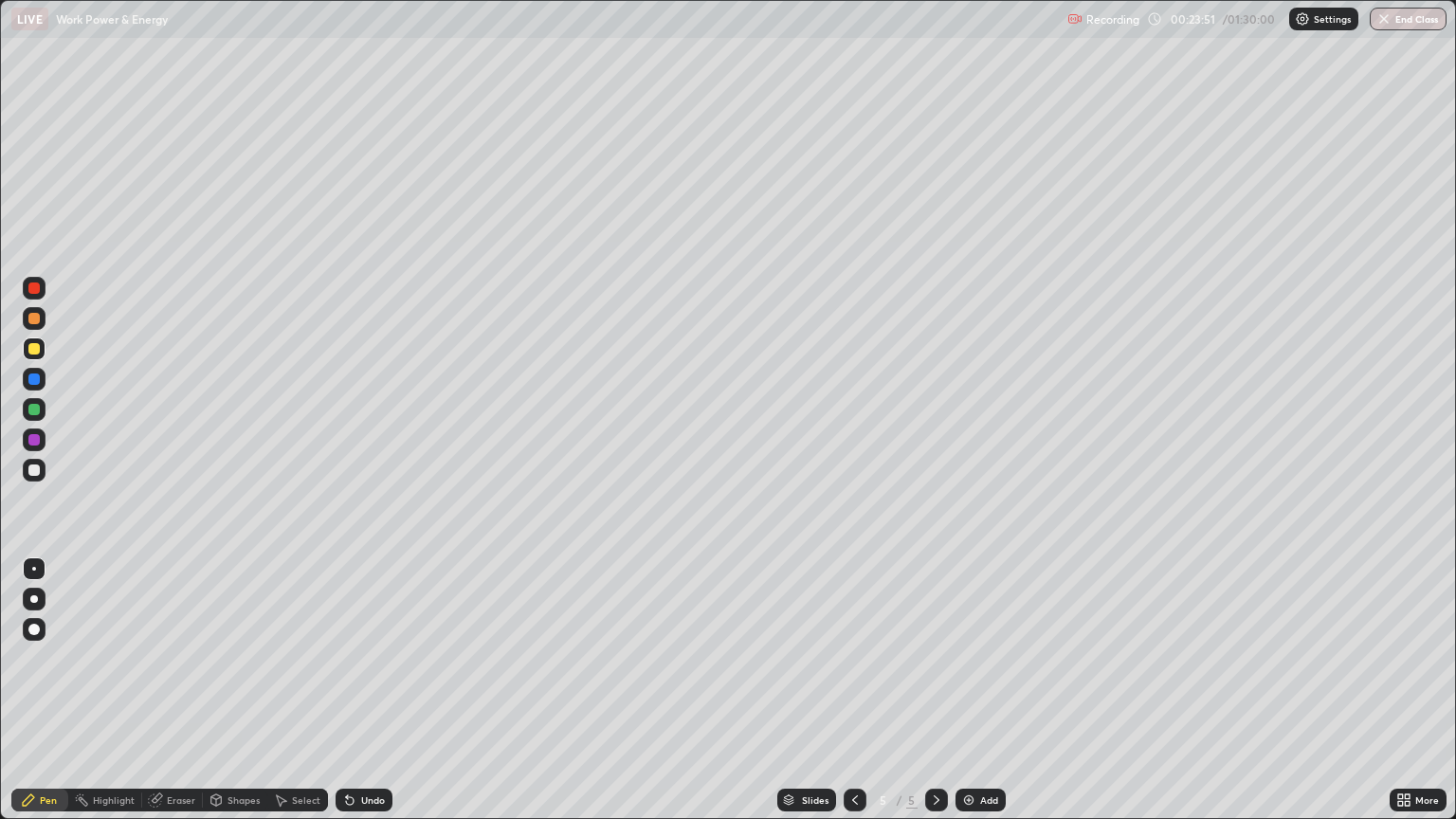 click 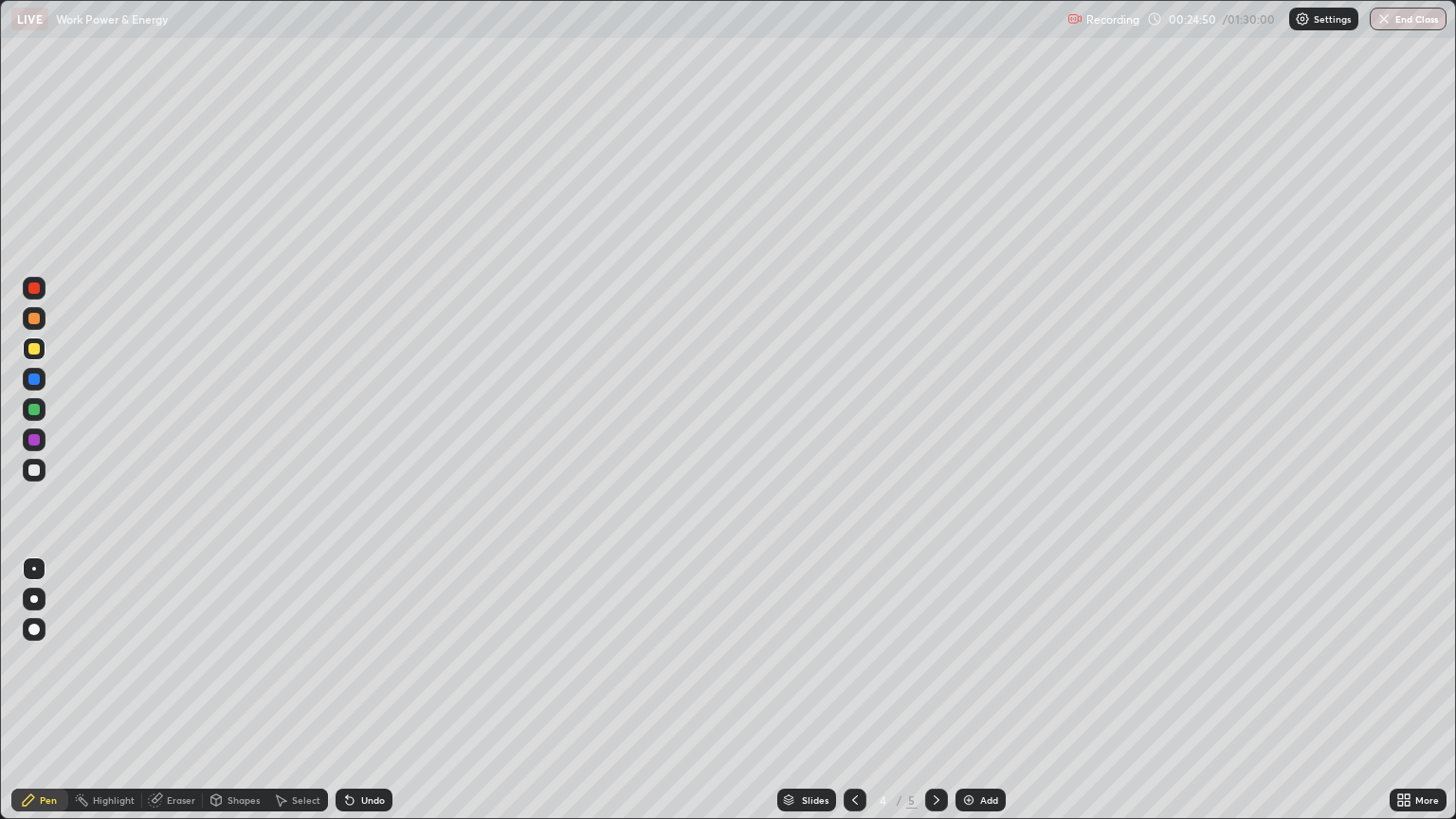 click 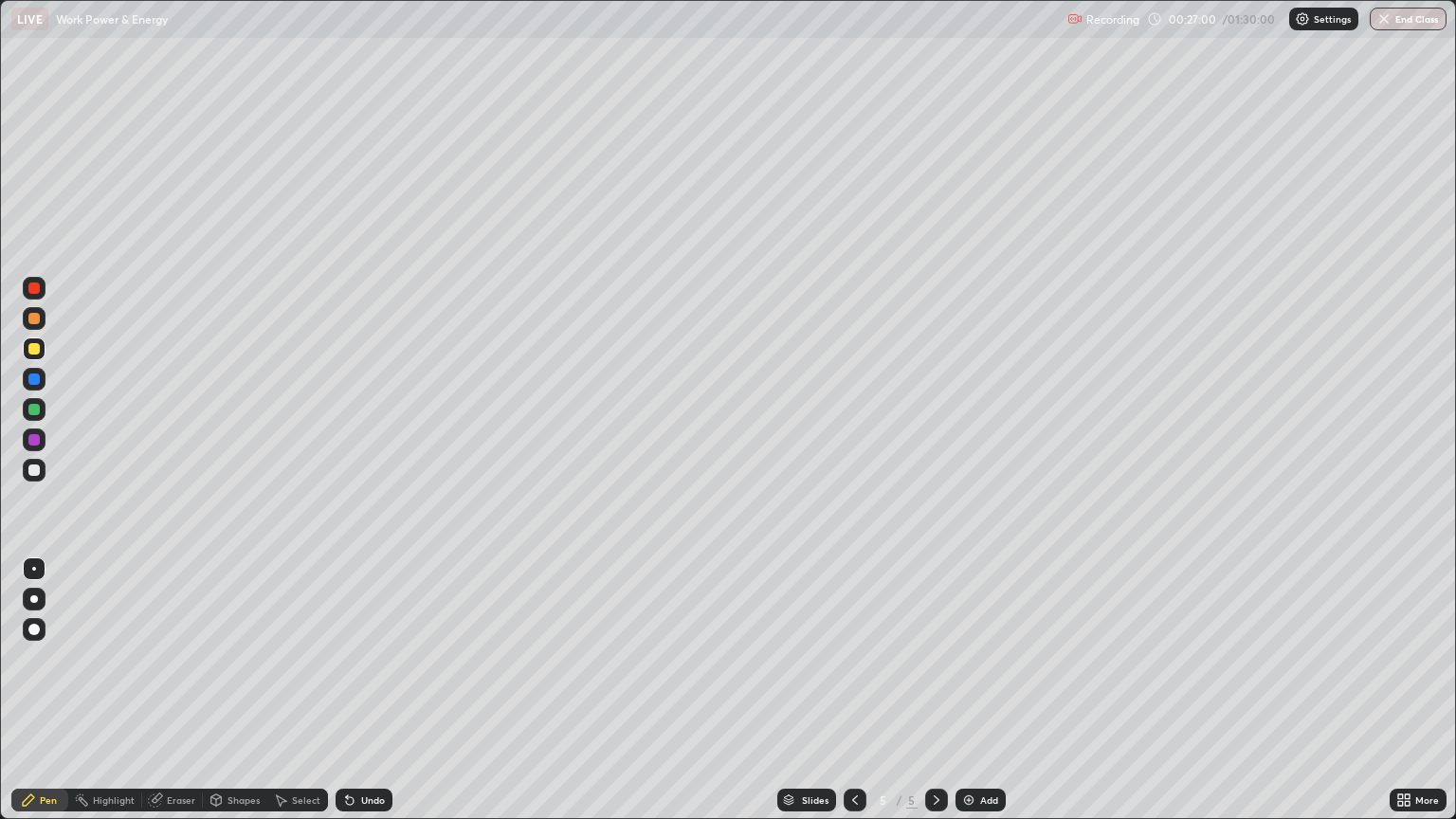 click on "Add" at bounding box center (989, 800) 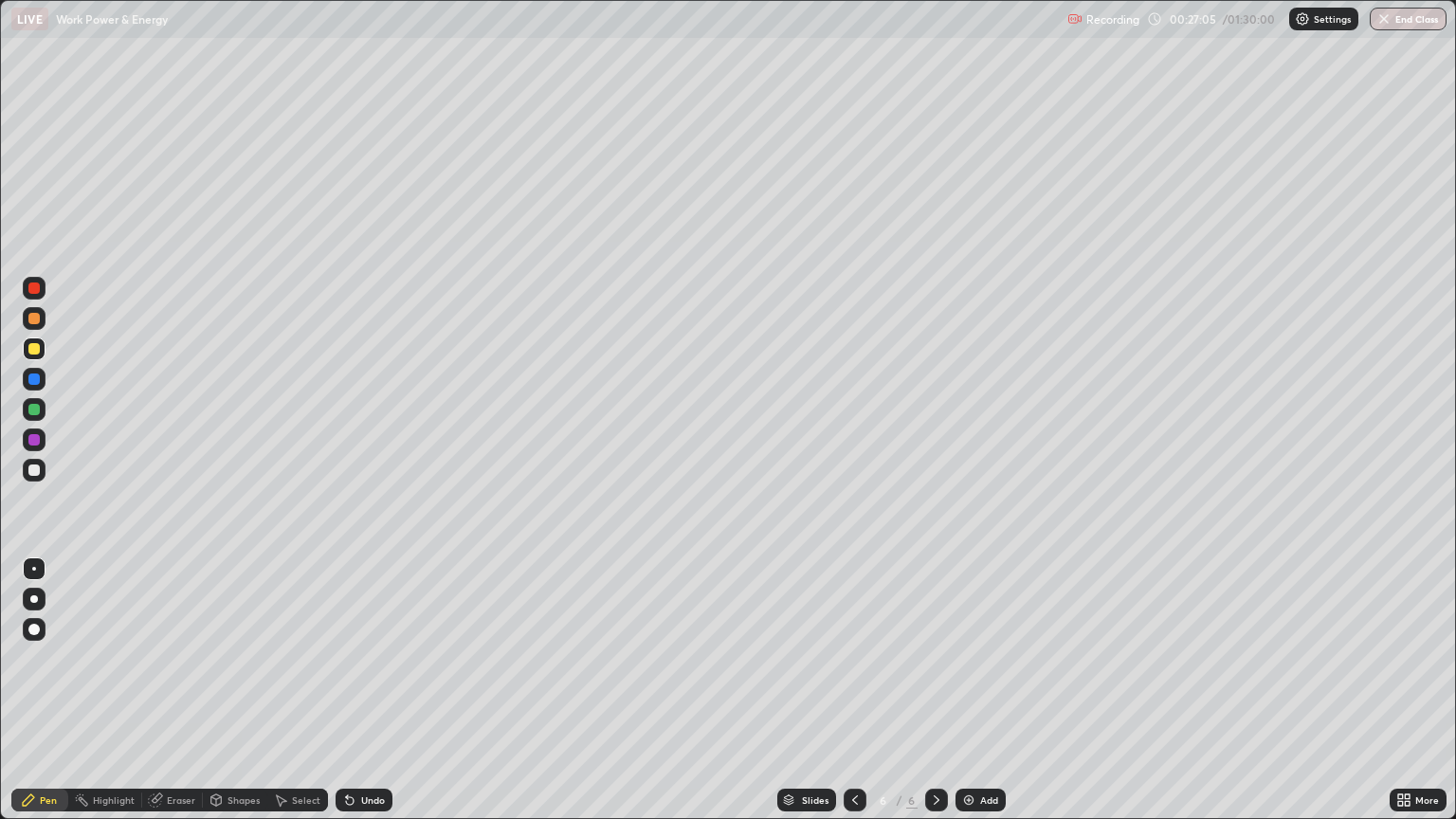 click on "Shapes" at bounding box center [244, 800] 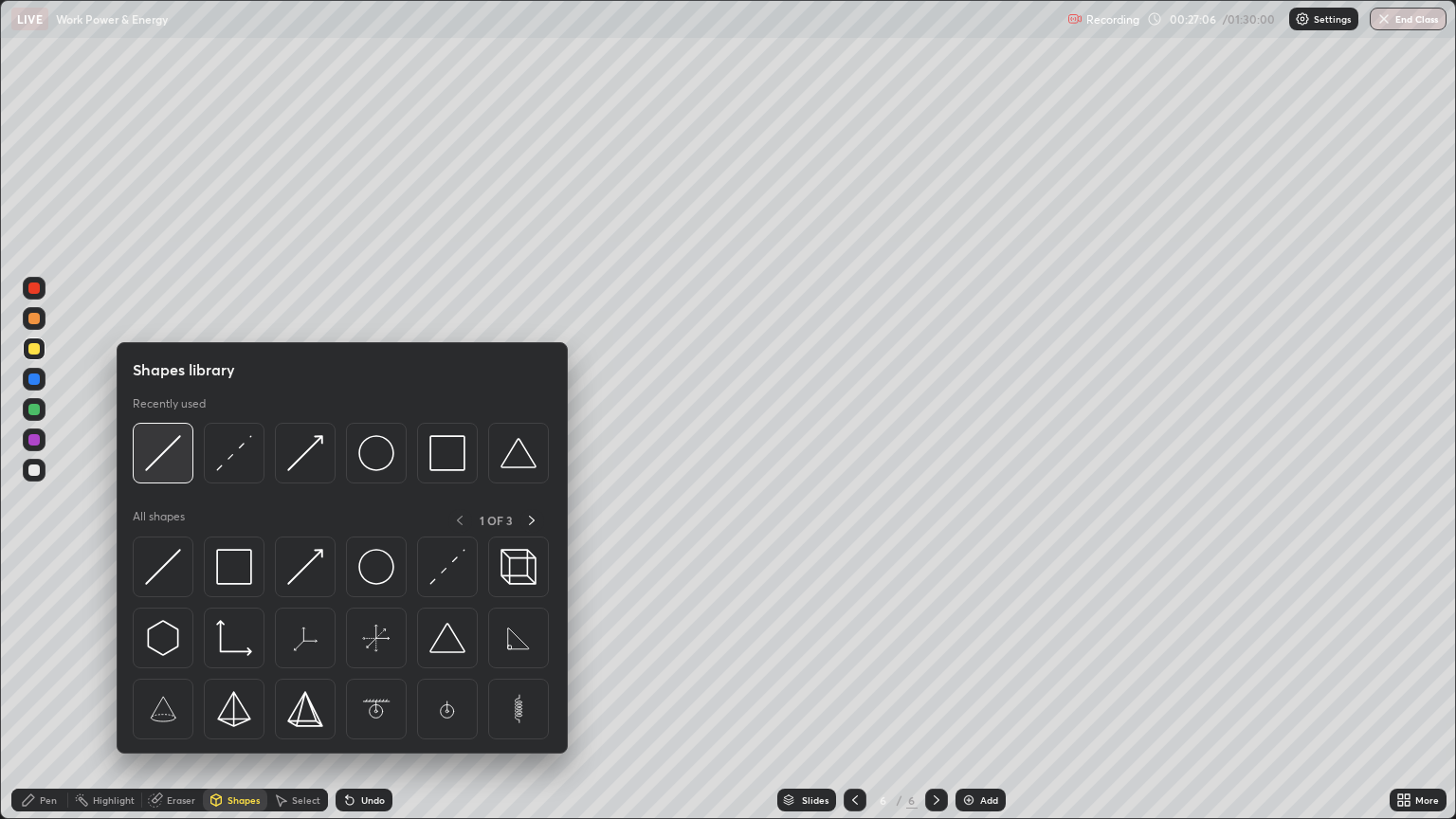 click at bounding box center (163, 453) 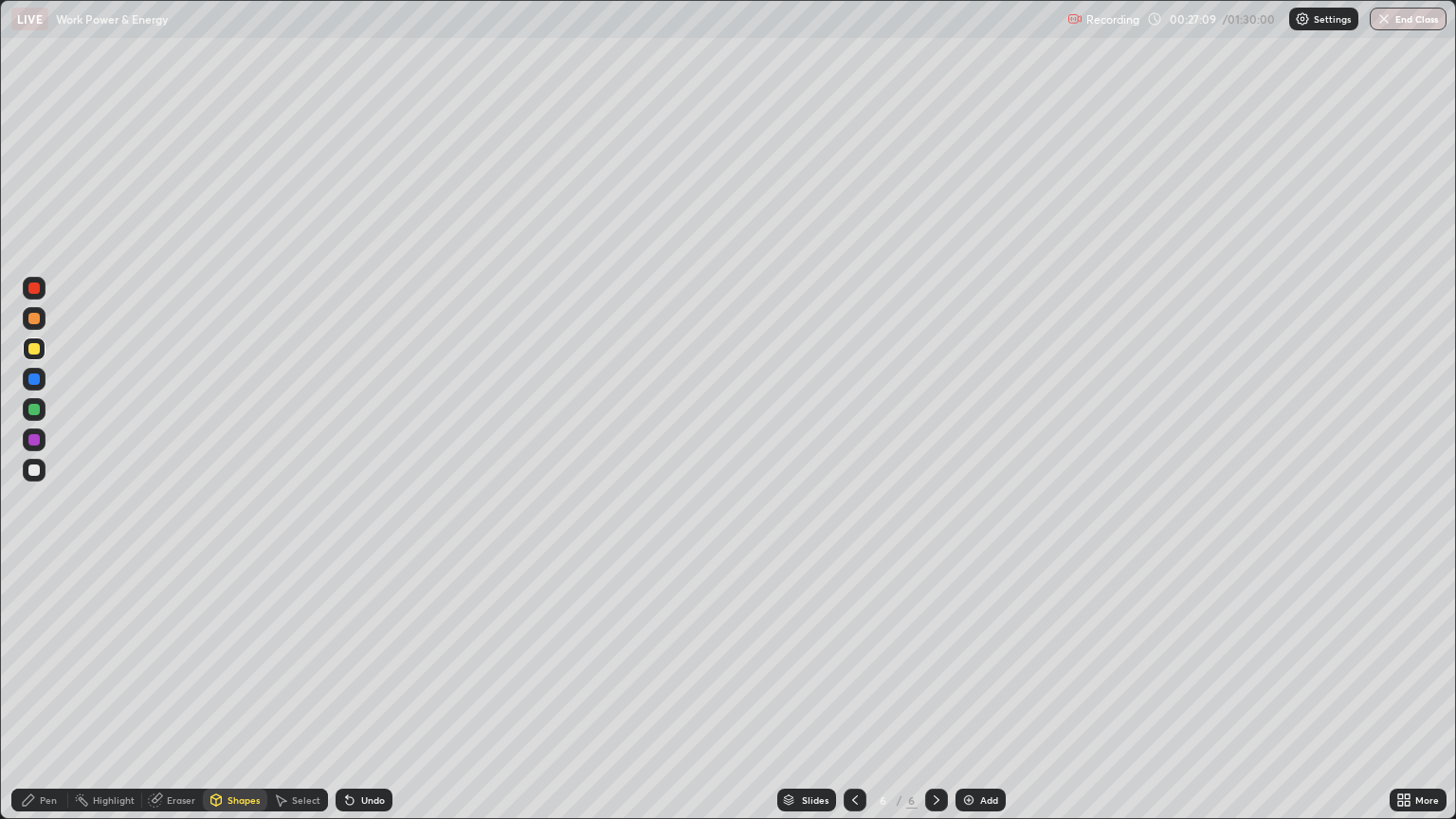 click on "Pen" at bounding box center (48, 800) 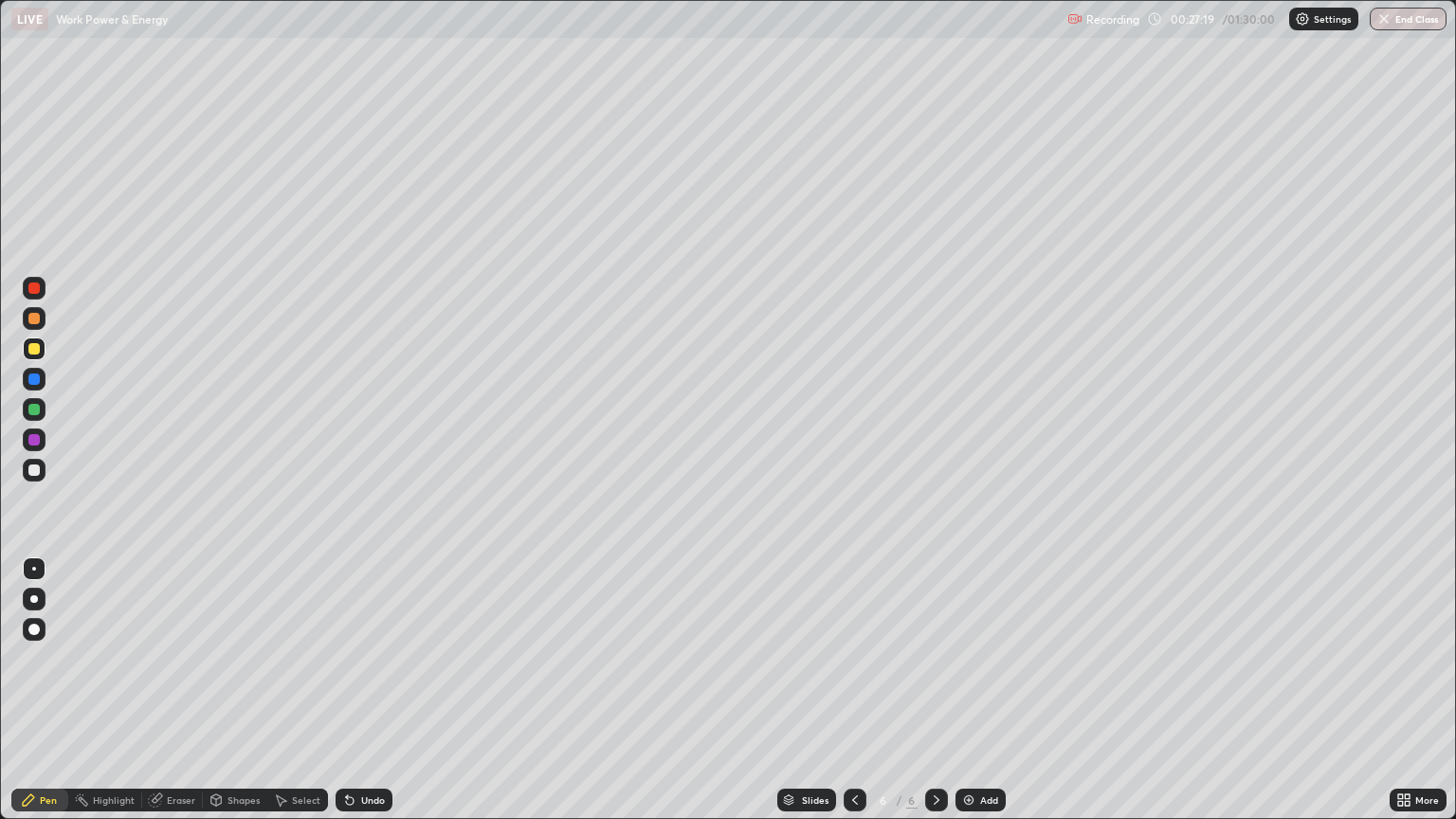 click on "Shapes" at bounding box center (244, 800) 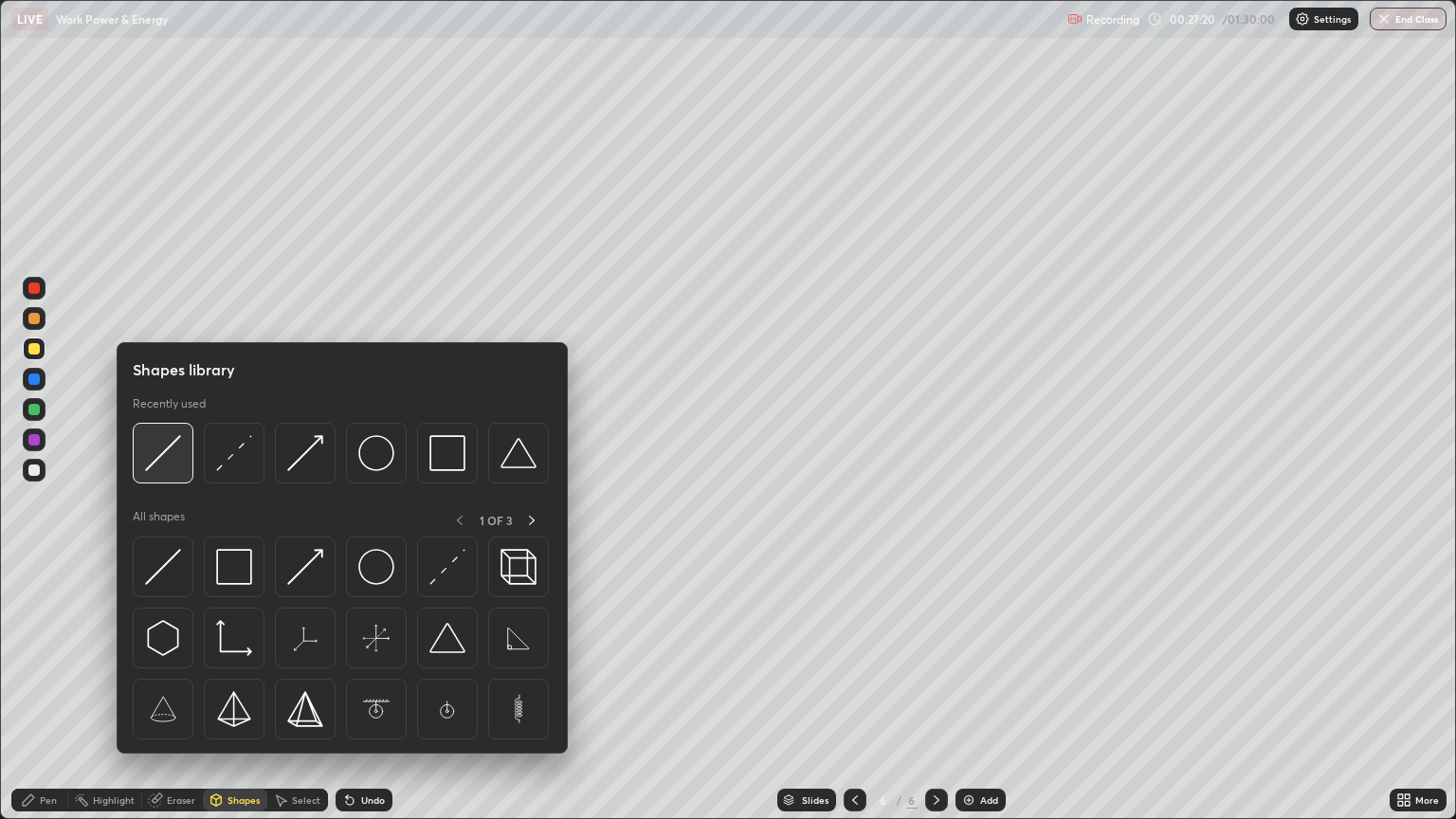 click at bounding box center [163, 453] 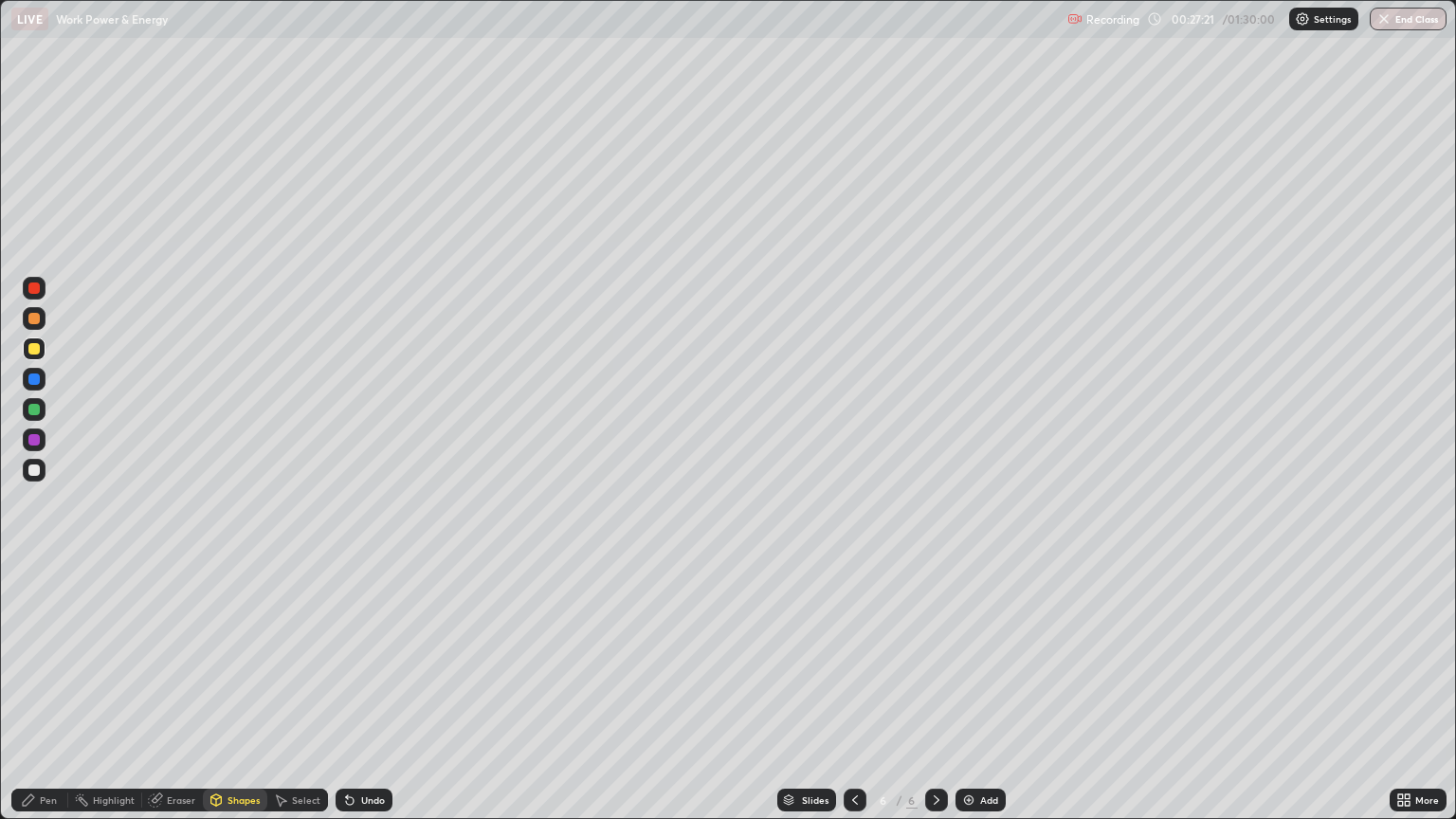 click at bounding box center (34, 470) 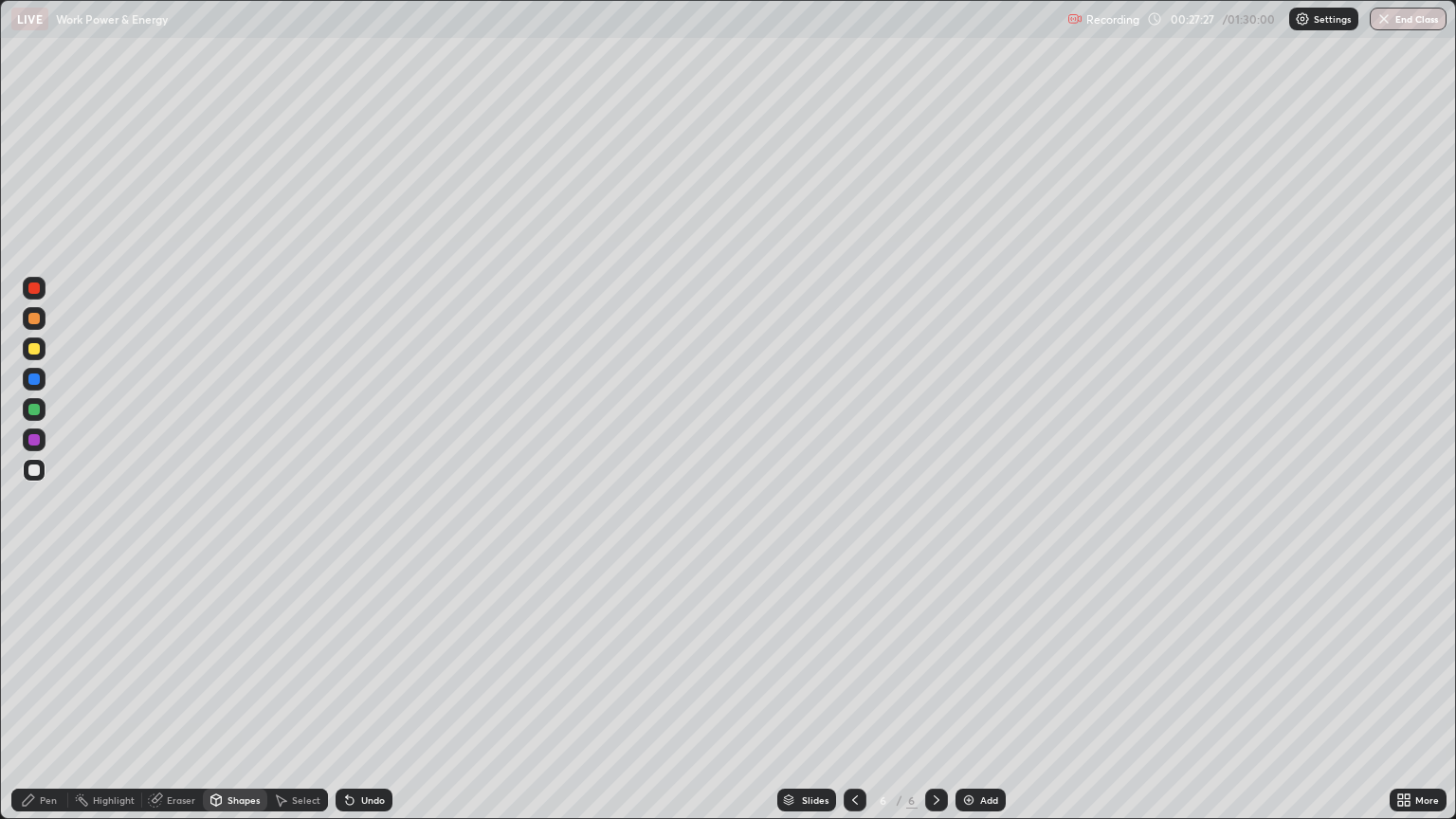 click on "Shapes" at bounding box center [235, 800] 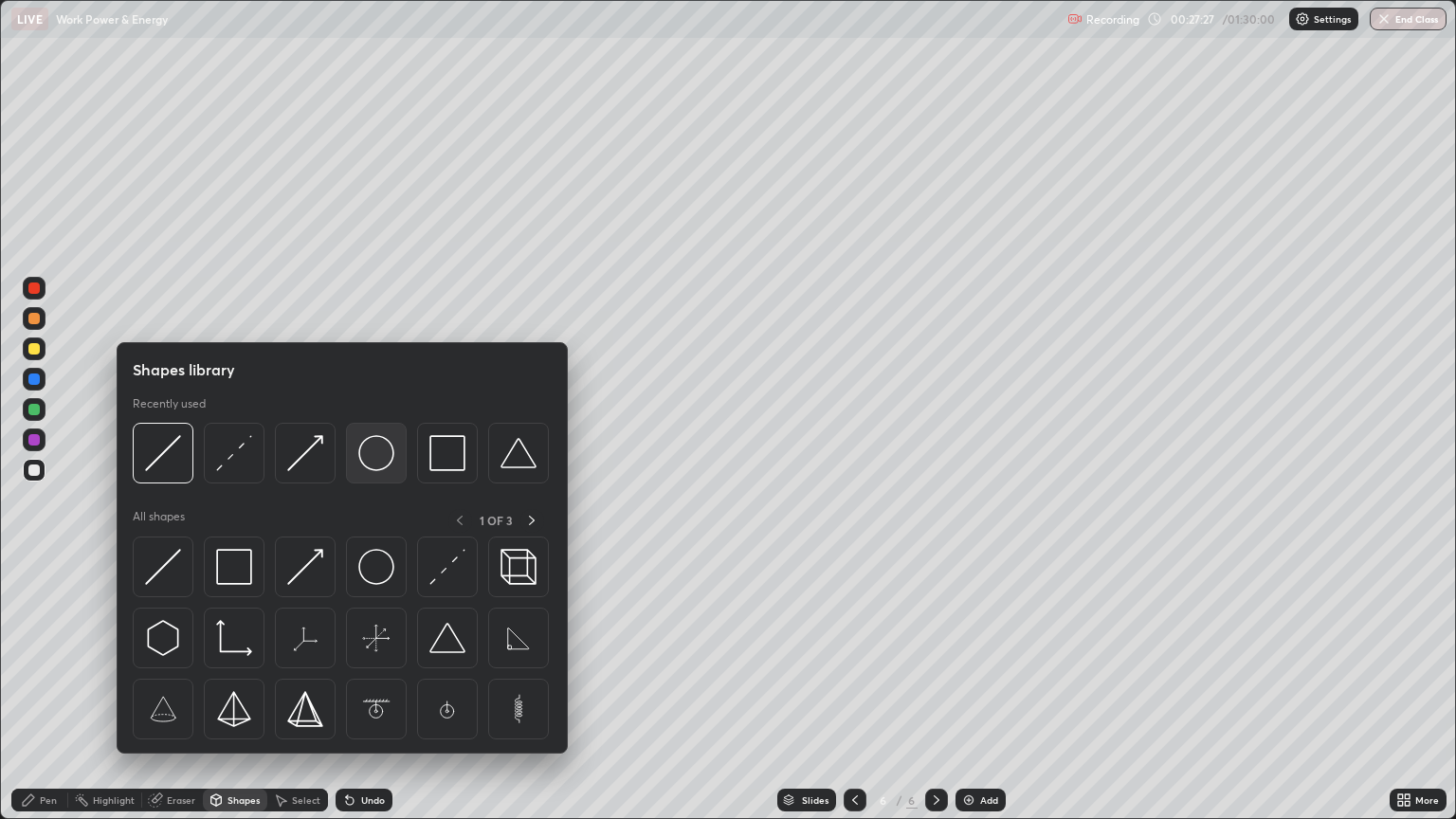 click at bounding box center (376, 453) 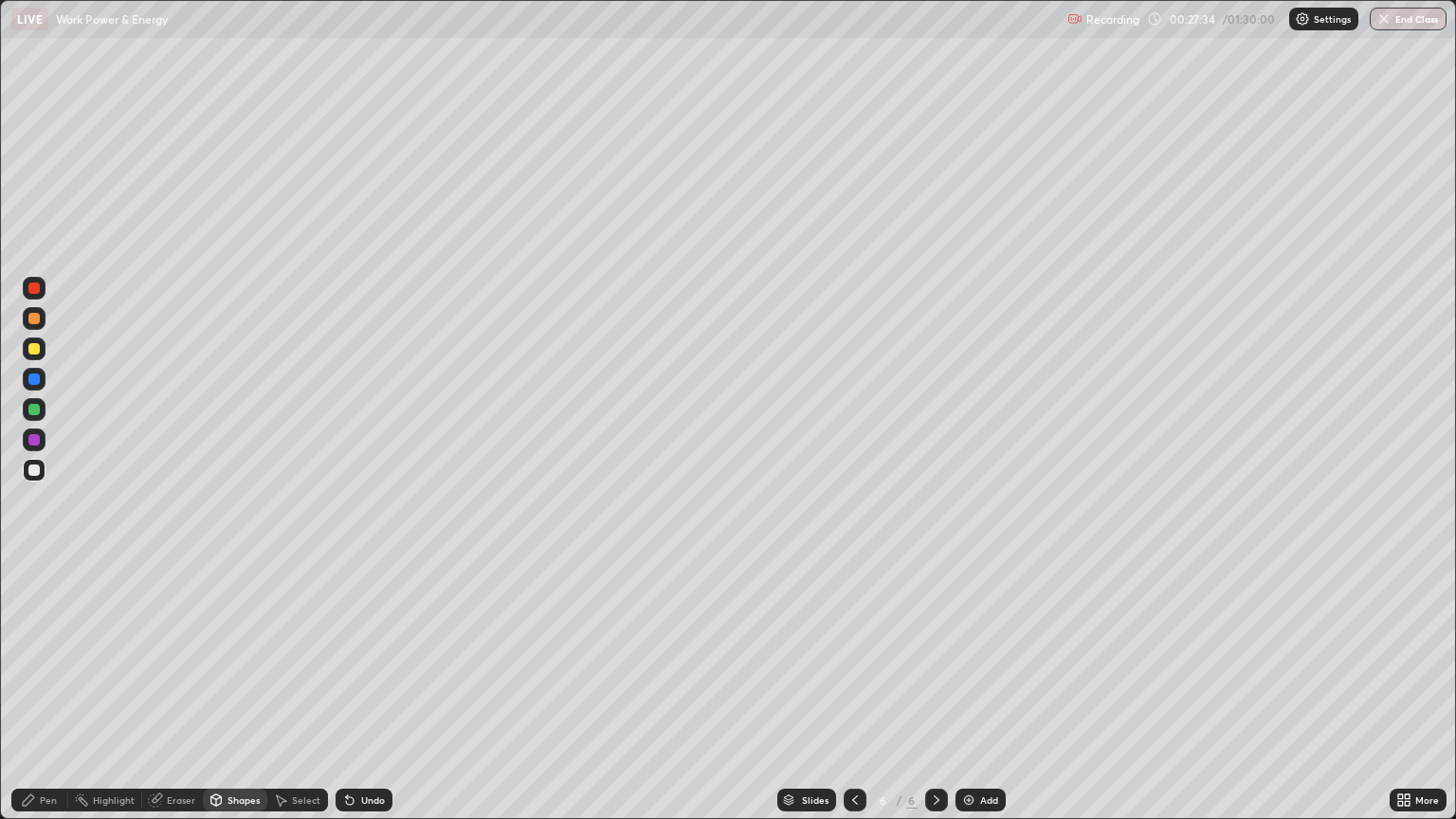 click on "Shapes" at bounding box center [244, 800] 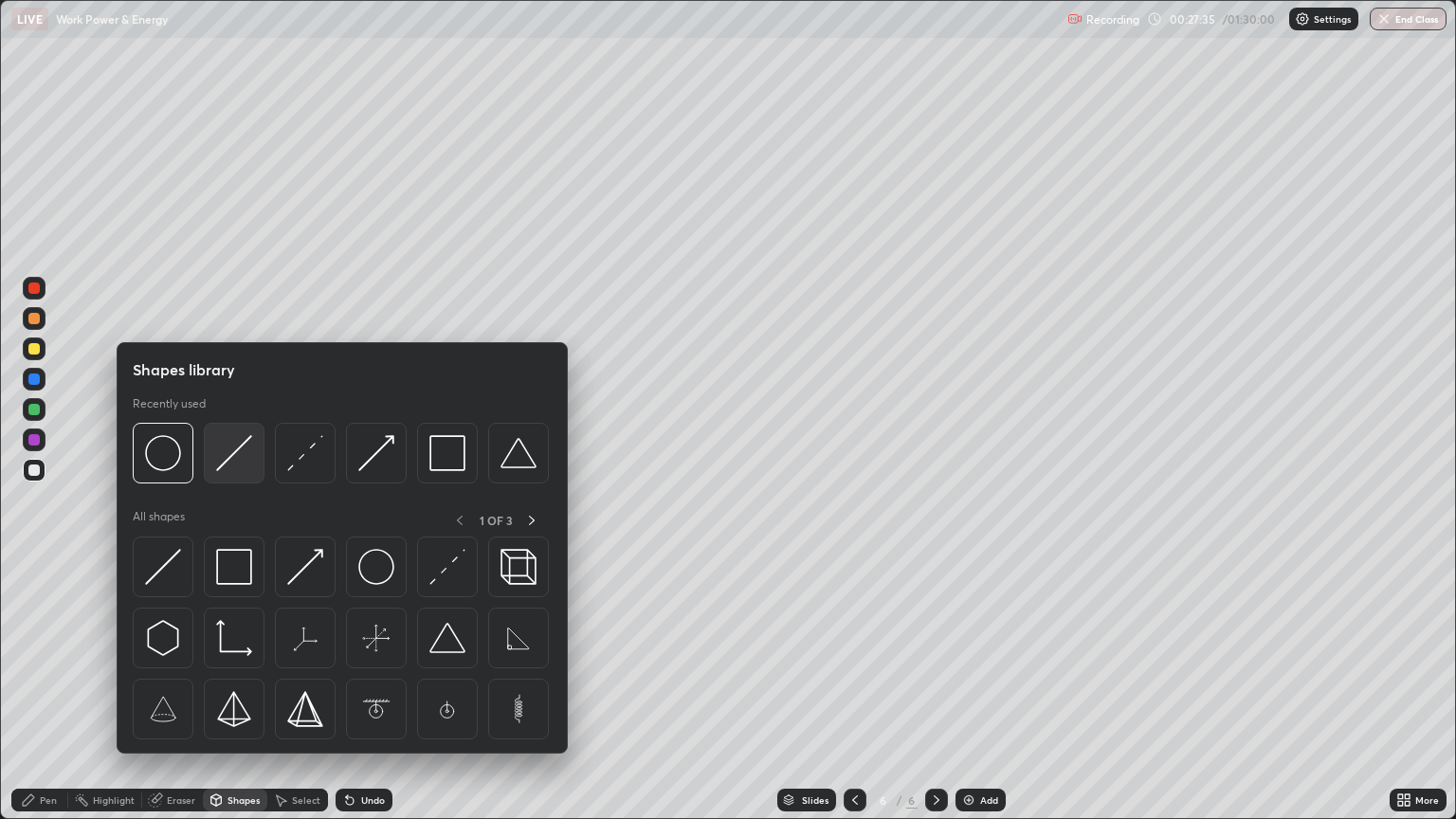 click at bounding box center (234, 453) 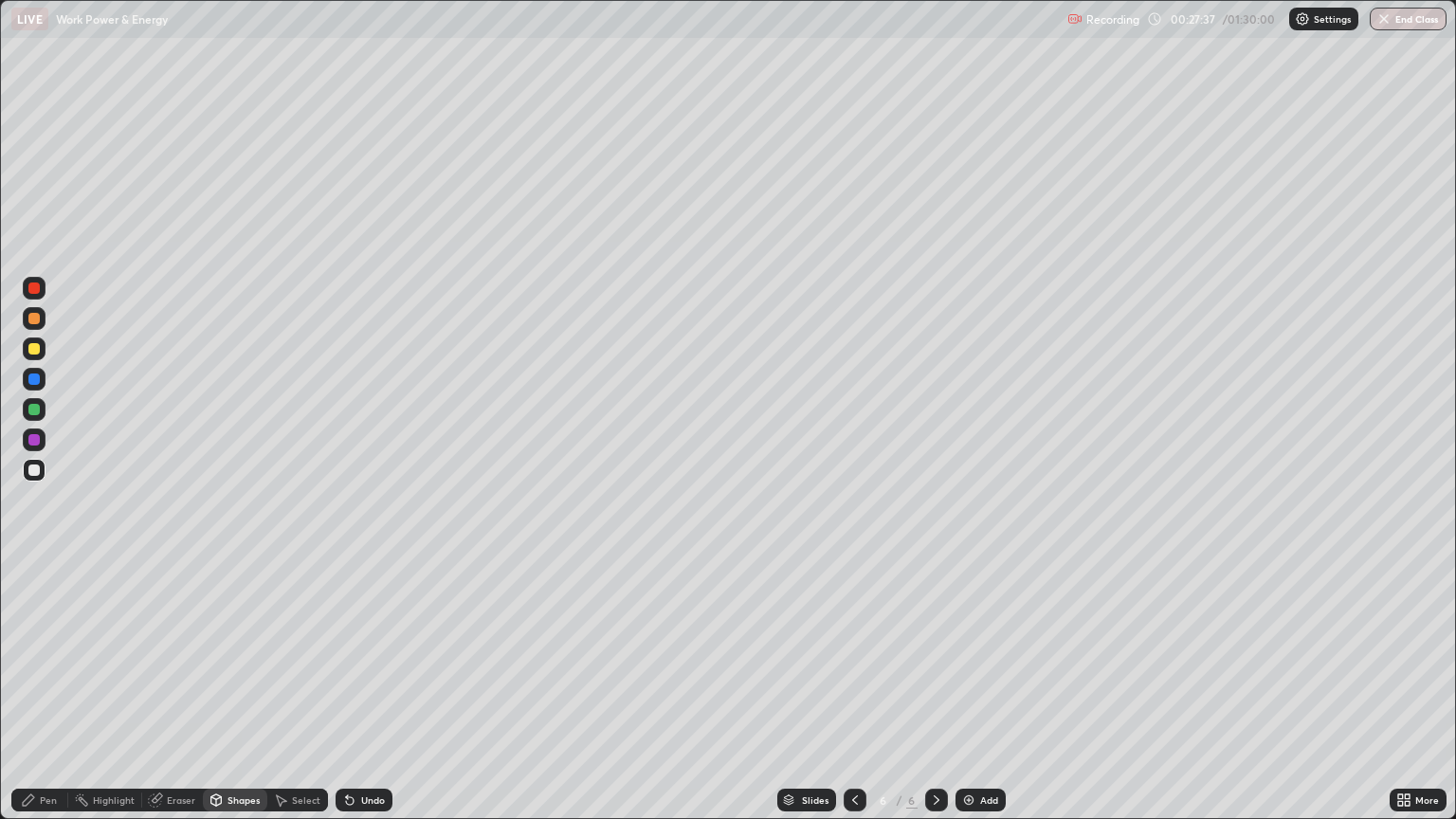 click at bounding box center (34, 379) 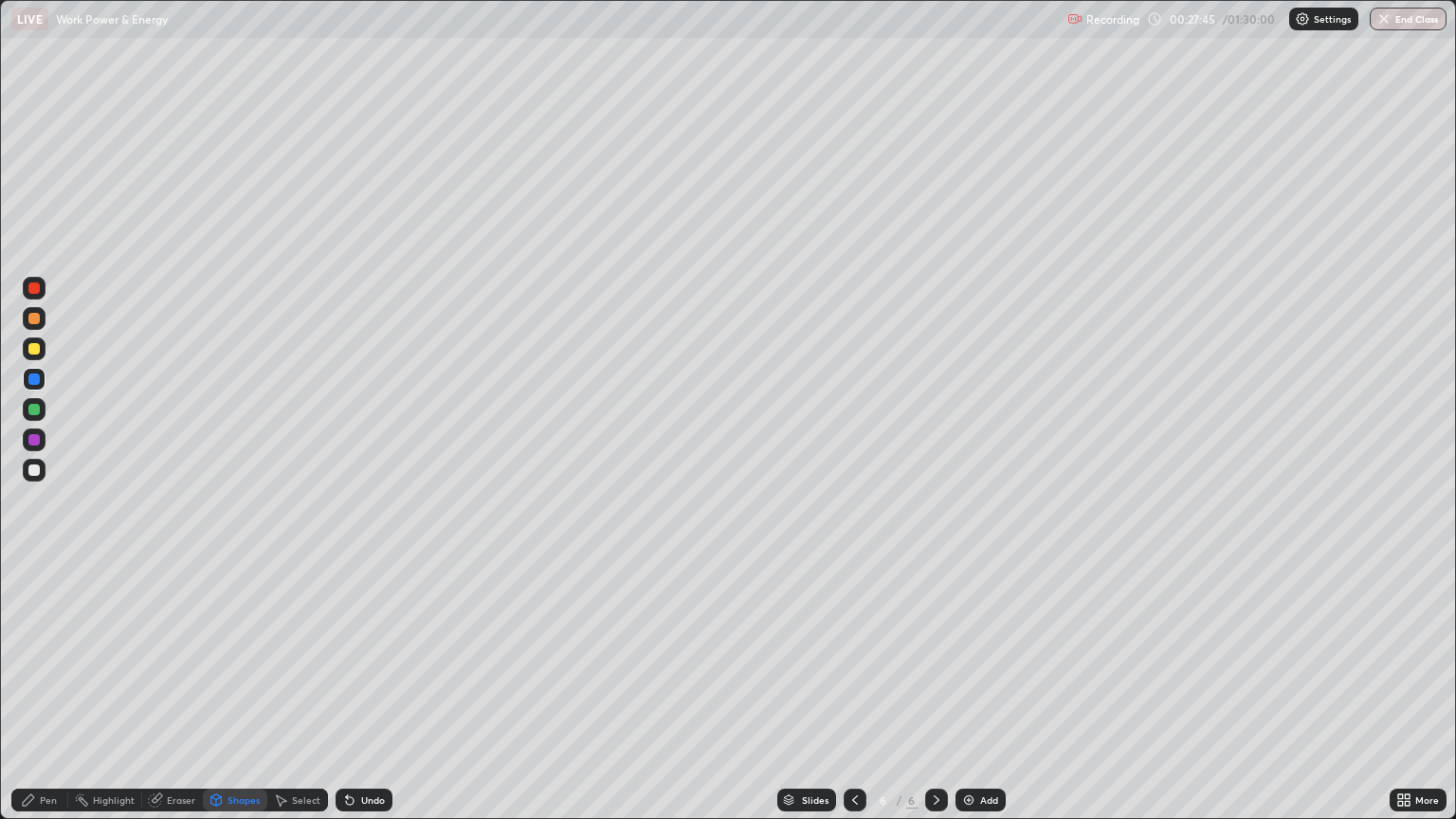 click at bounding box center (34, 470) 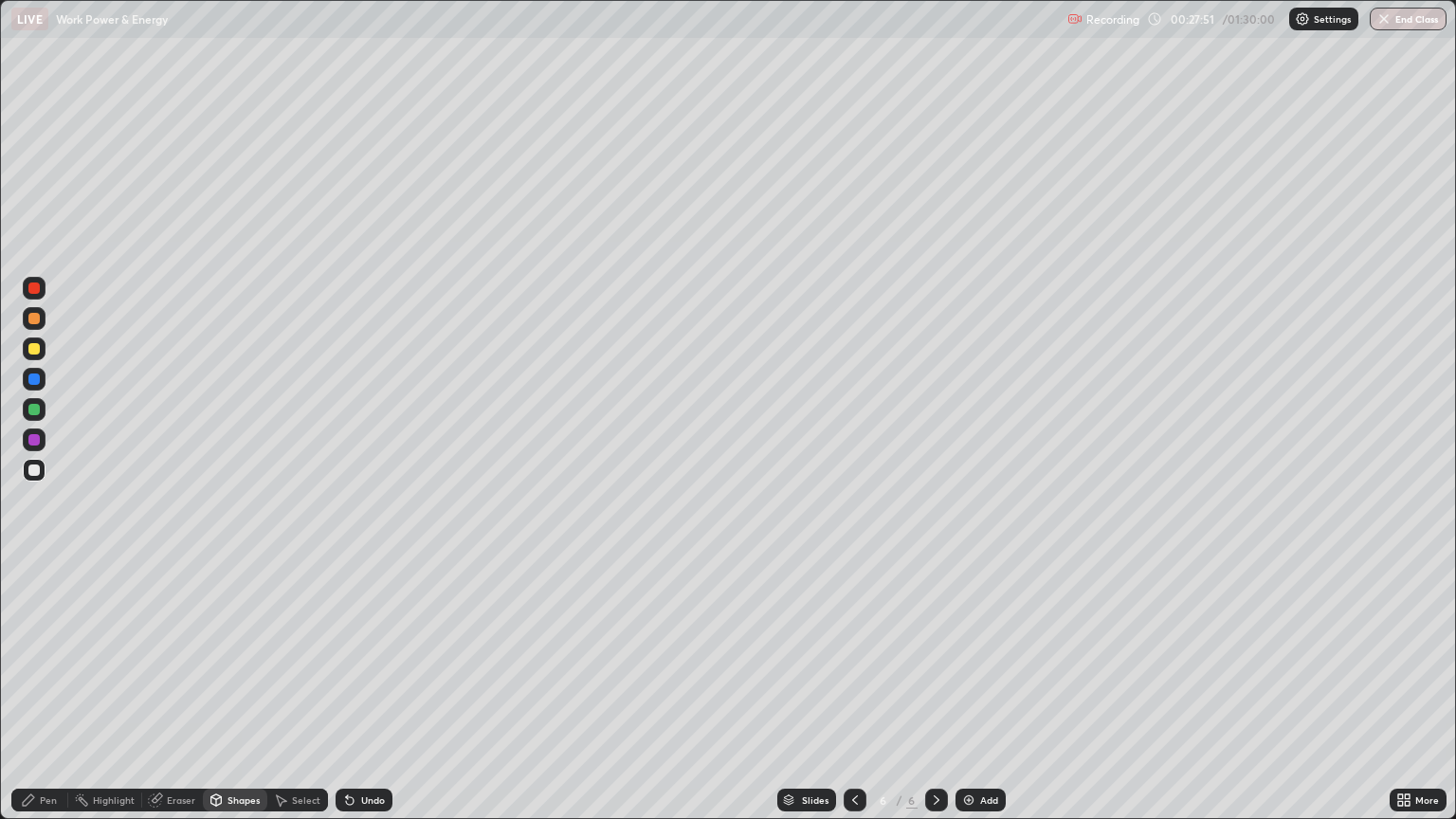 click 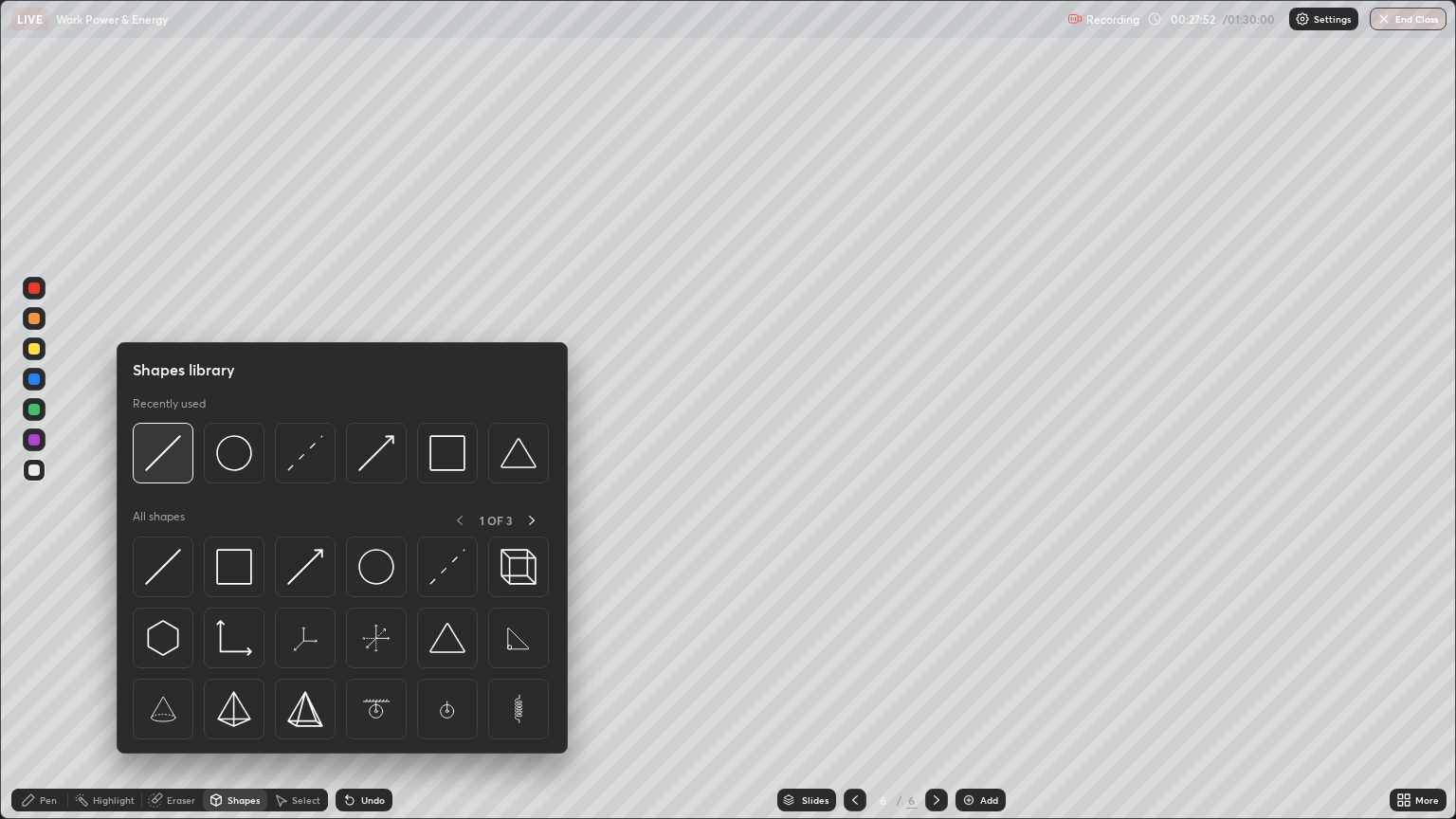 click at bounding box center [163, 453] 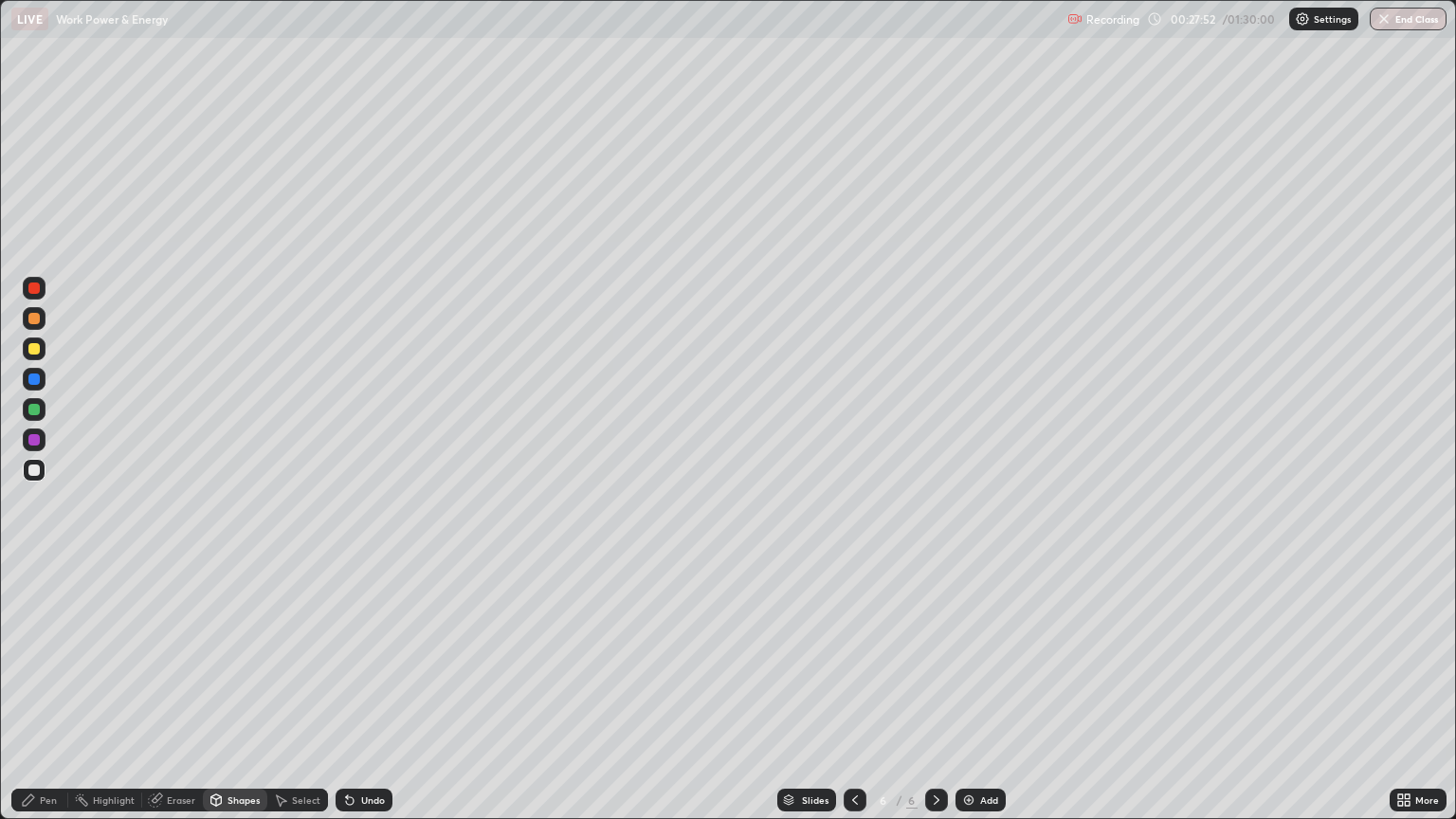 click at bounding box center [34, 379] 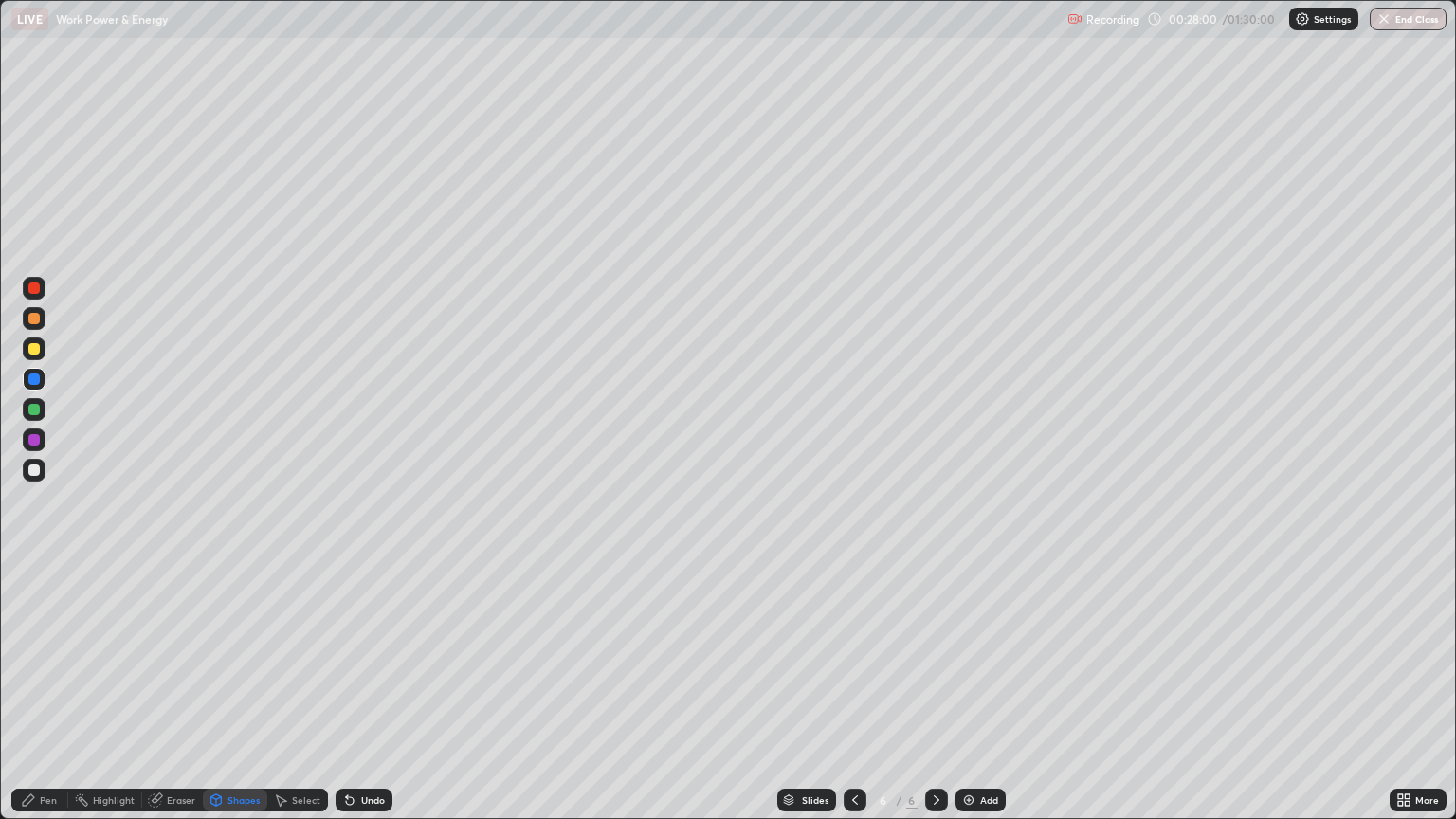 click on "Undo" at bounding box center (373, 800) 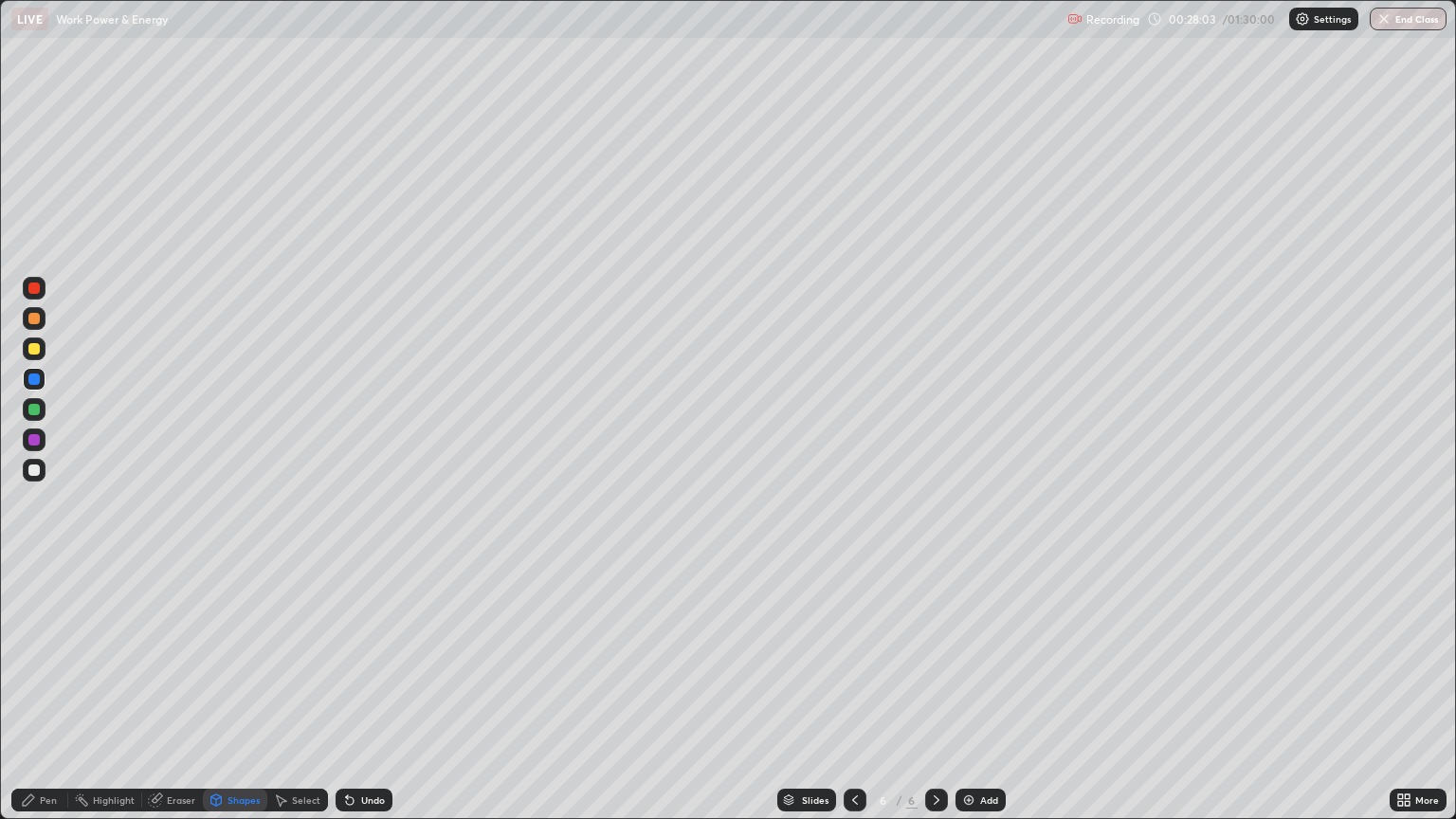 click on "Undo" at bounding box center [373, 800] 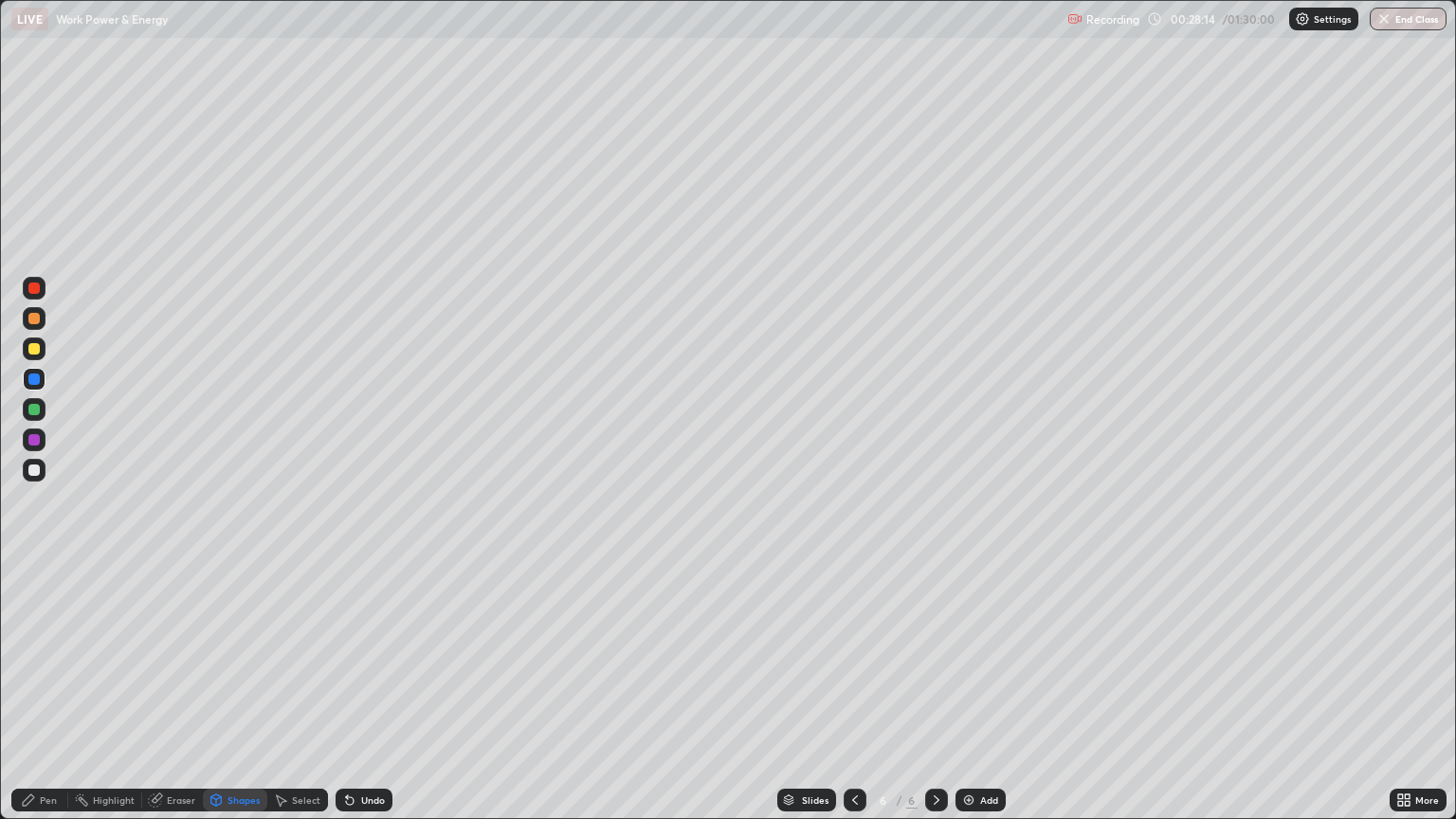 click on "Shapes" at bounding box center (244, 800) 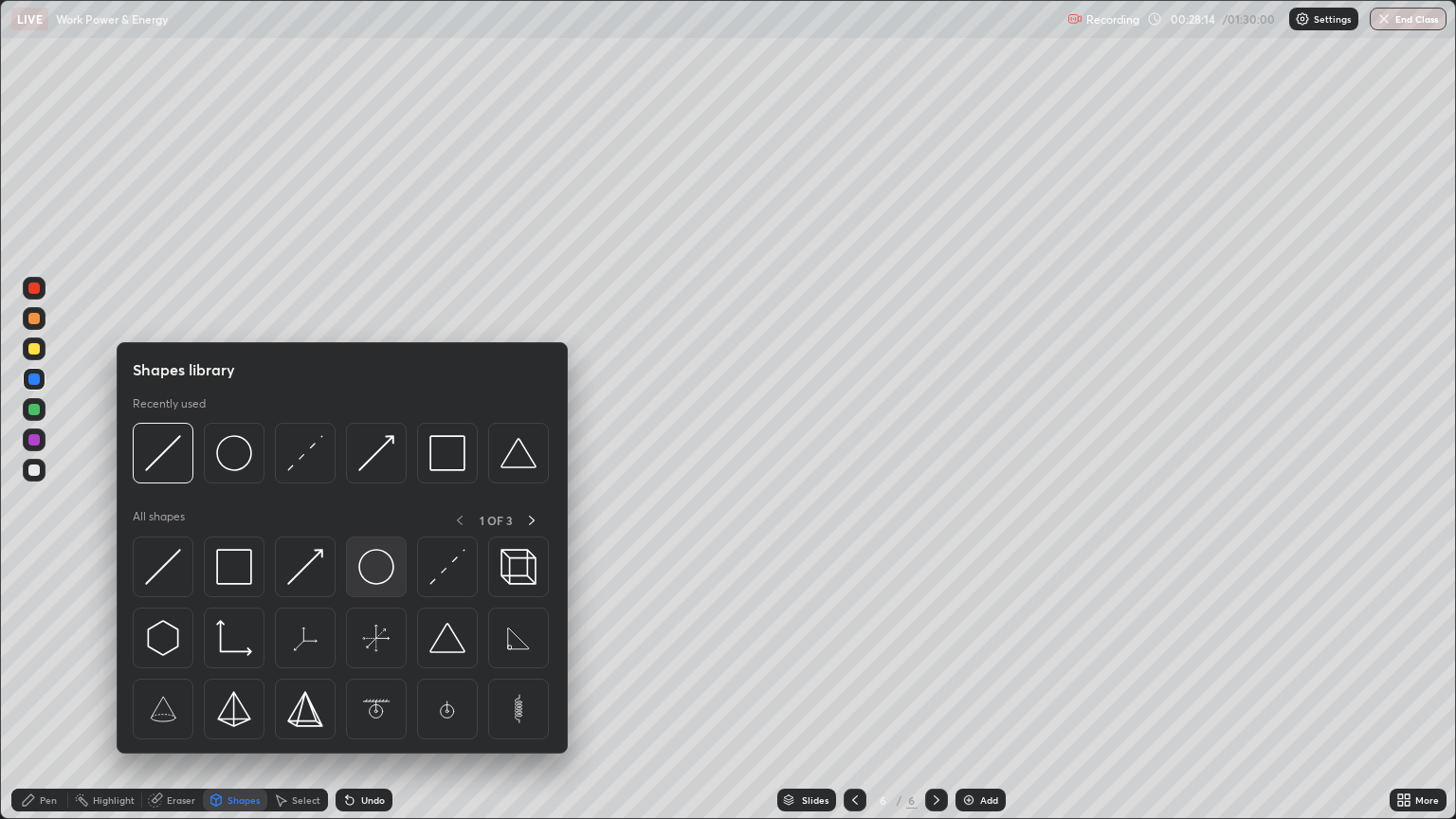 click at bounding box center [376, 567] 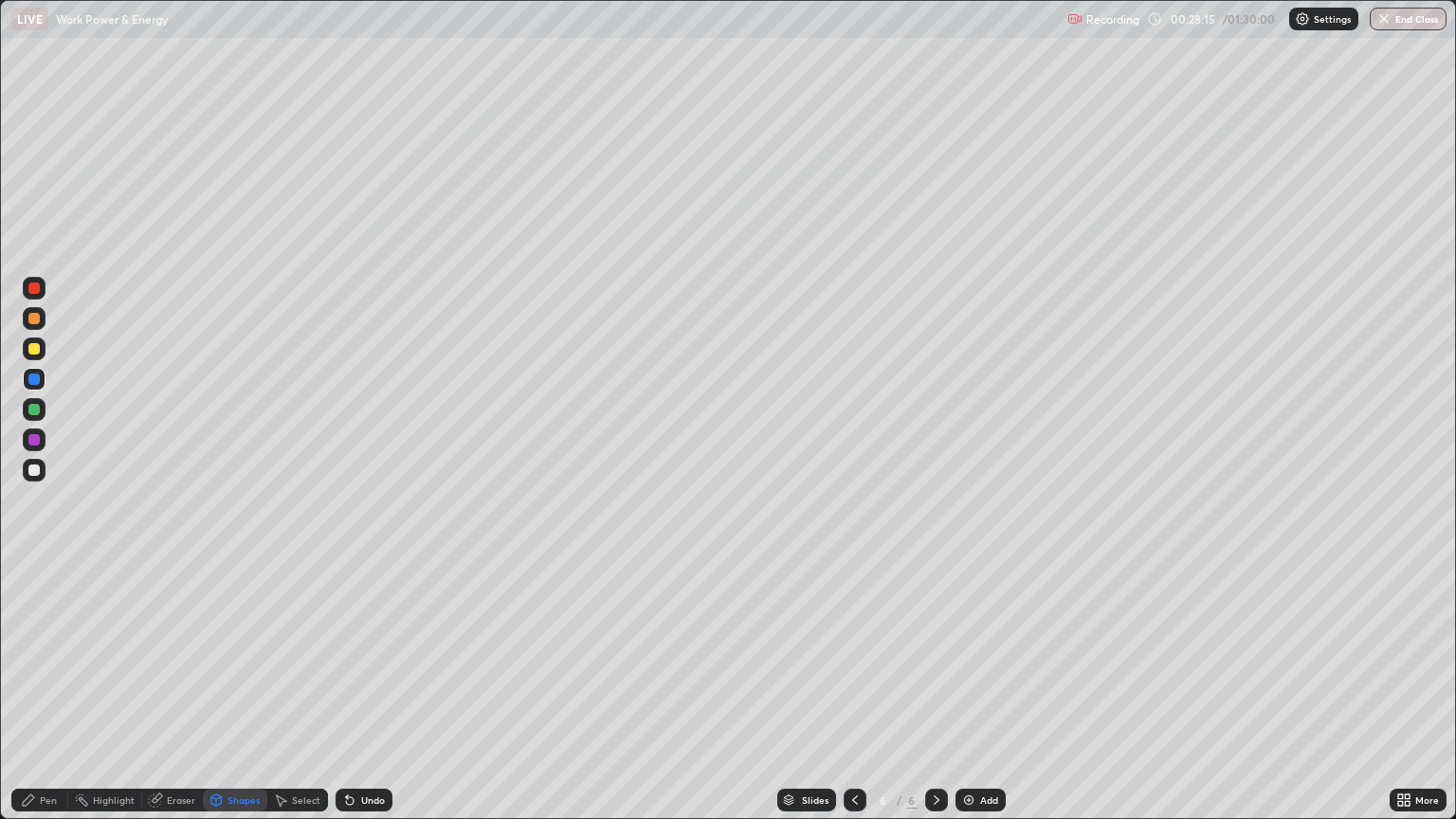 click at bounding box center (34, 470) 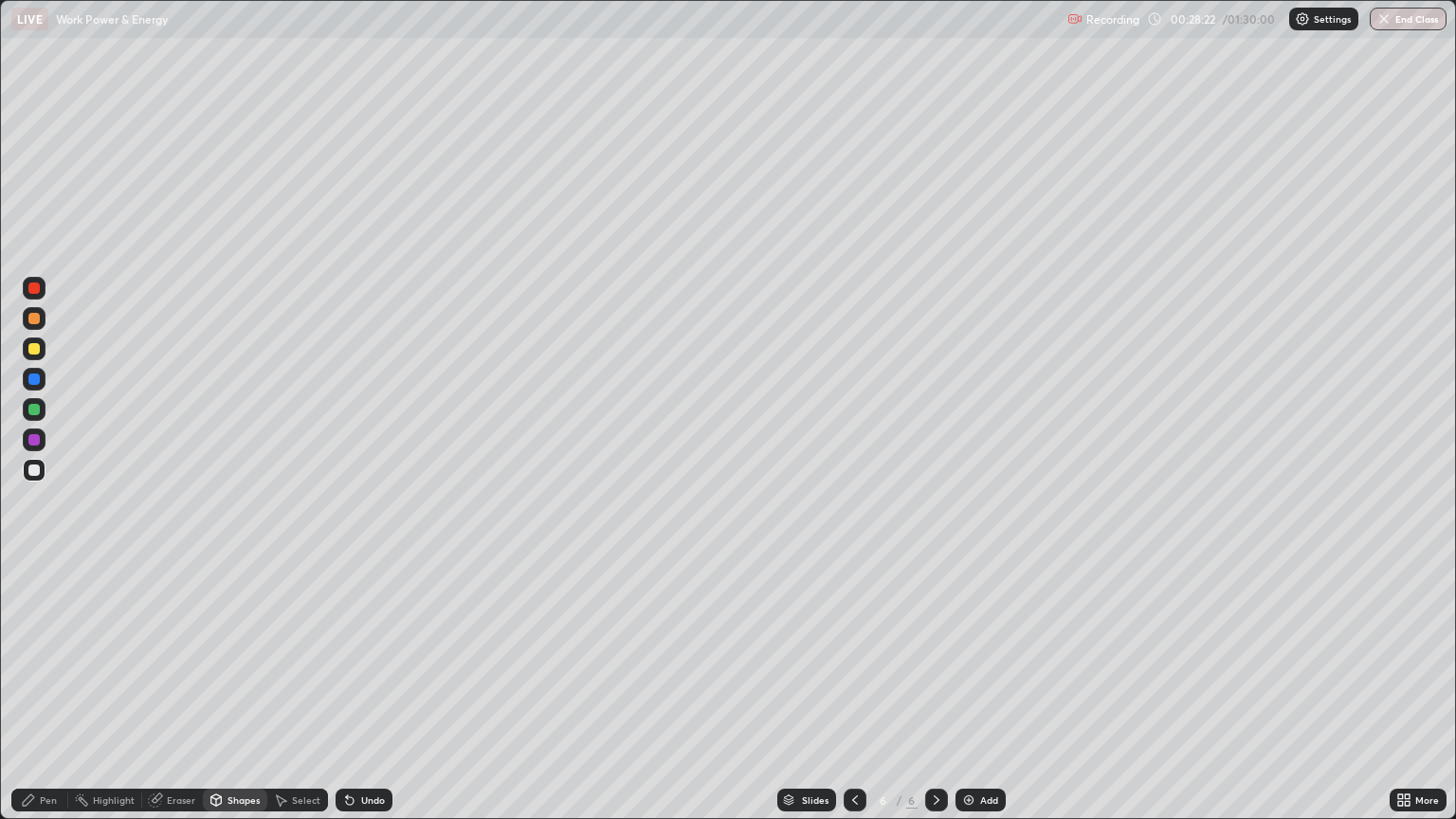 click on "Shapes" at bounding box center (244, 800) 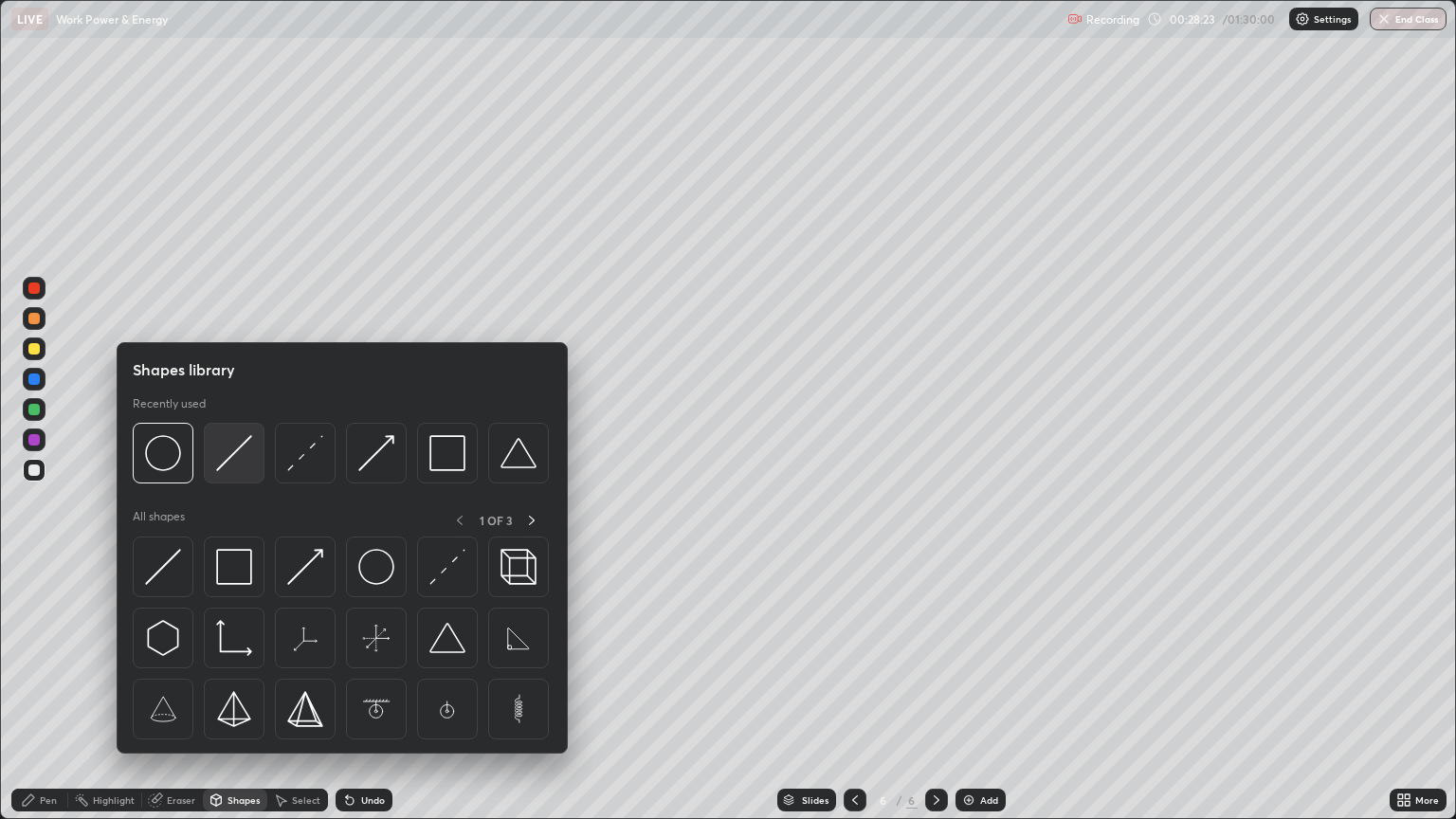 click at bounding box center [234, 453] 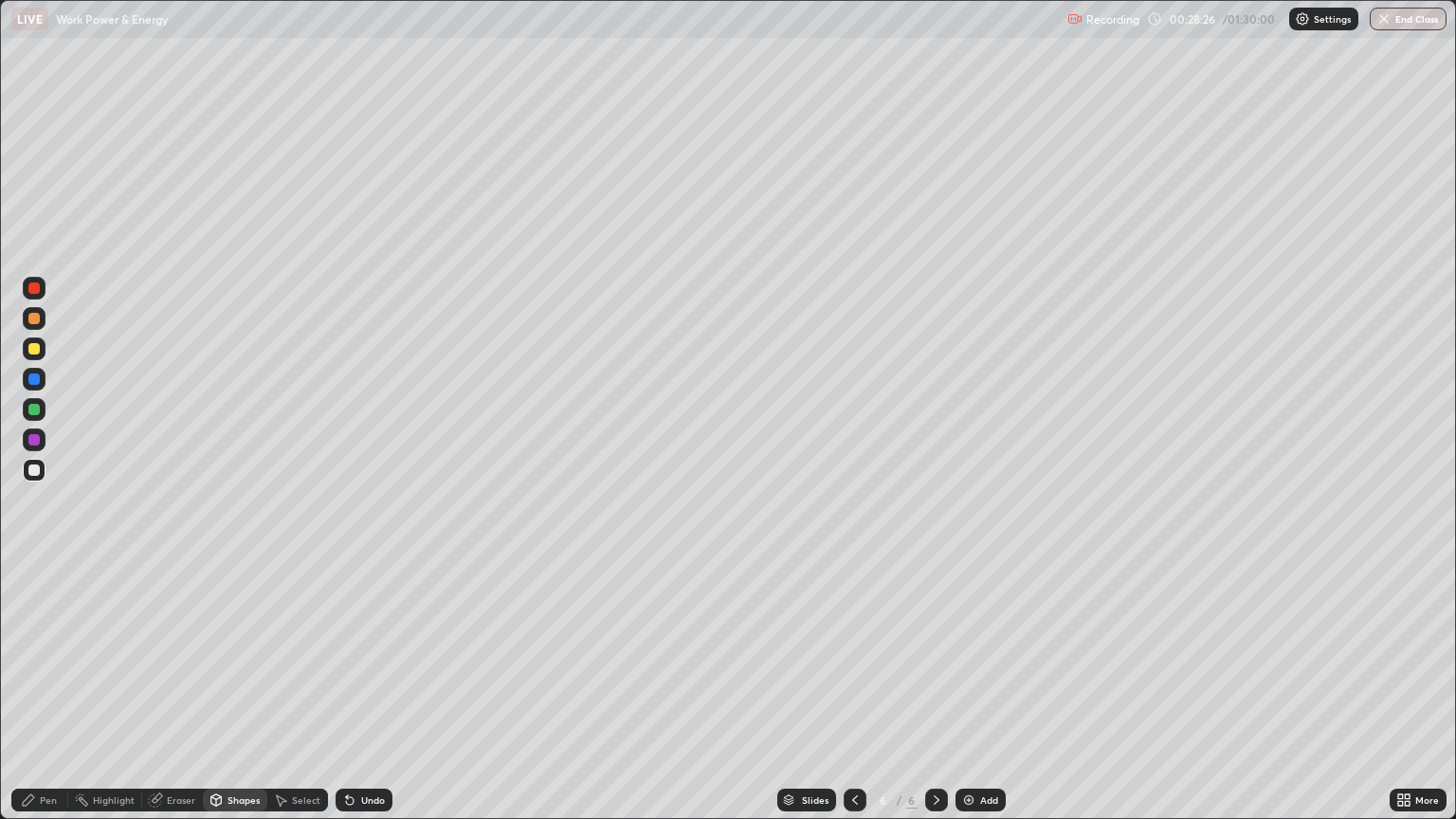 click at bounding box center [34, 349] 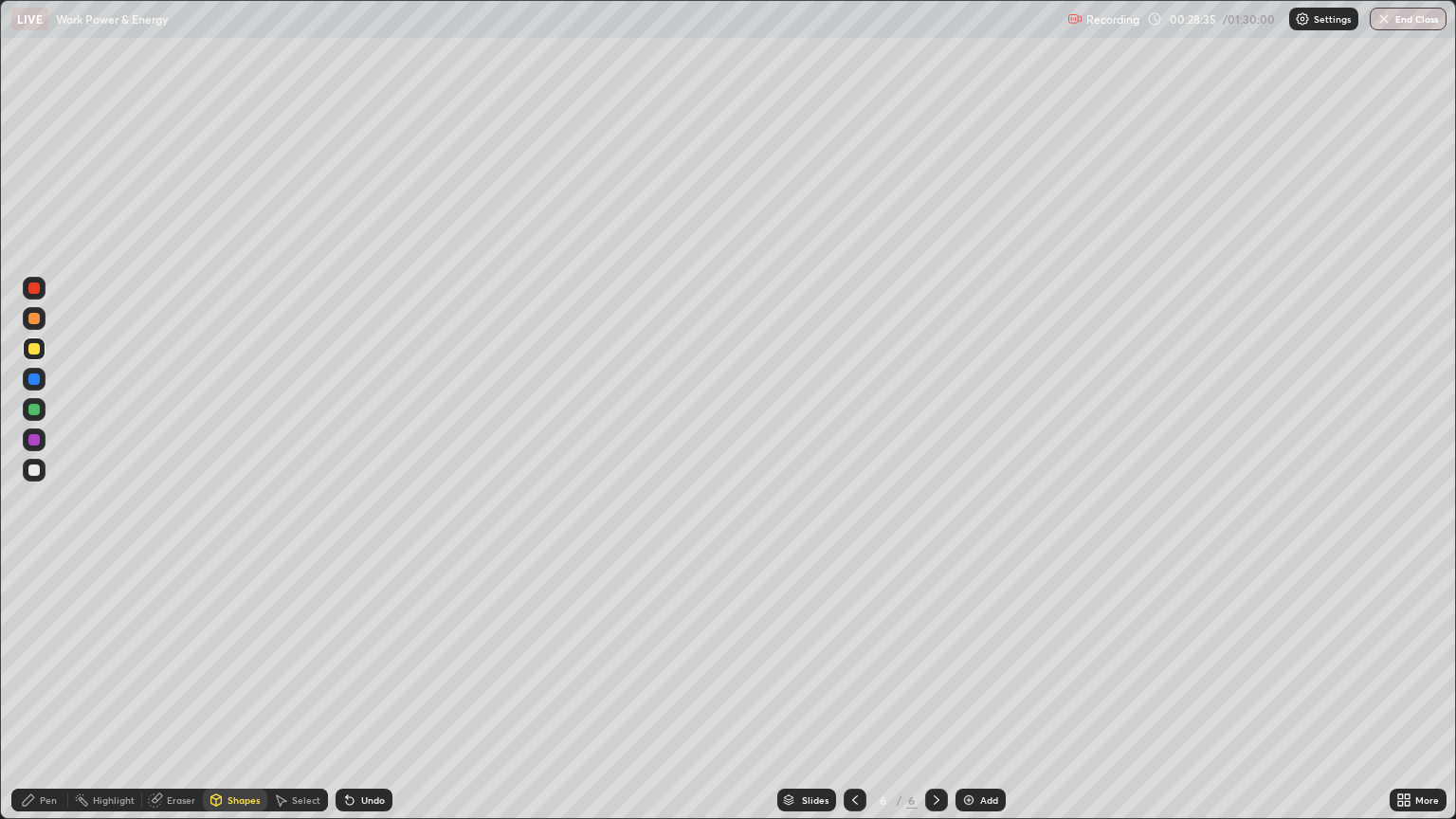 click on "Pen" at bounding box center [48, 800] 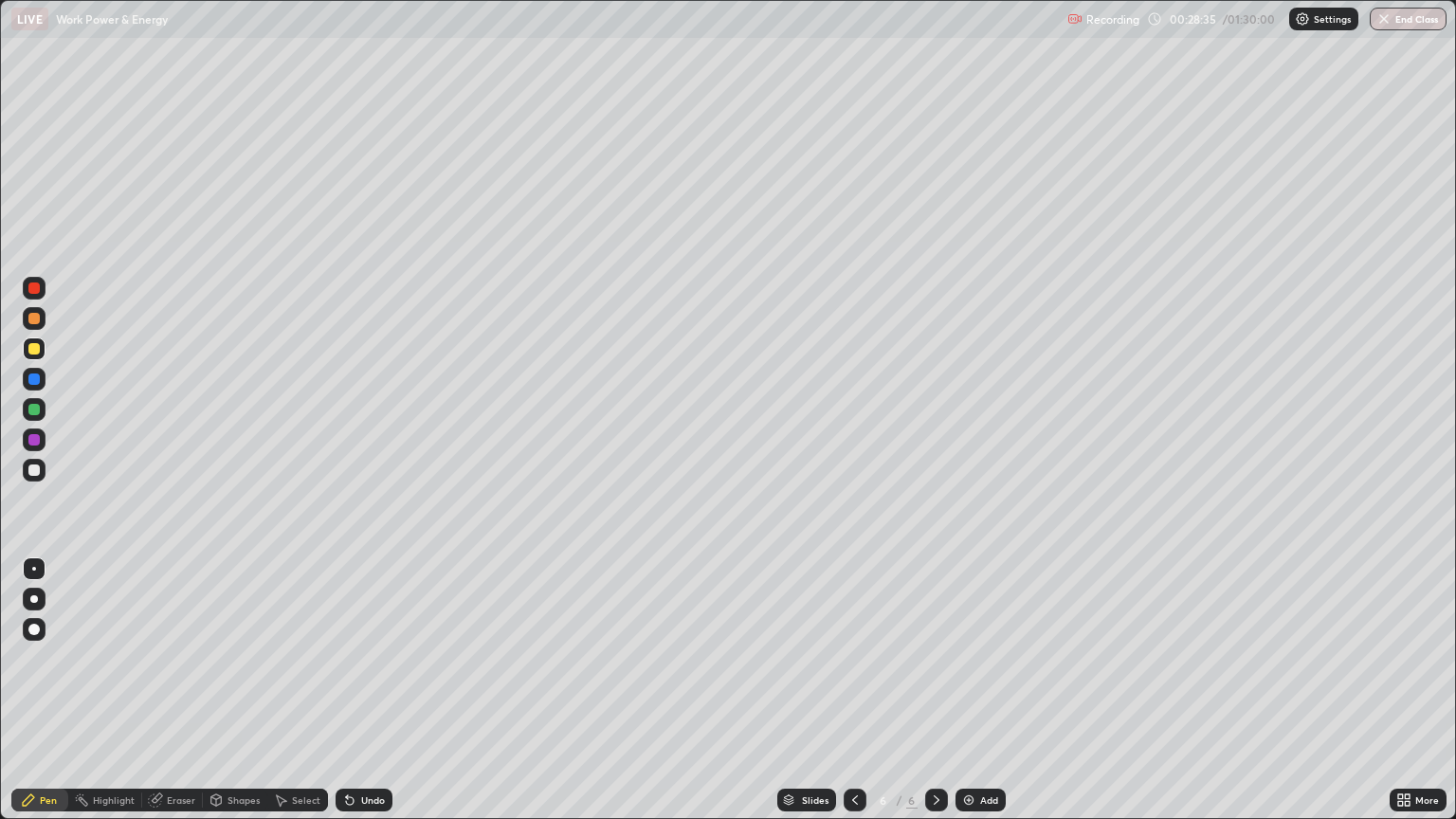 click at bounding box center (34, 379) 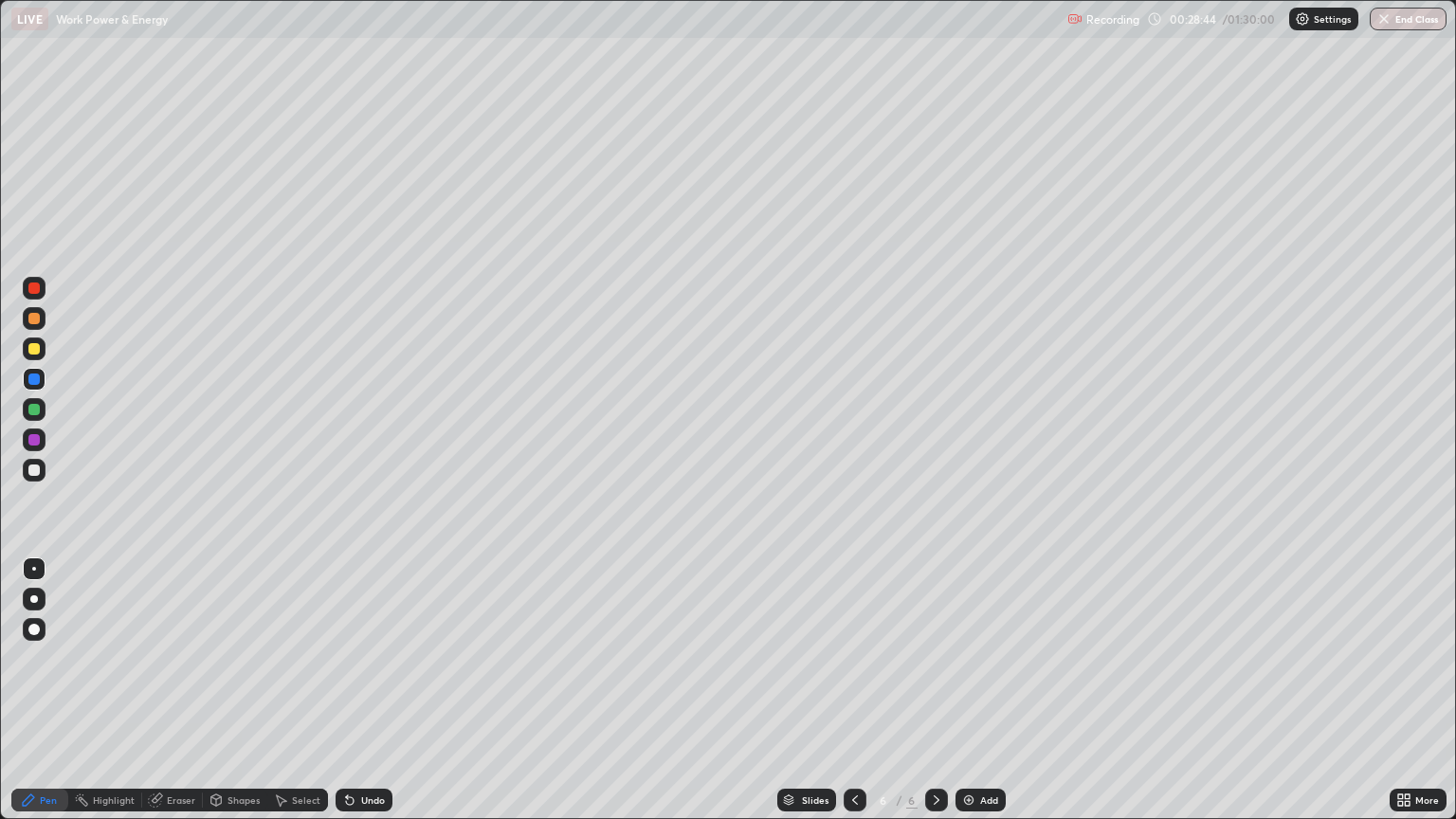 click at bounding box center [34, 470] 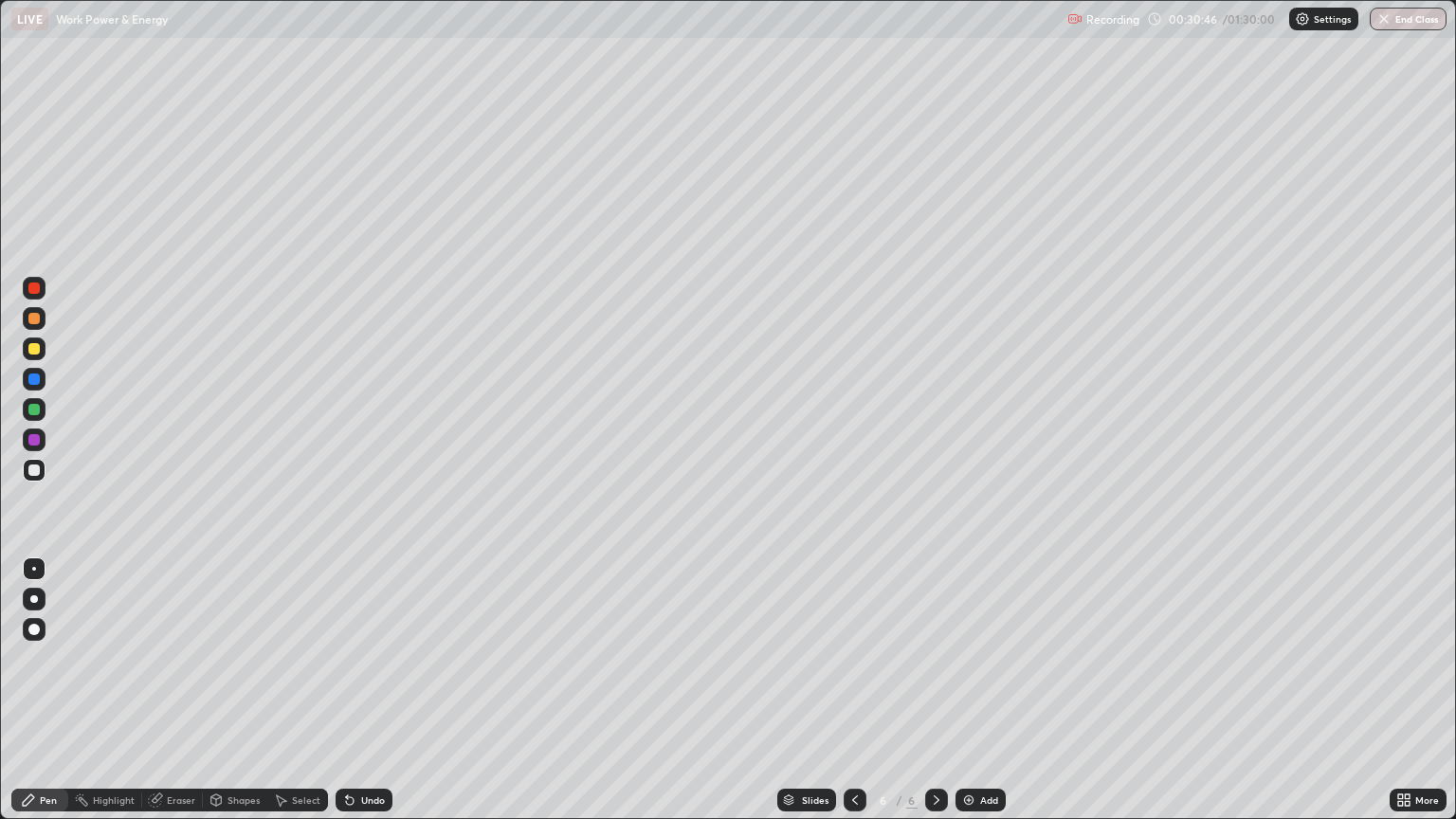 click at bounding box center (34, 349) 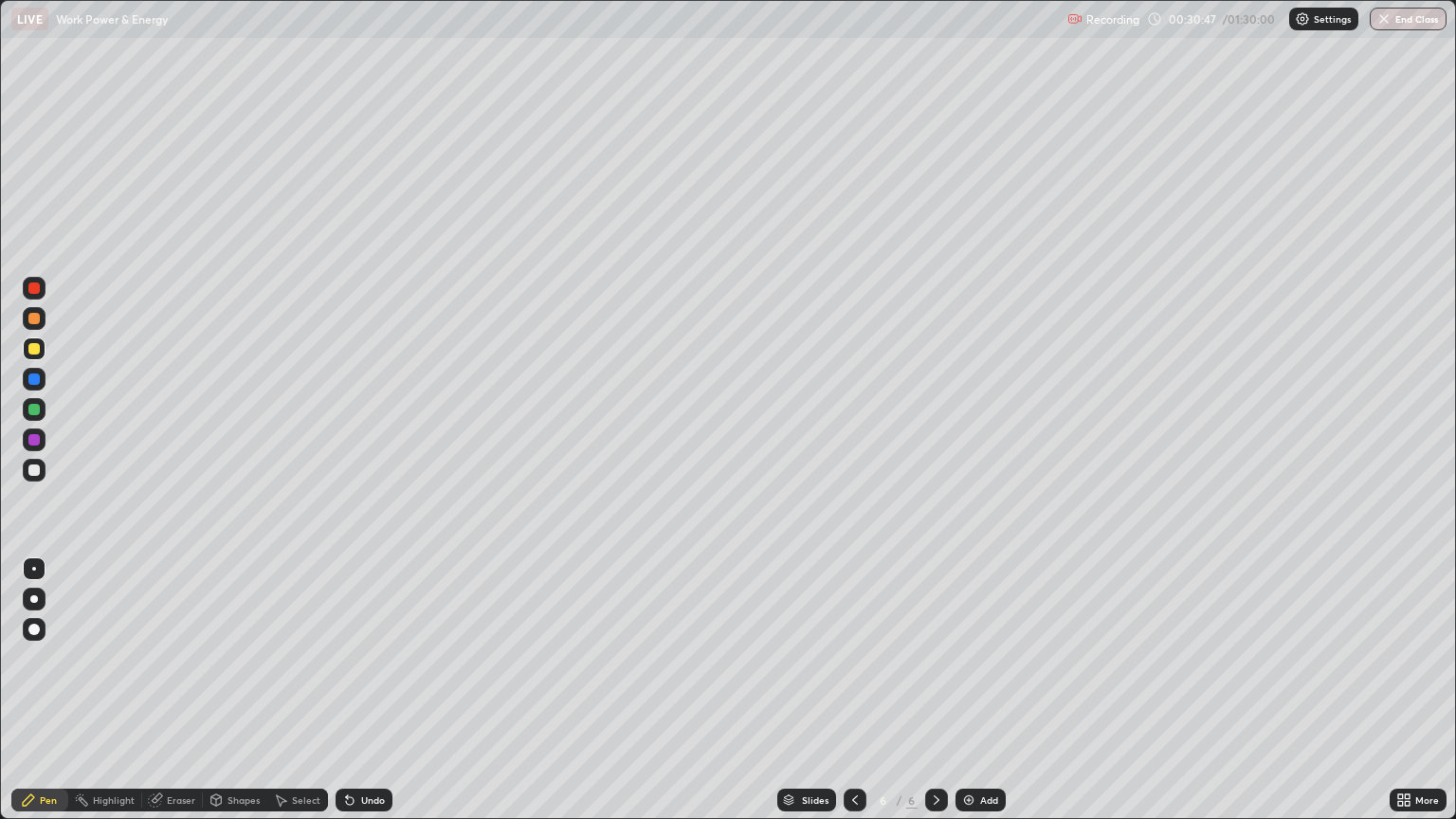 click at bounding box center (34, 629) 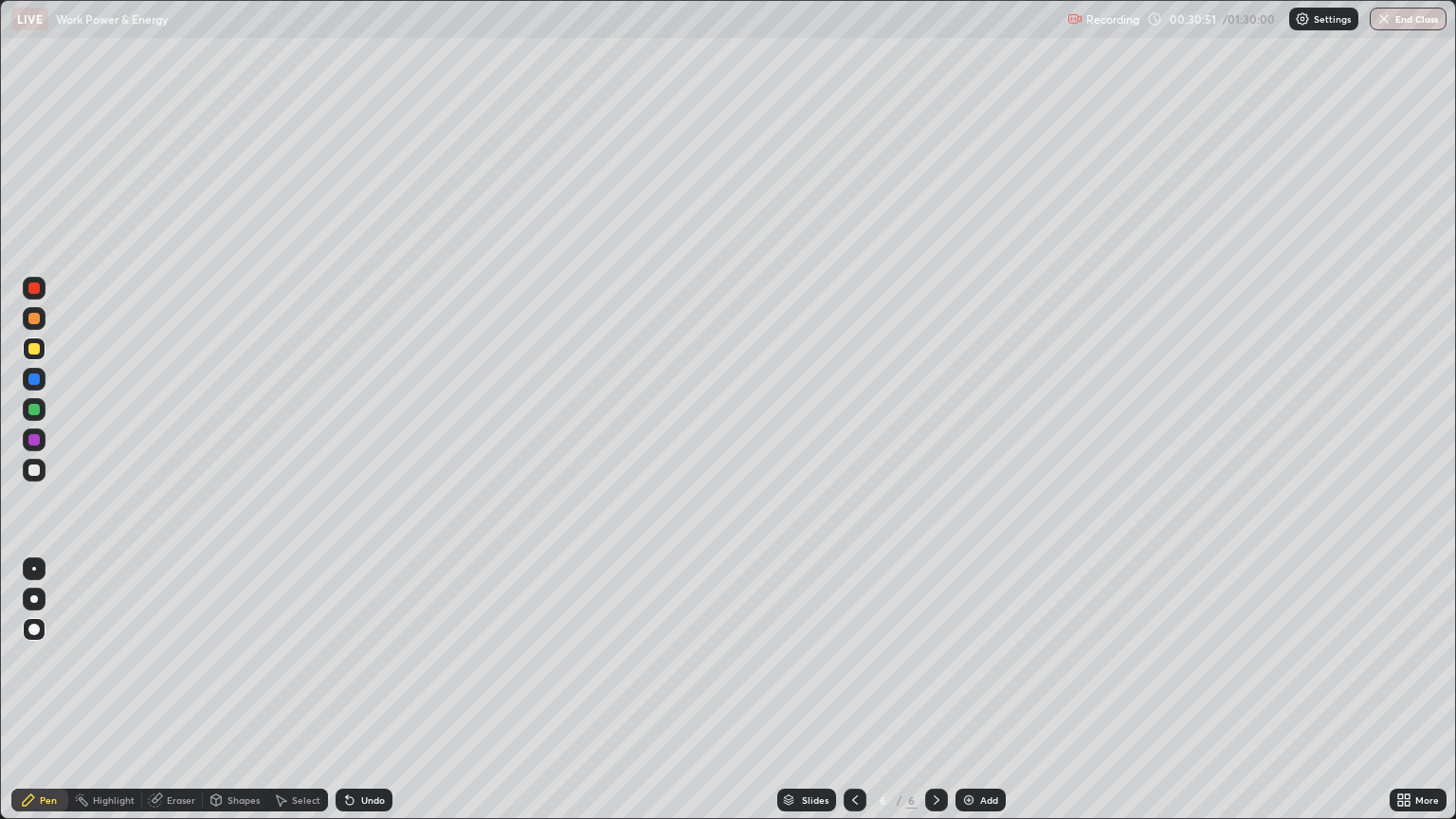 click at bounding box center (34, 569) 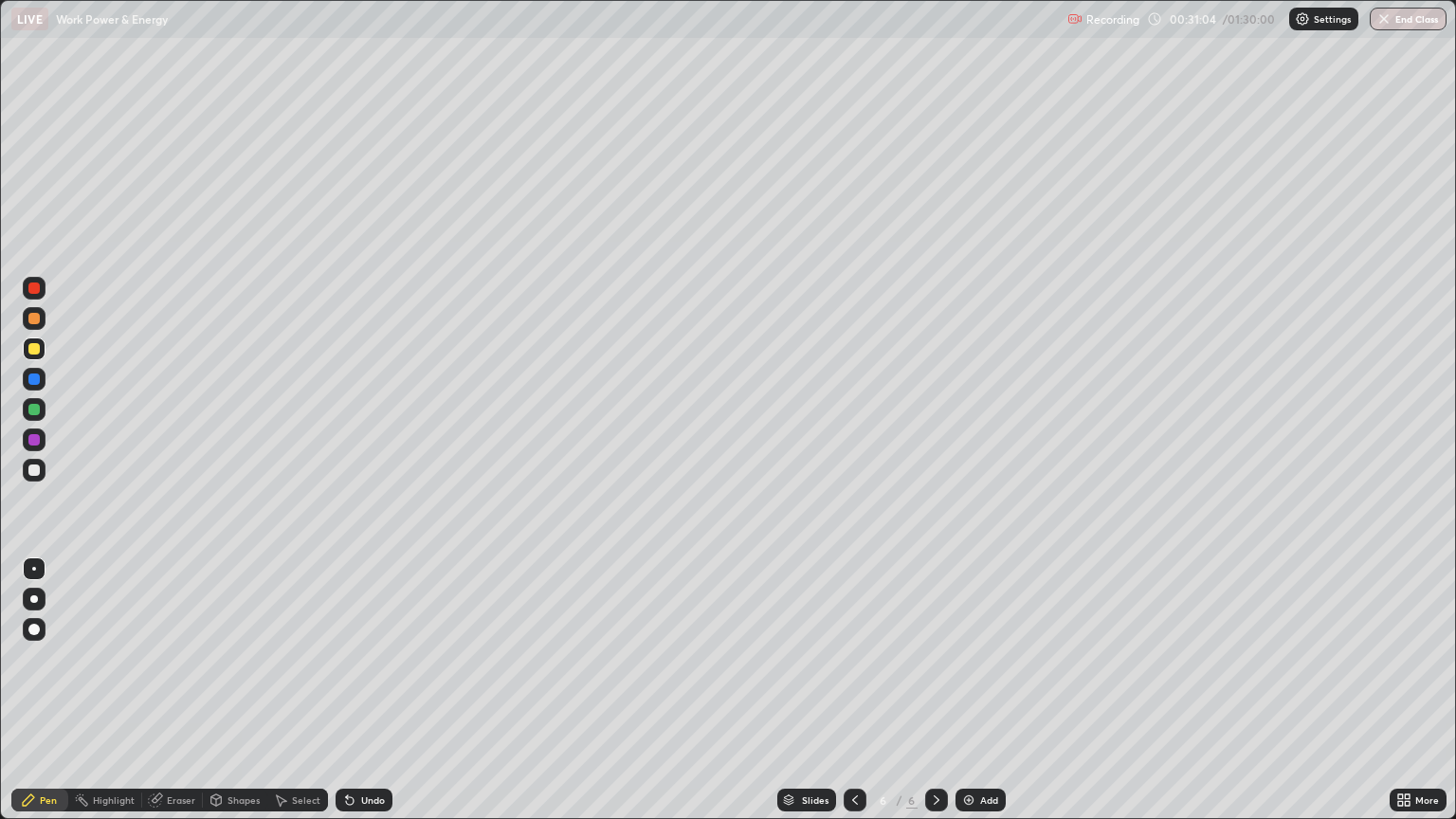 click on "Undo" at bounding box center (373, 800) 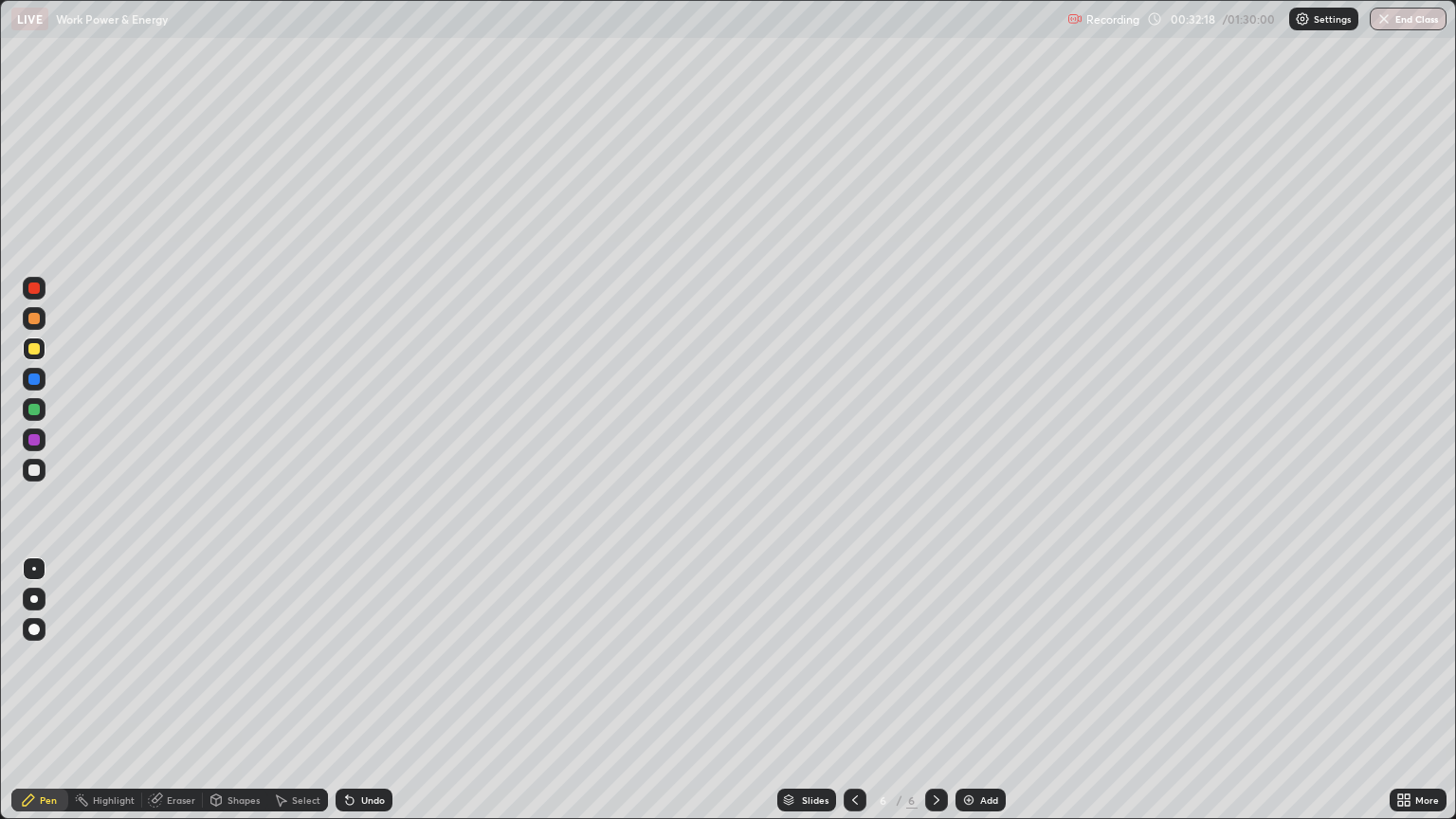 click on "Eraser" at bounding box center (173, 800) 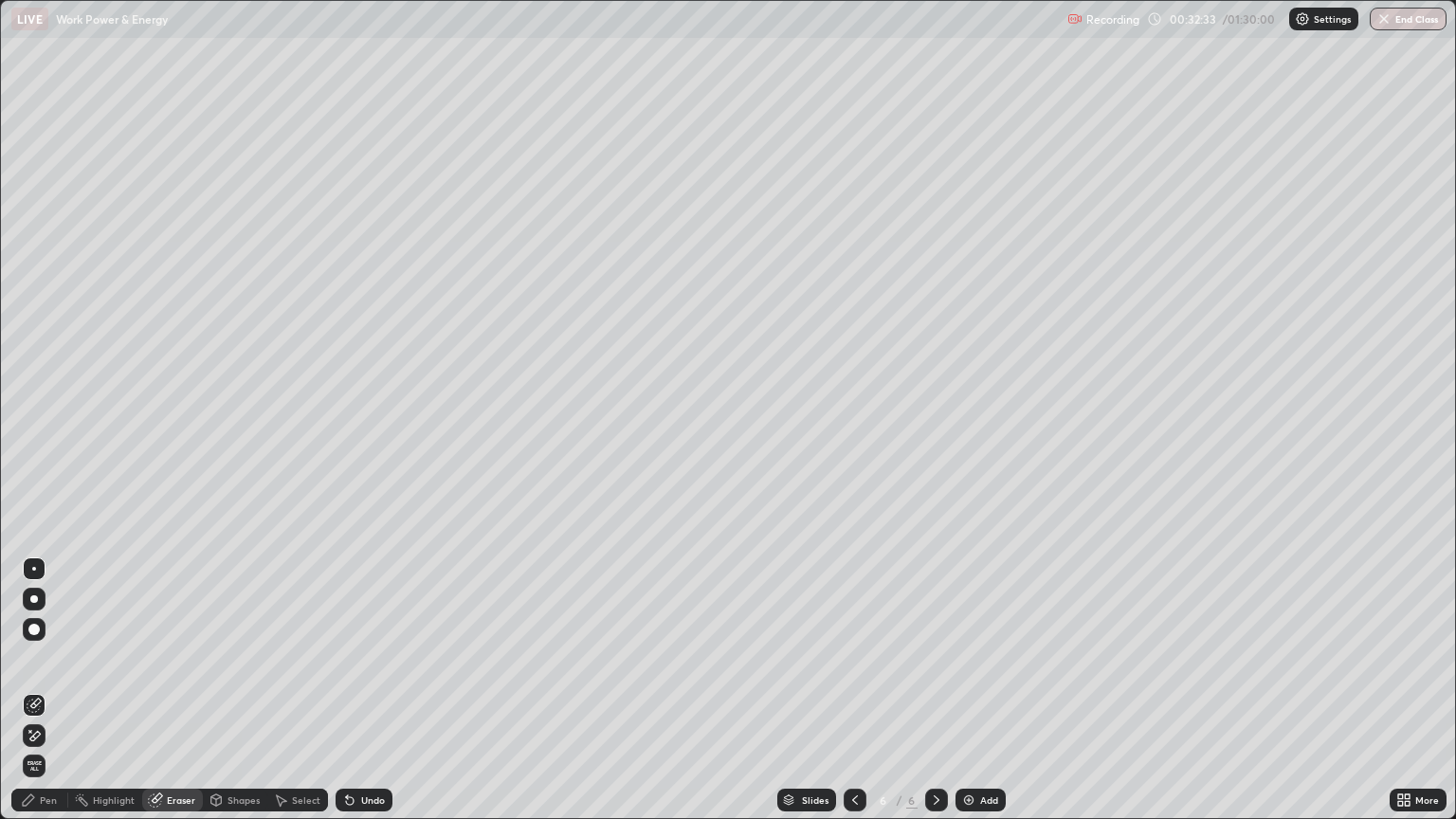click on "Pen" at bounding box center (48, 800) 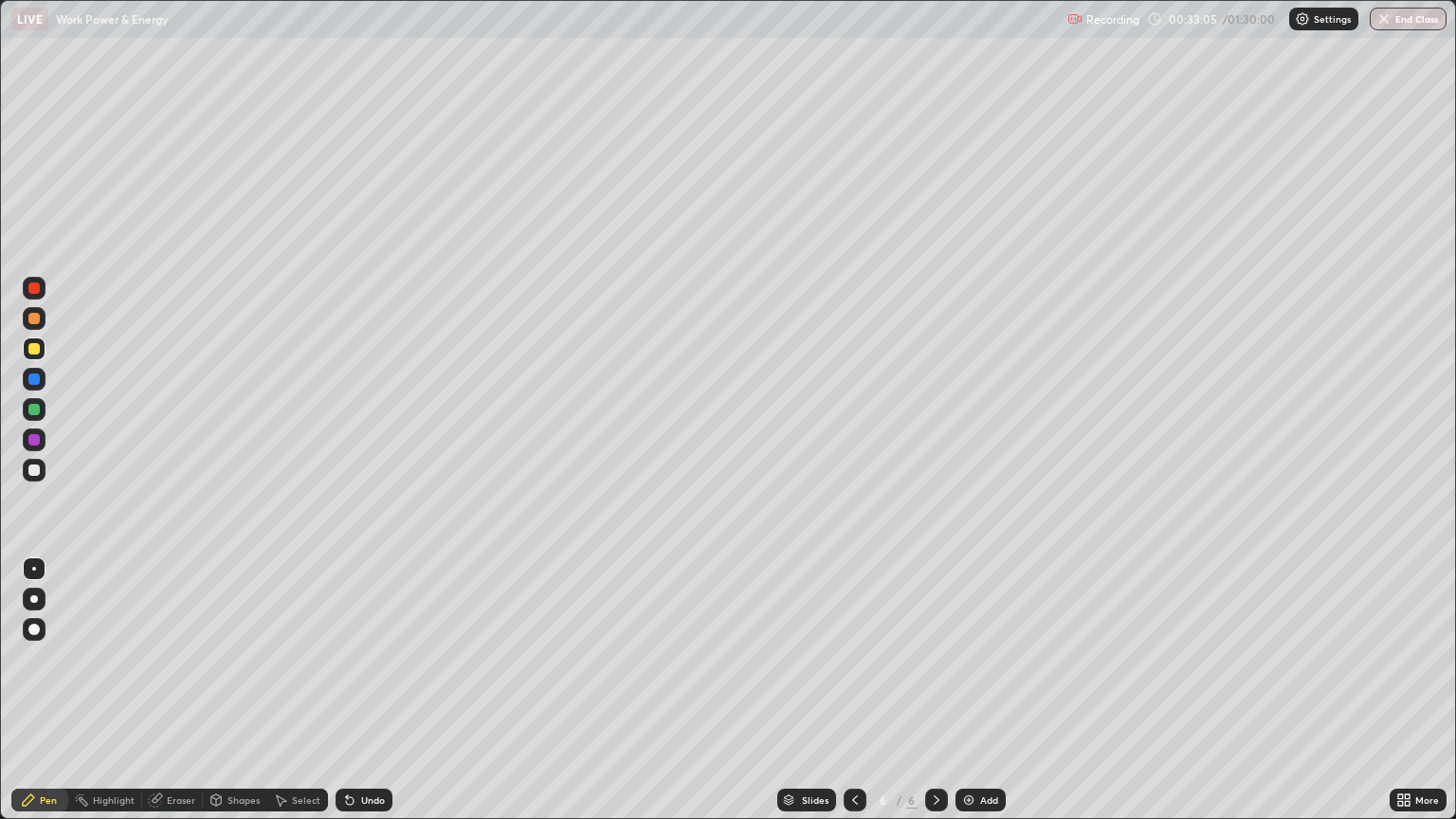 click at bounding box center (34, 379) 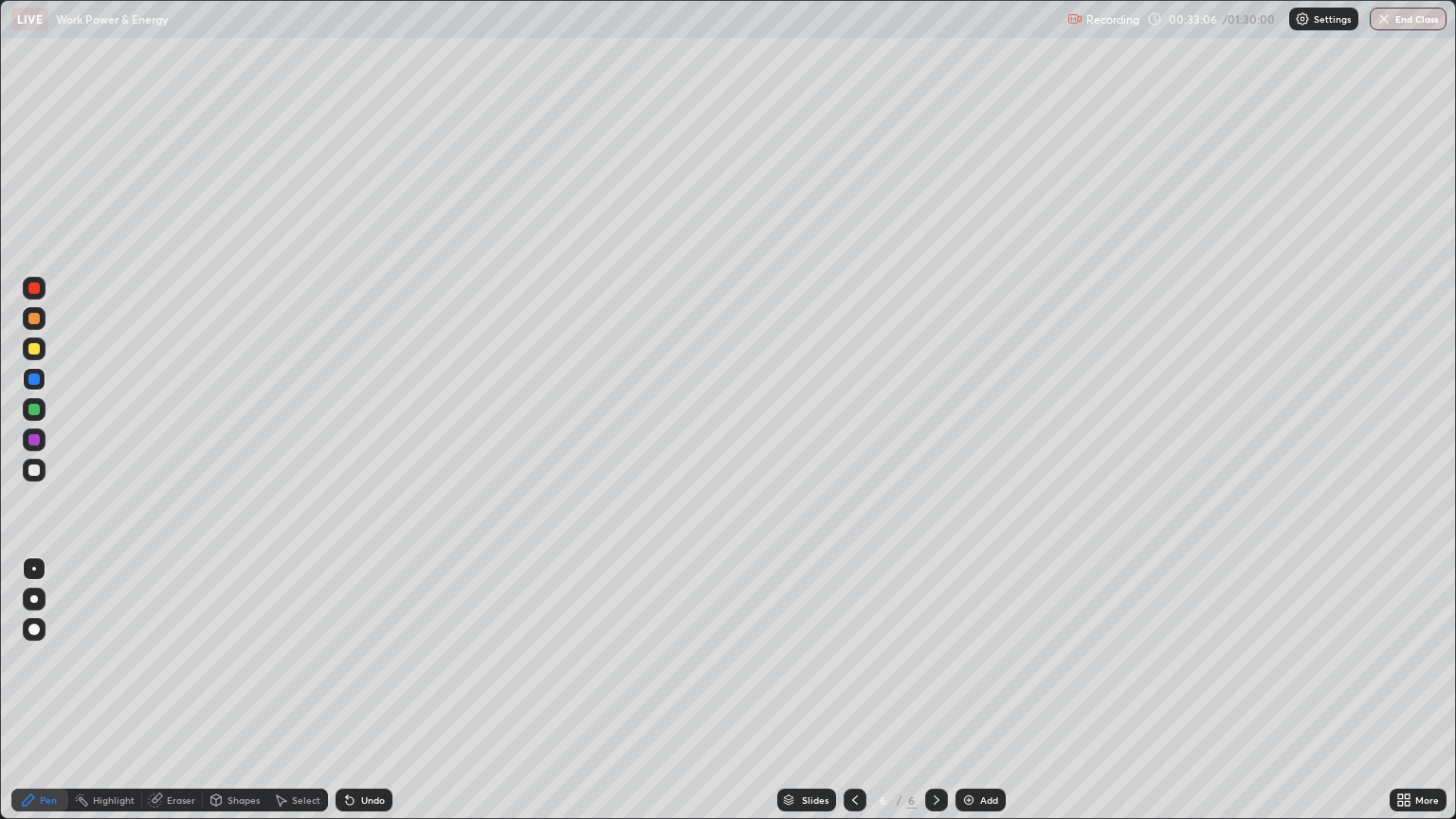 click at bounding box center (34, 599) 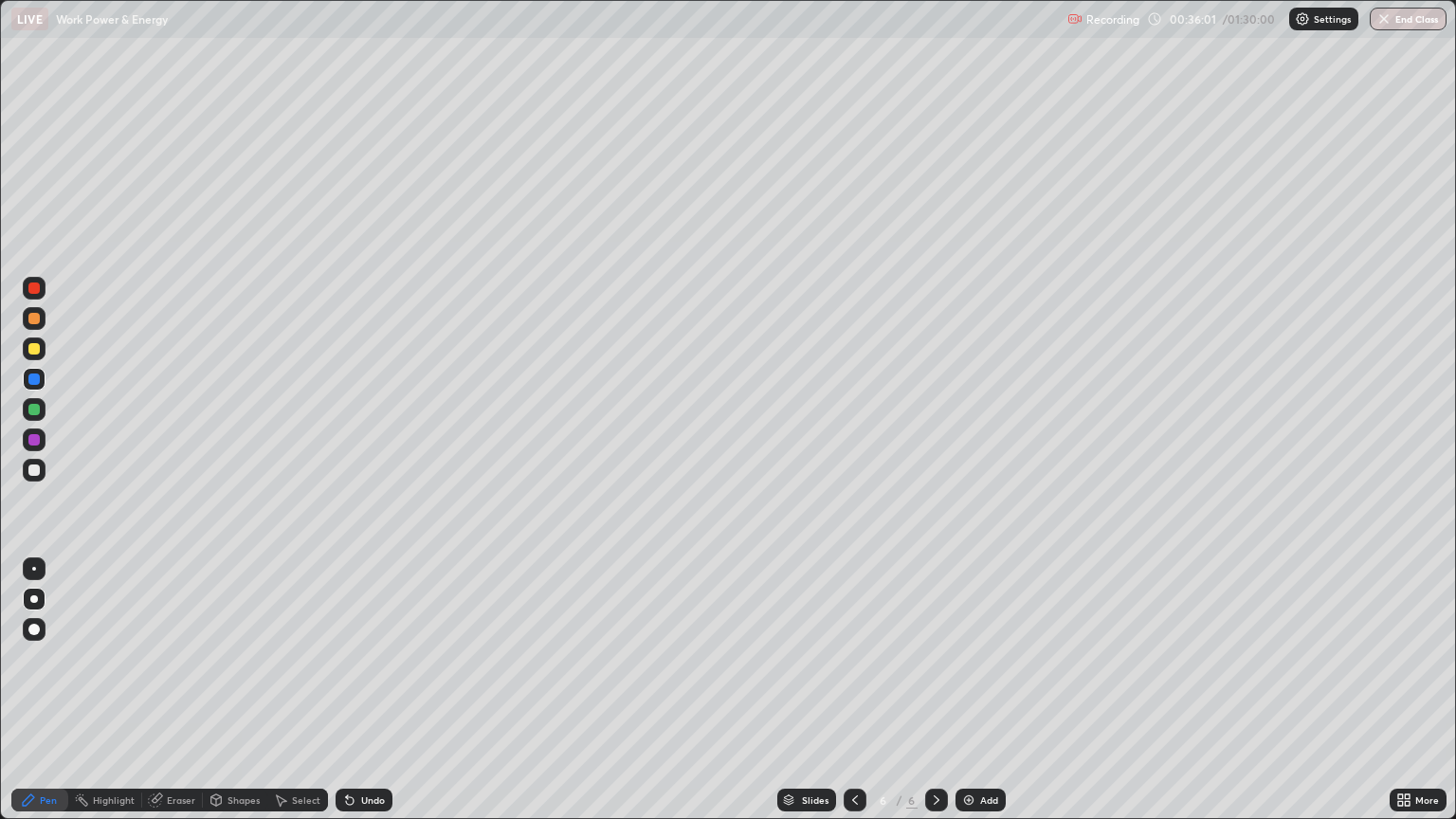 click on "Add" at bounding box center [989, 800] 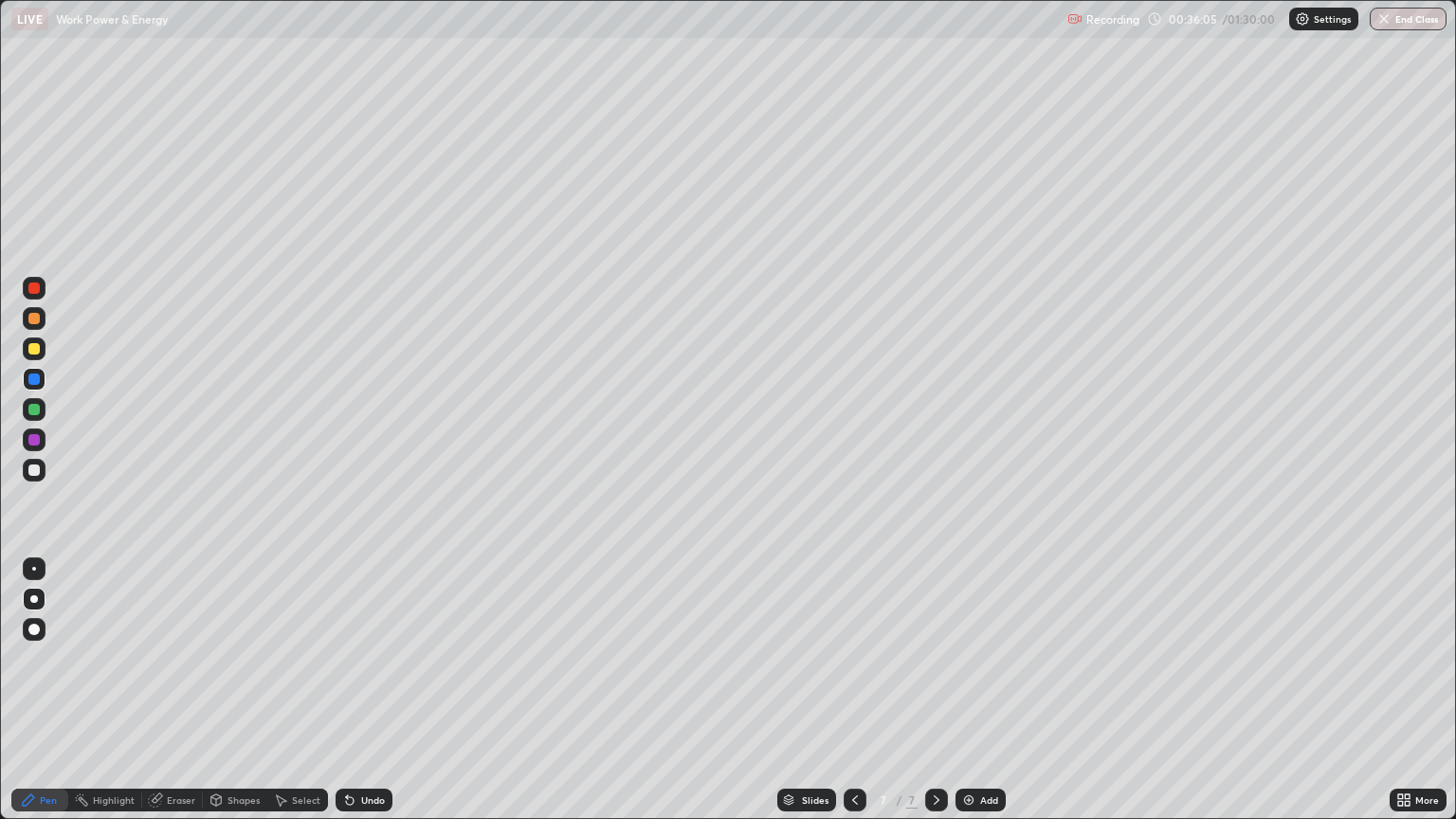 click at bounding box center (34, 470) 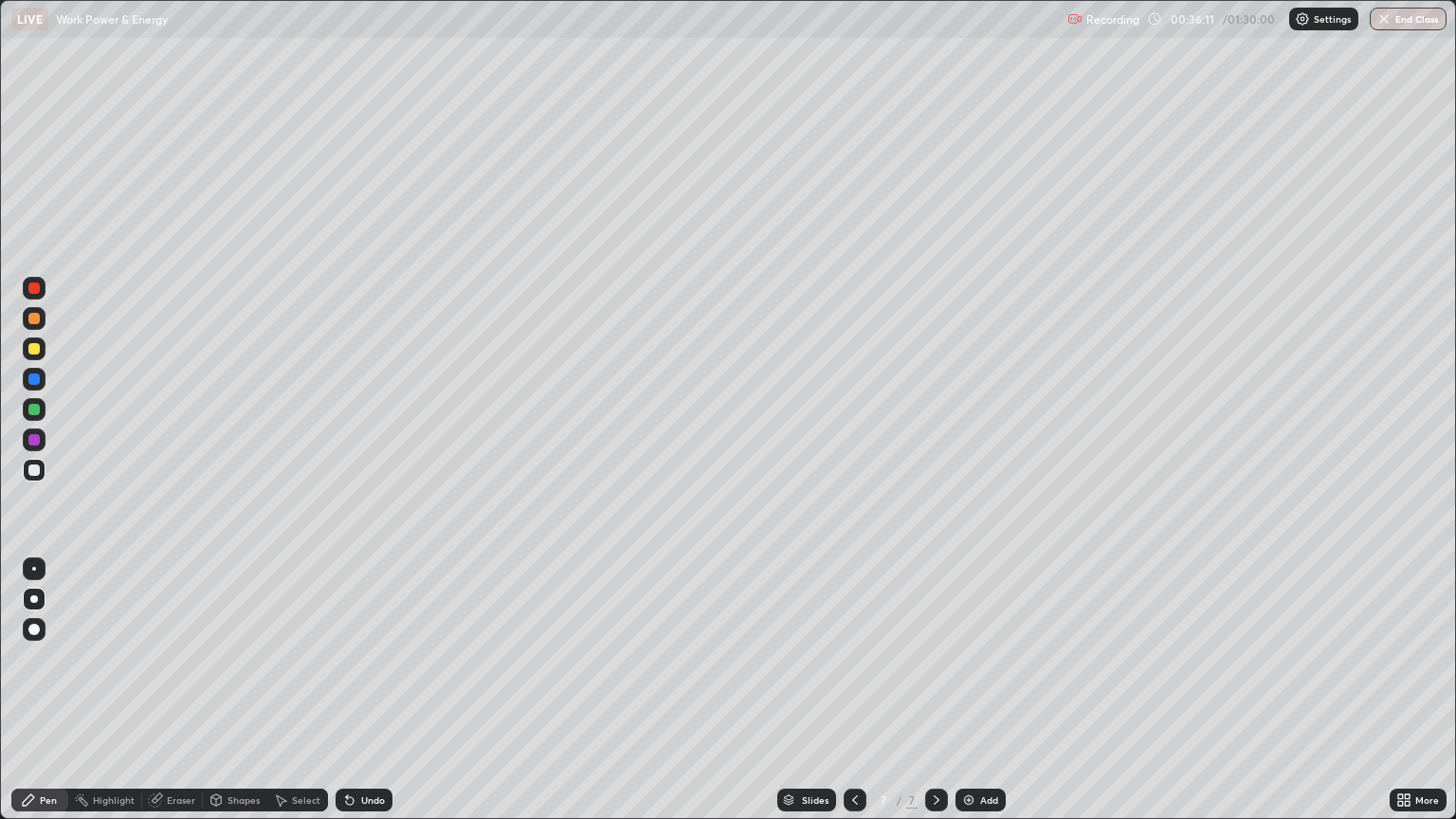 click at bounding box center [34, 569] 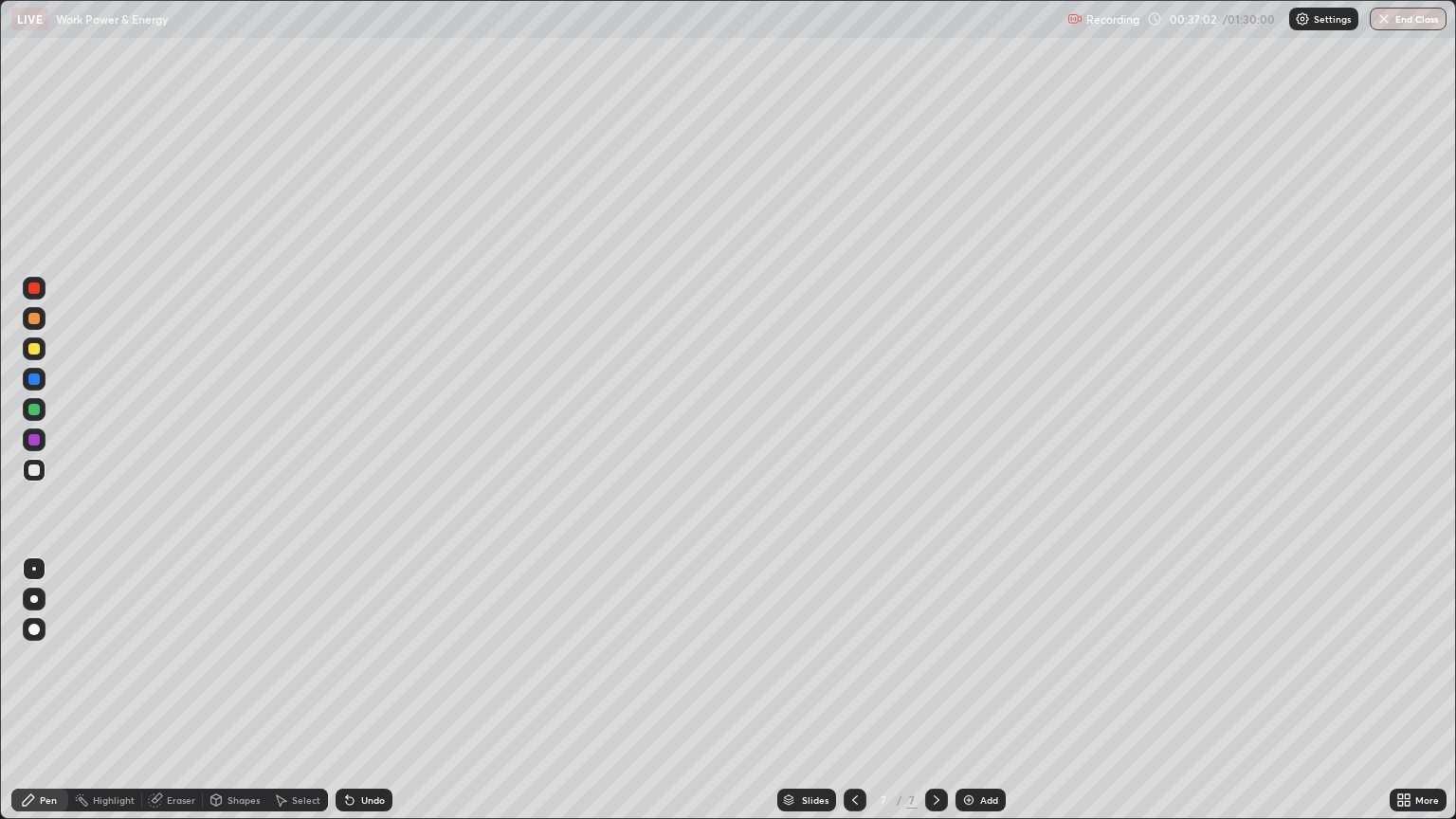 click at bounding box center [34, 470] 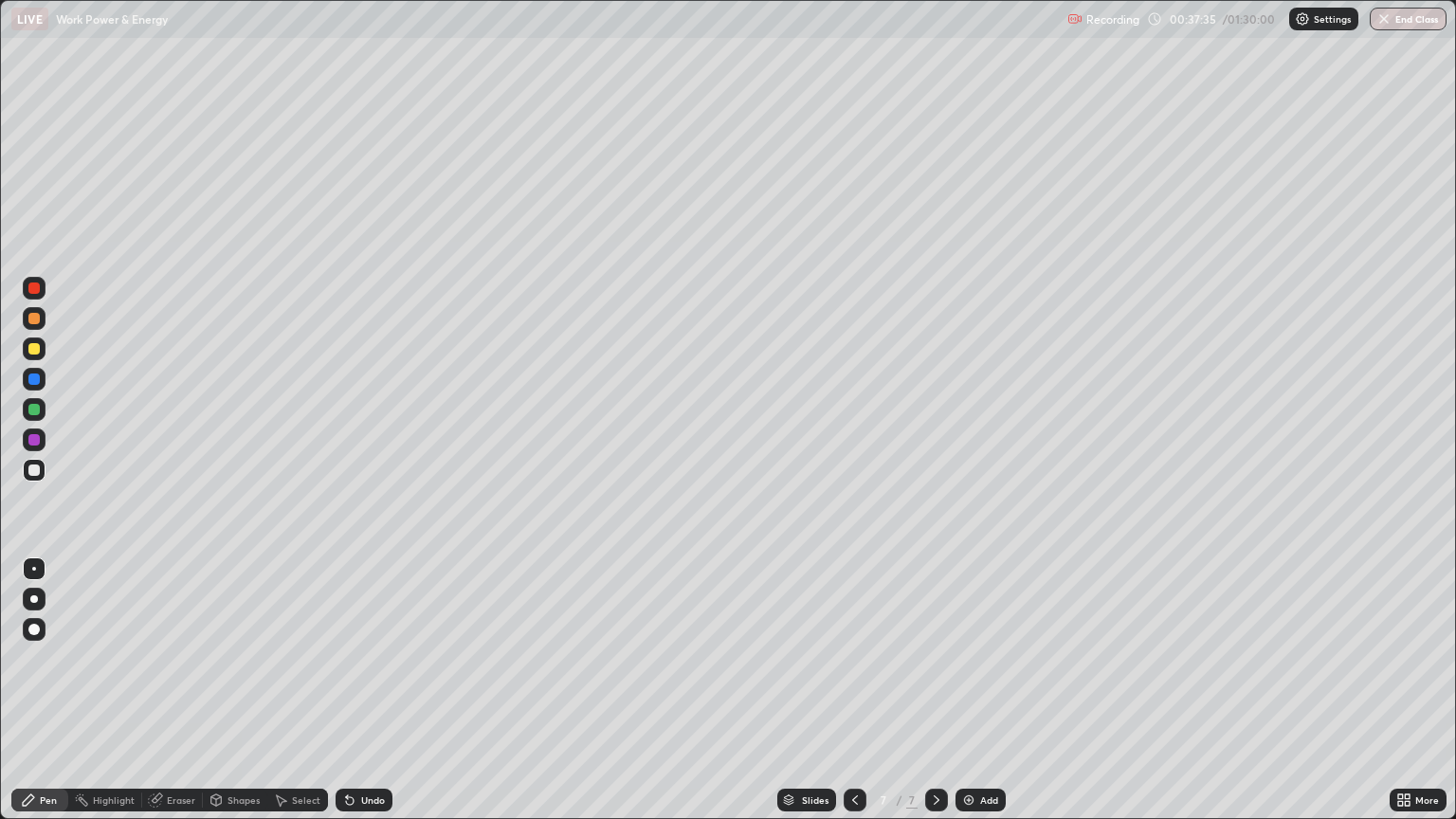 click on "Shapes" at bounding box center [244, 800] 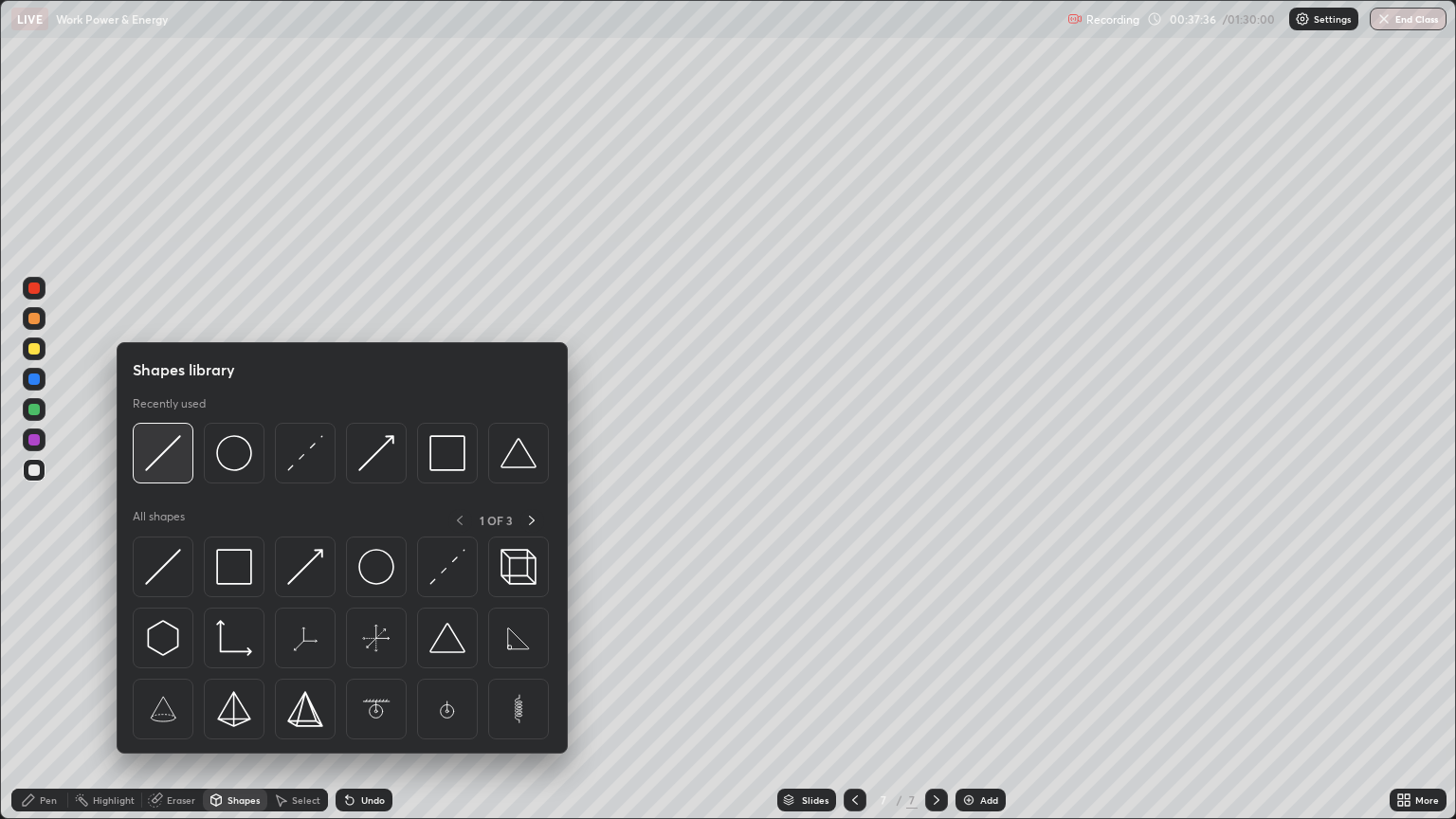 click at bounding box center [163, 453] 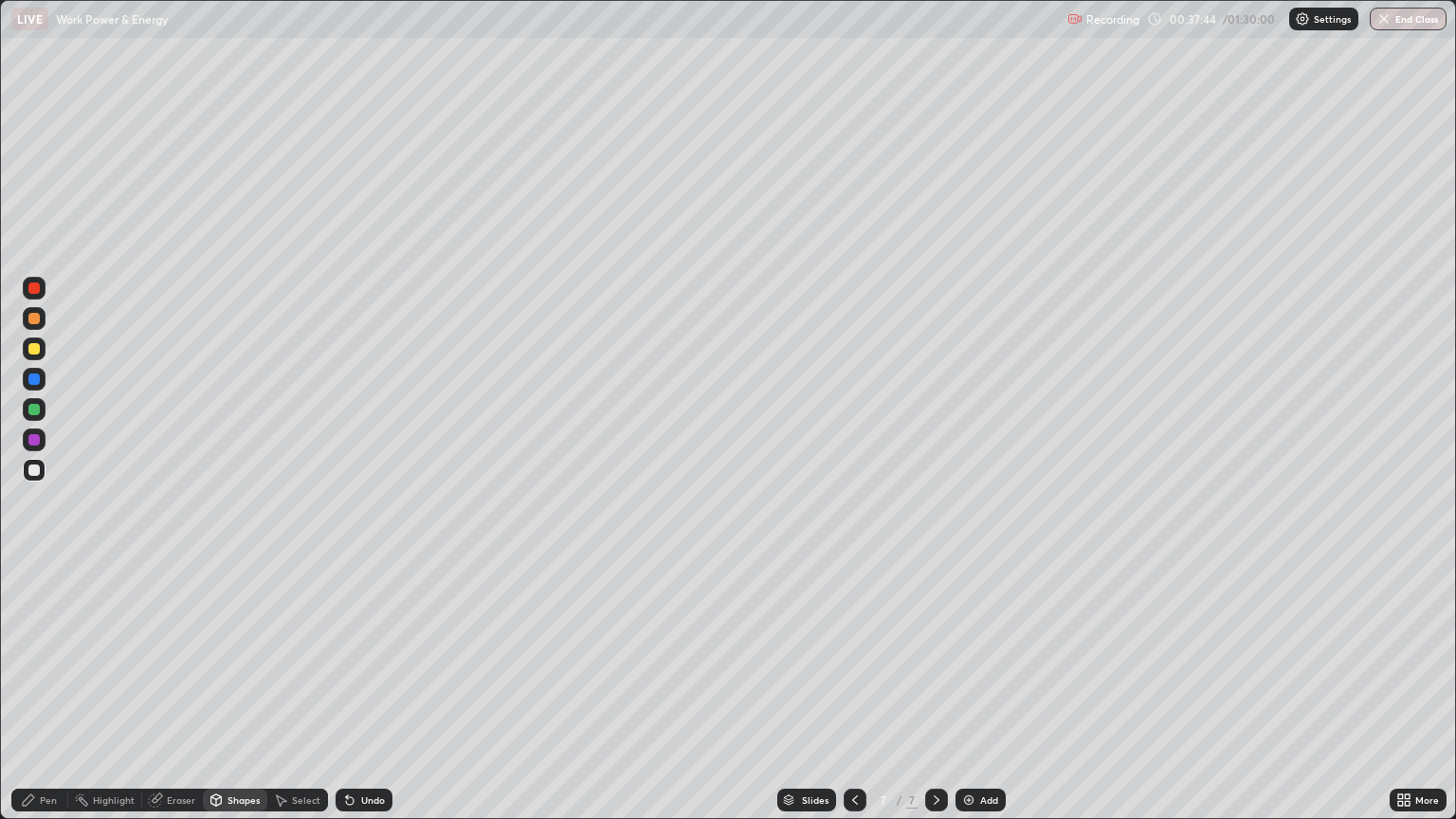 click on "Pen" at bounding box center [48, 800] 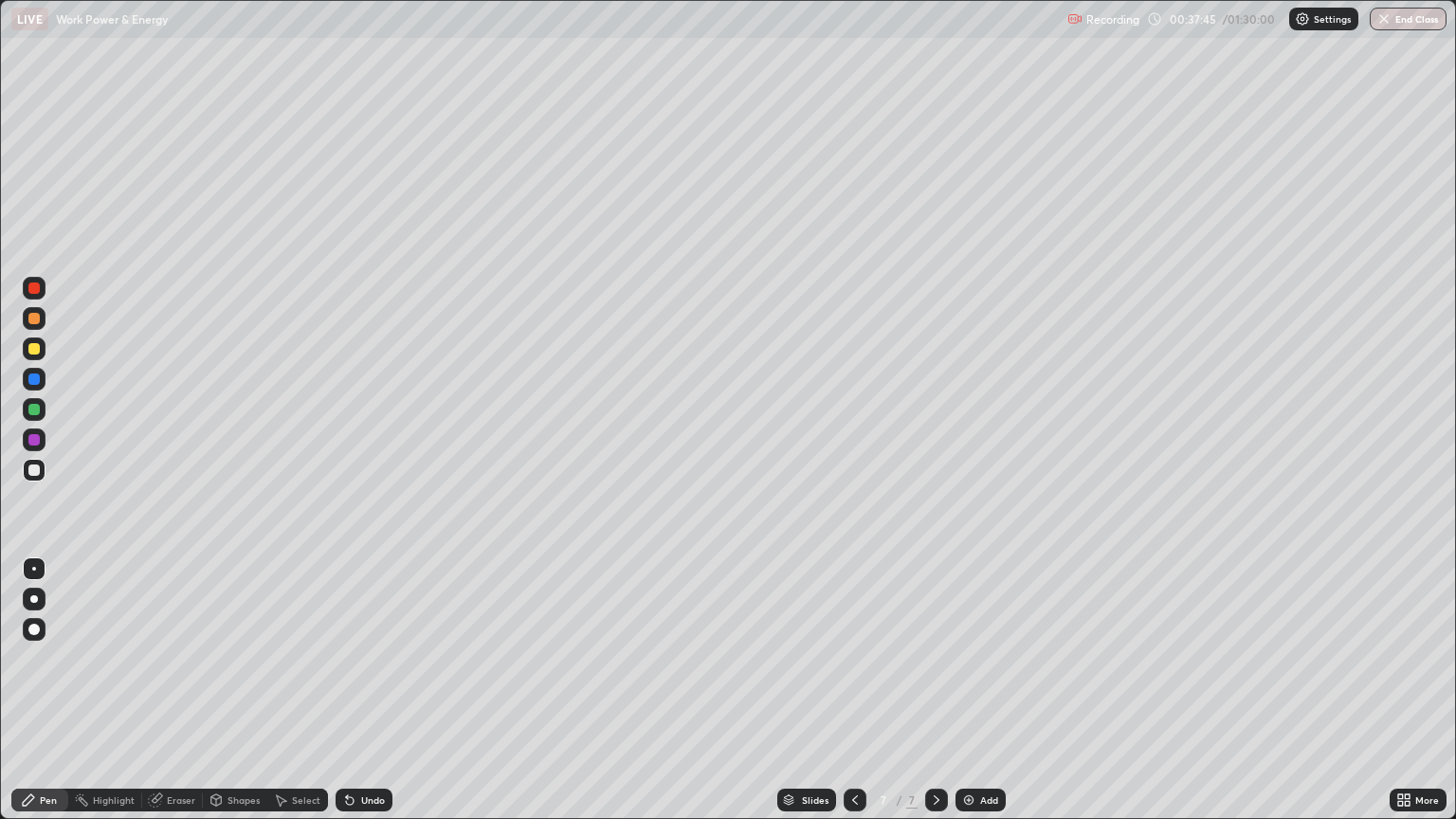 click at bounding box center [34, 349] 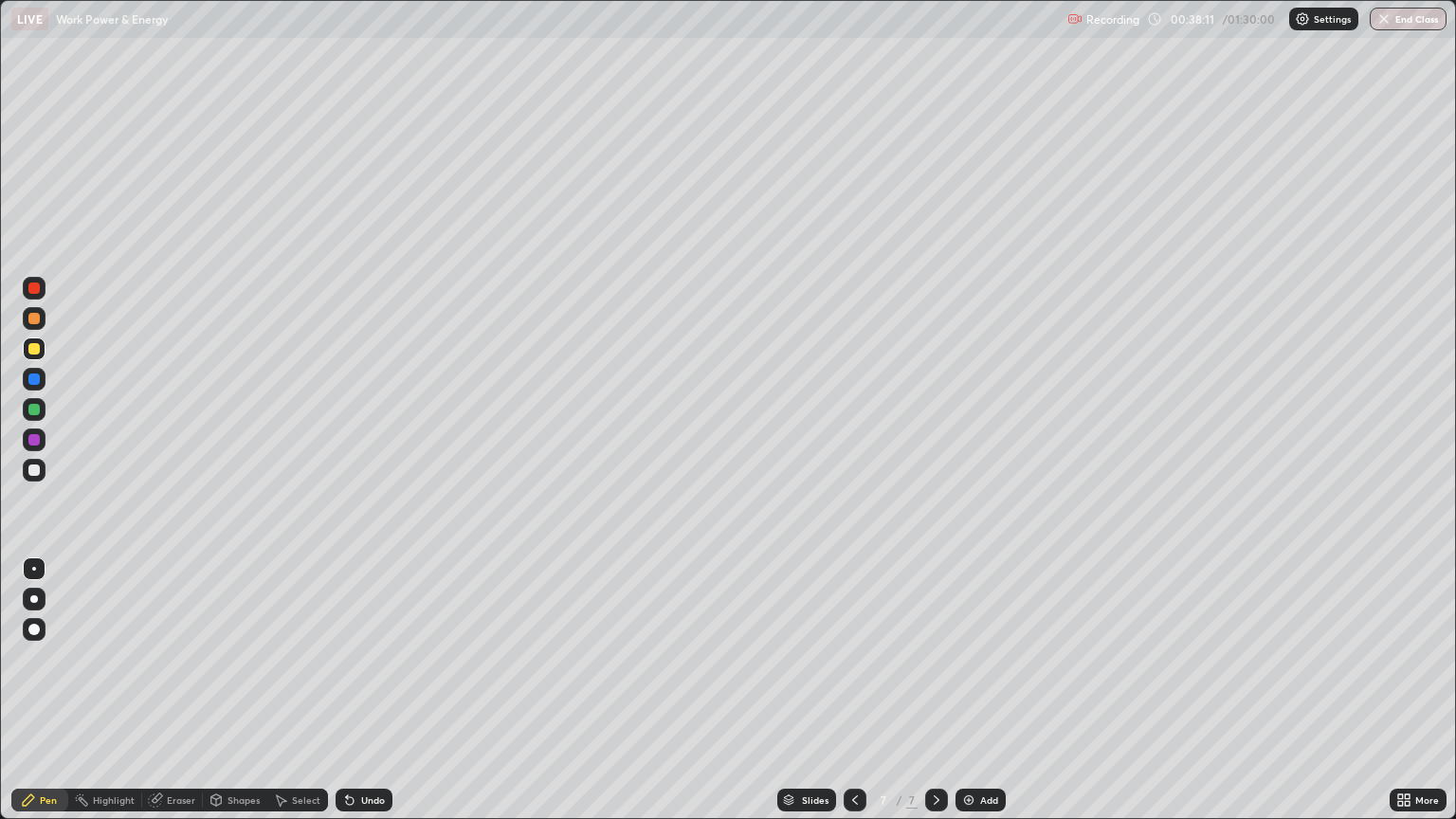 click 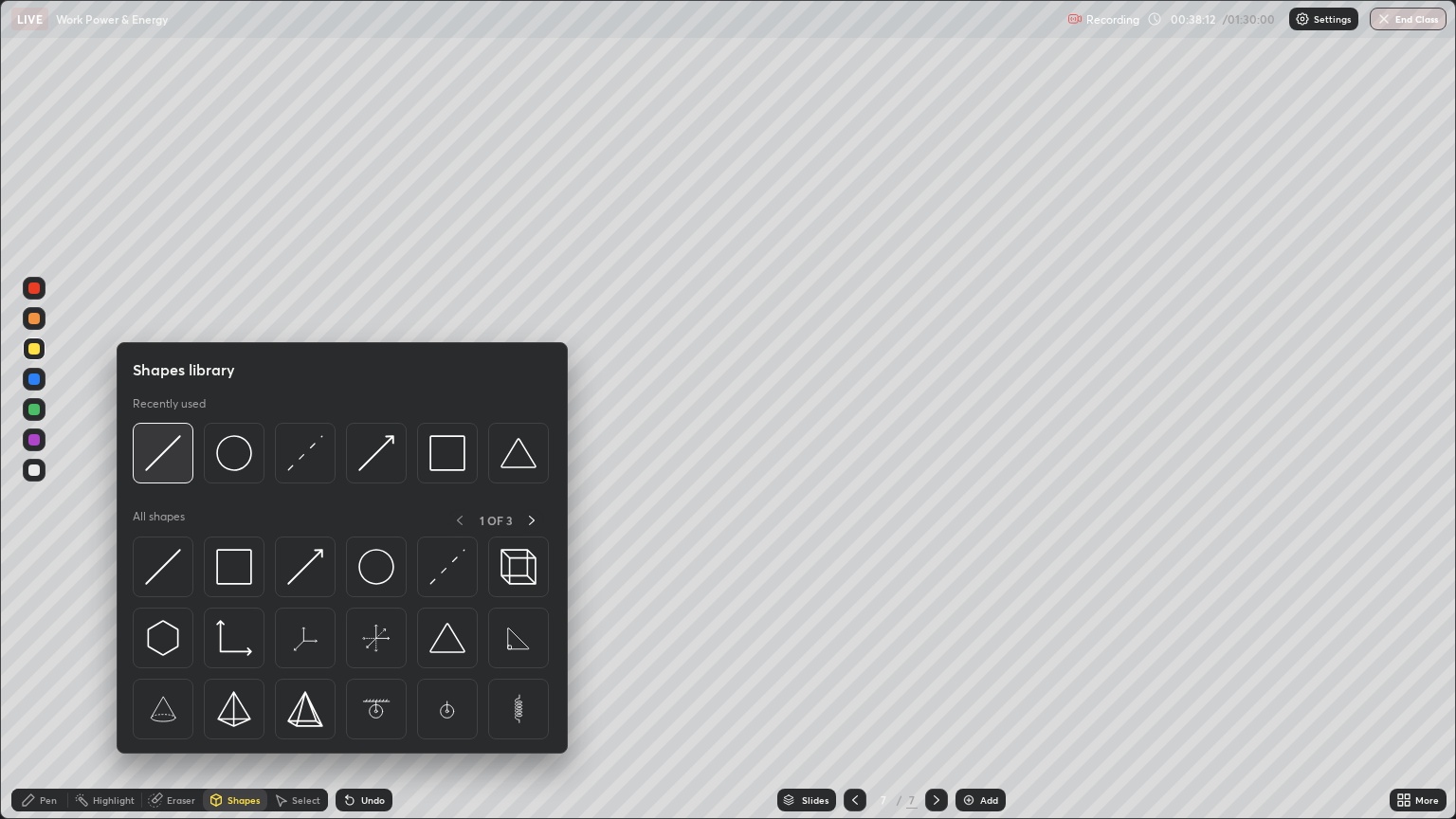 click at bounding box center [163, 453] 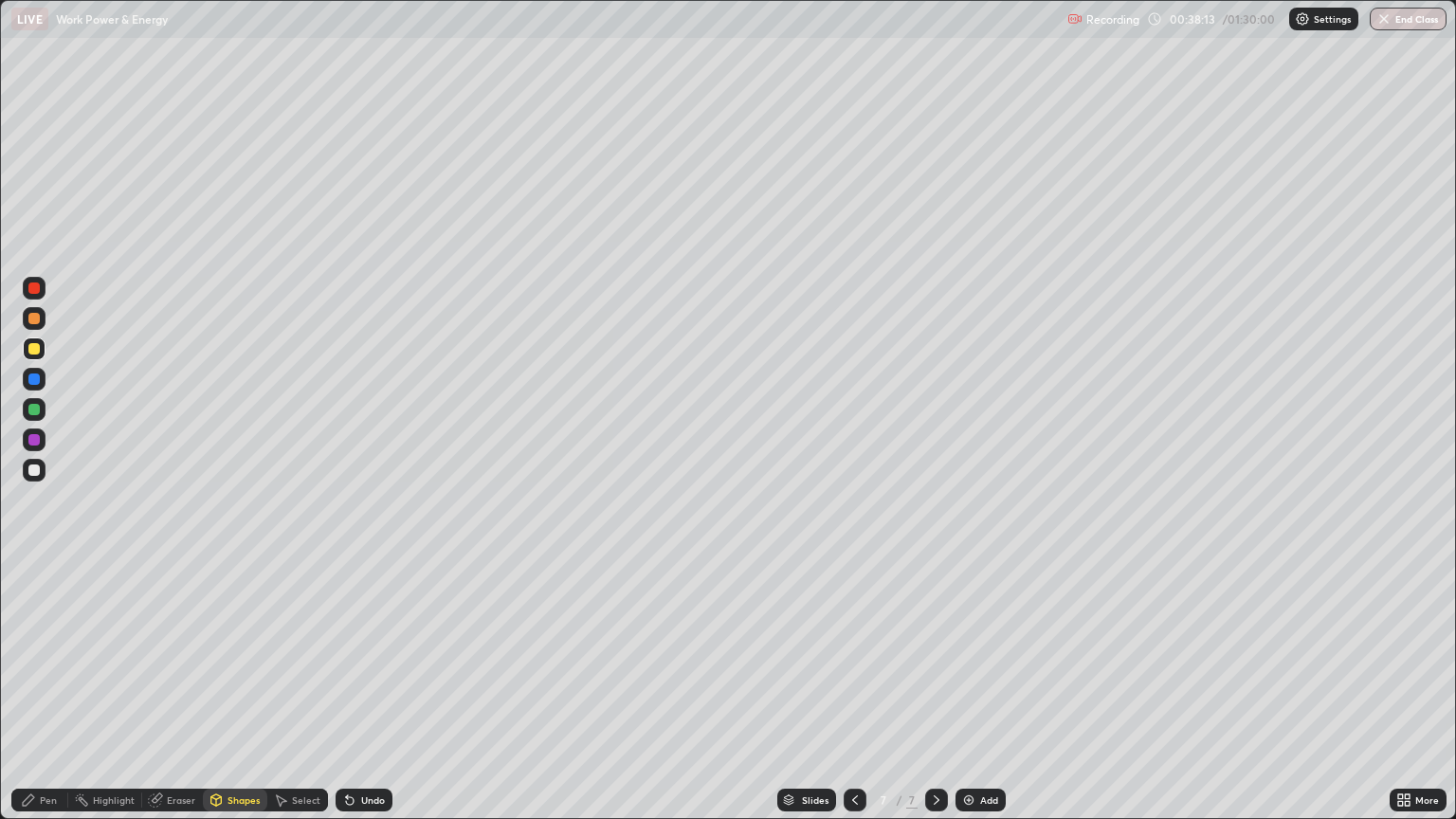 click at bounding box center (34, 379) 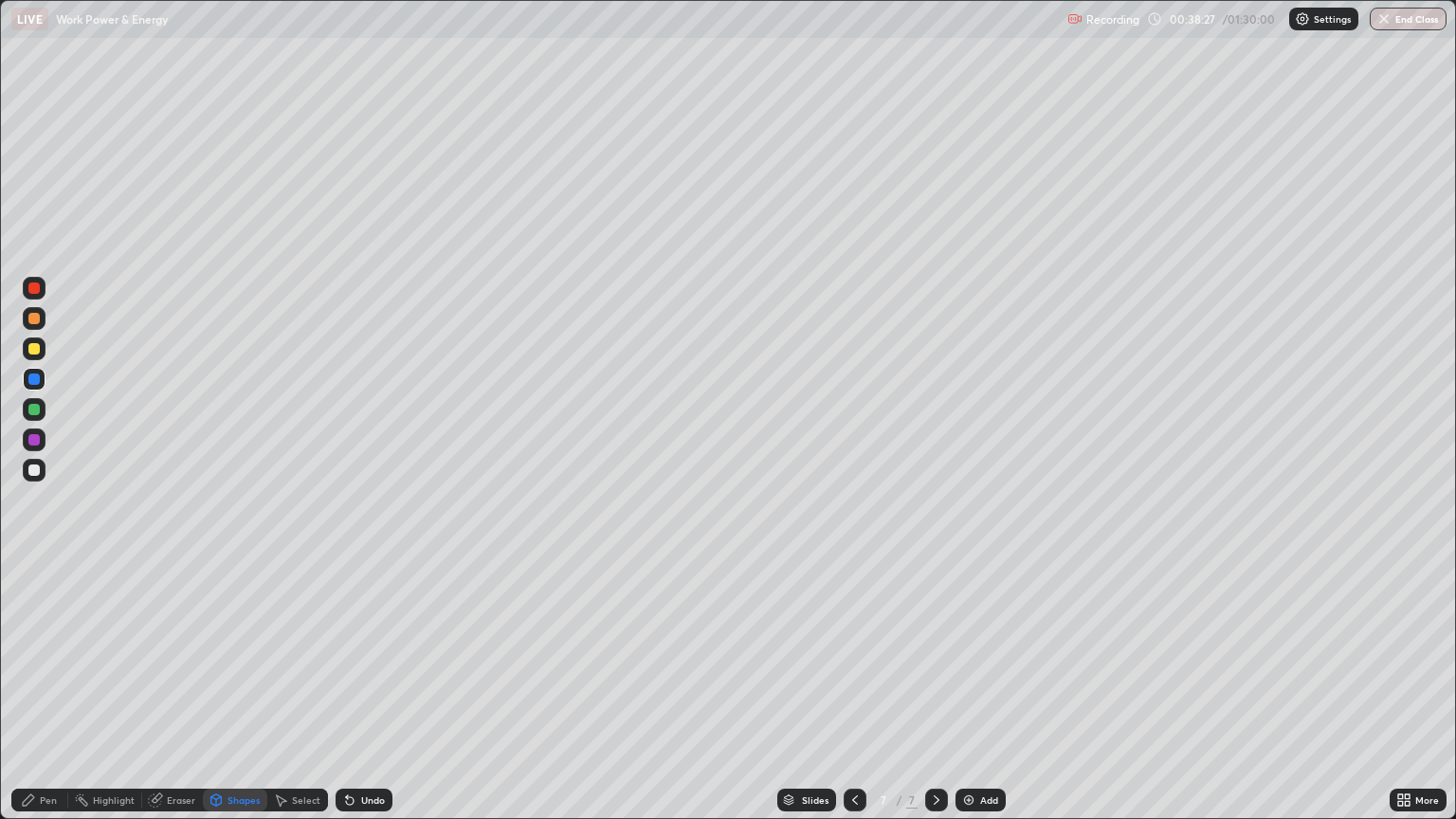 click on "Pen" at bounding box center [40, 800] 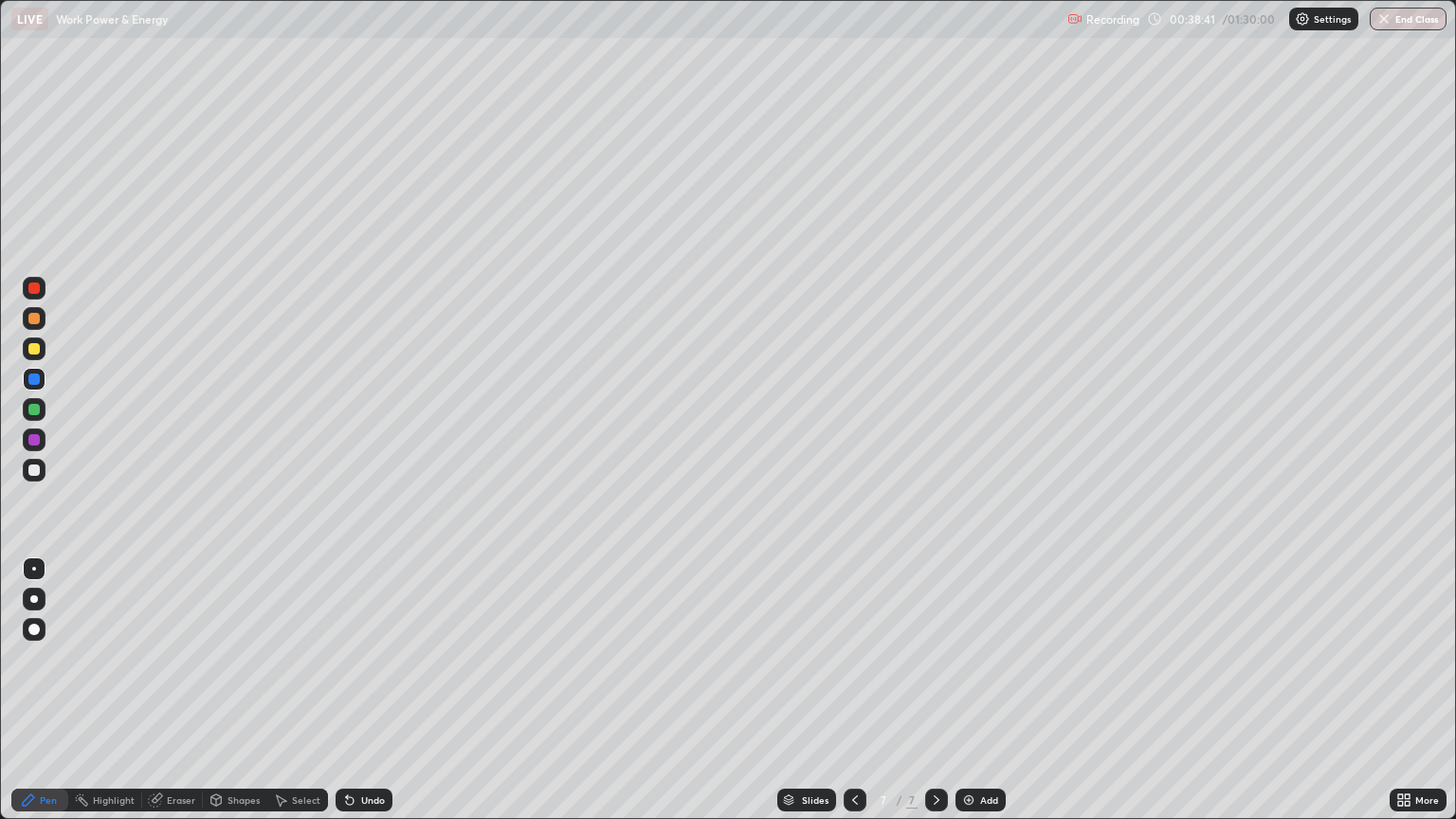 click on "Undo" at bounding box center [373, 800] 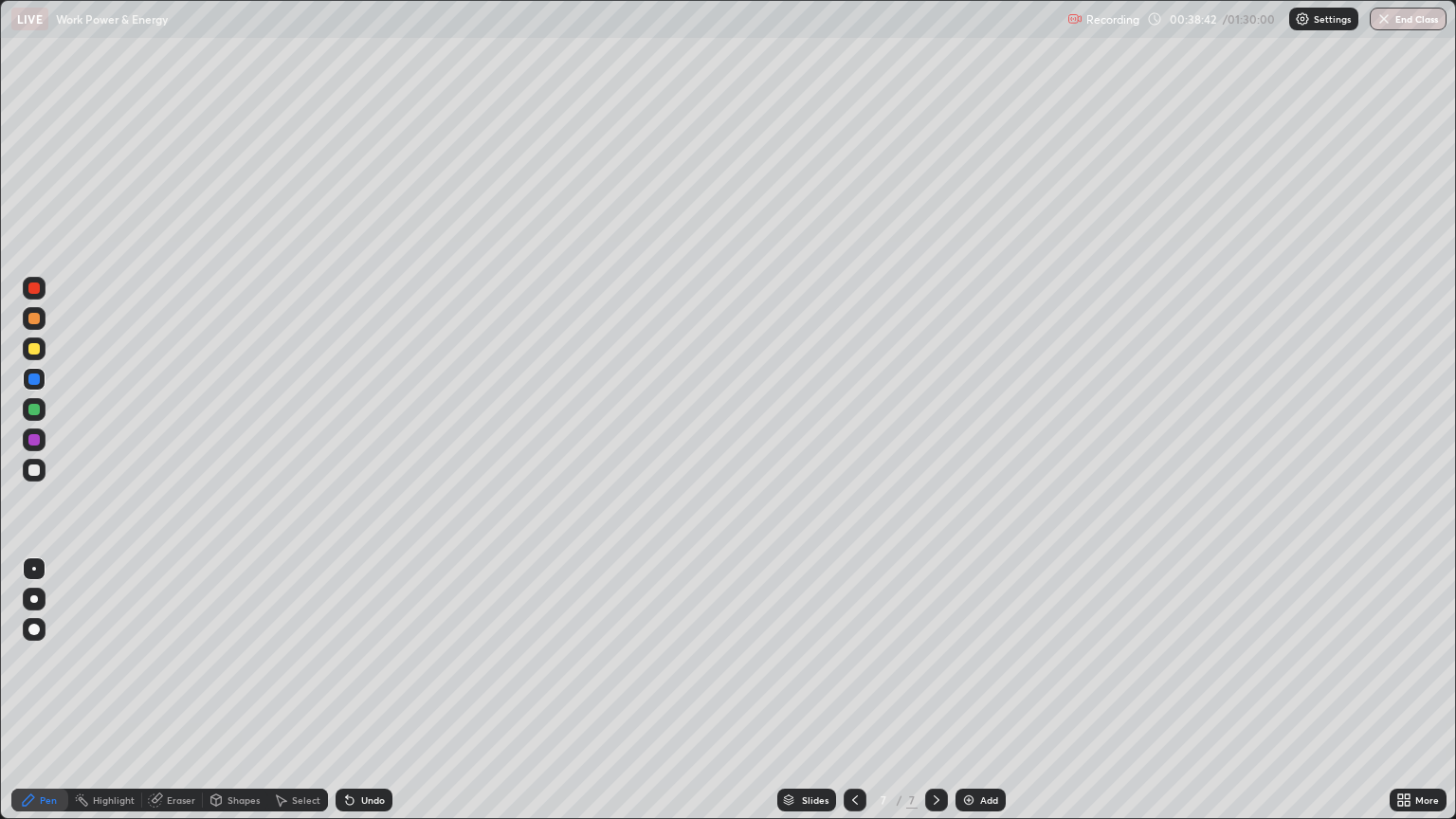 click on "Undo" at bounding box center [364, 800] 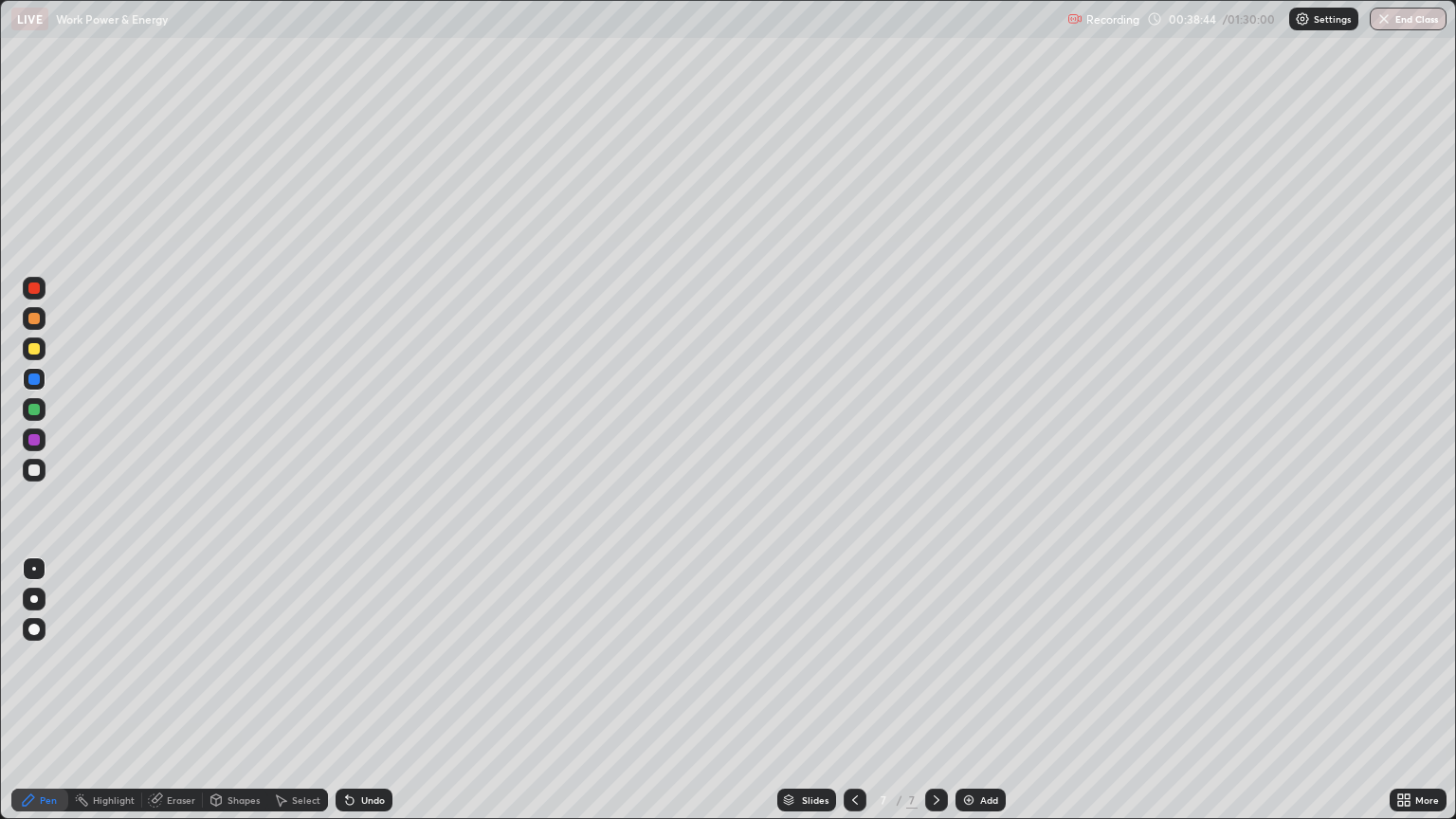 click at bounding box center (34, 349) 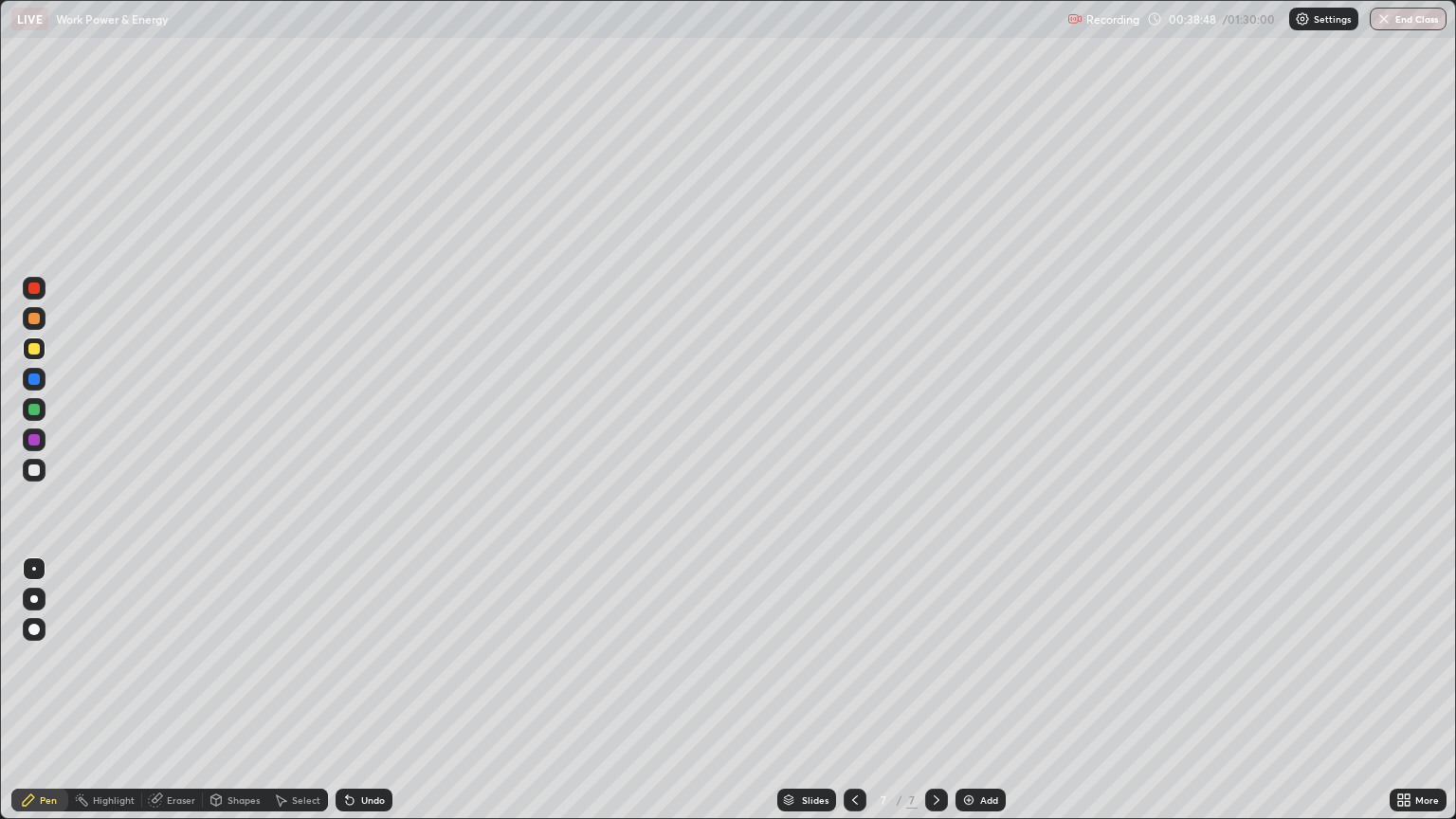 click at bounding box center [34, 379] 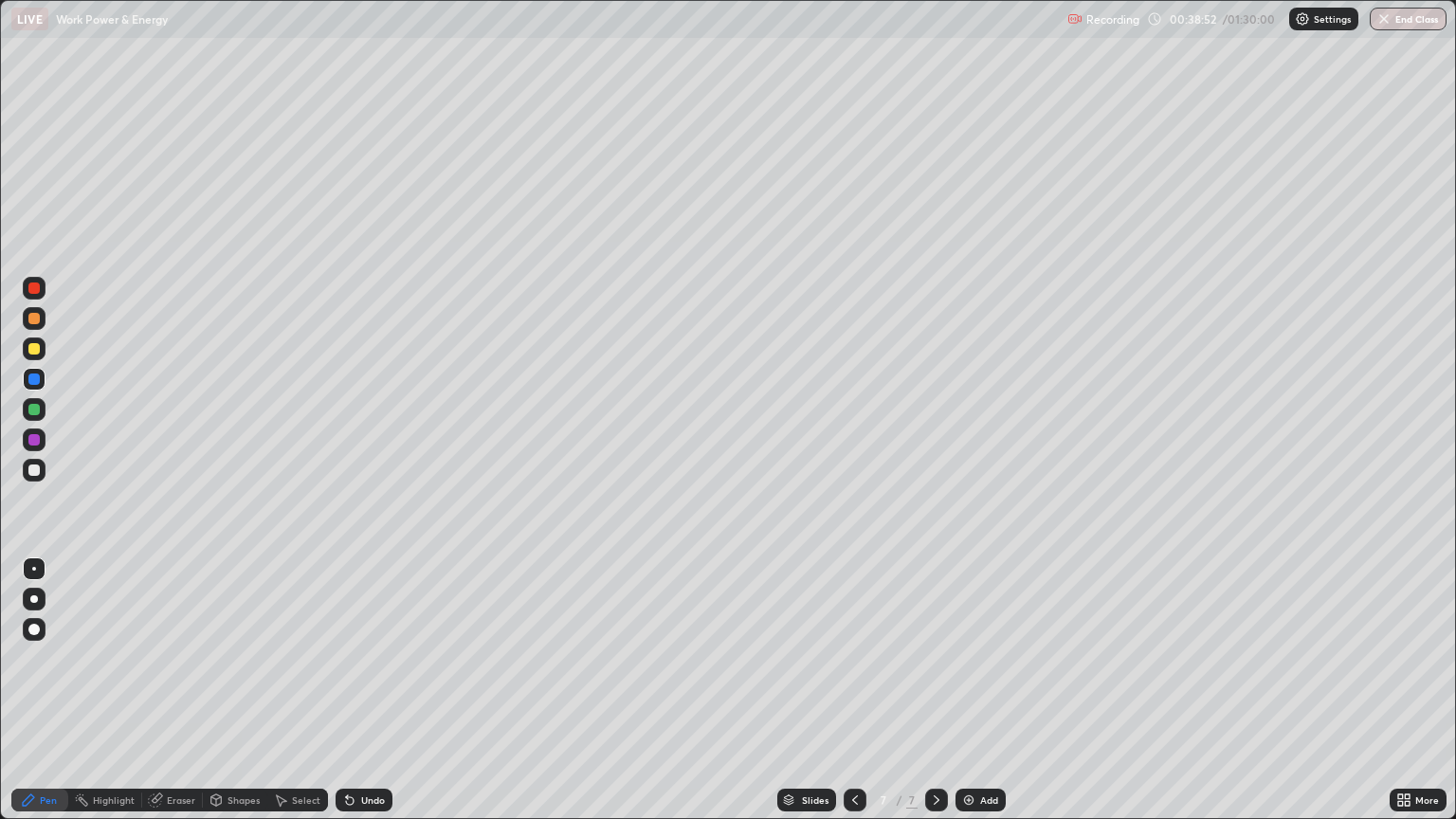 click on "Eraser" at bounding box center [181, 800] 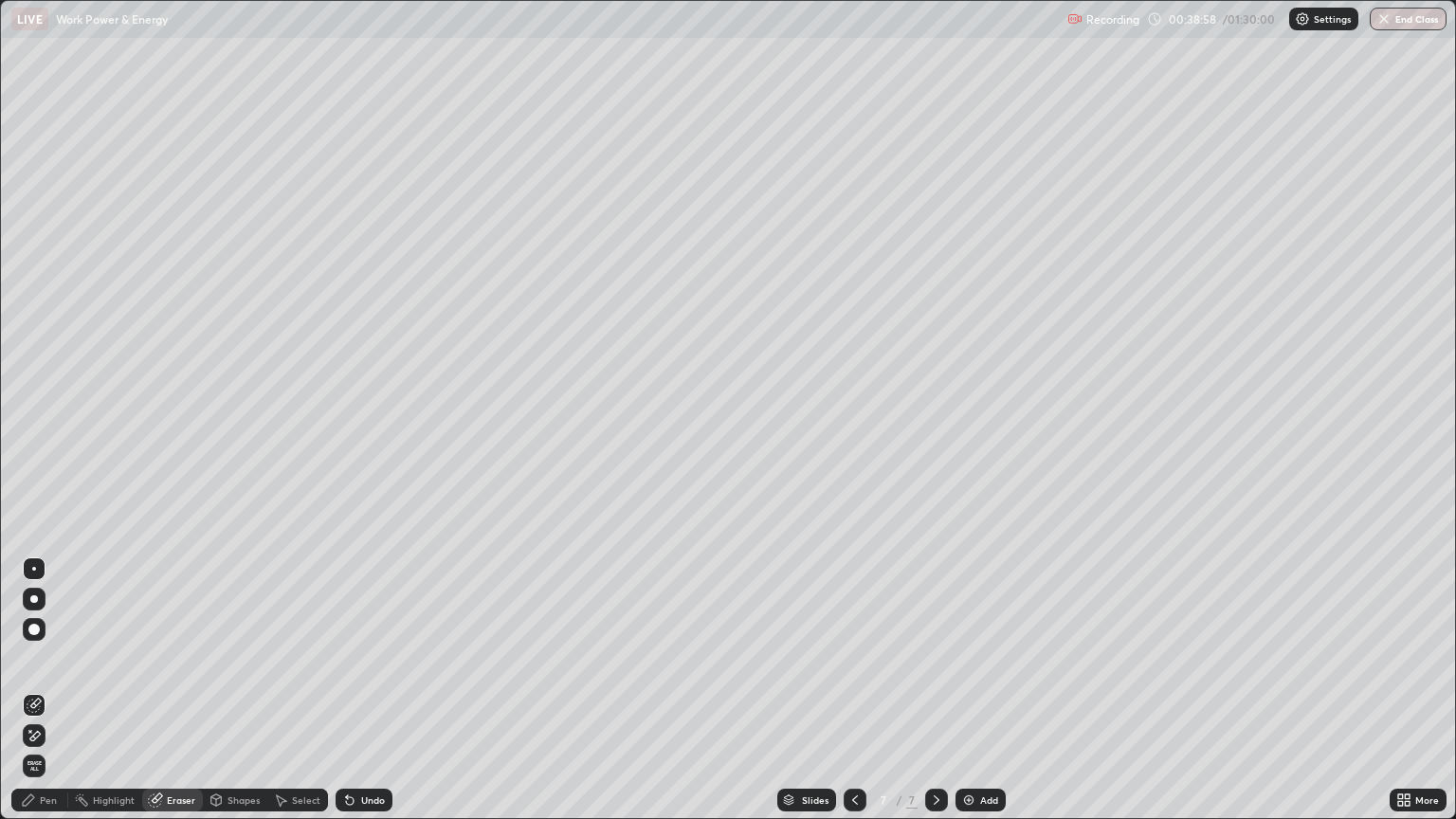 click on "Pen" at bounding box center [40, 800] 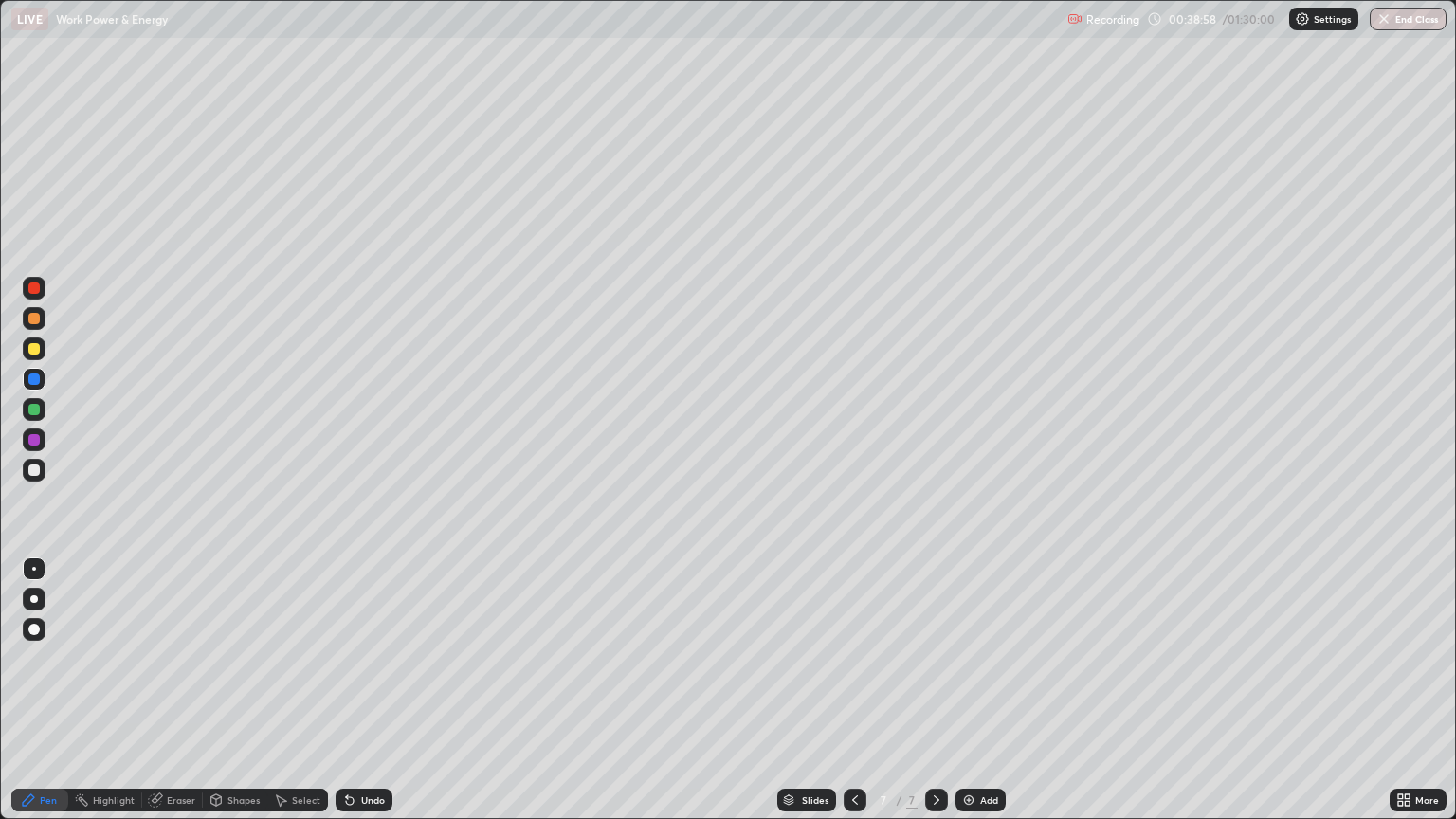 click at bounding box center (34, 470) 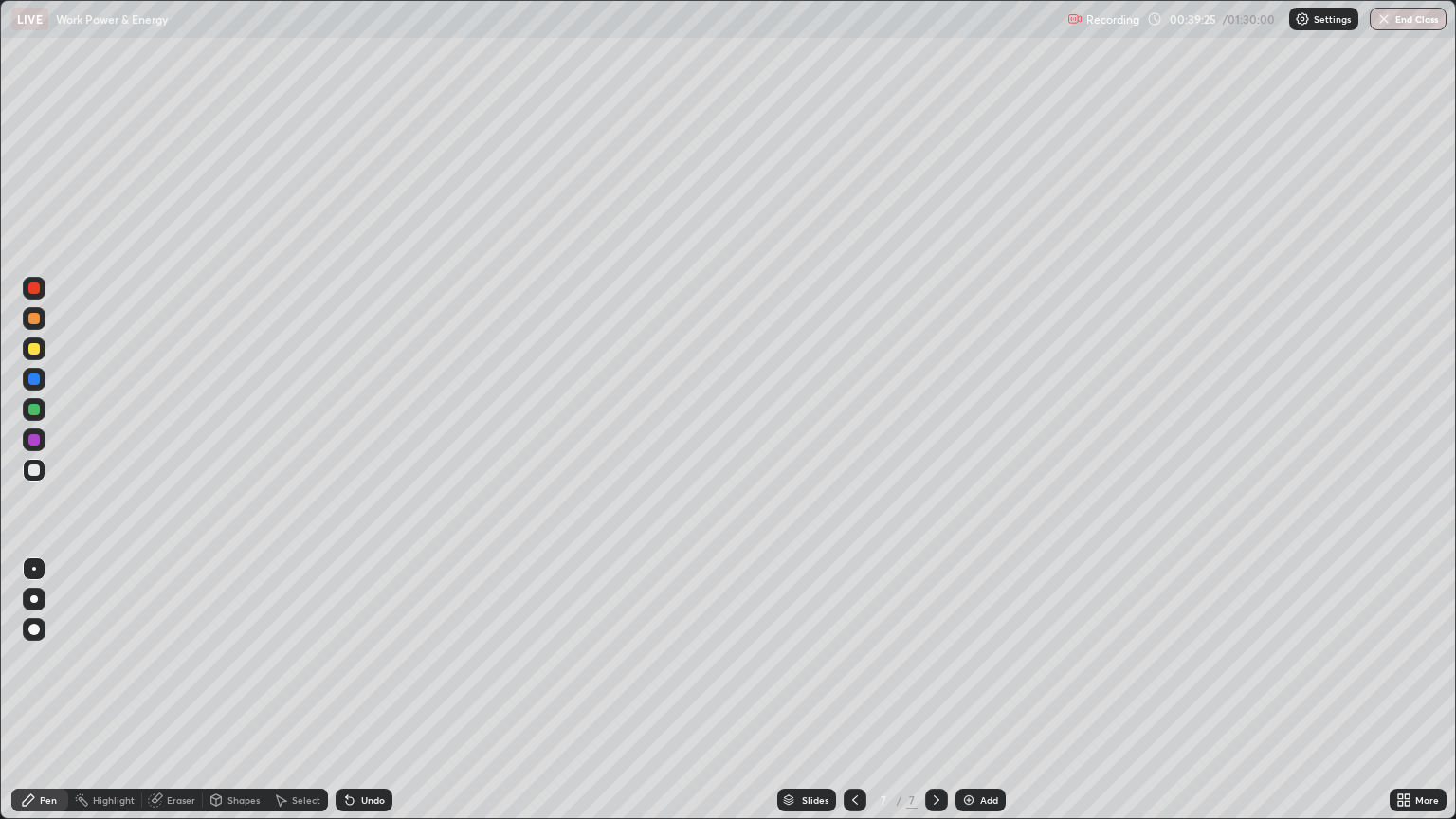 click at bounding box center (34, 410) 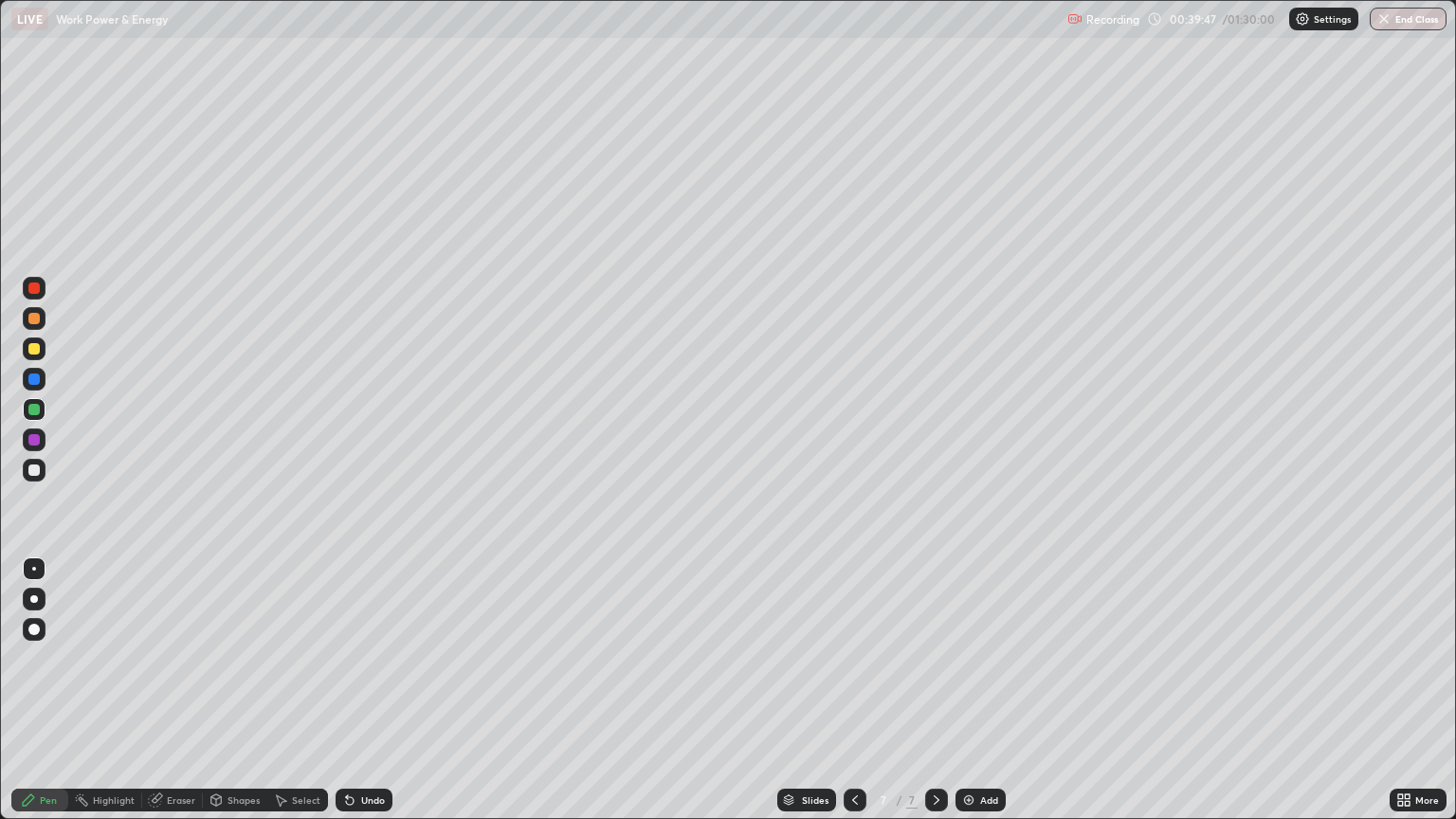 click at bounding box center [34, 349] 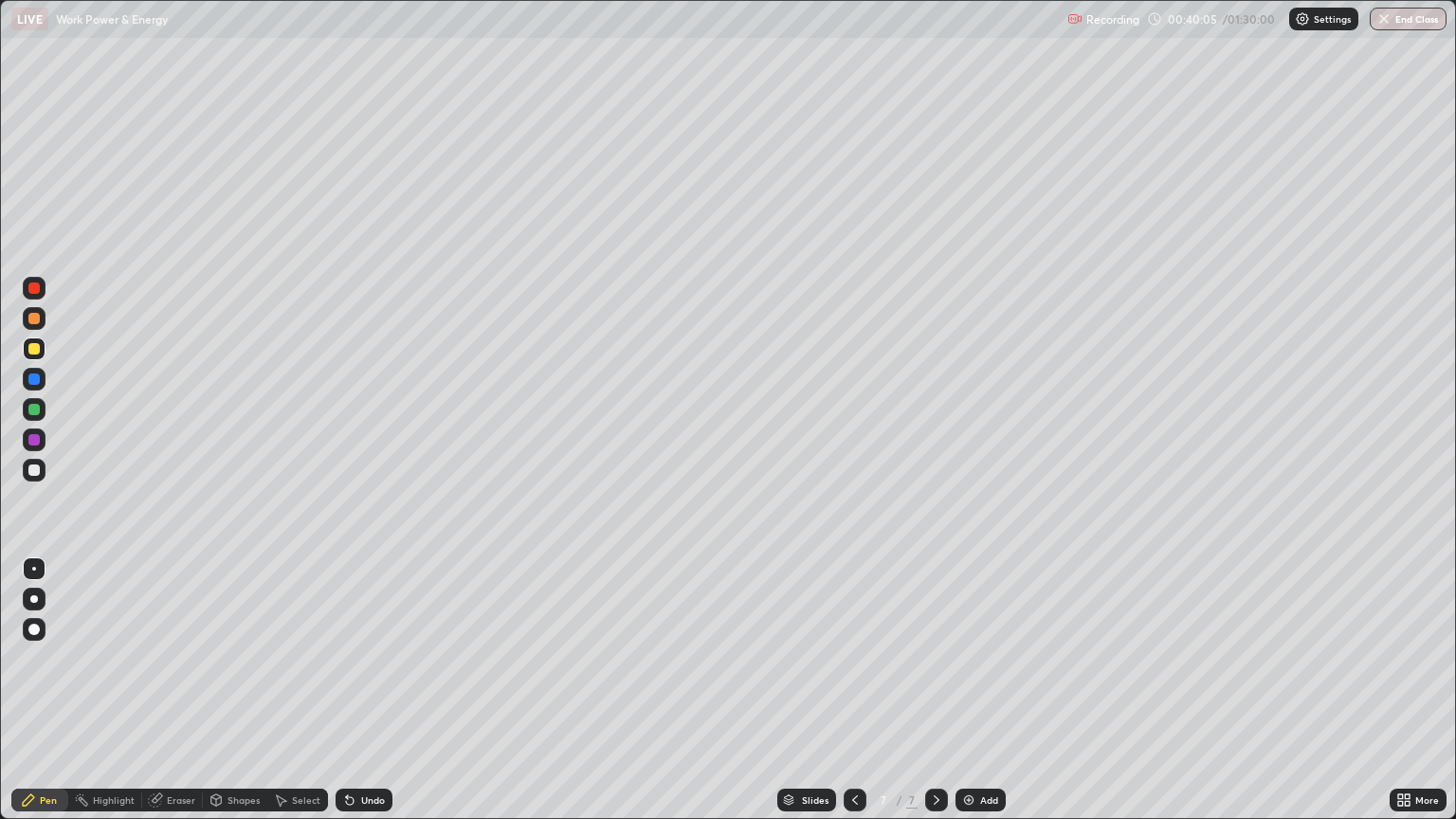 click on "Undo" at bounding box center [373, 800] 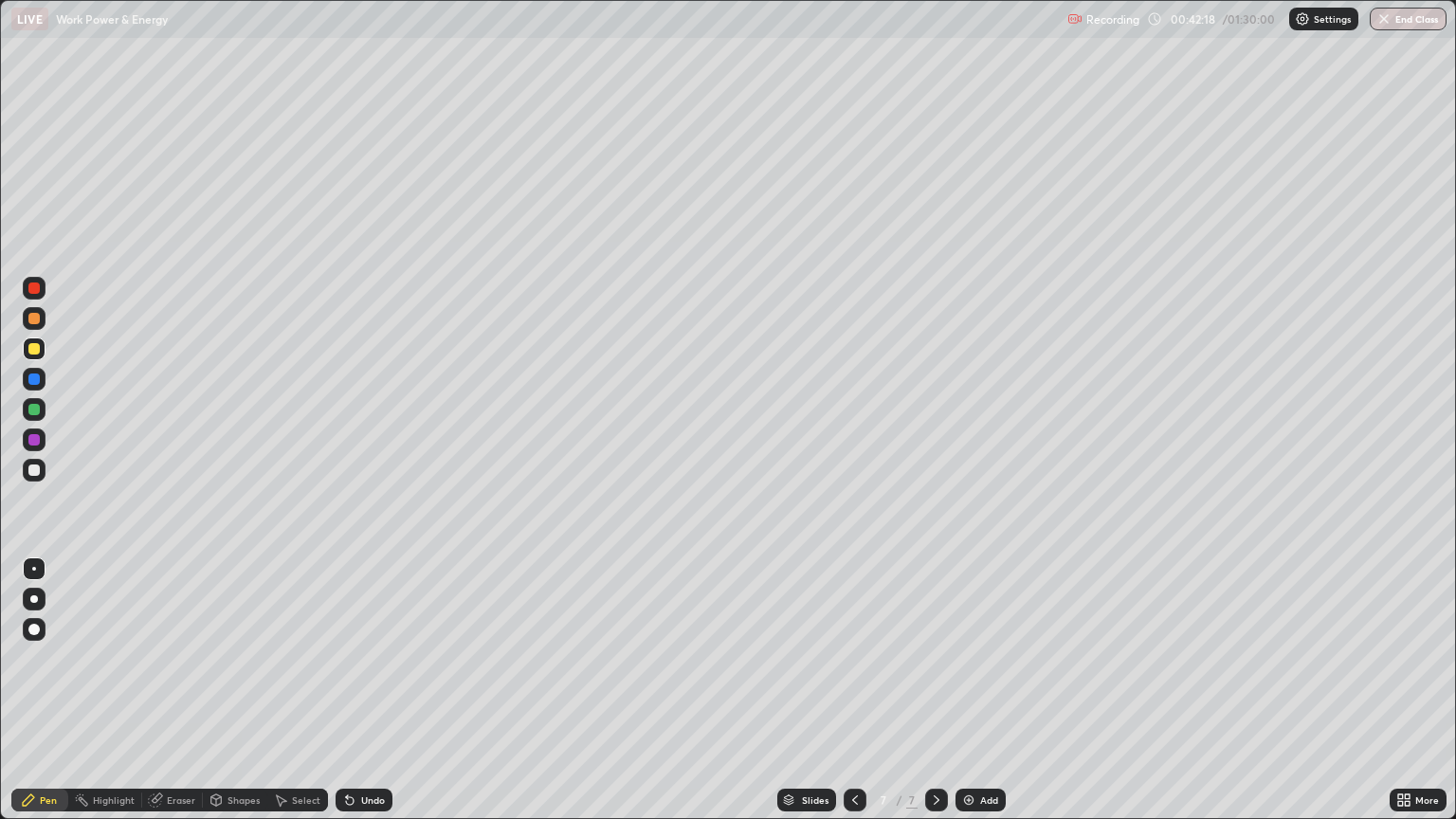click on "Add" at bounding box center [989, 800] 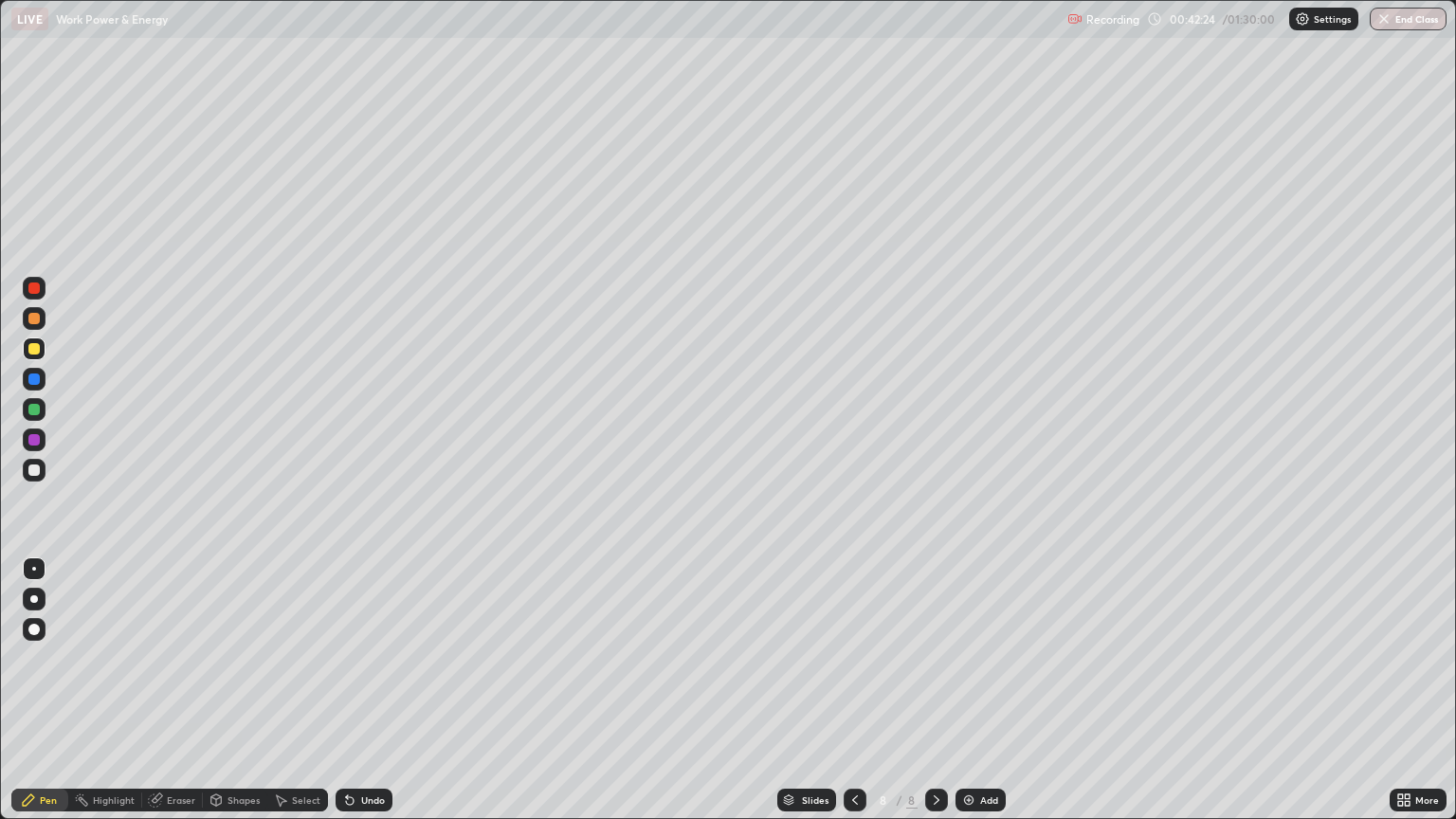 click on "Shapes" at bounding box center (244, 800) 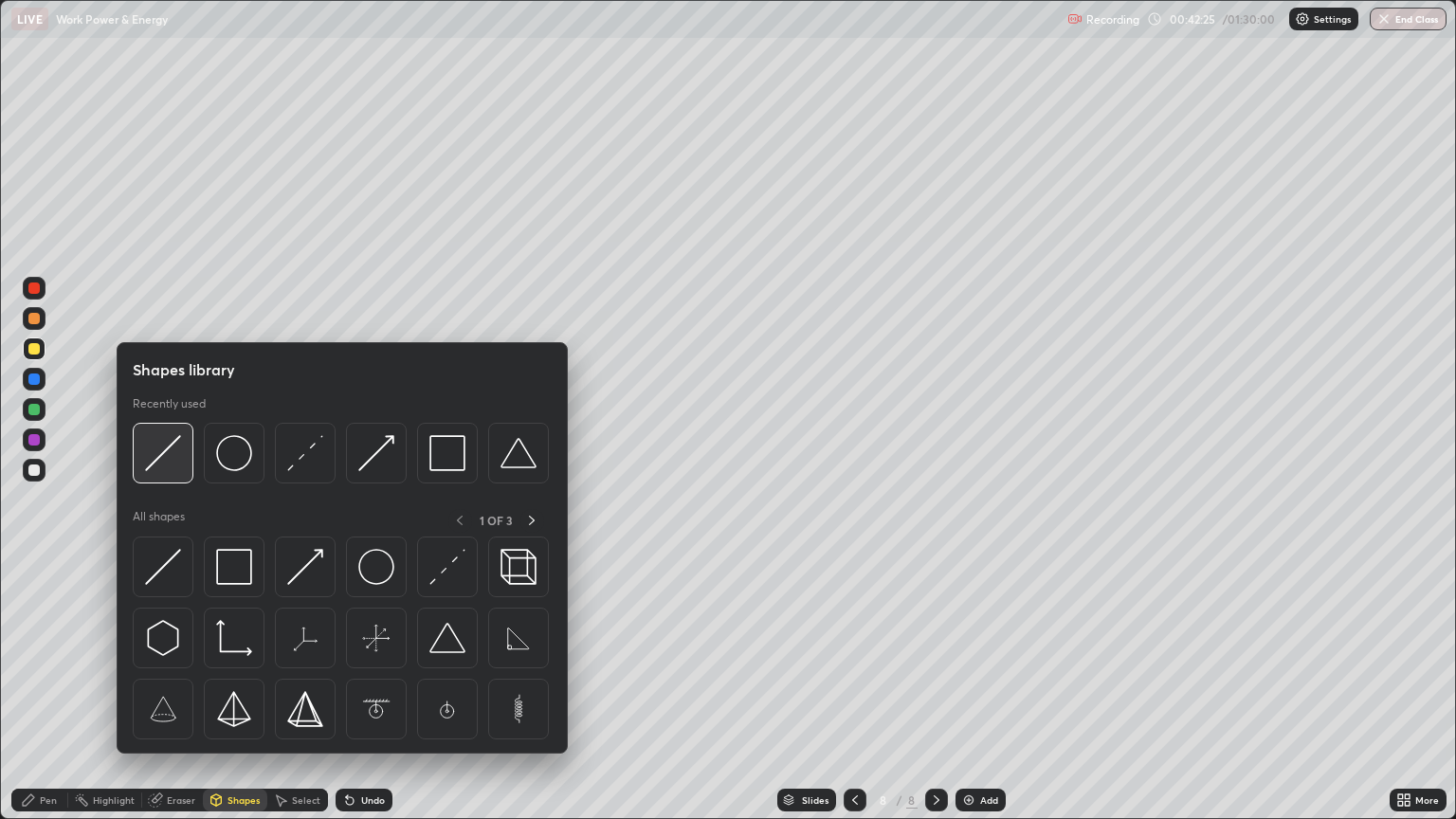 click at bounding box center (163, 453) 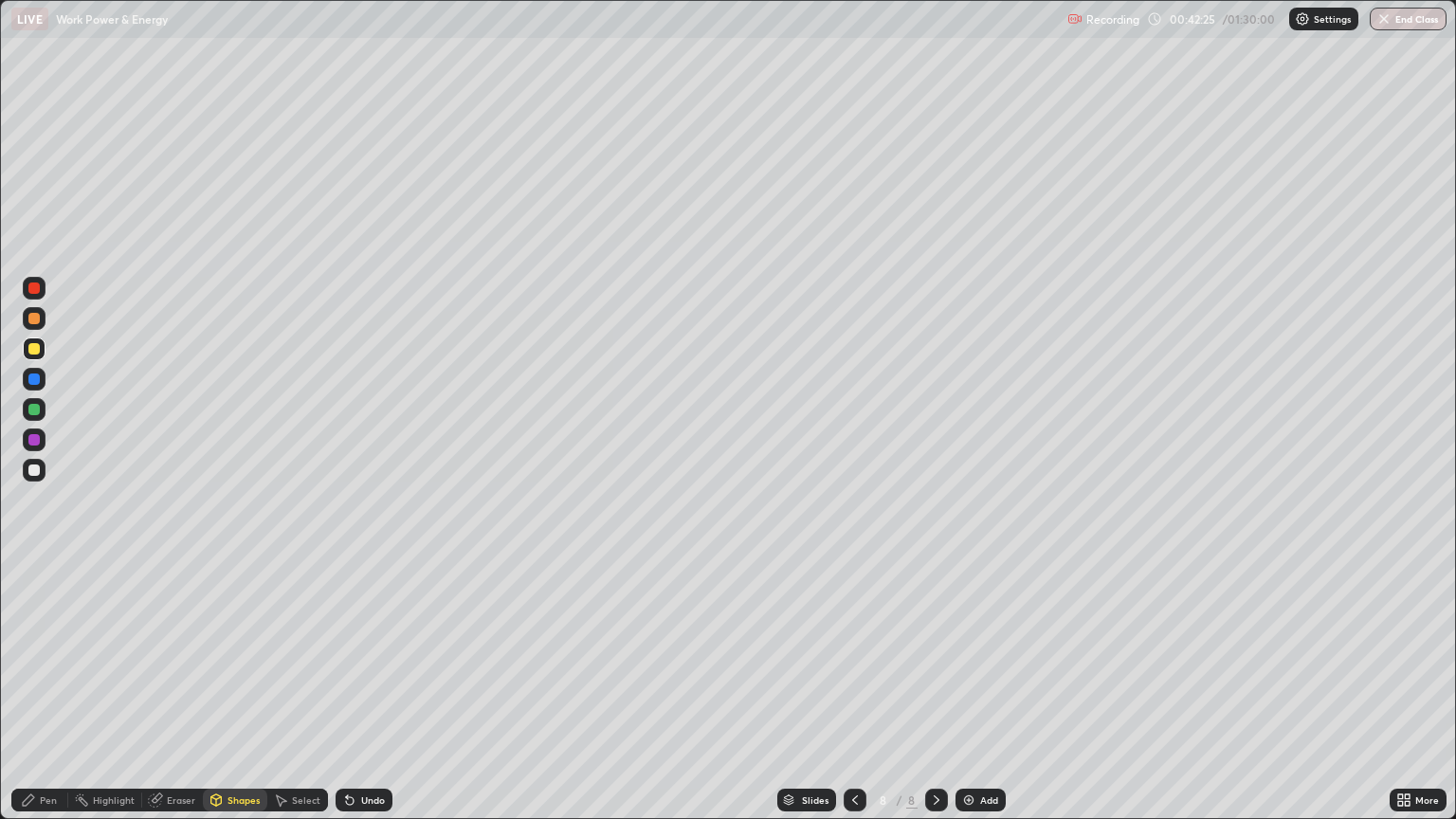 click at bounding box center [34, 470] 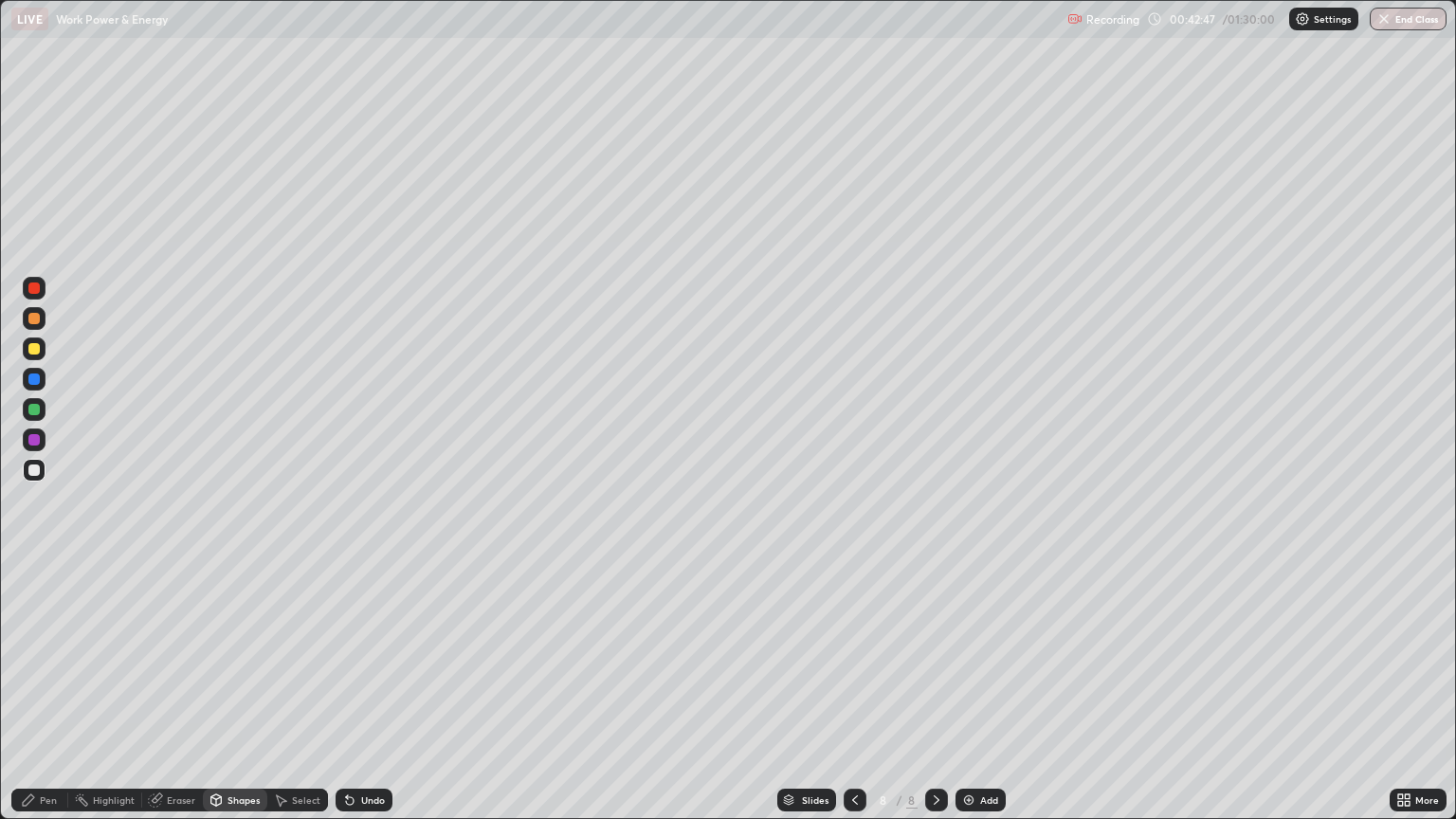 click at bounding box center (34, 349) 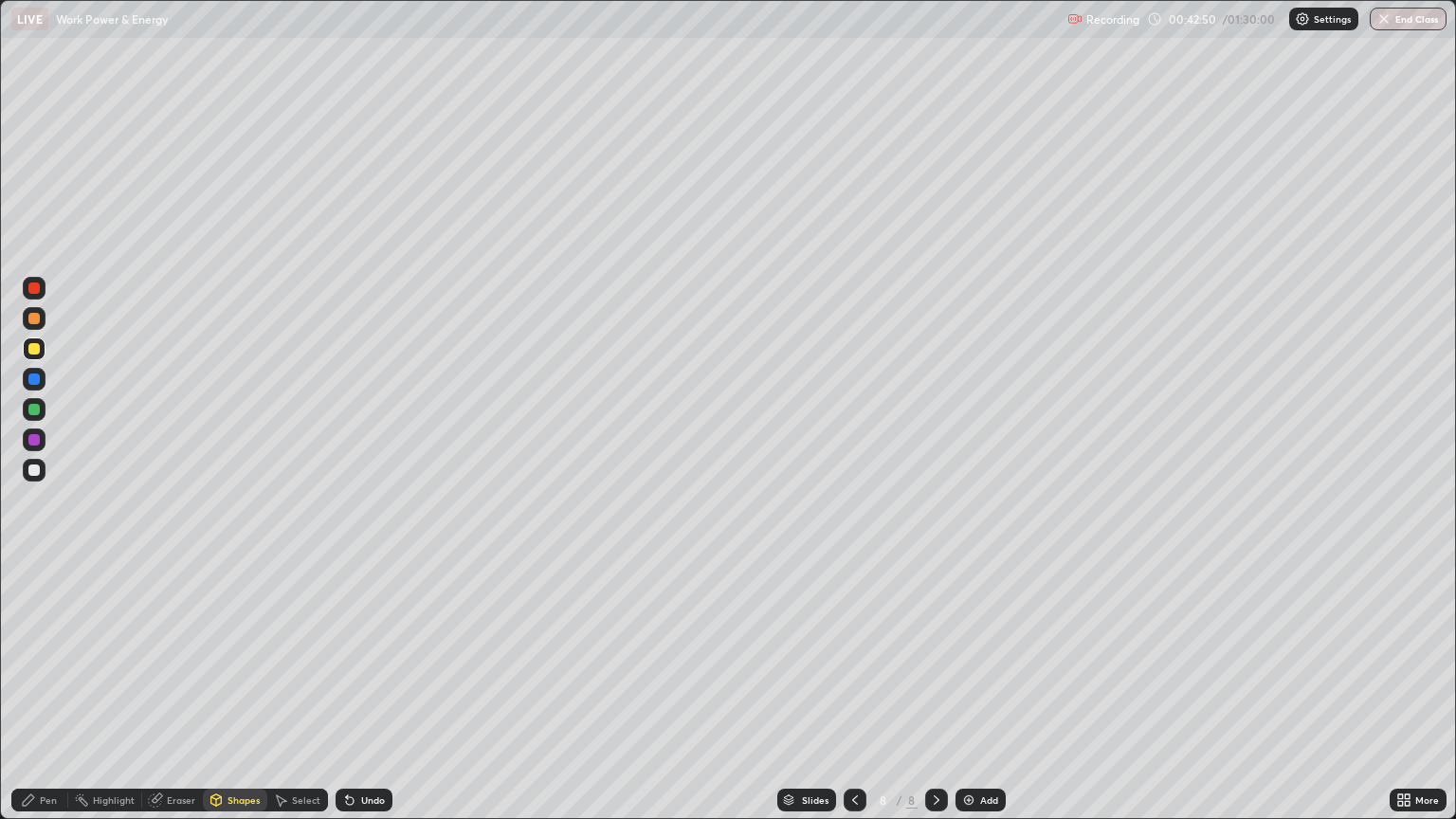 click on "Pen" at bounding box center [40, 800] 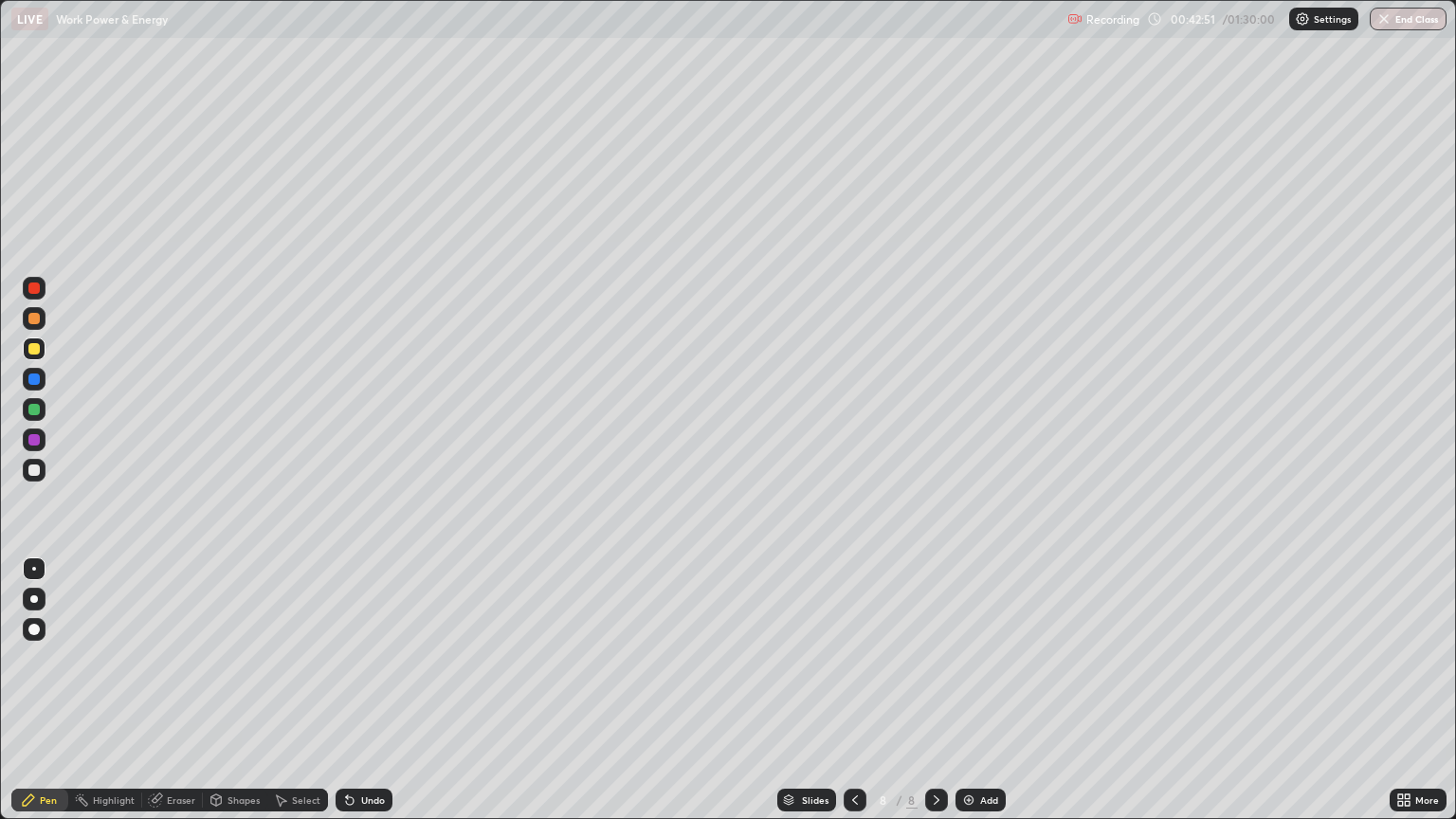 click on "Undo" at bounding box center [373, 800] 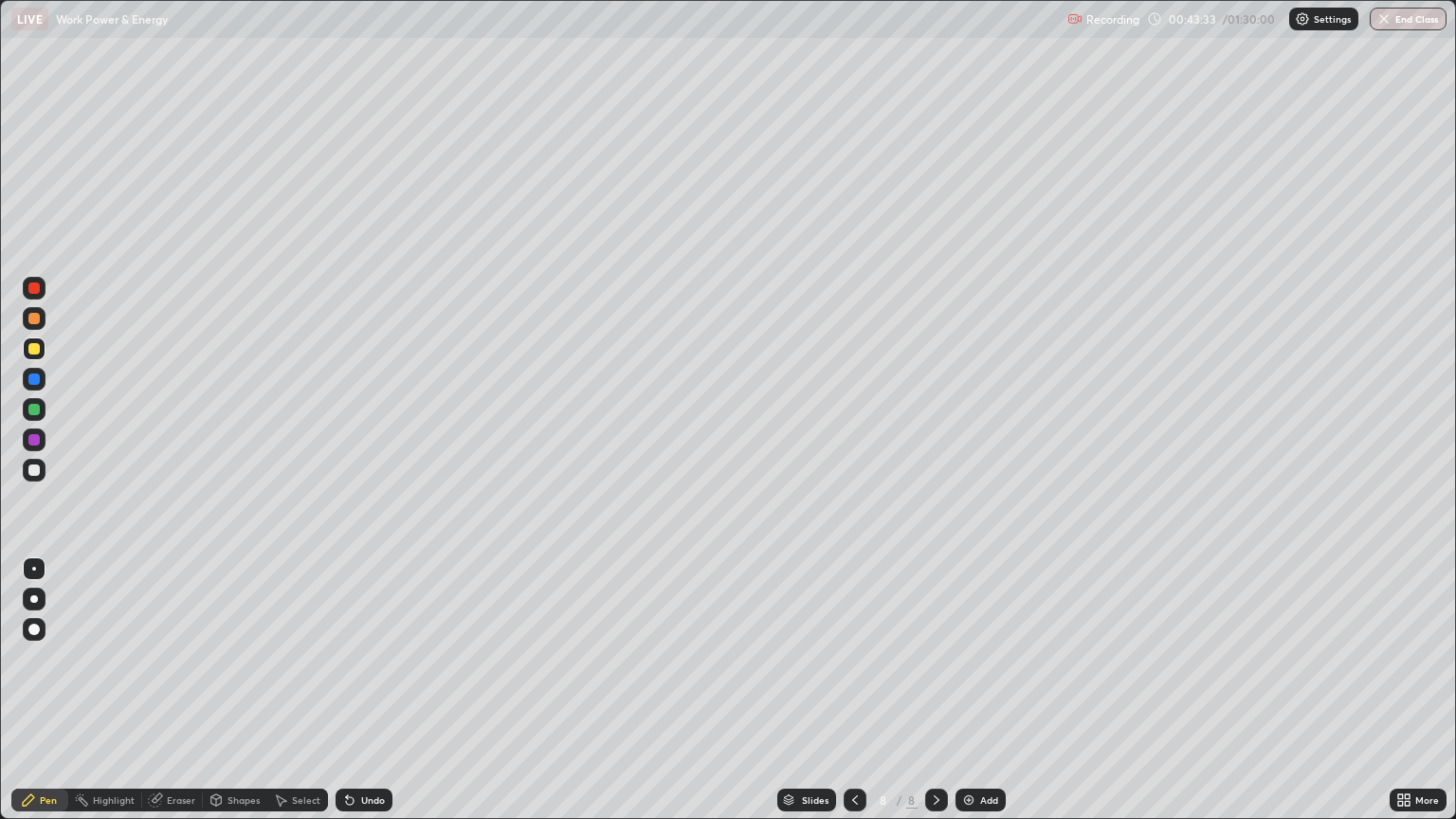 click at bounding box center (34, 349) 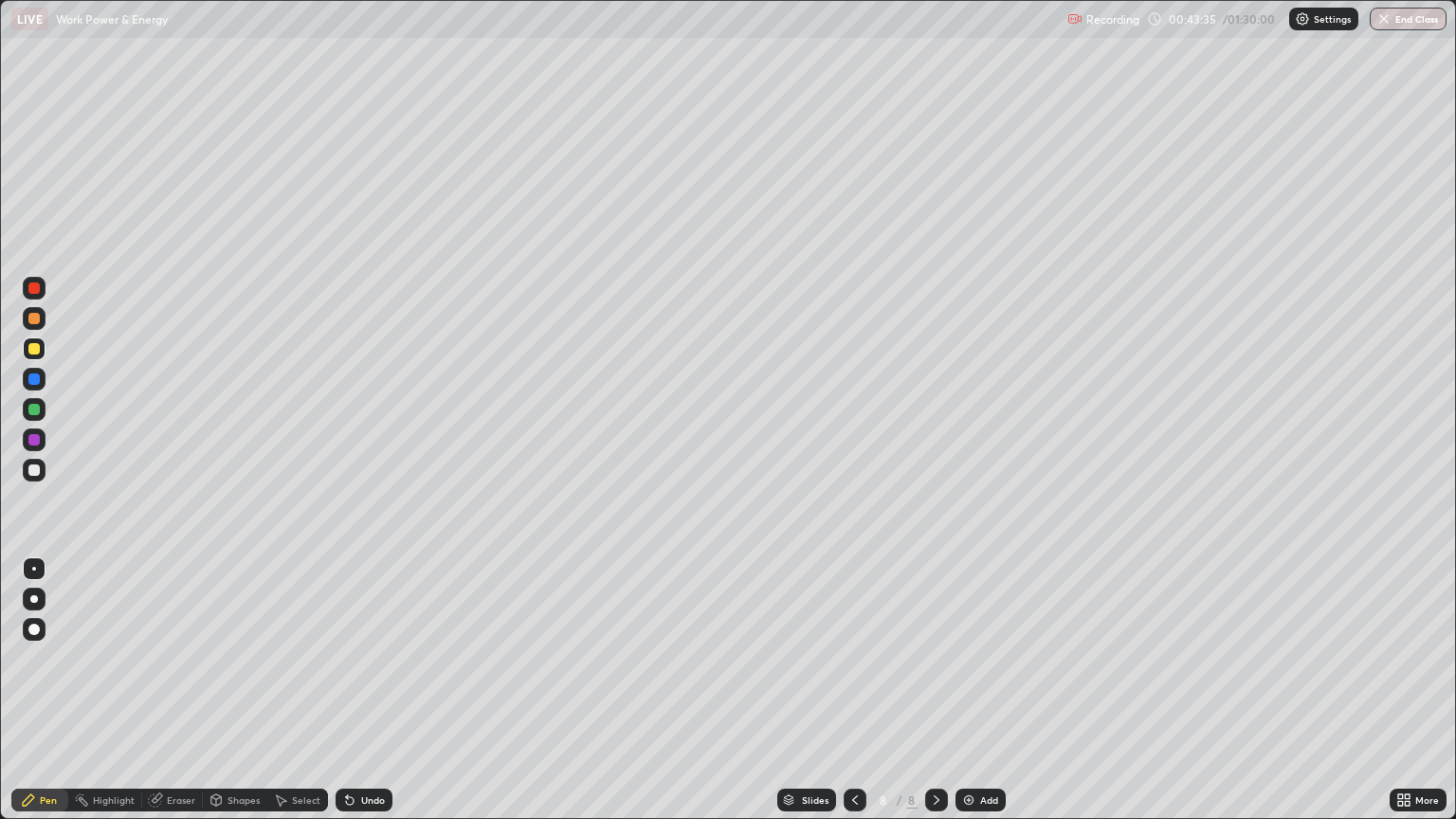 click at bounding box center (34, 379) 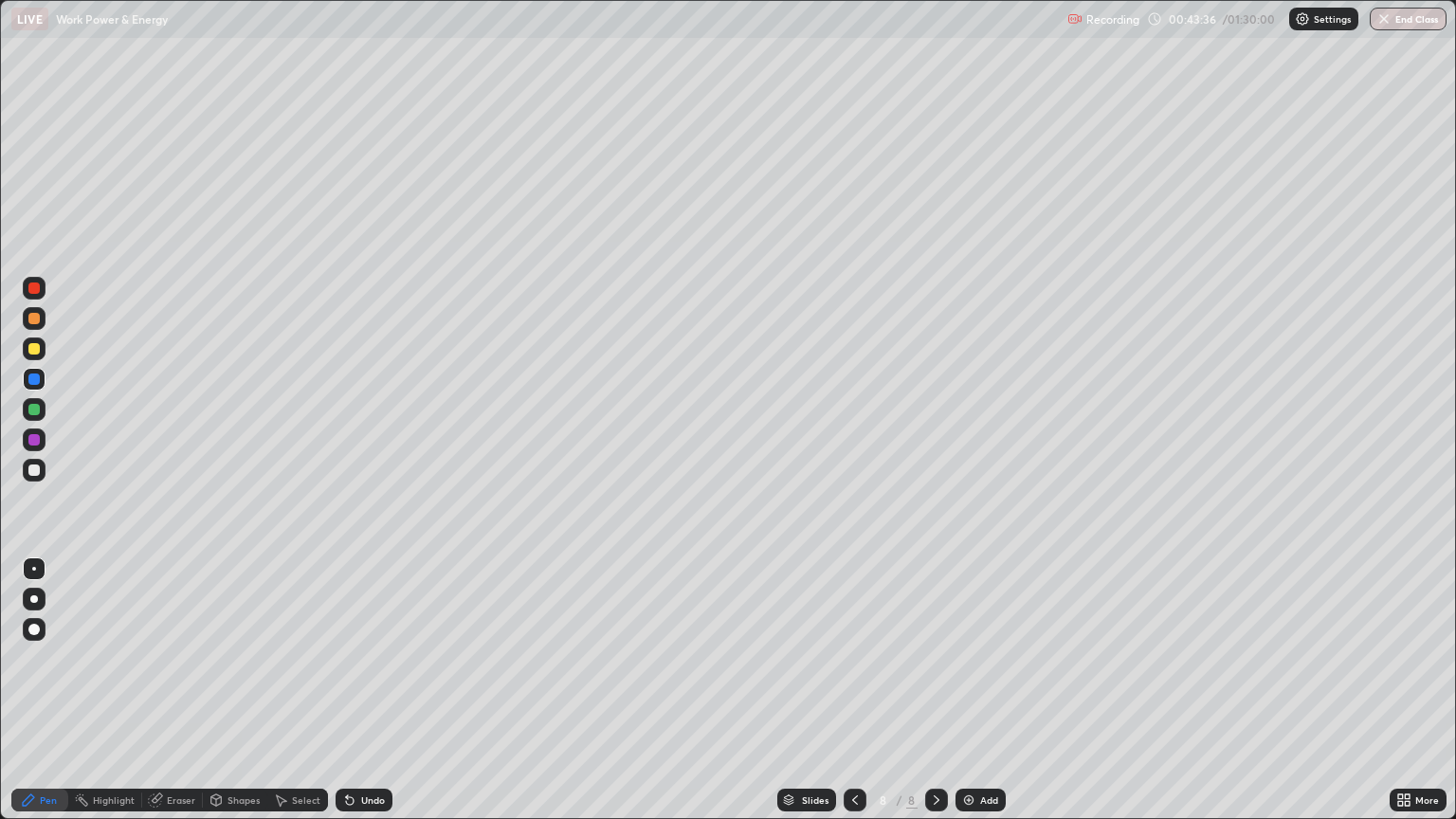 click at bounding box center [34, 599] 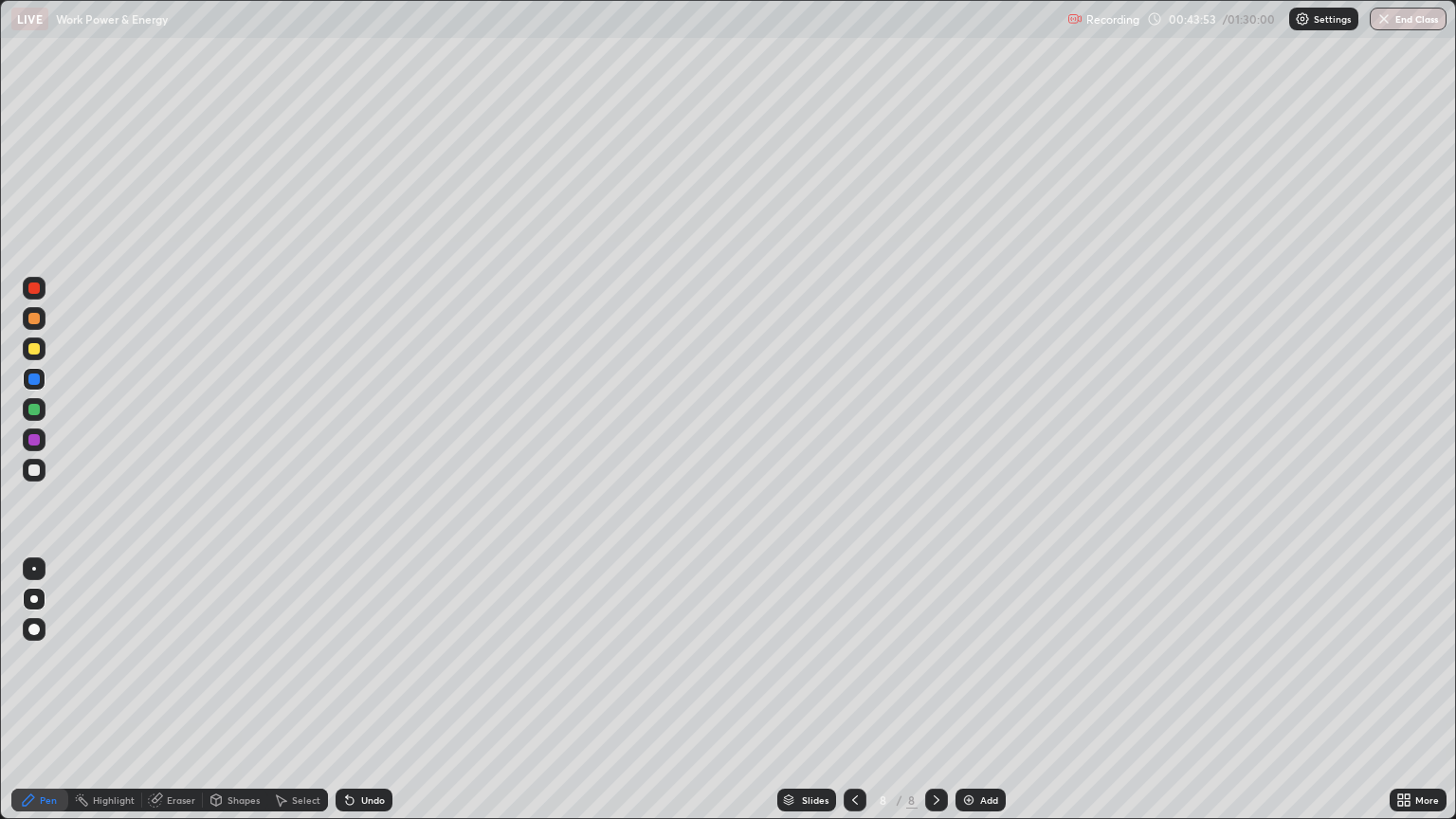click on "Shapes" at bounding box center (244, 800) 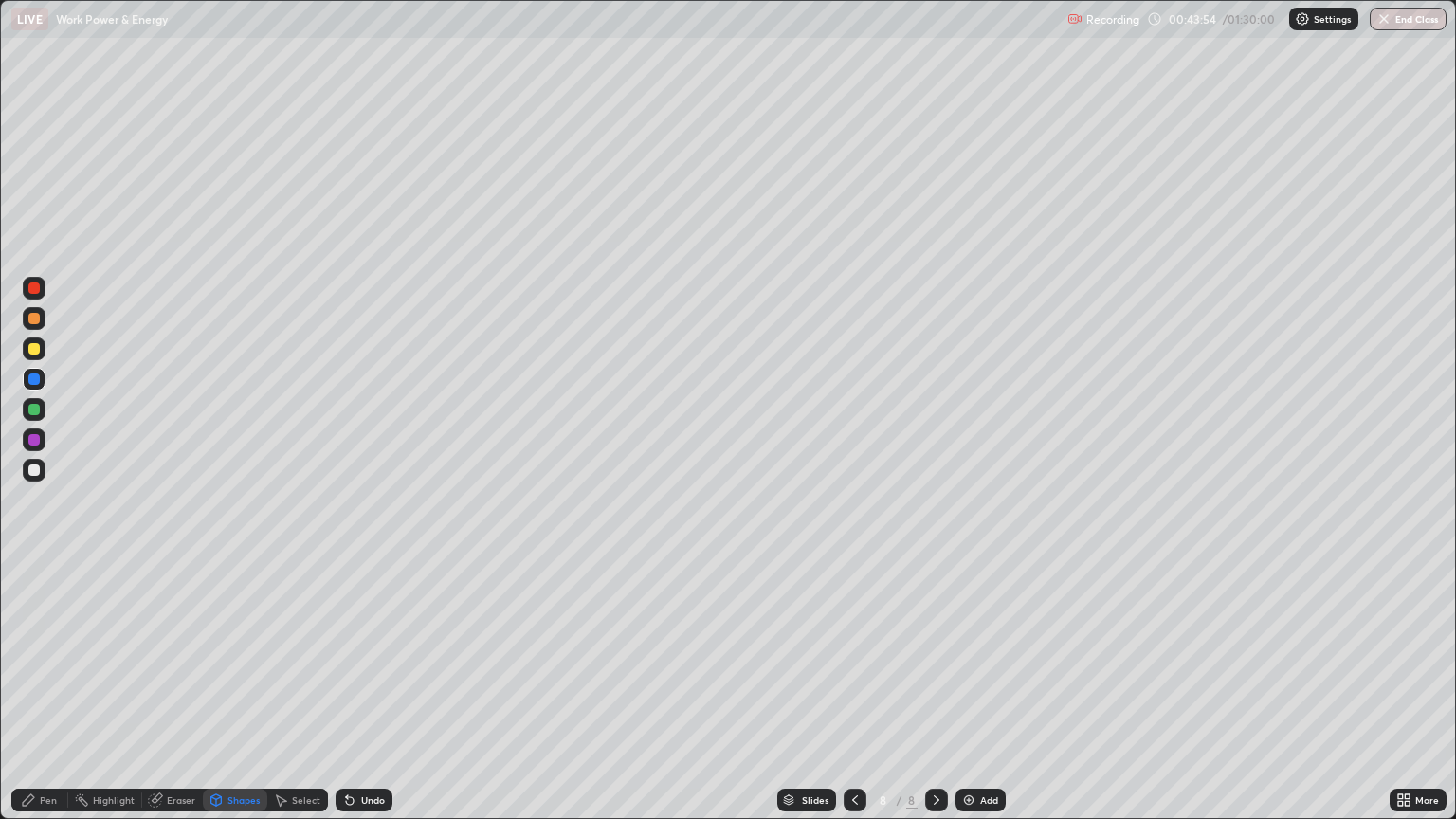 click on "Pen" at bounding box center (48, 800) 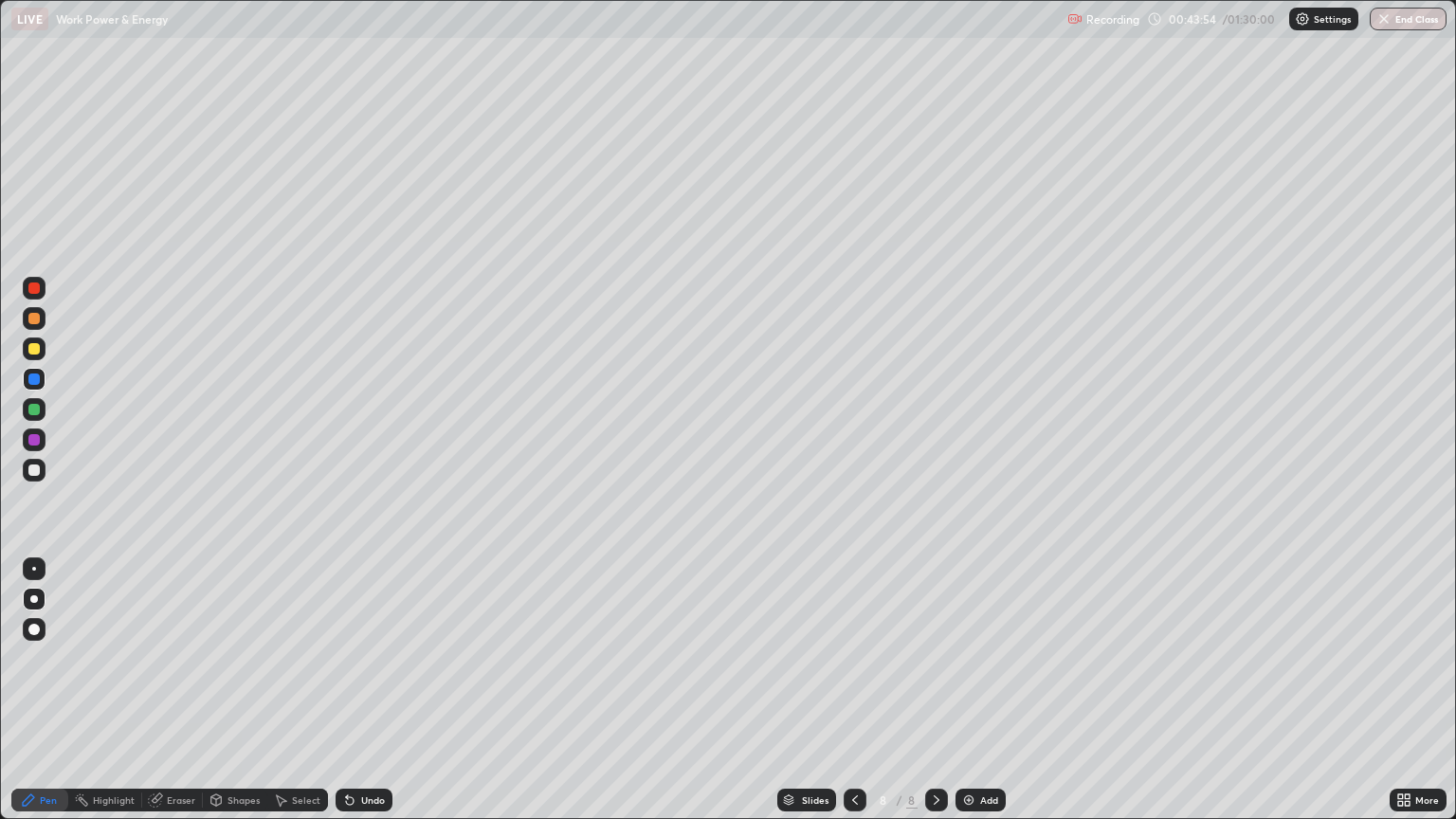 click at bounding box center (34, 569) 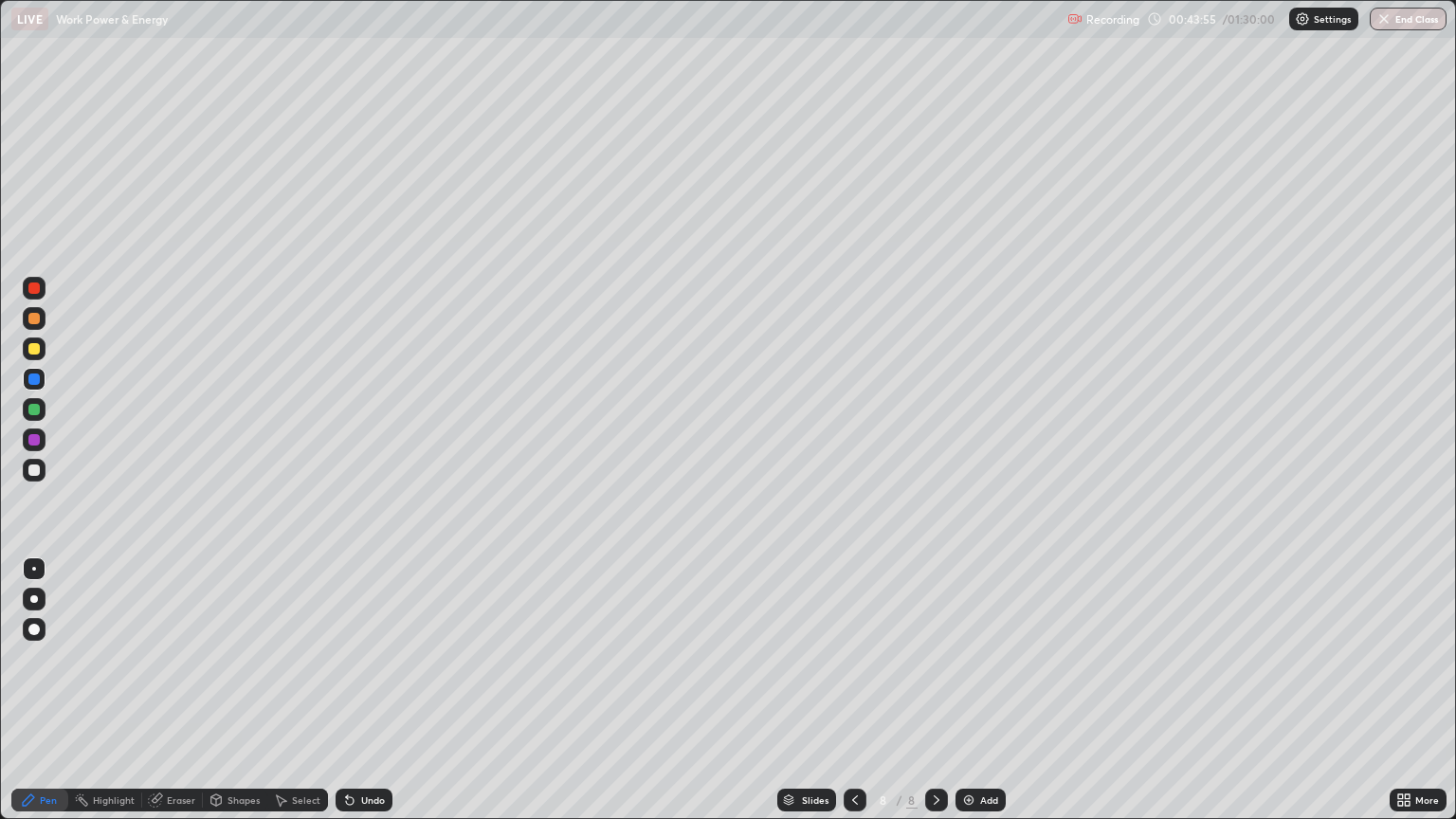 click on "Shapes" at bounding box center [244, 800] 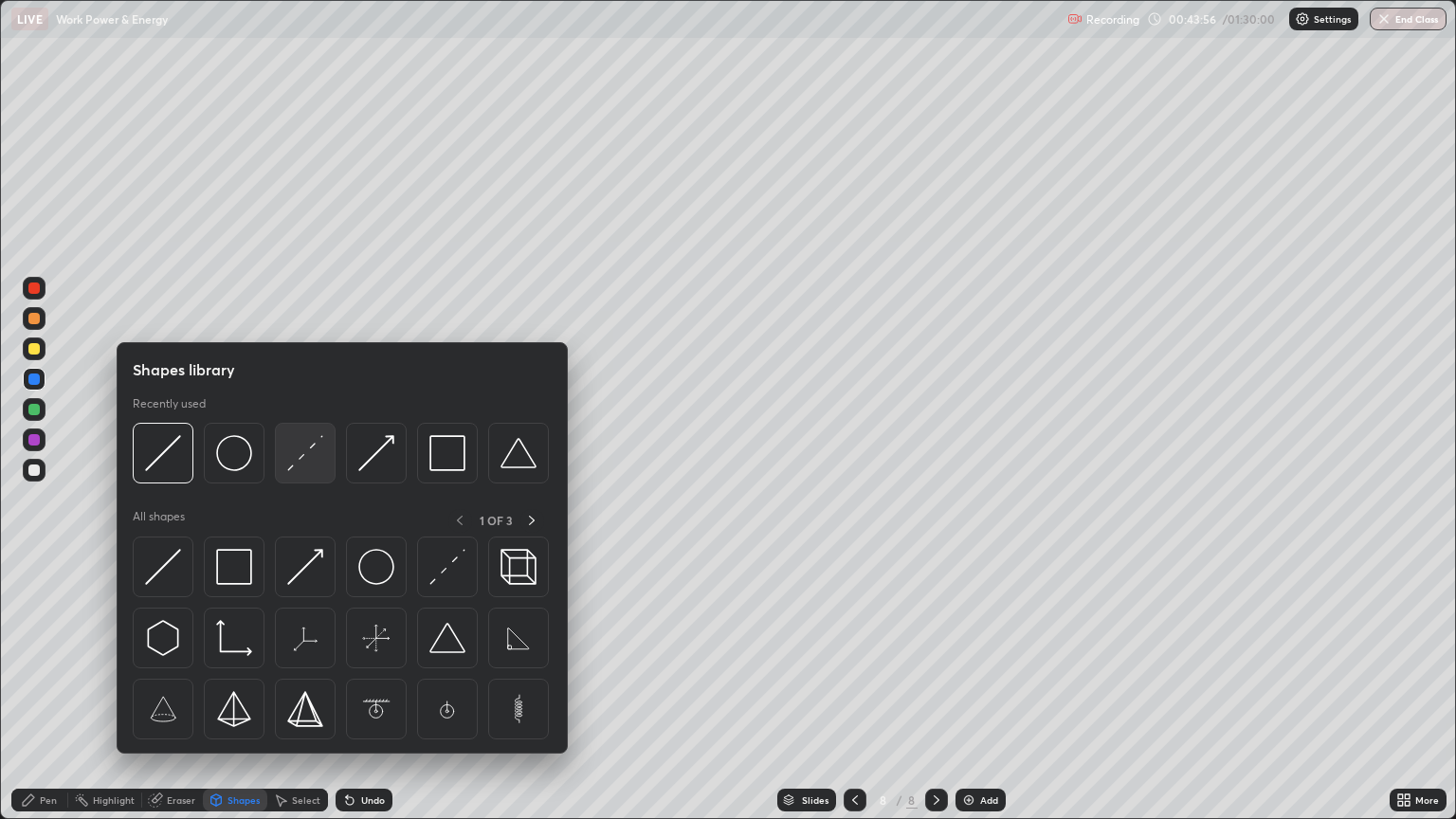 click at bounding box center (305, 453) 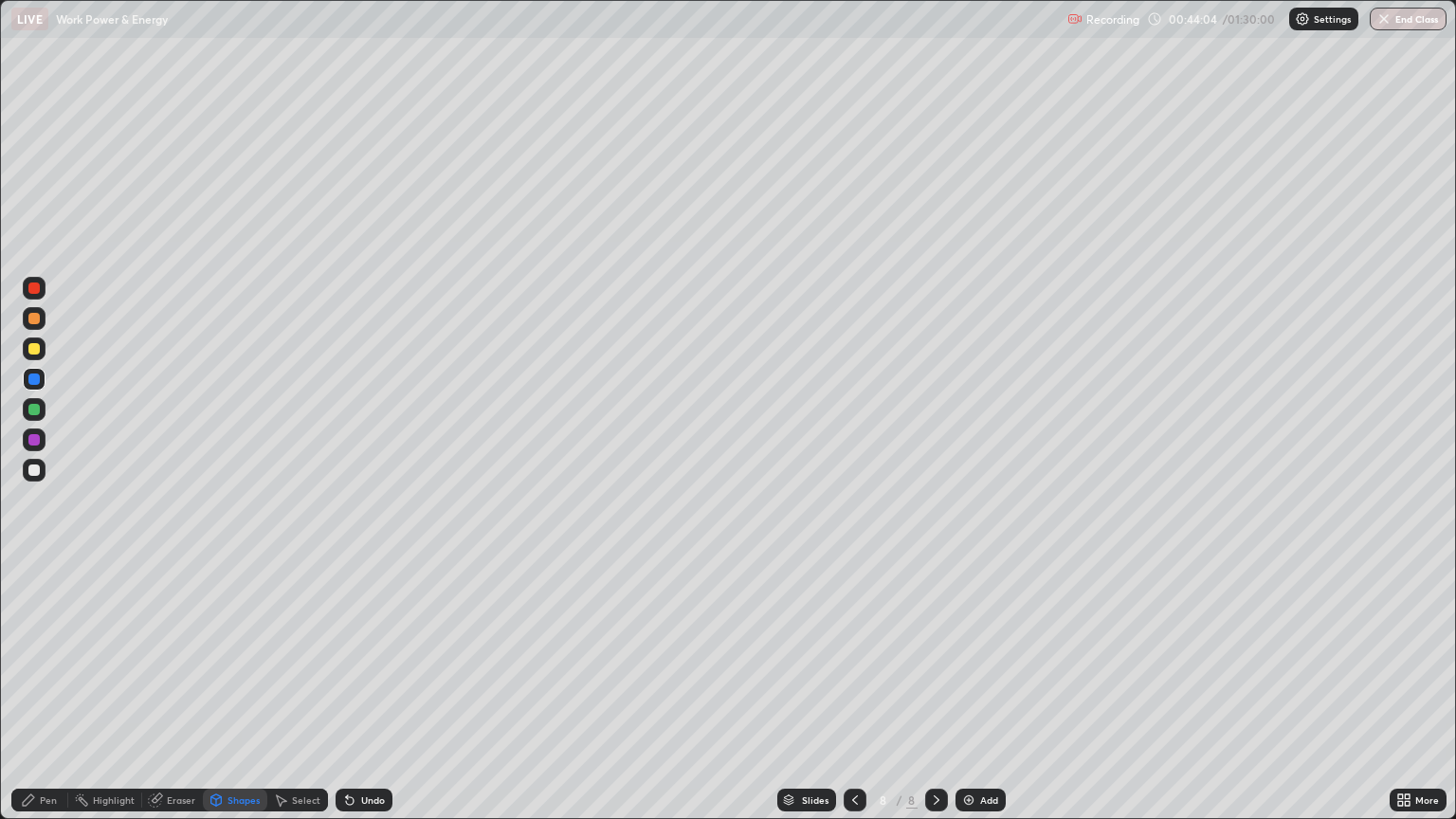 click on "Pen" at bounding box center (48, 800) 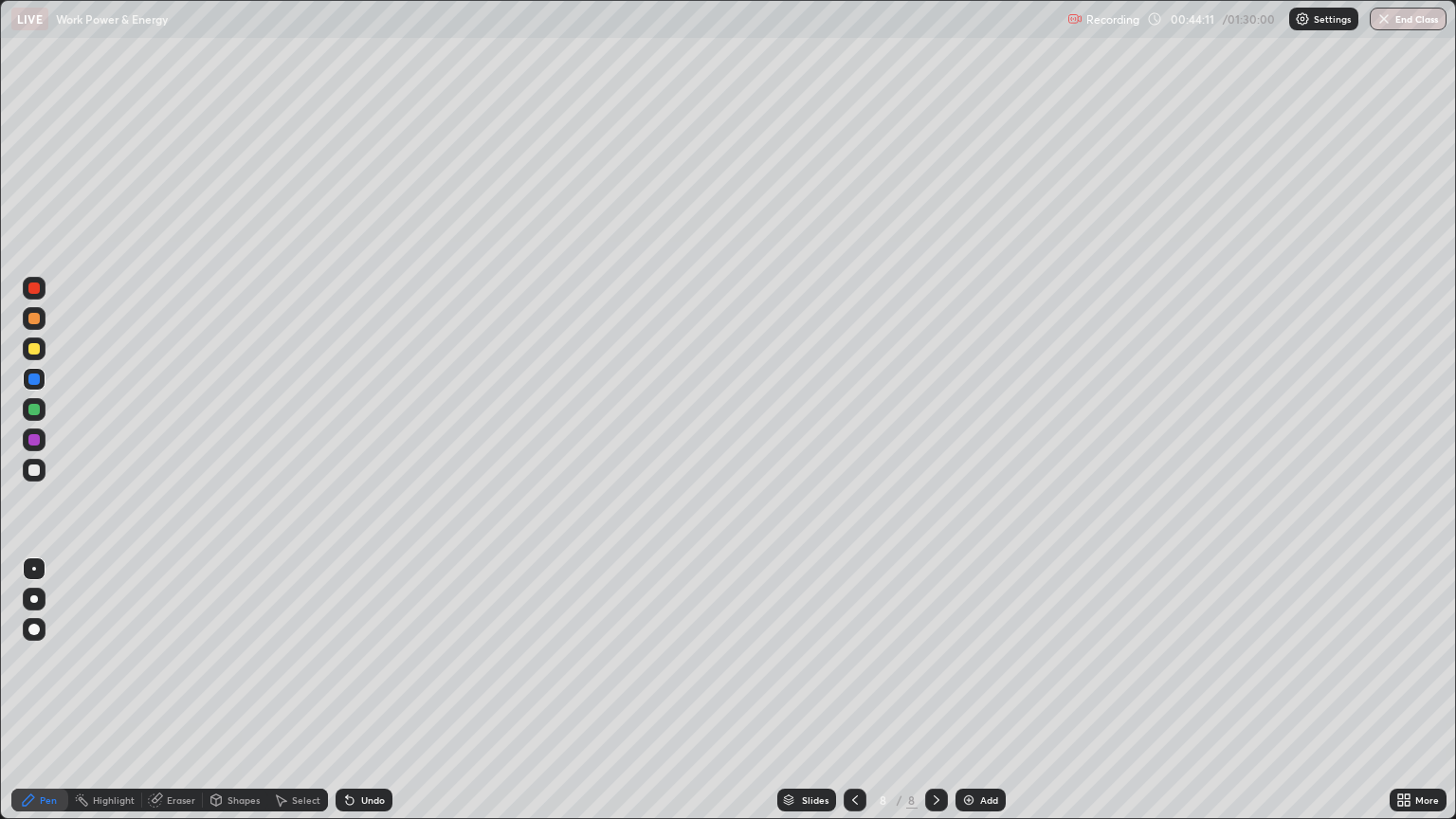 click at bounding box center (34, 470) 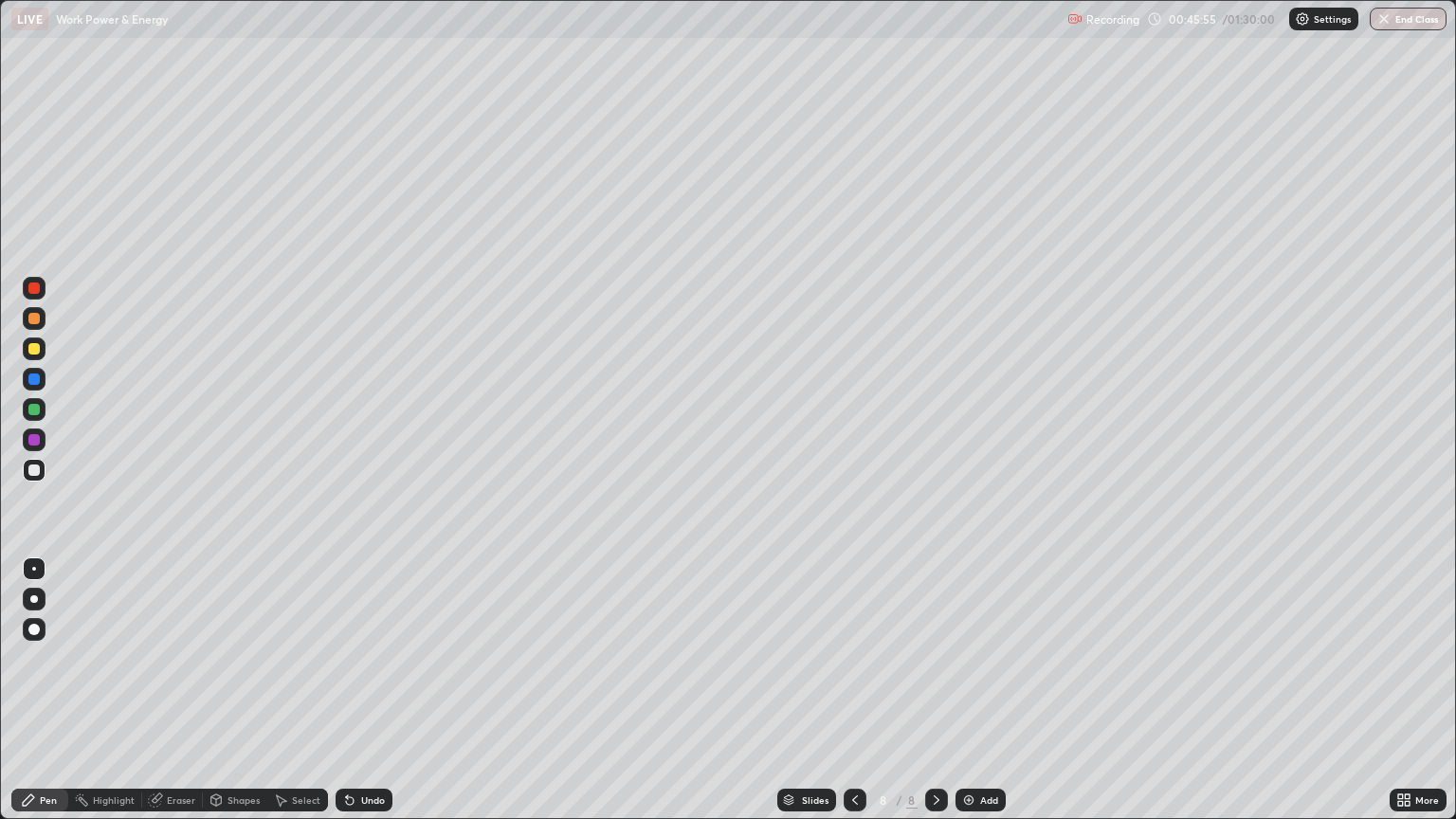click on "Eraser" at bounding box center [181, 800] 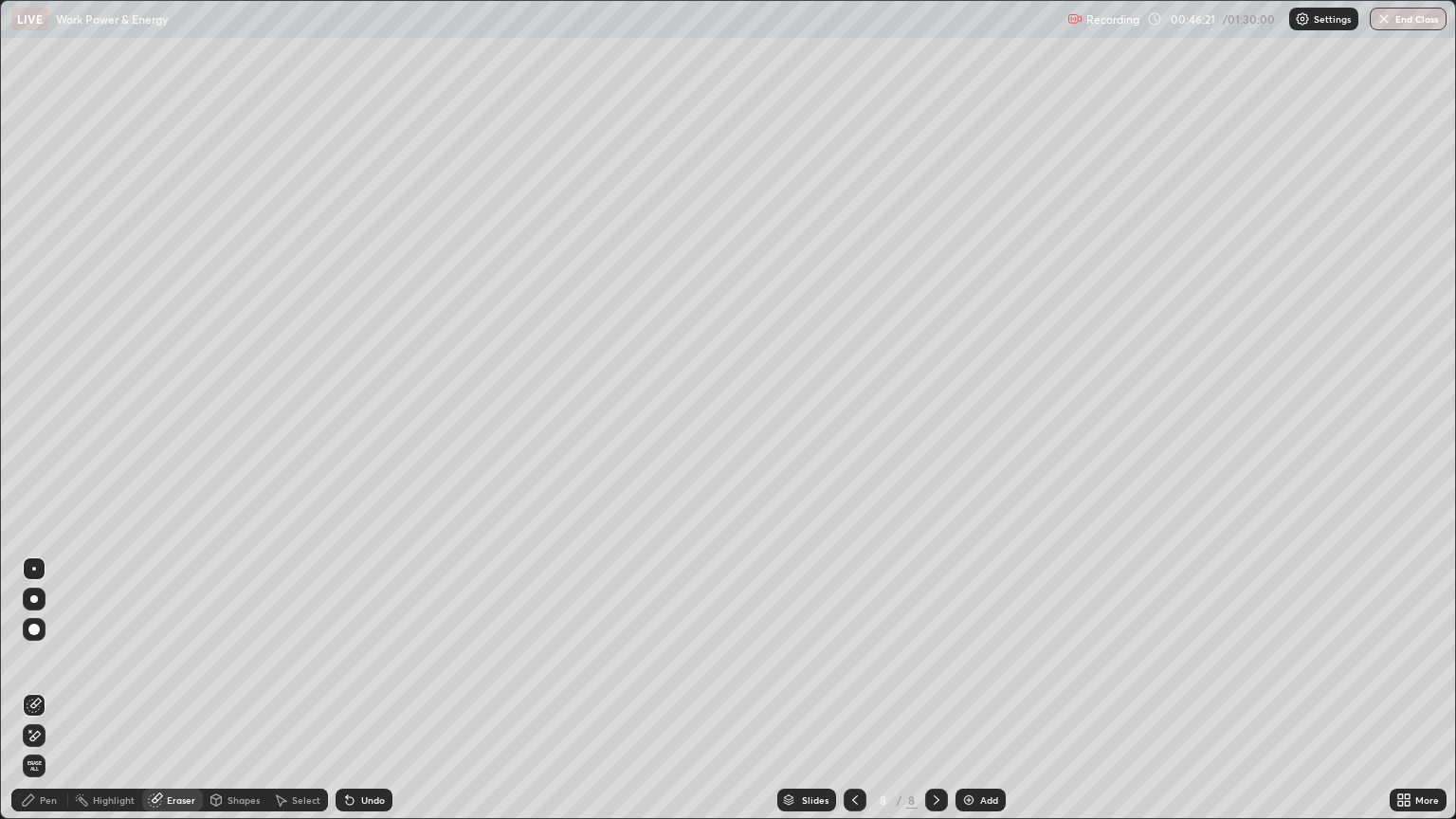click on "Pen" at bounding box center (40, 800) 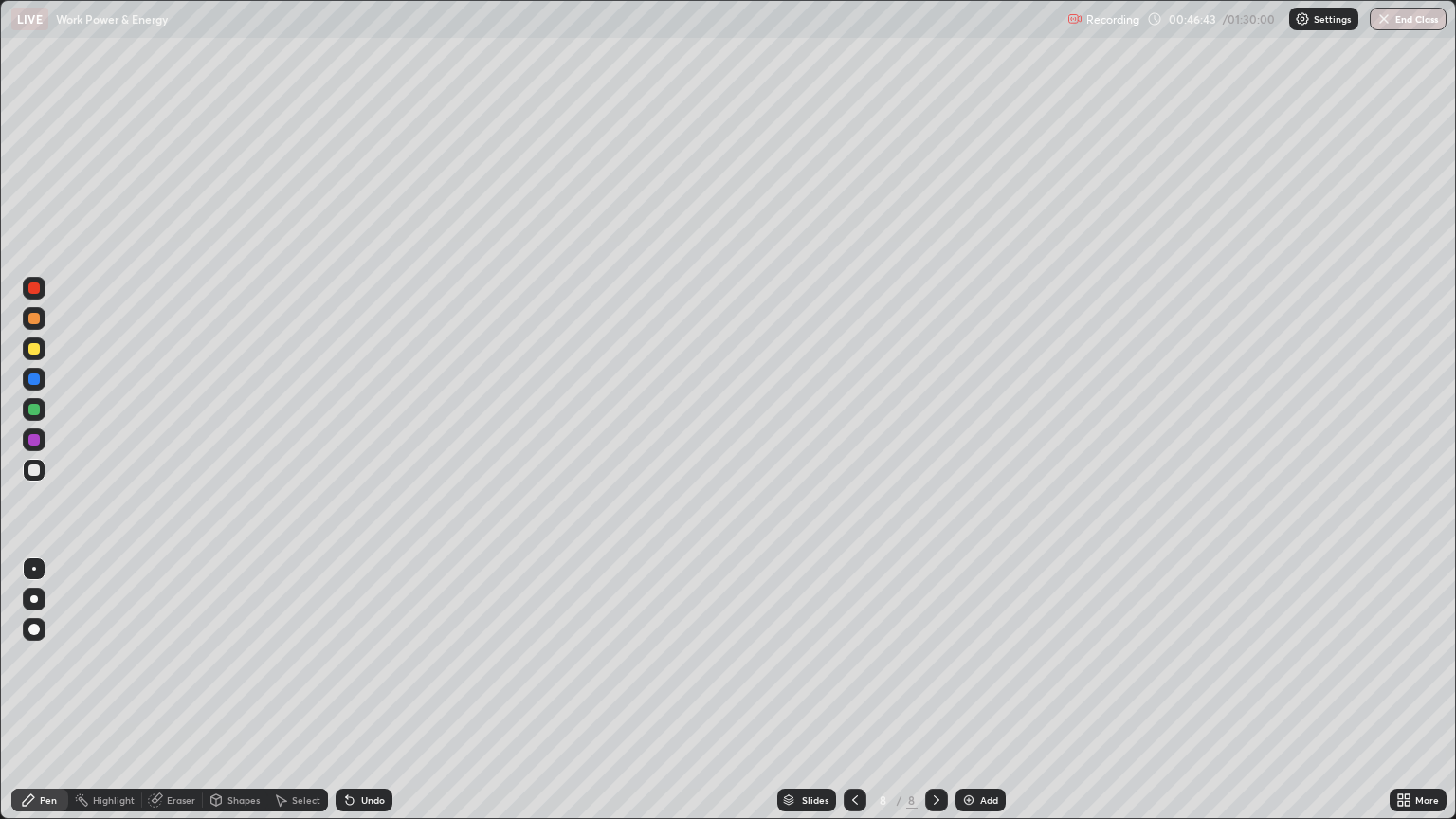 click on "Undo" at bounding box center (373, 800) 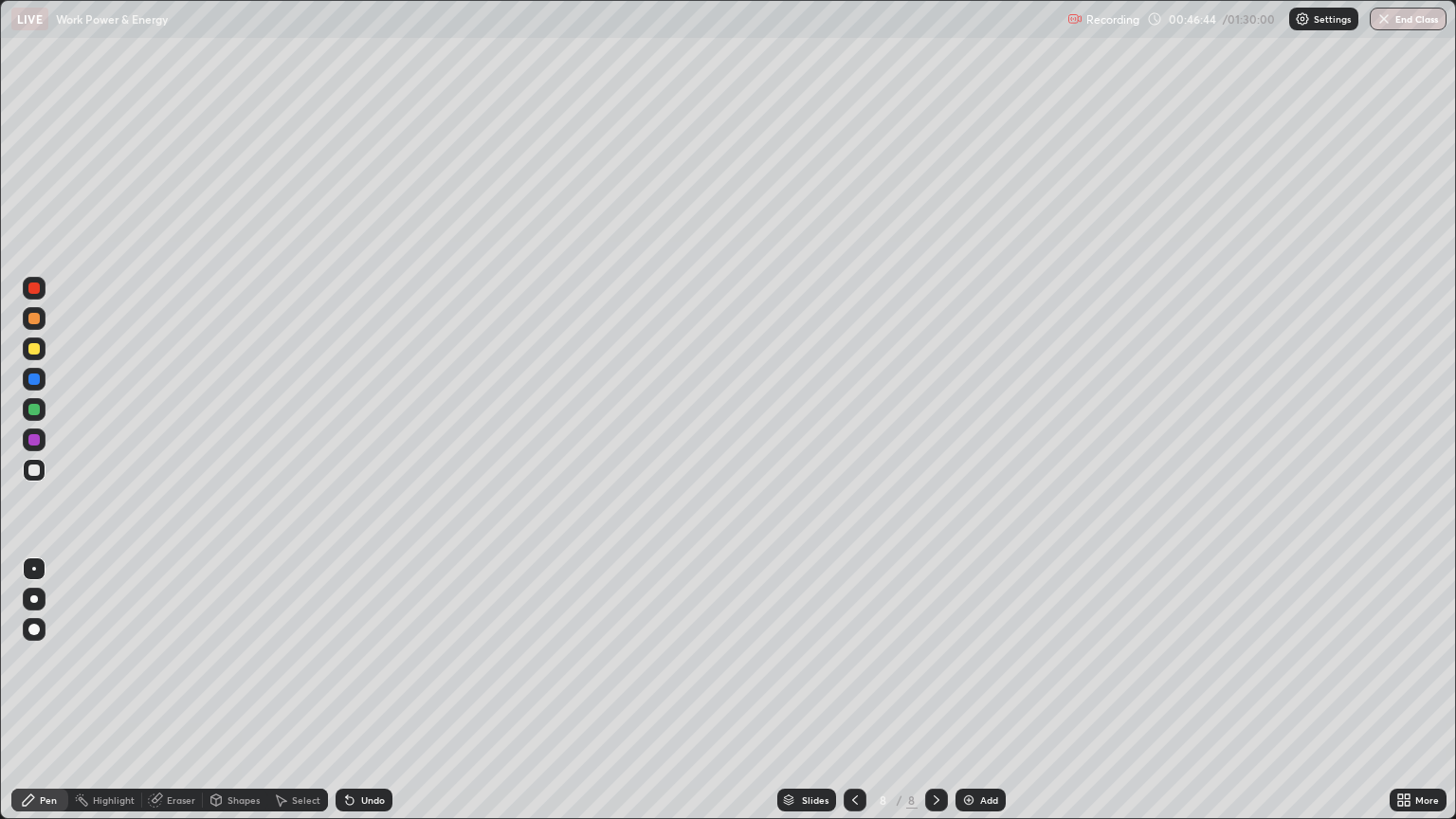 click on "Undo" at bounding box center [364, 800] 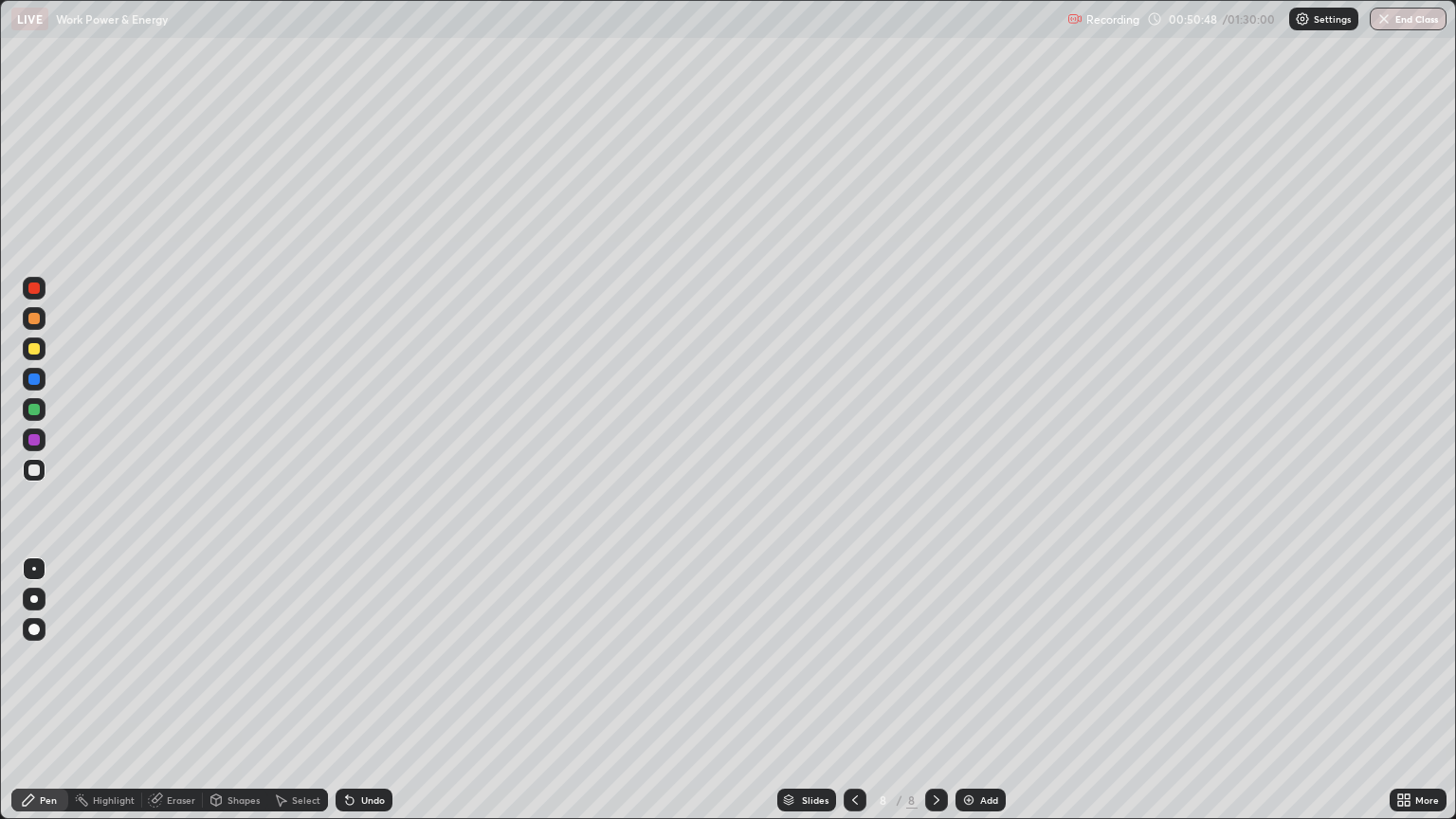 click on "Add" at bounding box center (989, 800) 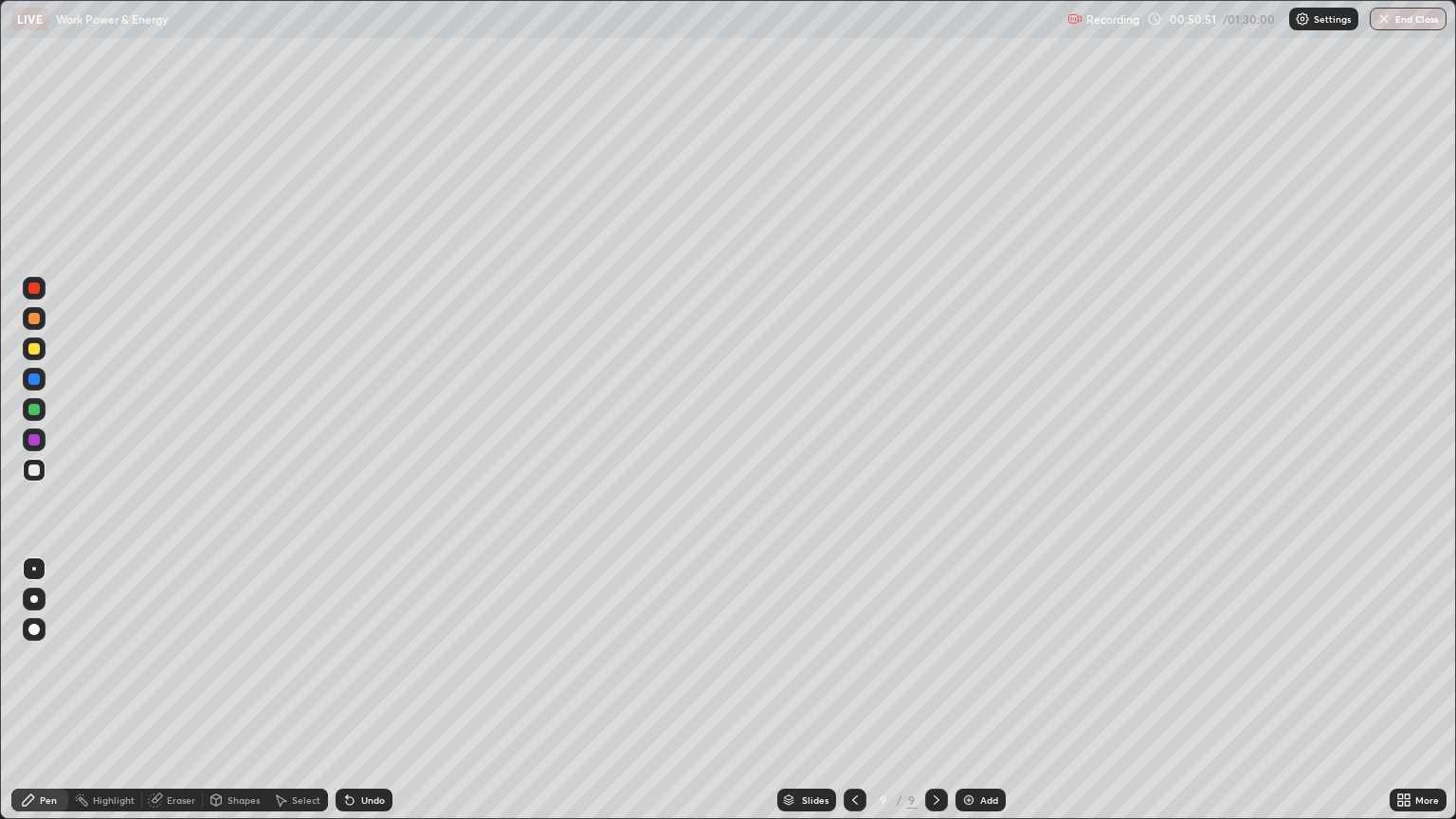 click at bounding box center [34, 470] 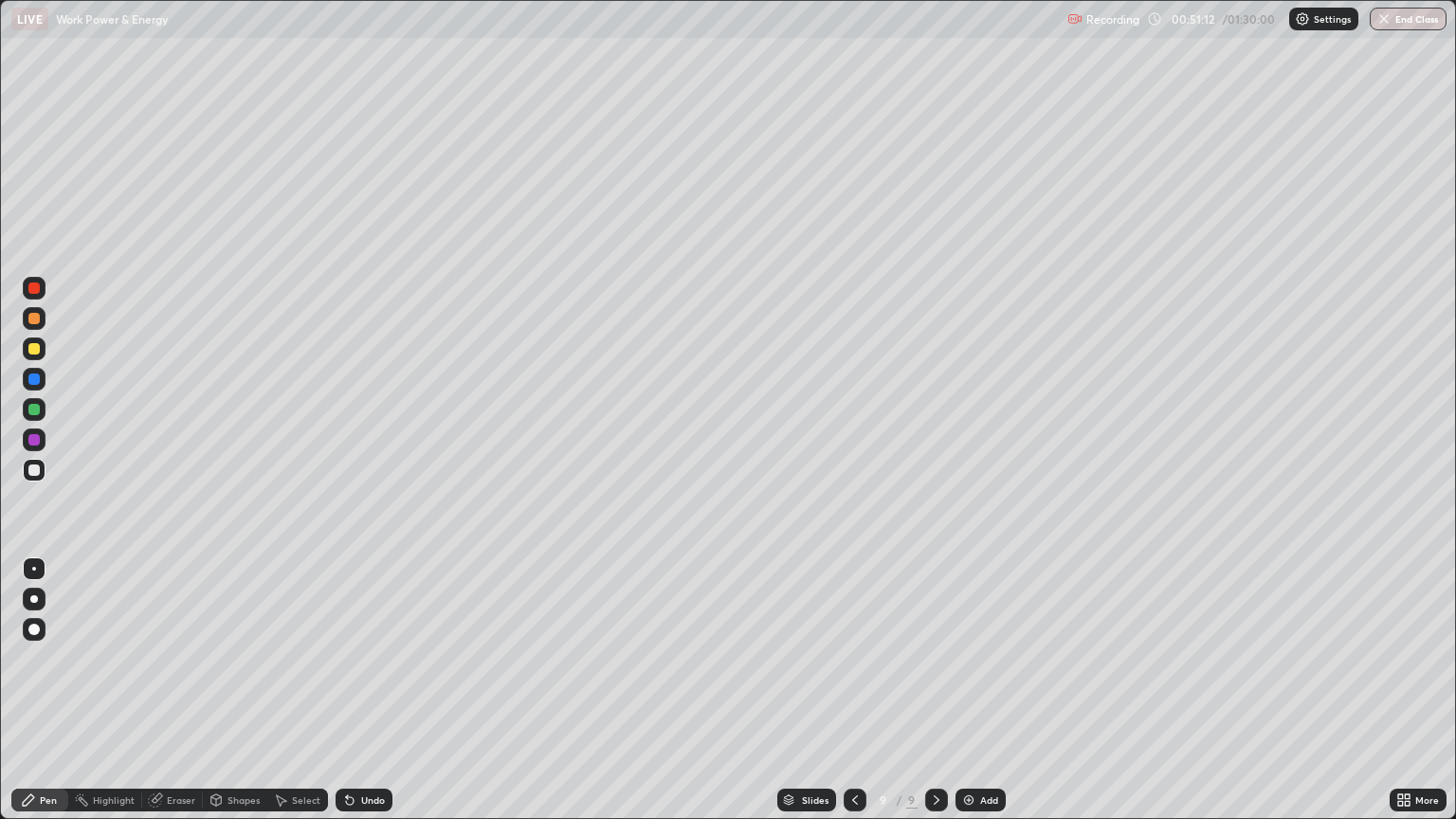 click on "Shapes" at bounding box center [235, 800] 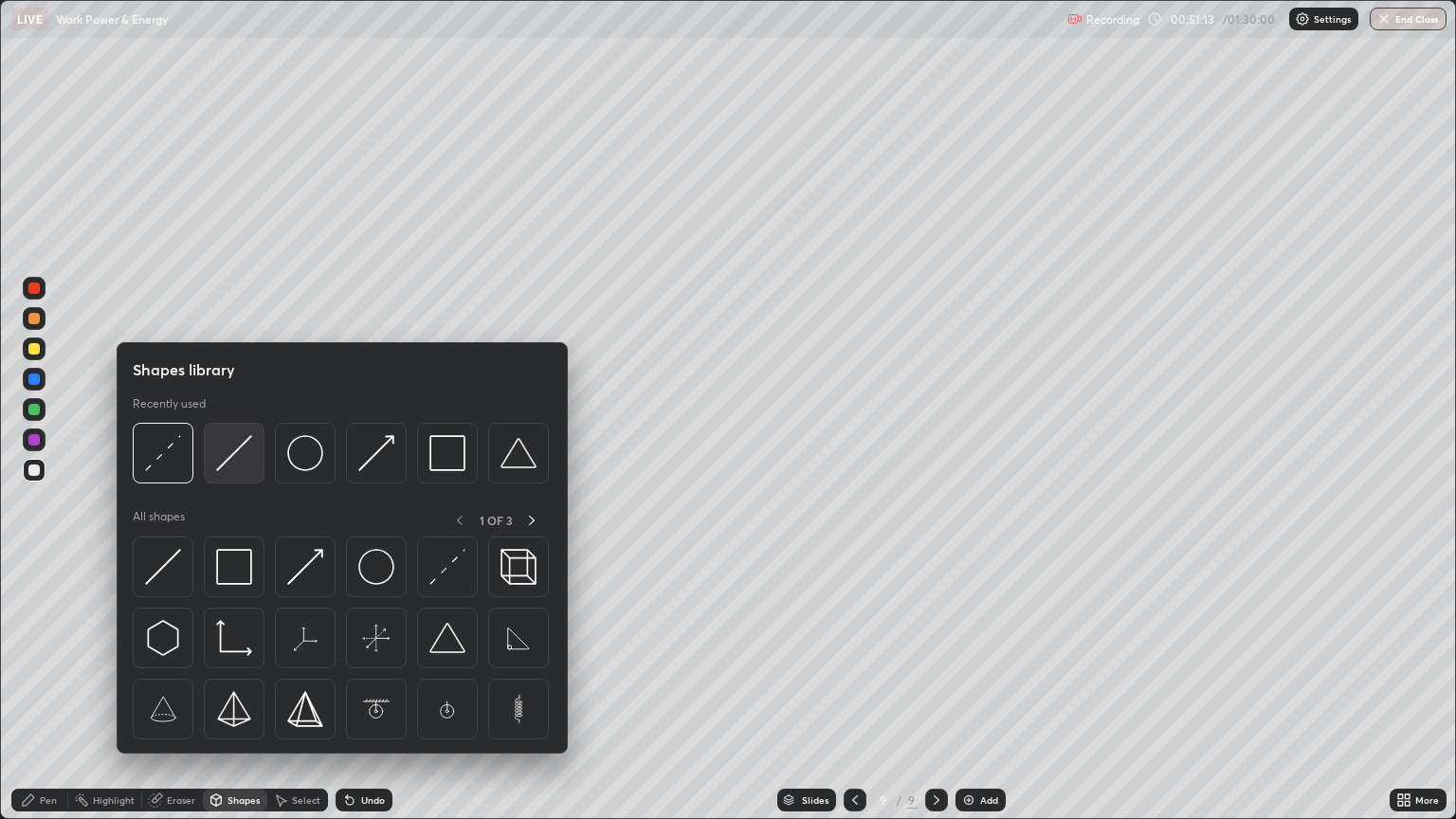 click at bounding box center (234, 453) 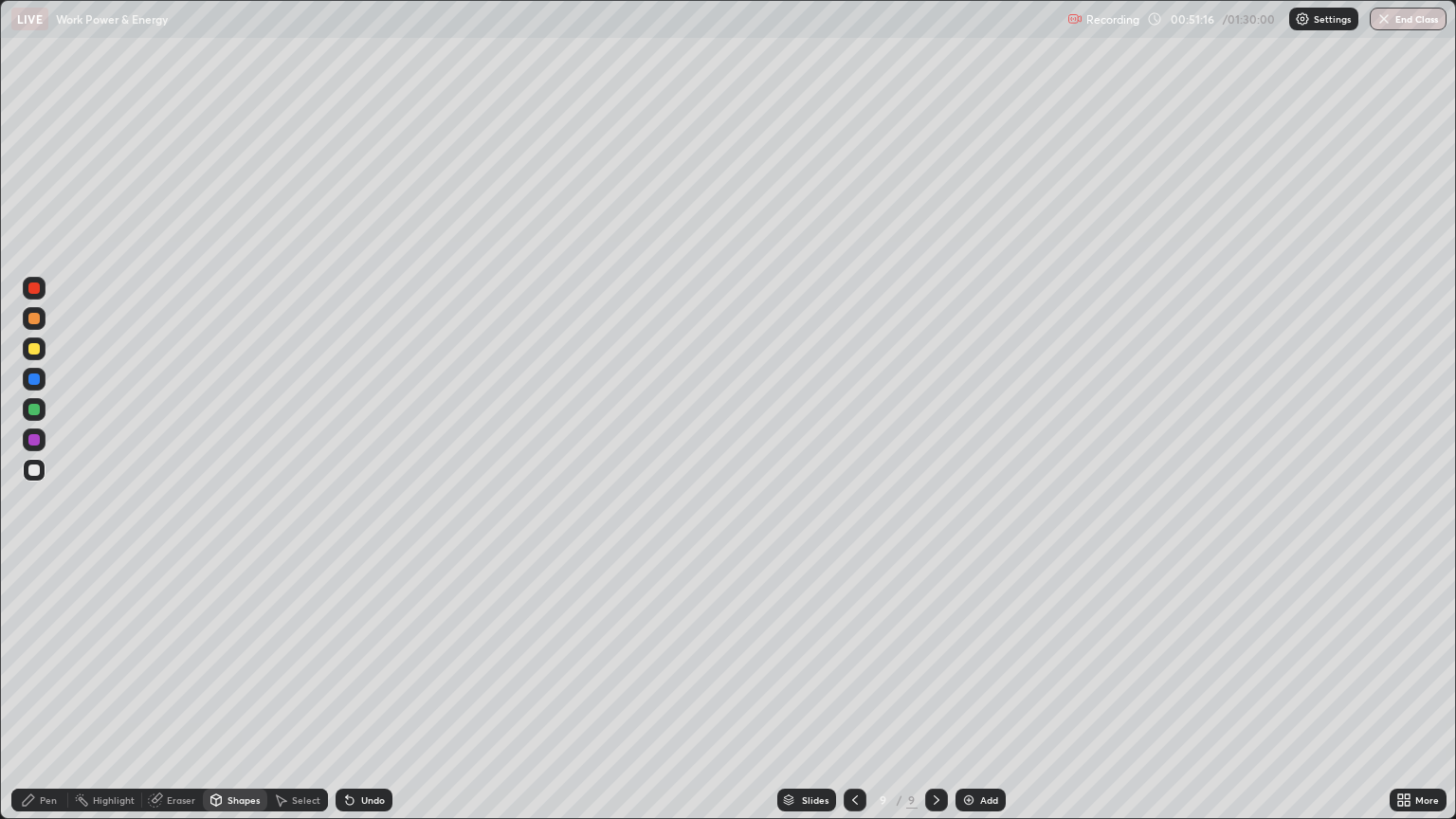 click at bounding box center (34, 349) 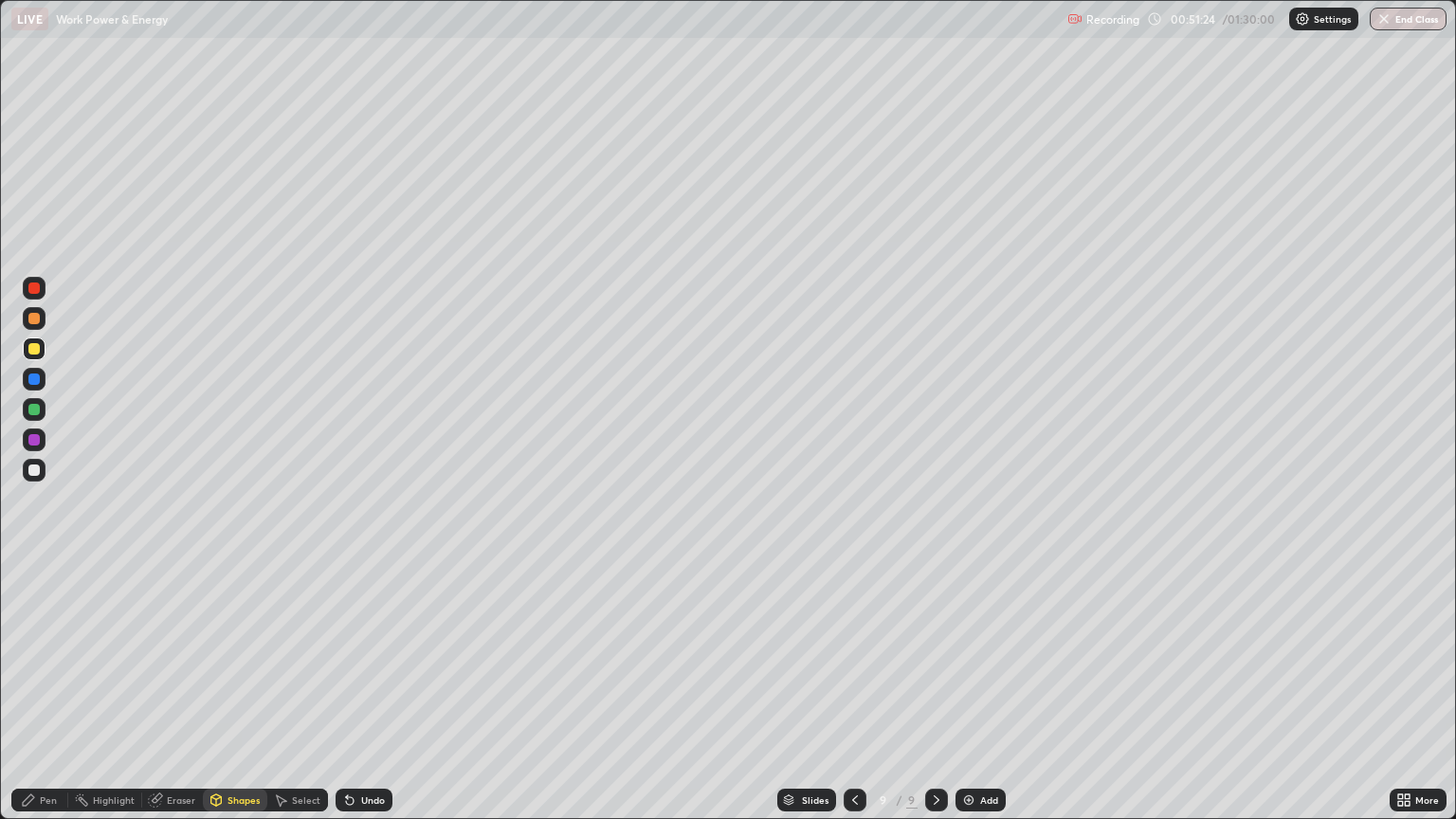 click on "Undo" at bounding box center [373, 800] 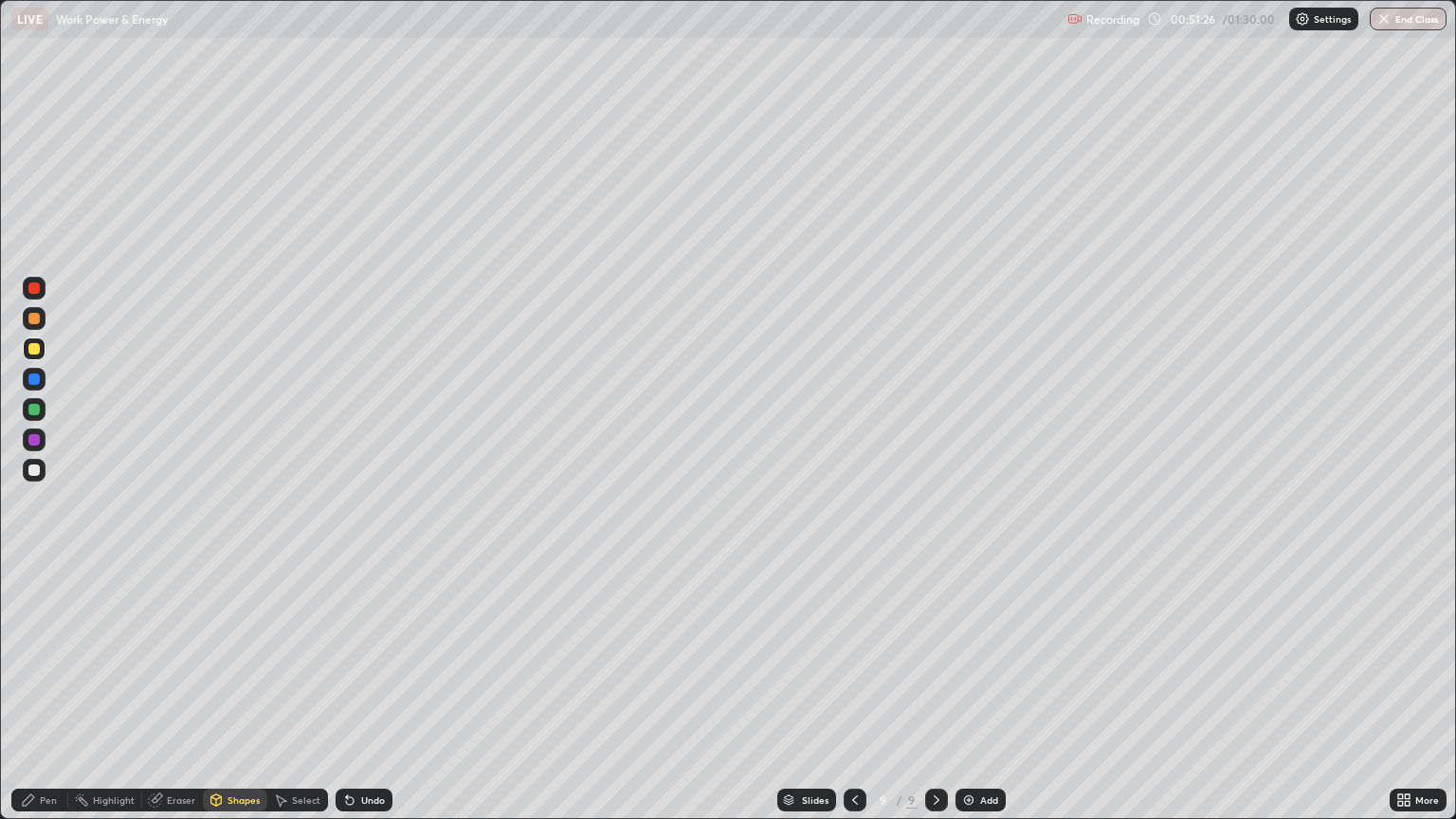 click 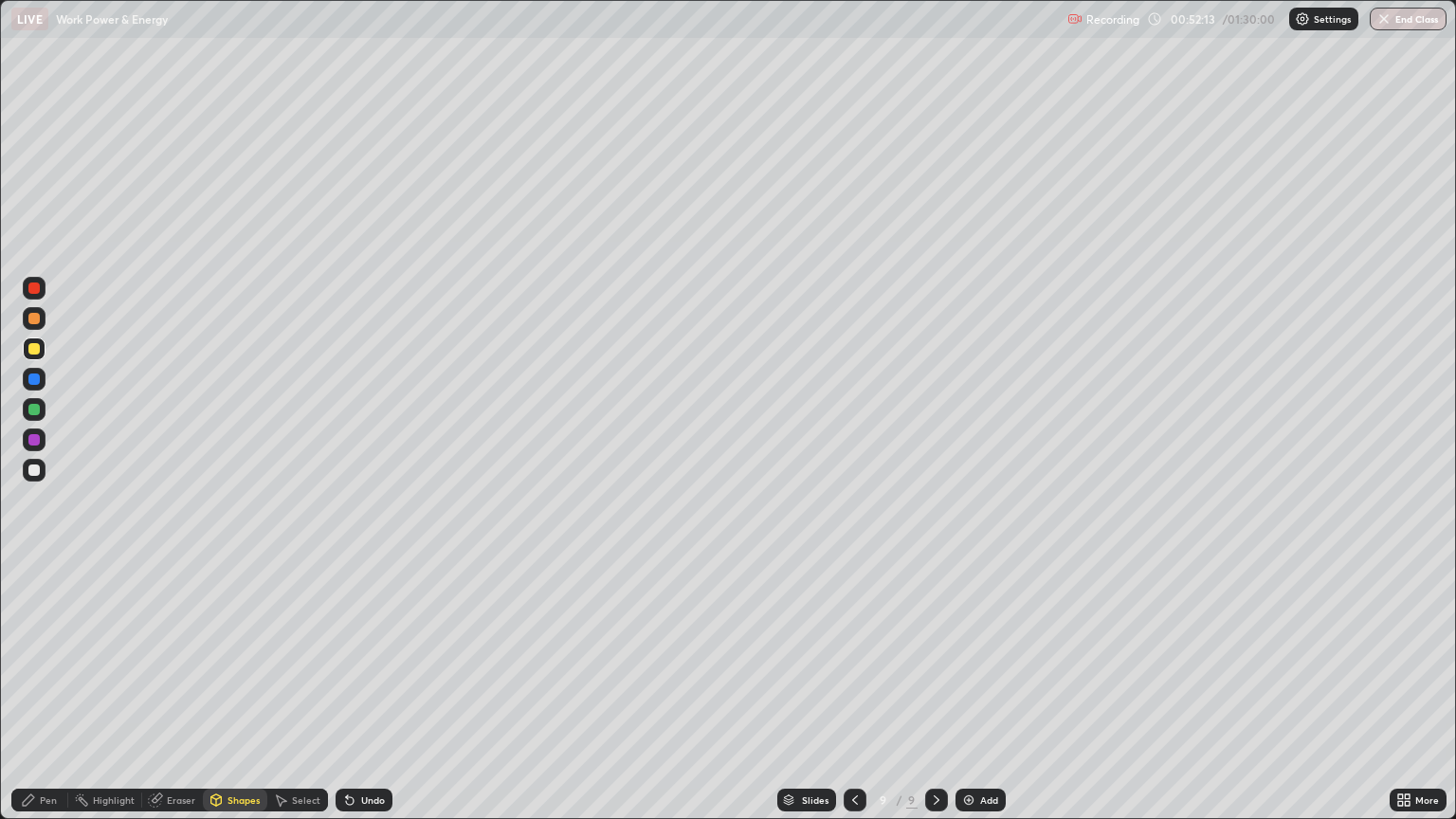 click on "Eraser" at bounding box center (173, 800) 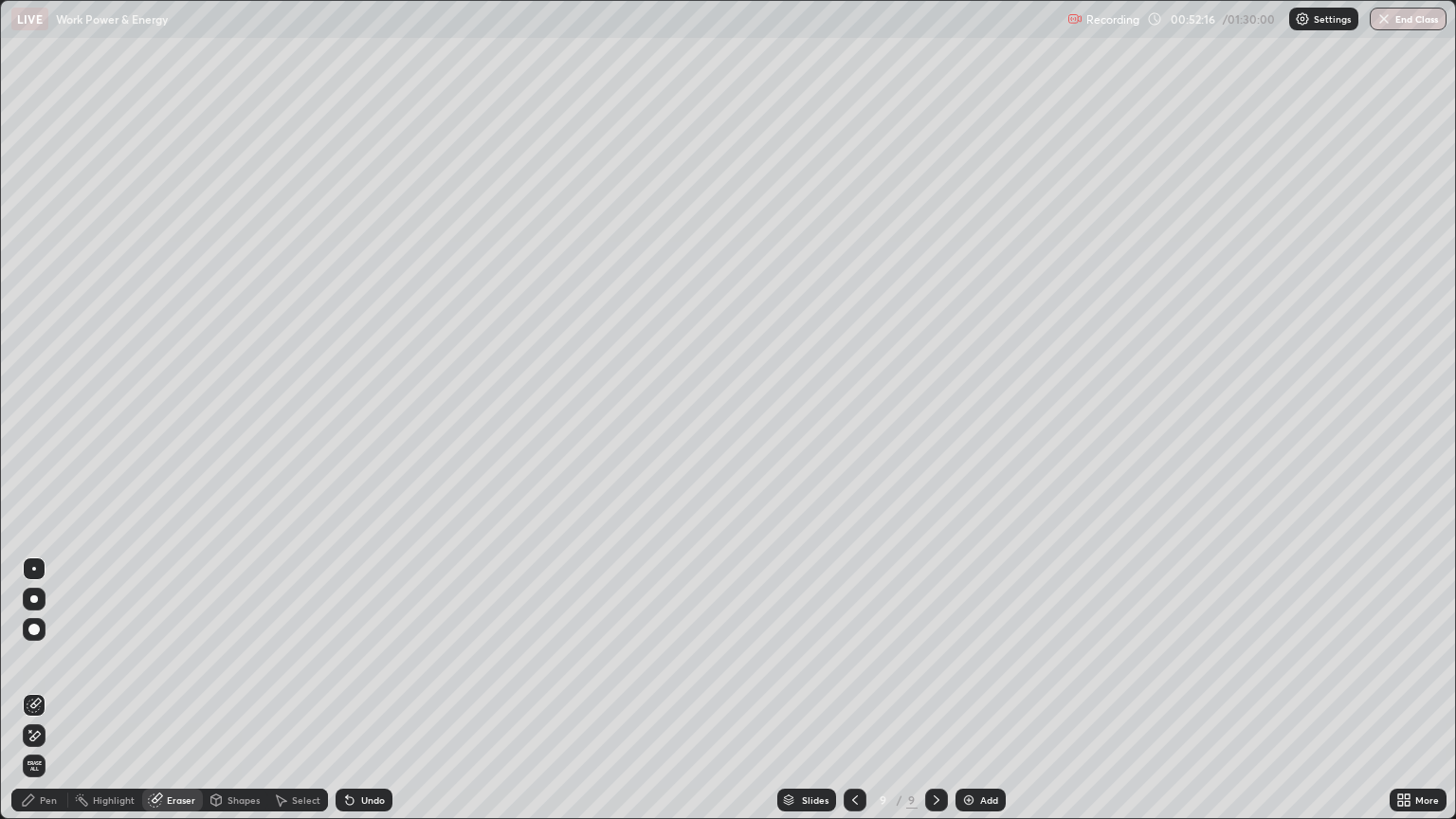 click on "Shapes" at bounding box center (235, 800) 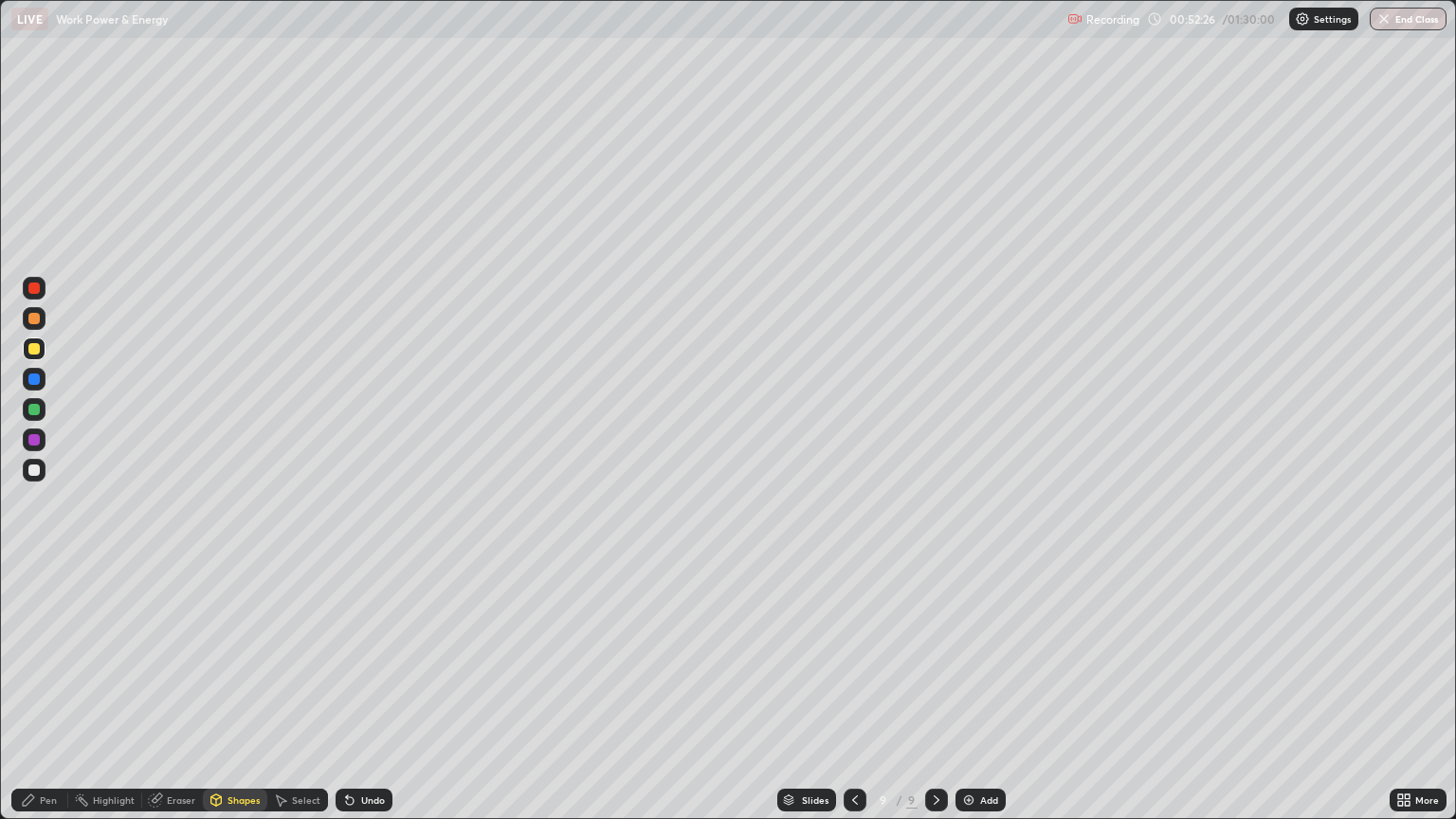 click at bounding box center (34, 379) 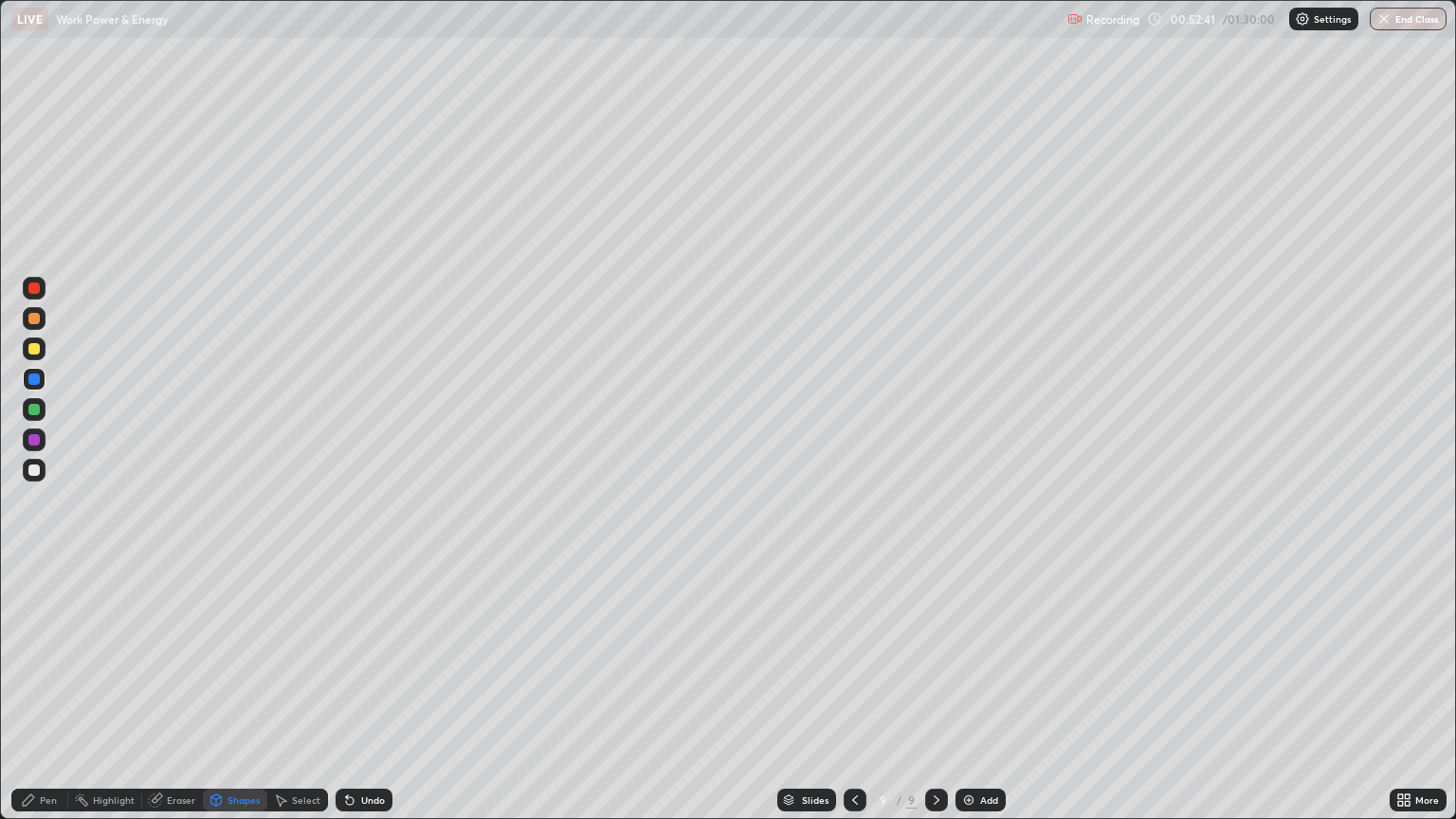 click on "Pen" at bounding box center [48, 800] 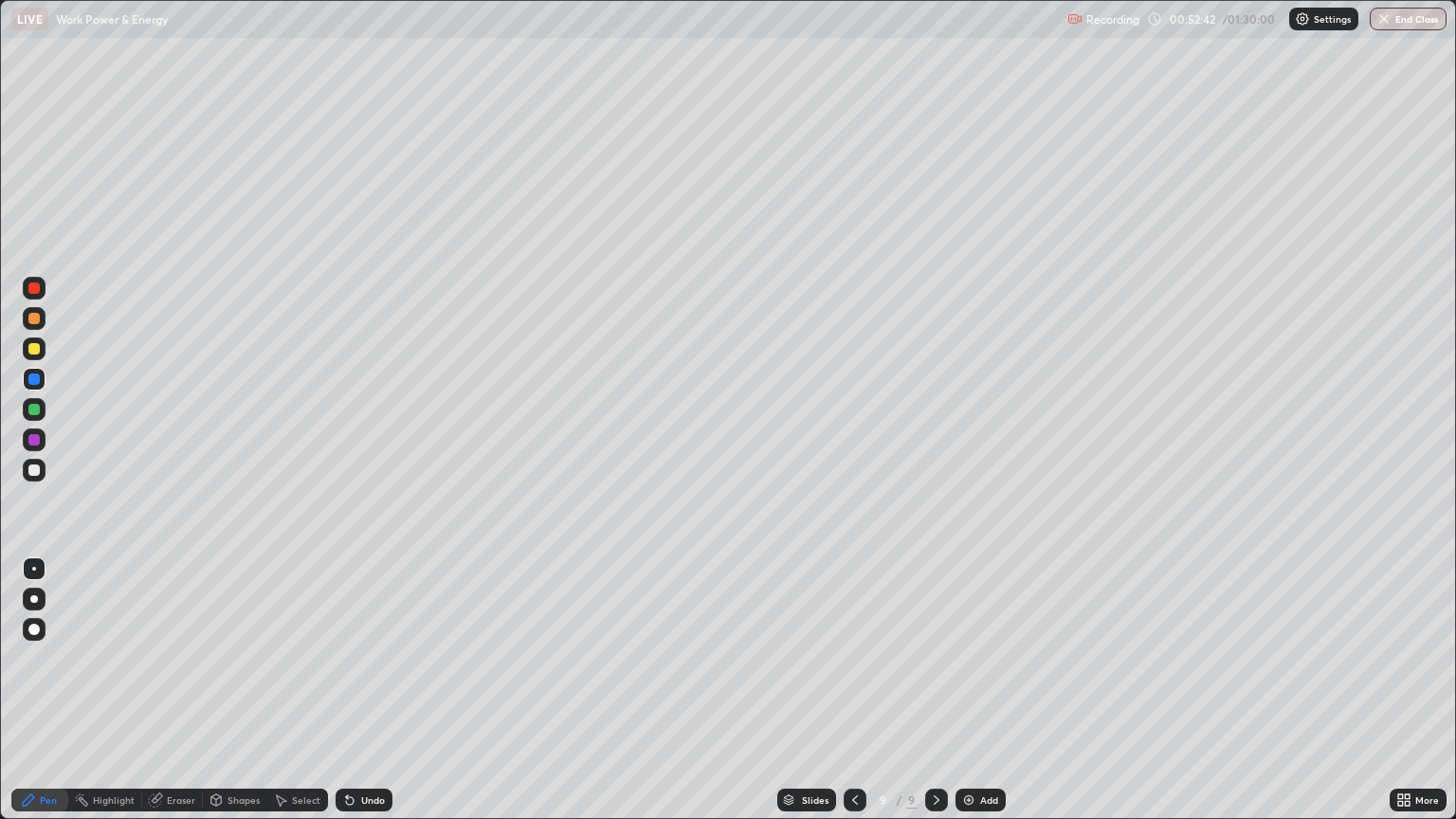 click at bounding box center (34, 470) 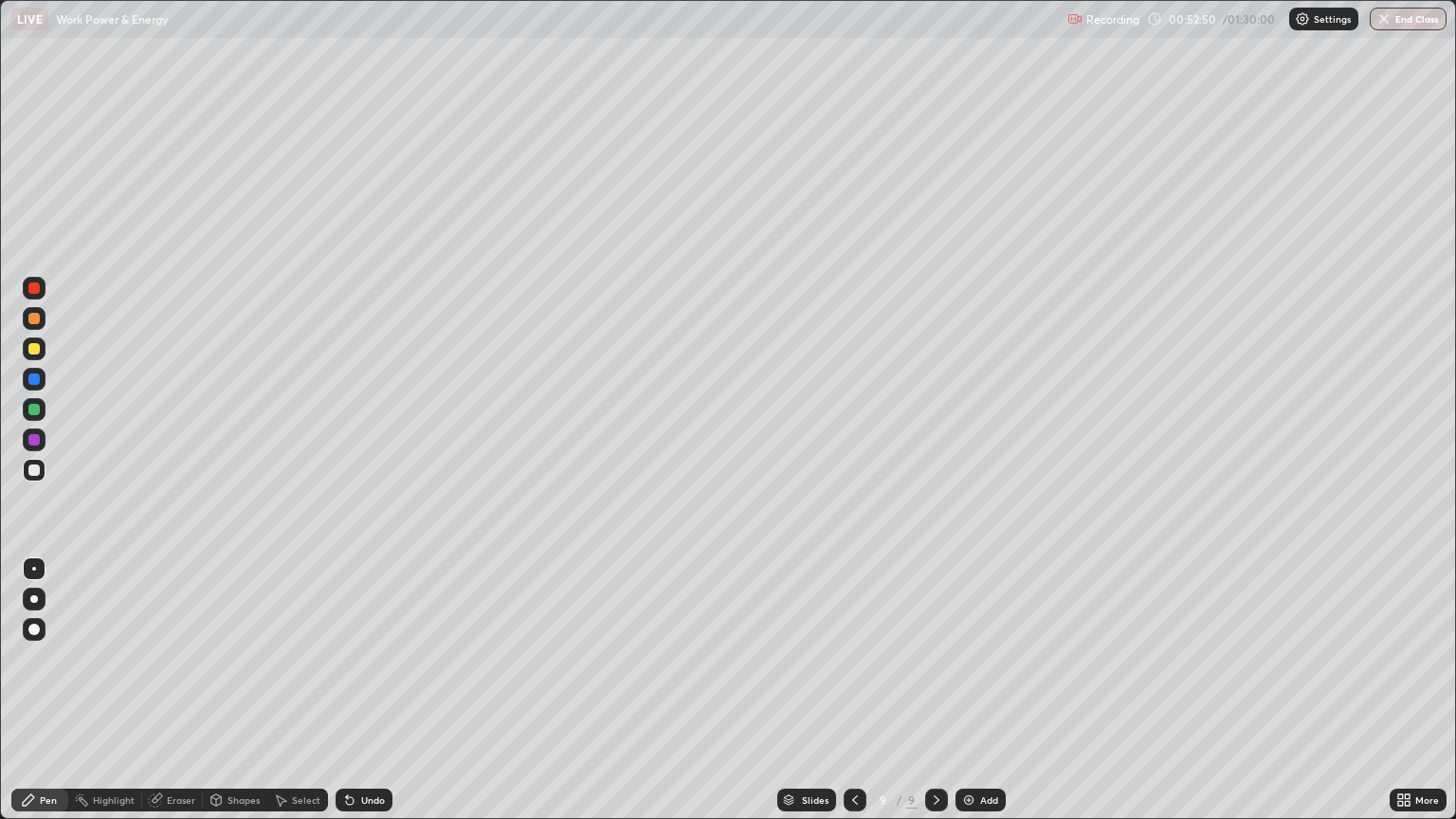click at bounding box center (34, 379) 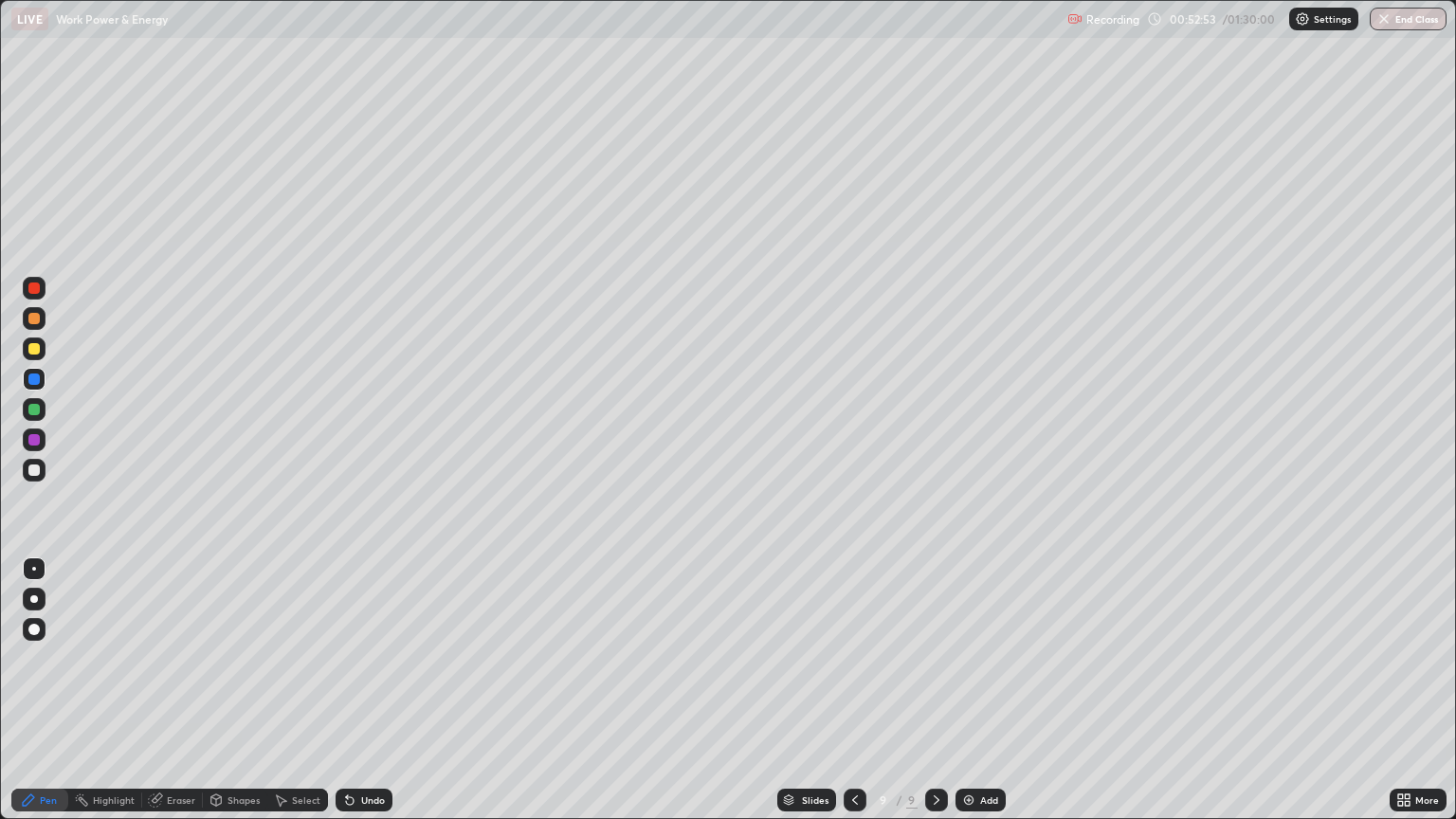 click on "Undo" at bounding box center (364, 800) 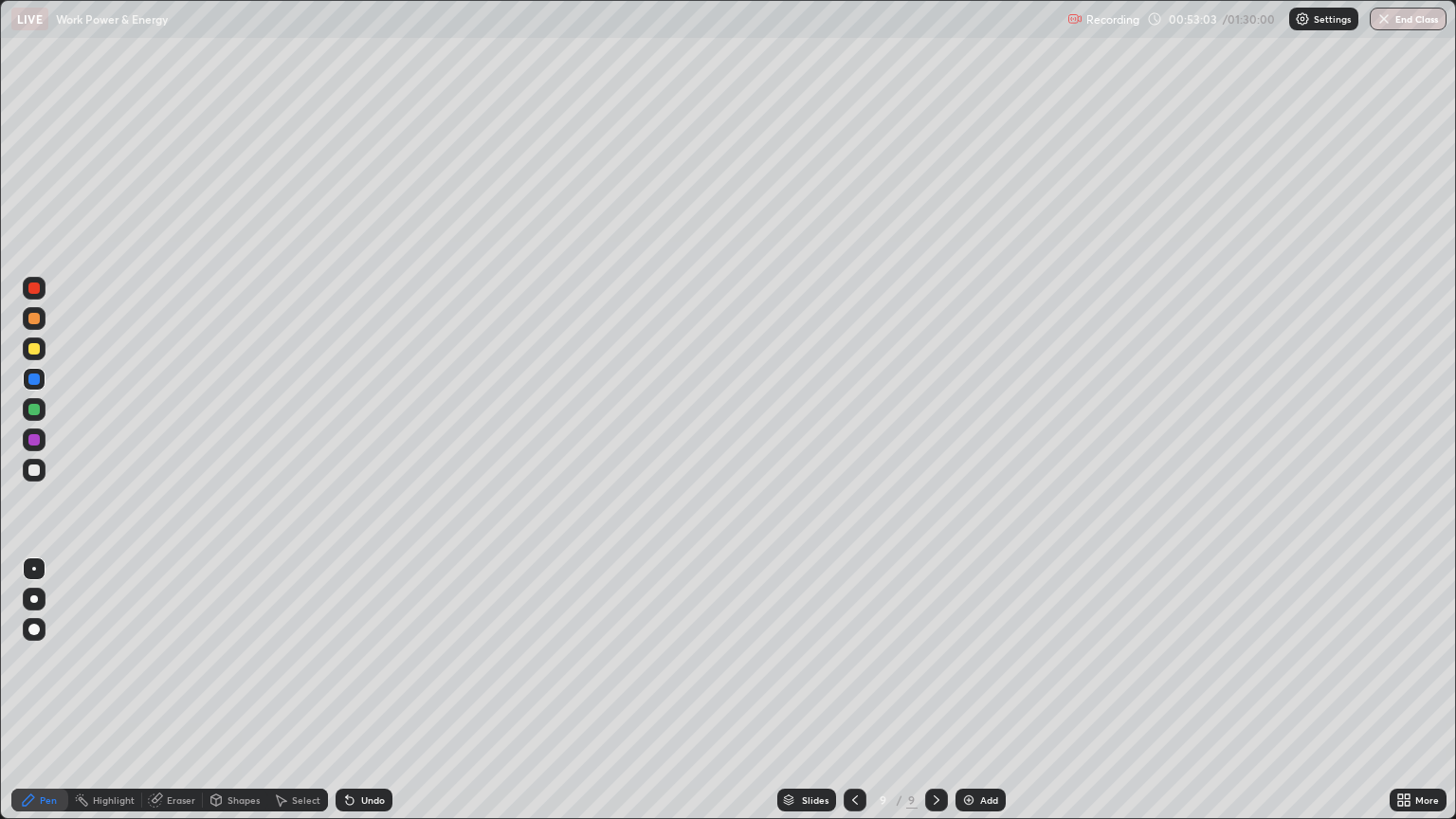 click on "Shapes" at bounding box center (244, 800) 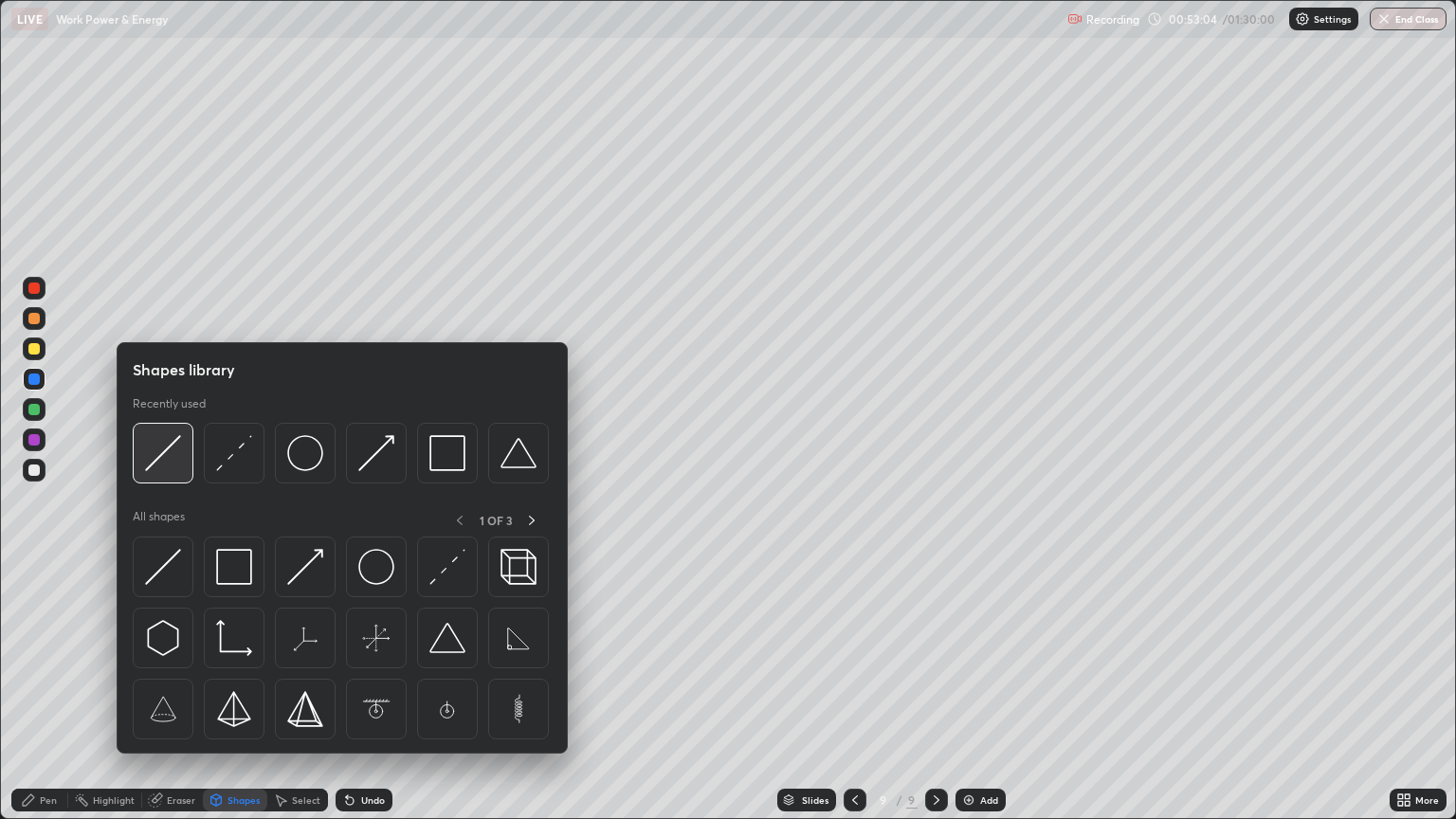 click at bounding box center (163, 453) 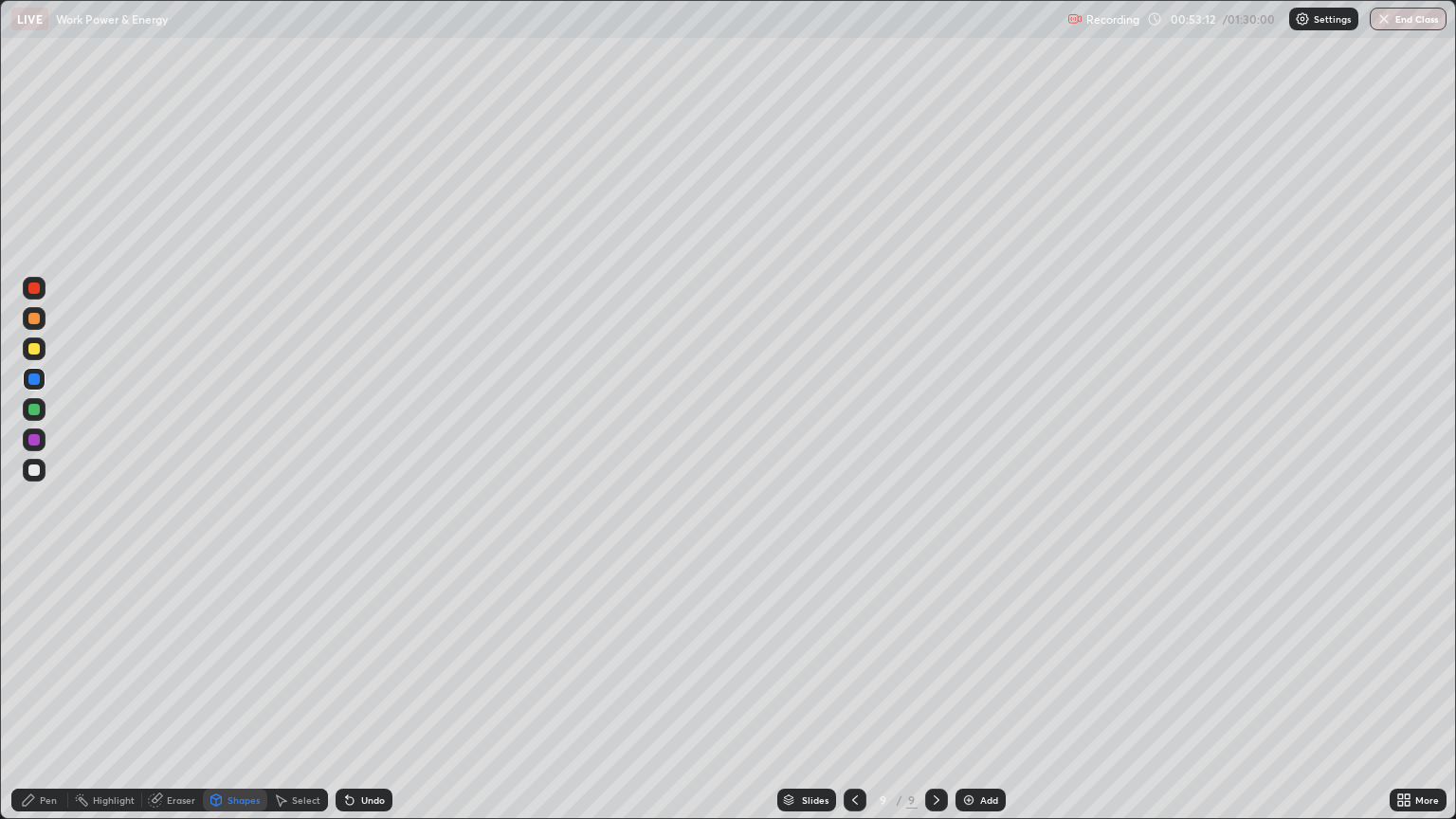 click at bounding box center (34, 470) 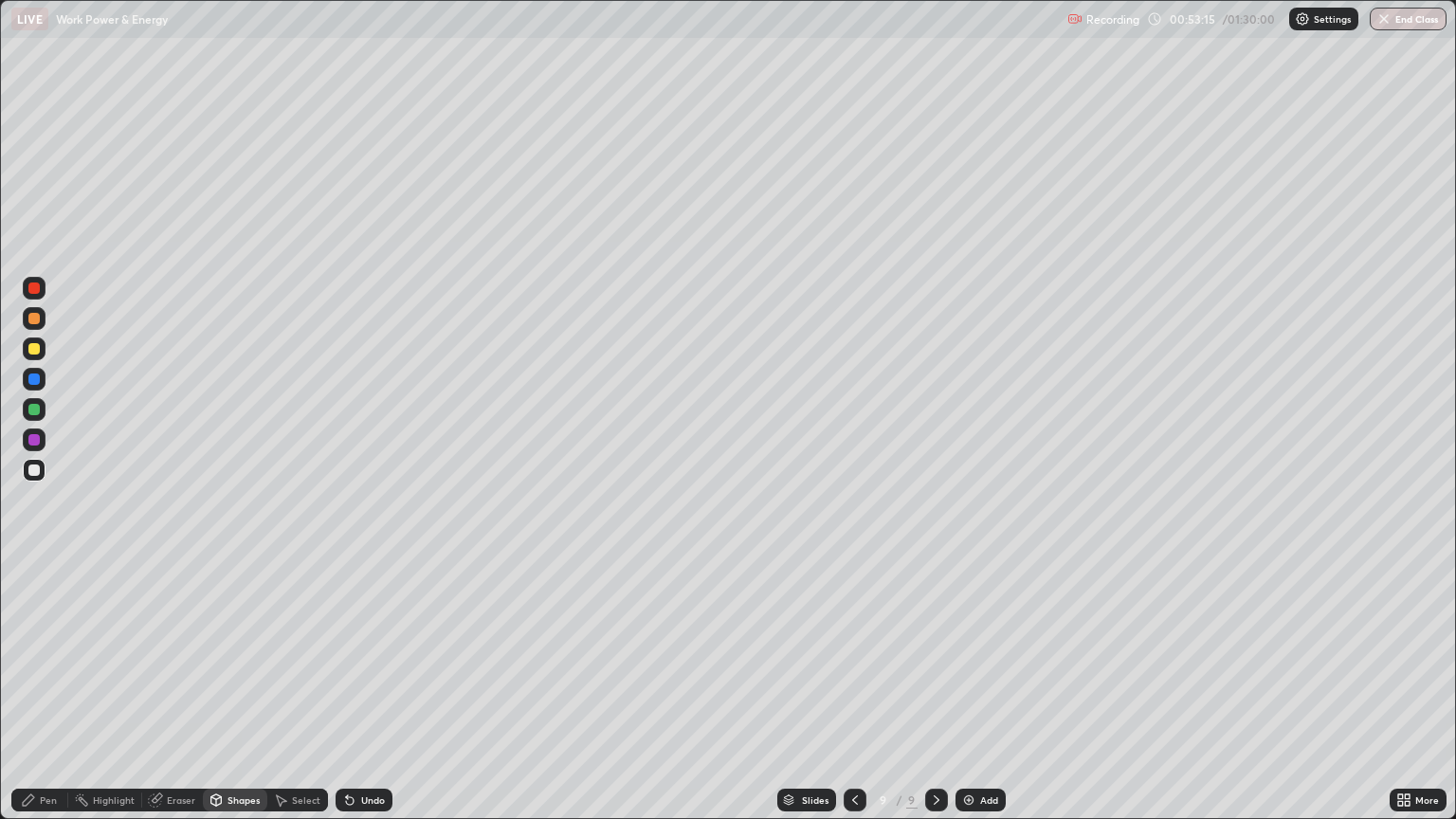 click on "Undo" at bounding box center [373, 800] 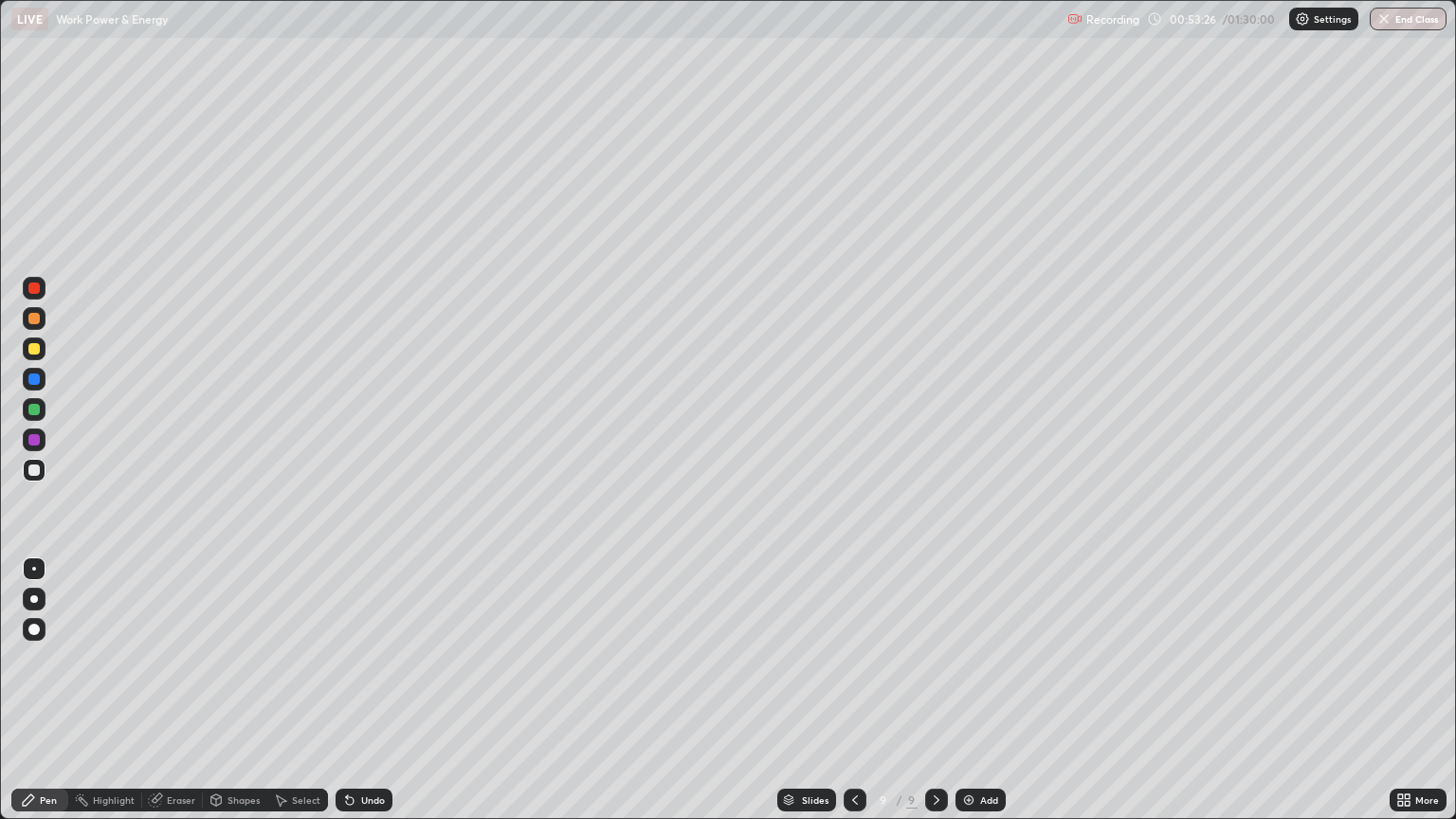 click at bounding box center [34, 379] 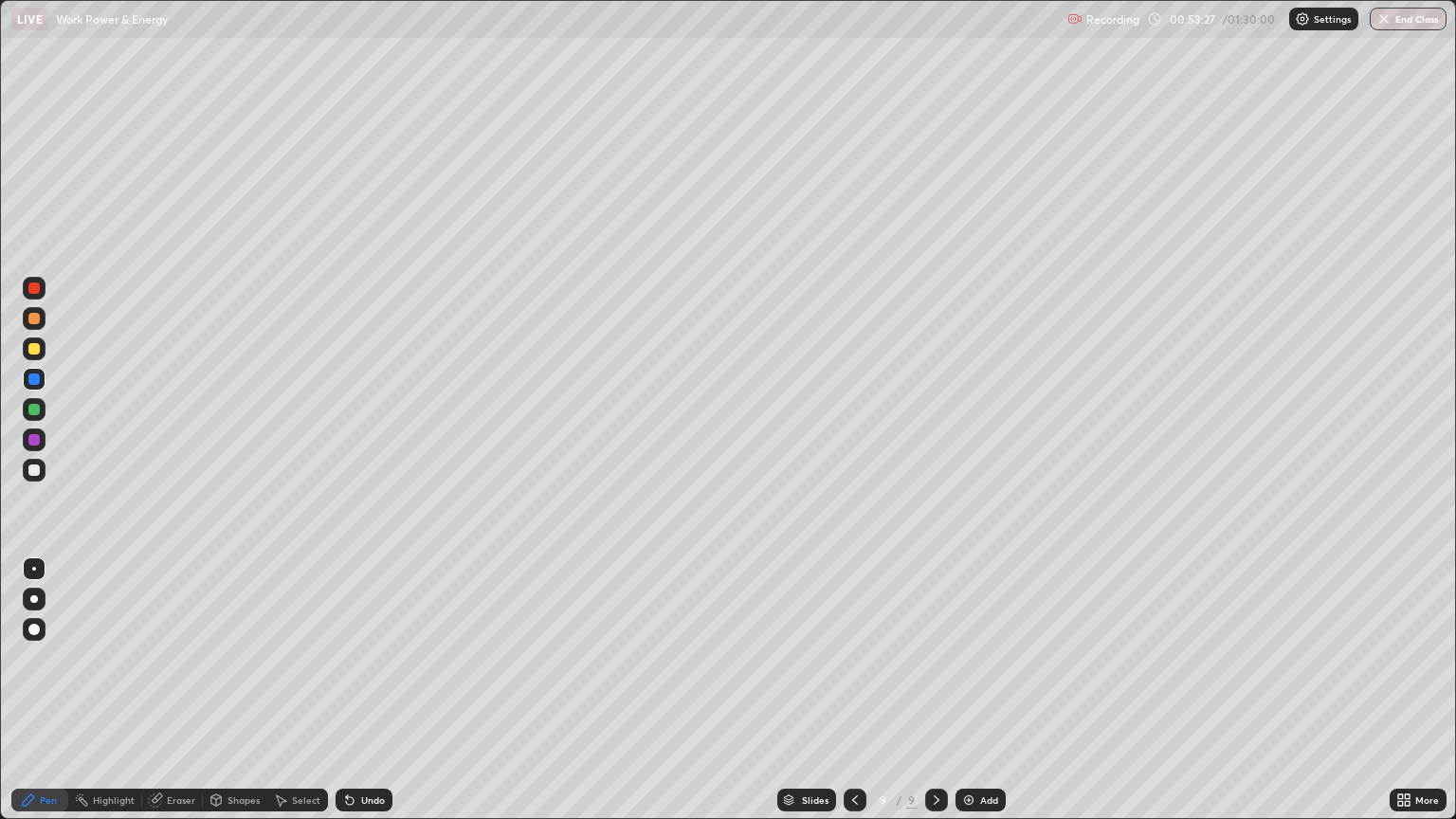 click on "Select" at bounding box center (306, 800) 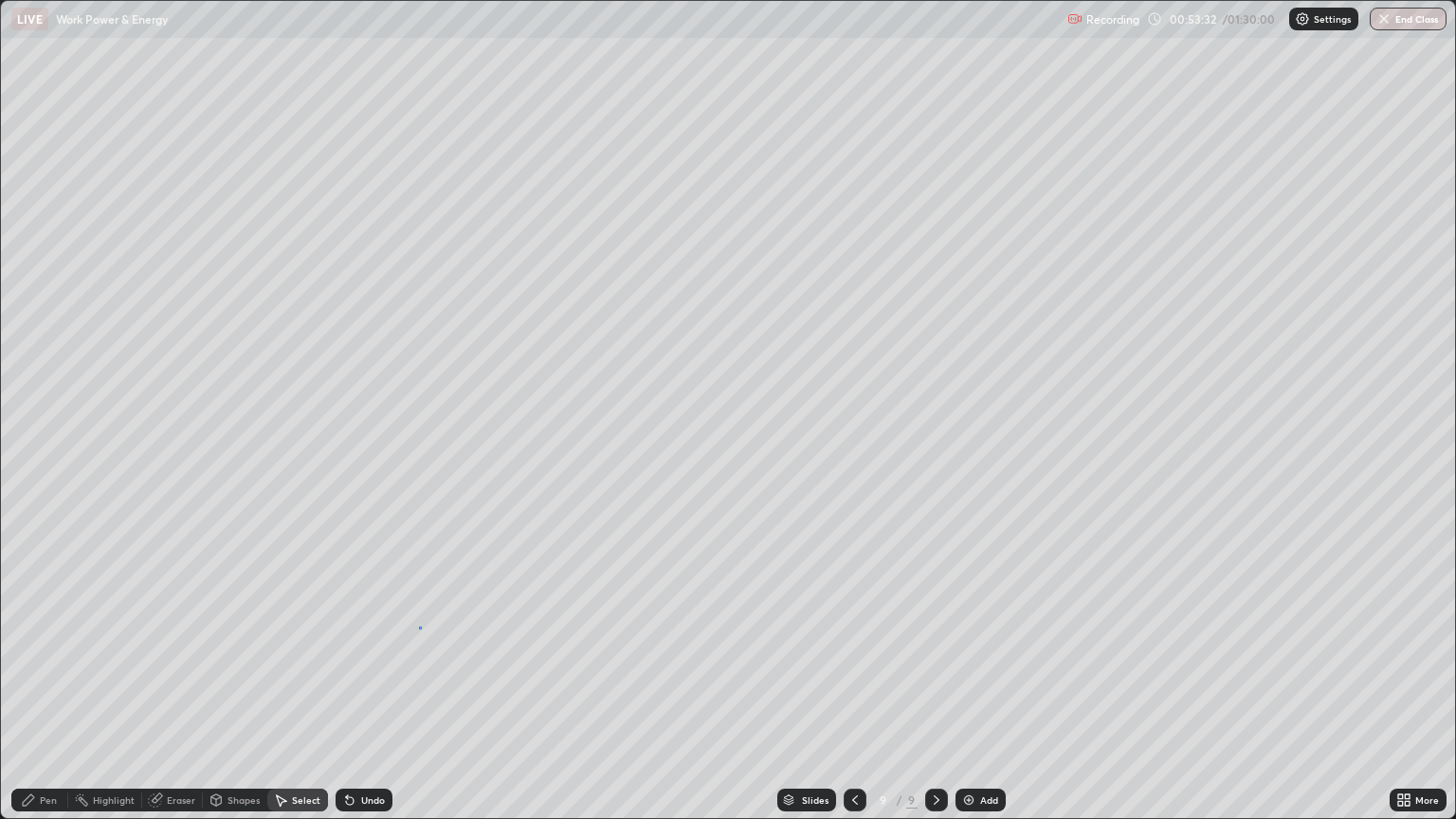 click on "0 ° Undo Copy Duplicate Duplicate to new slide Delete" at bounding box center [728, 410] 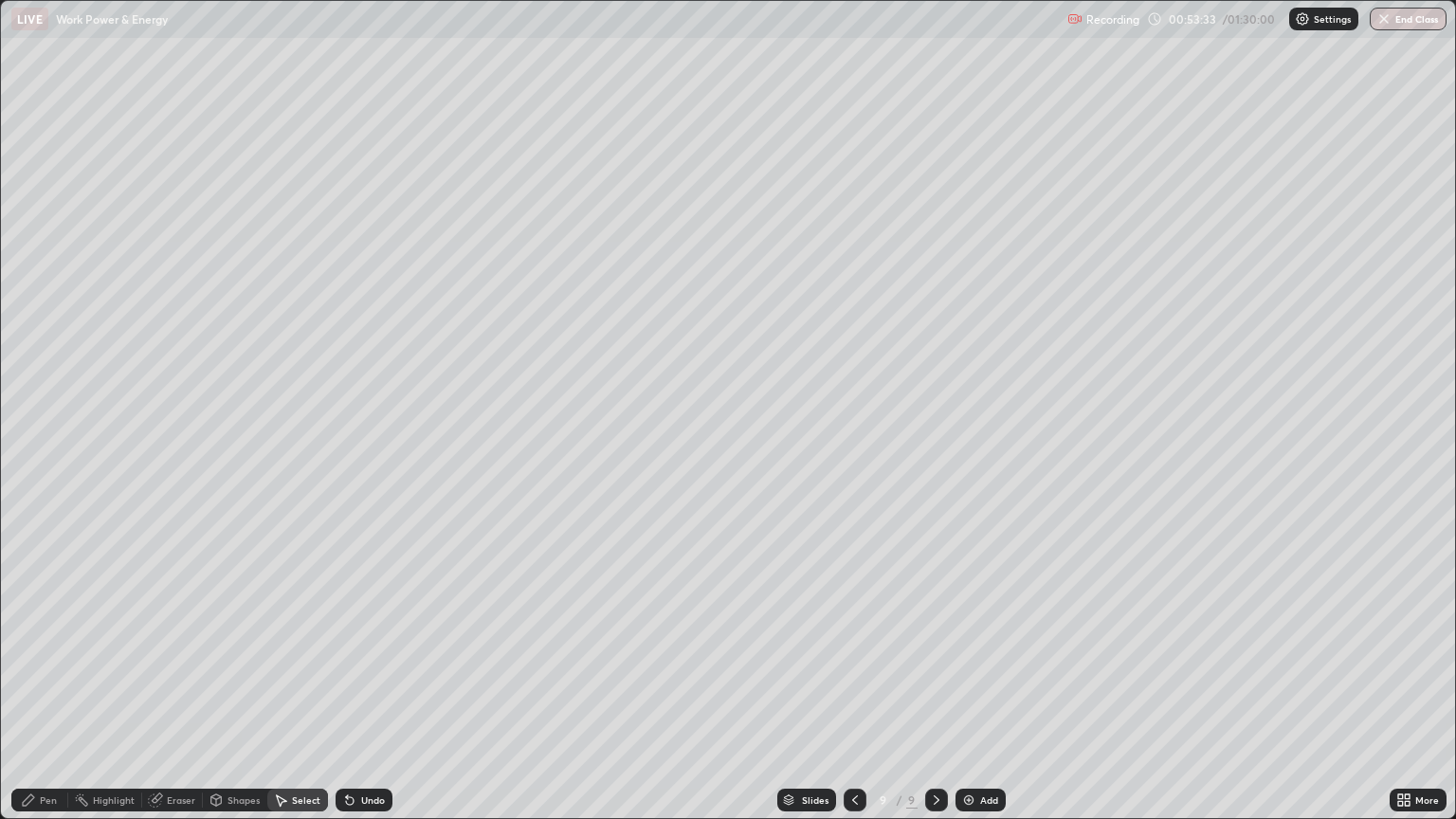 click on "Pen" at bounding box center [48, 800] 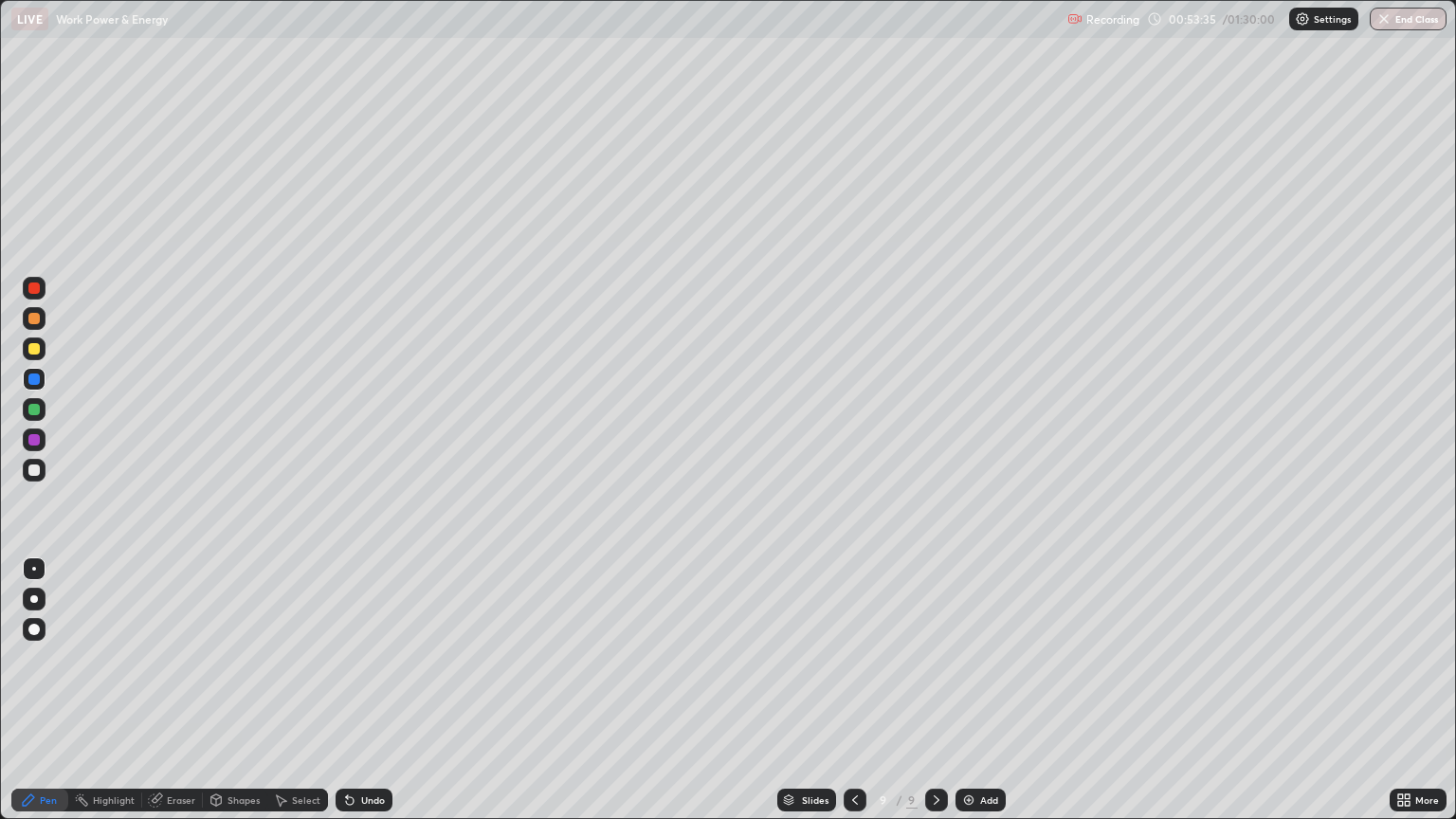 click on "Shapes" at bounding box center (235, 800) 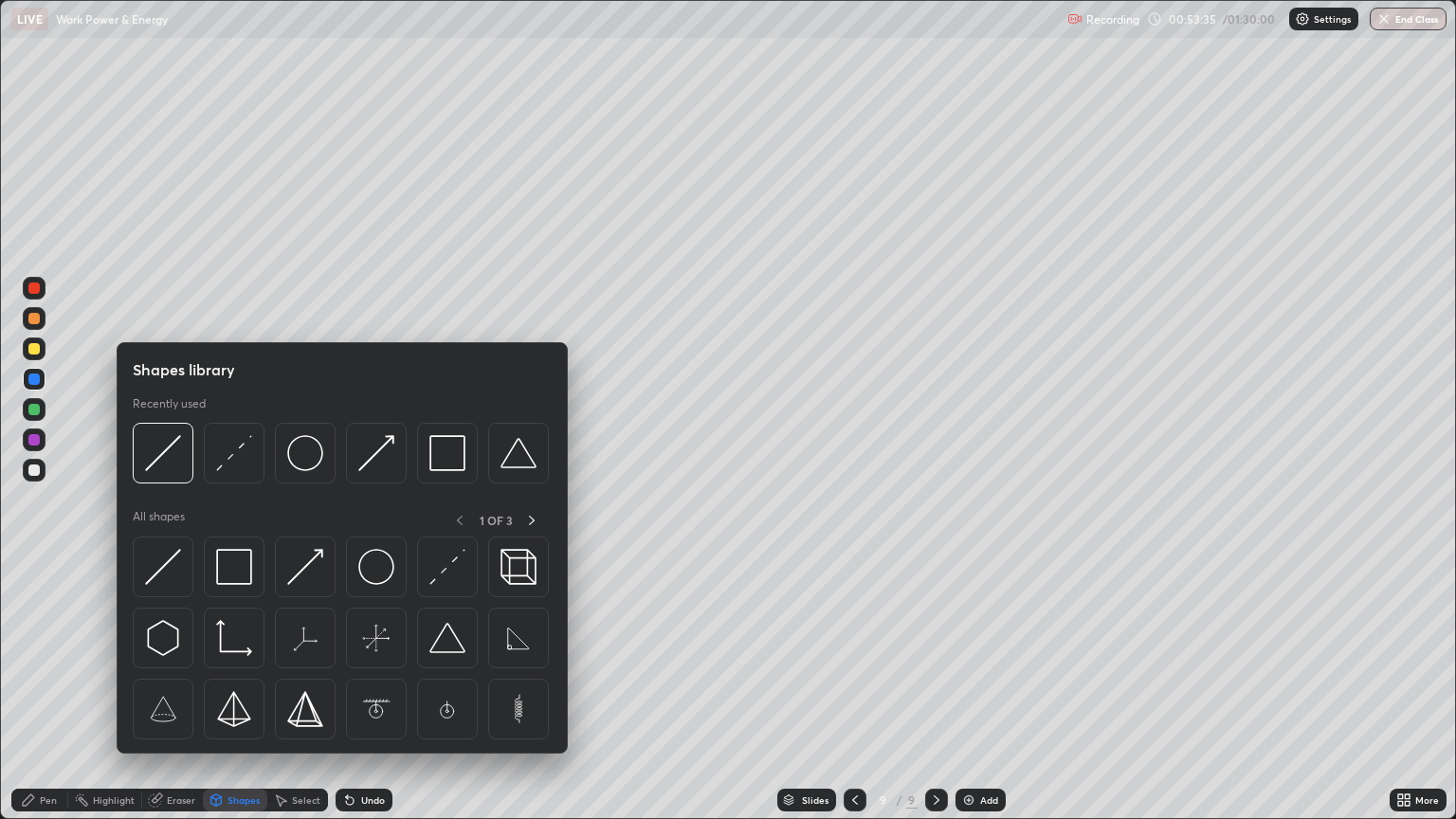 click on "Shapes" at bounding box center [244, 800] 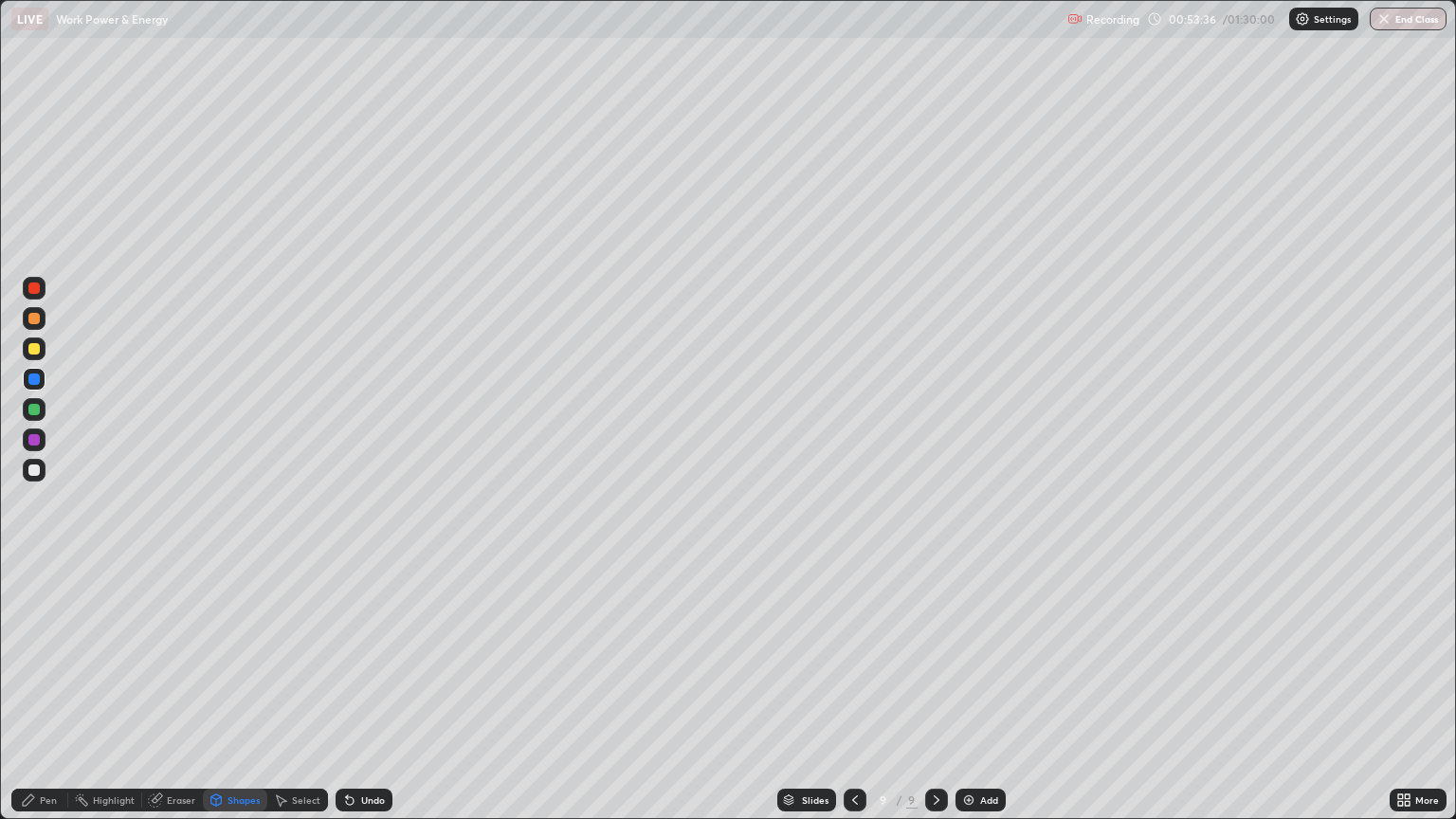 click on "Shapes" at bounding box center (244, 800) 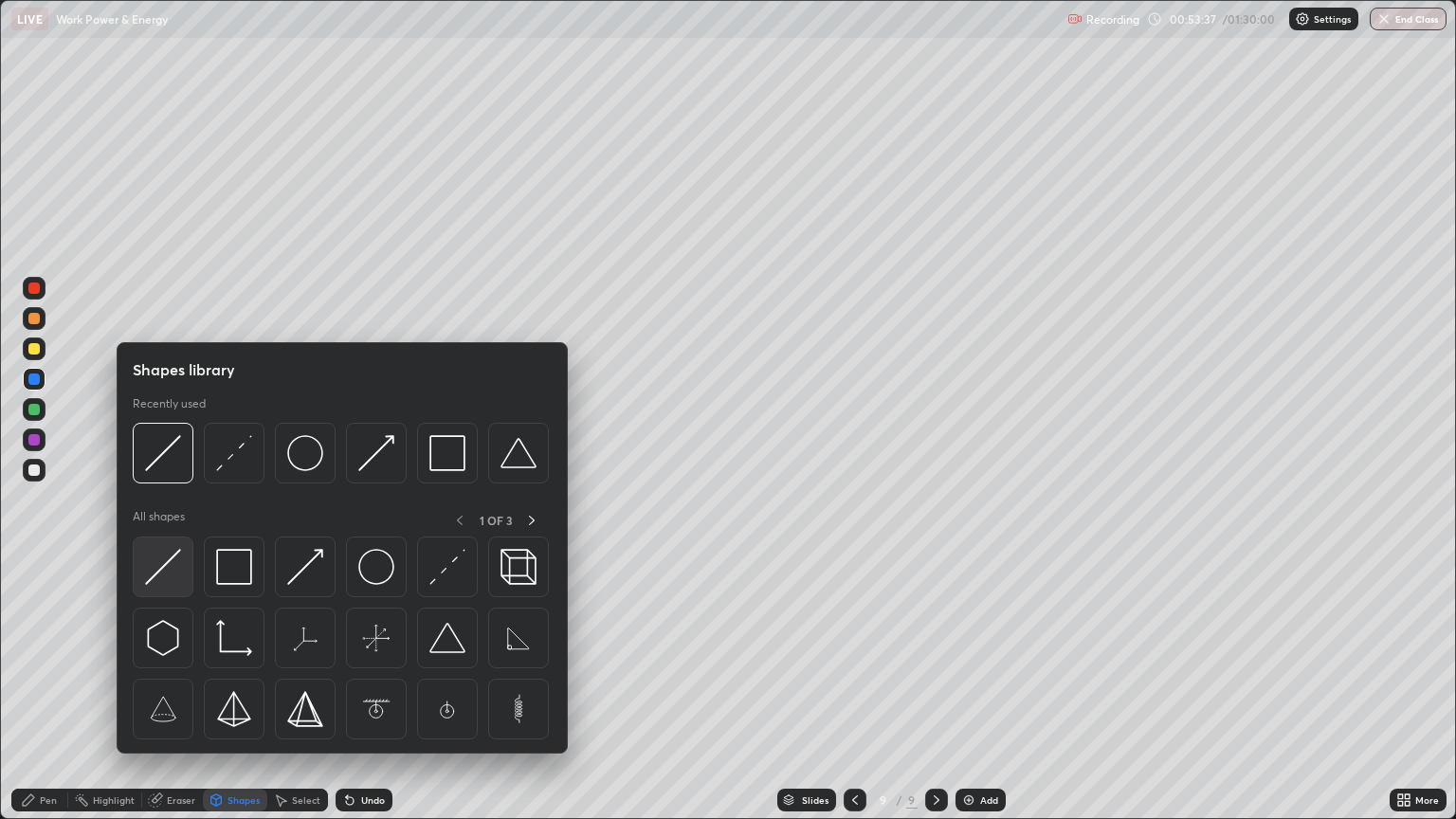 click at bounding box center [163, 567] 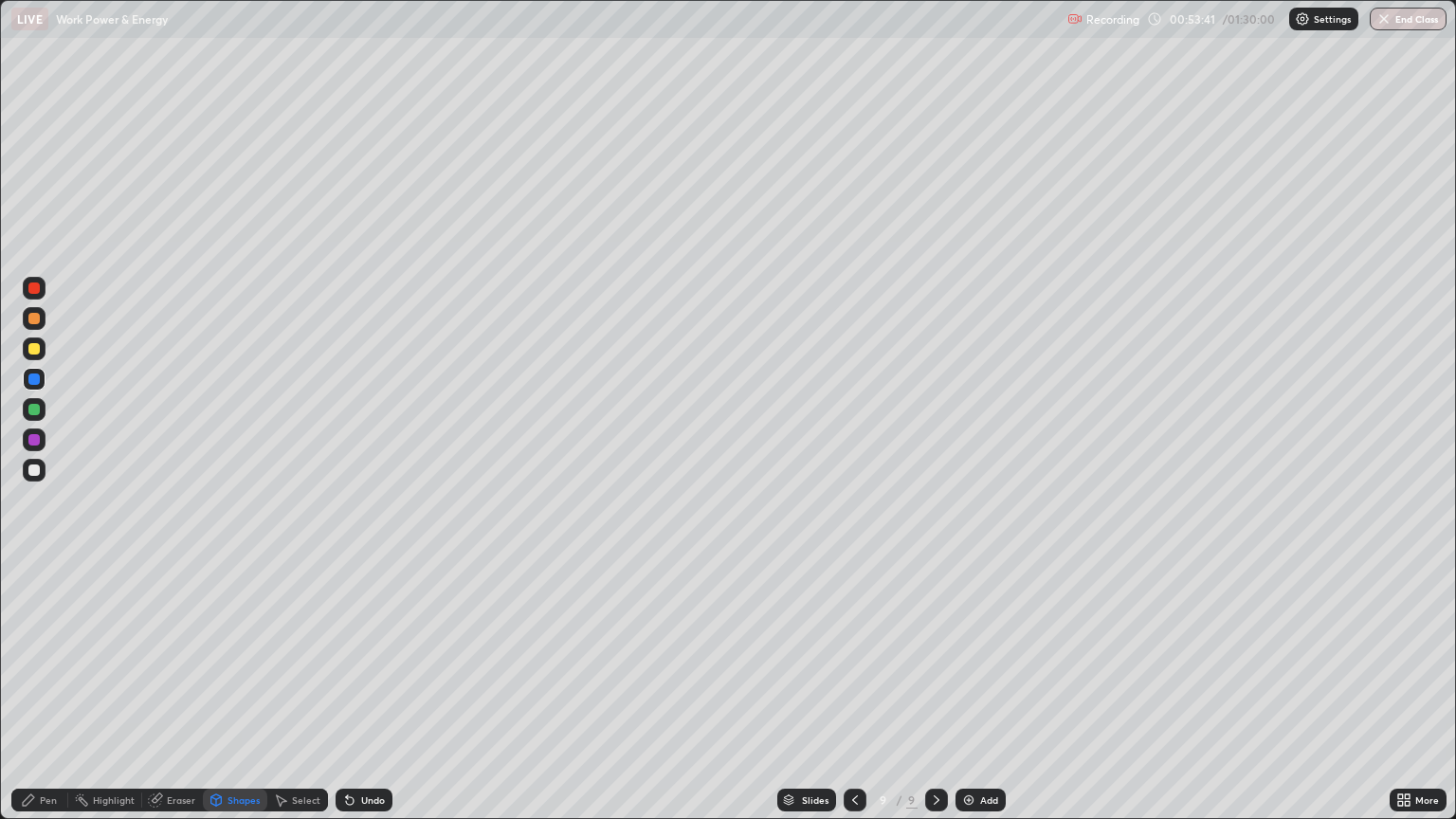 click on "Eraser" at bounding box center [173, 800] 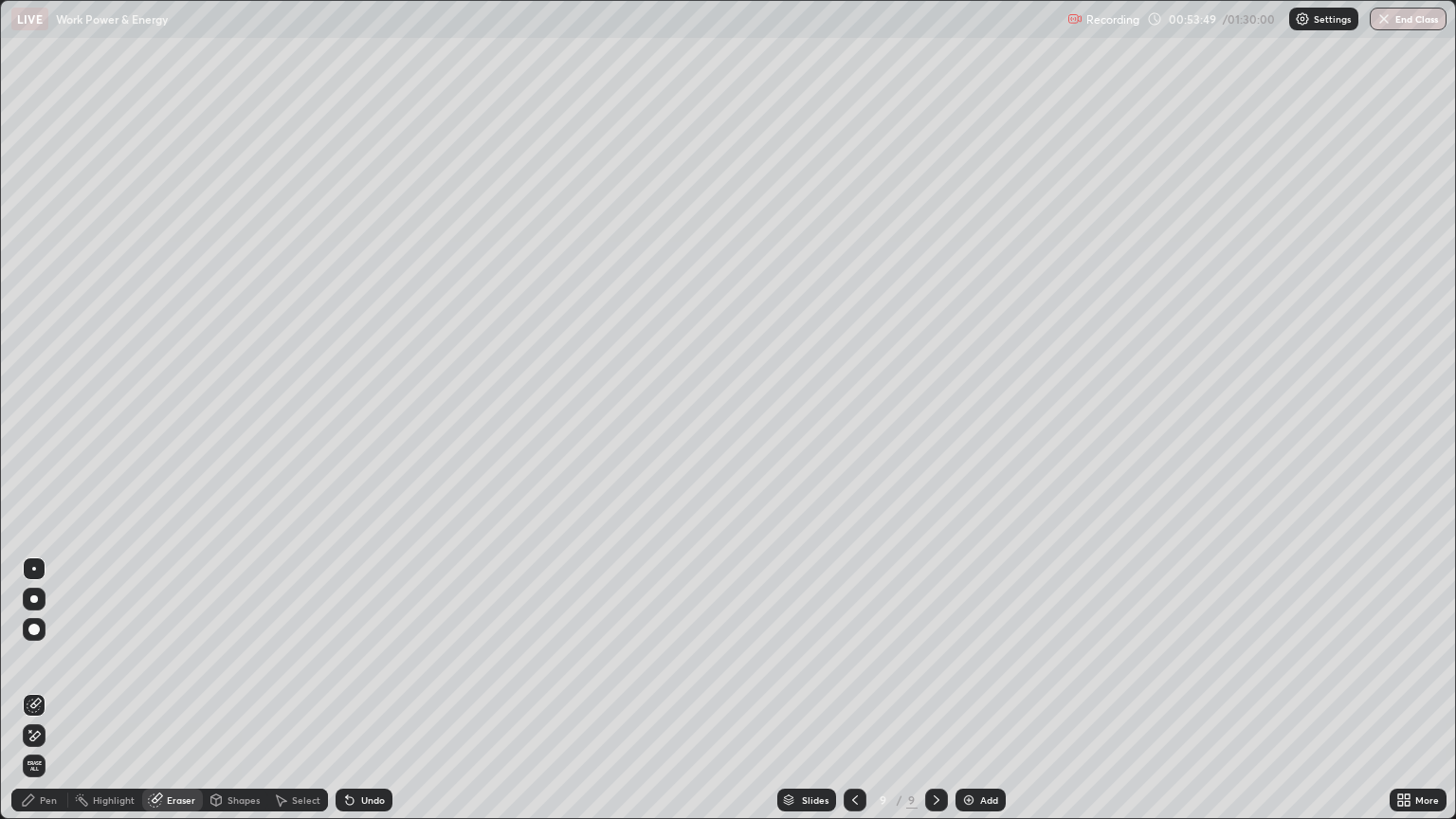 click on "Pen" at bounding box center [48, 800] 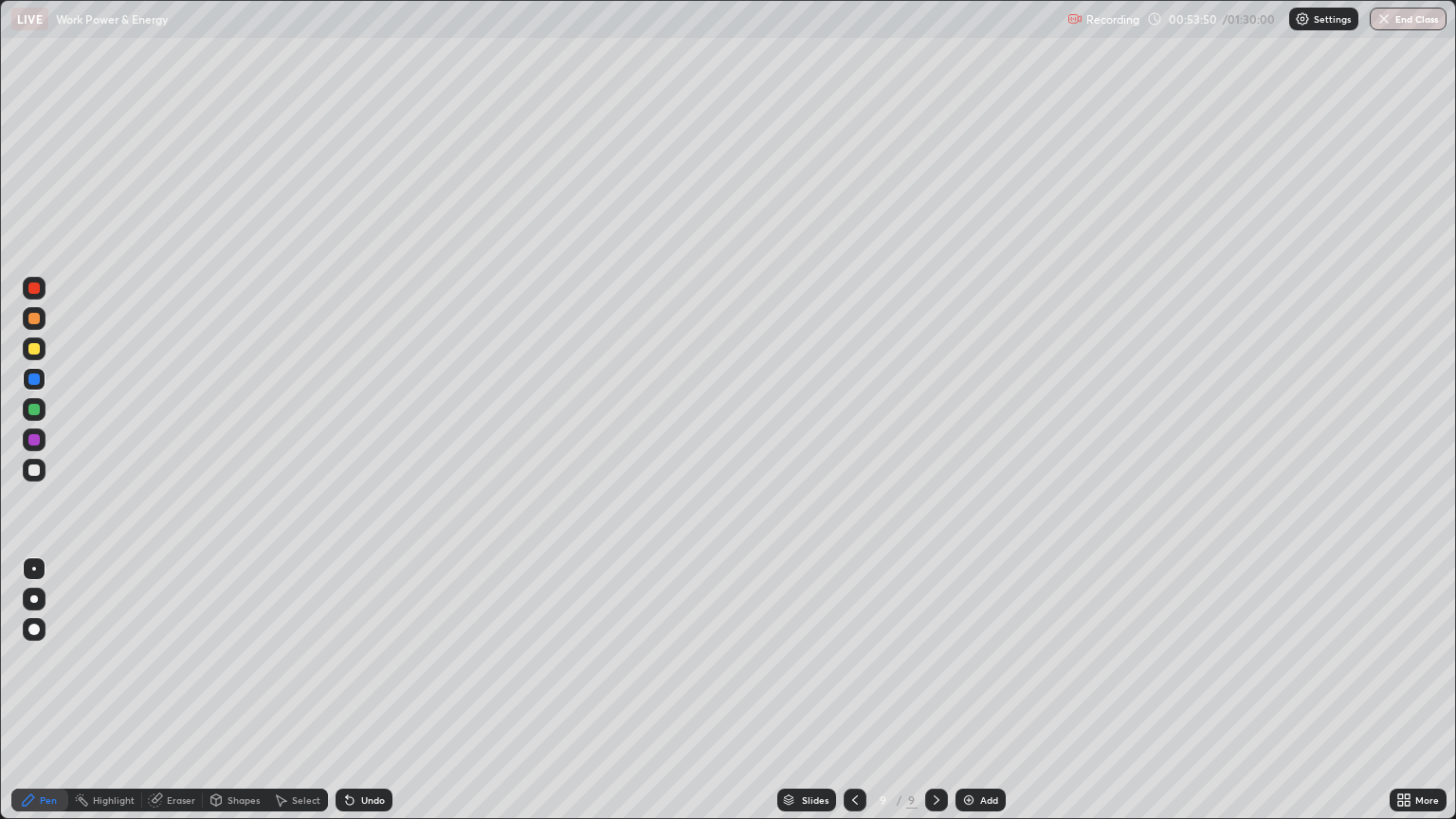click at bounding box center [34, 470] 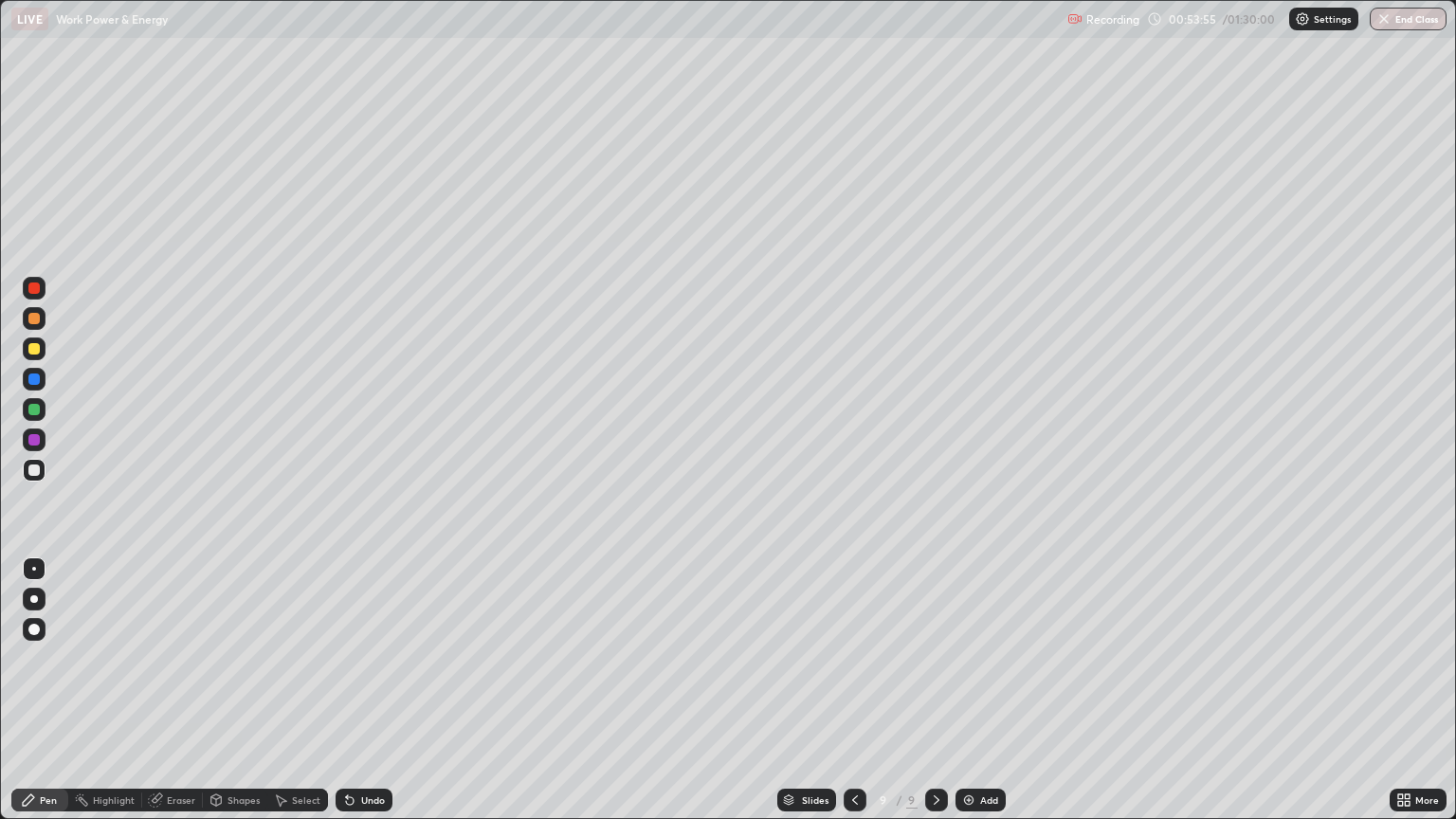 click at bounding box center [34, 379] 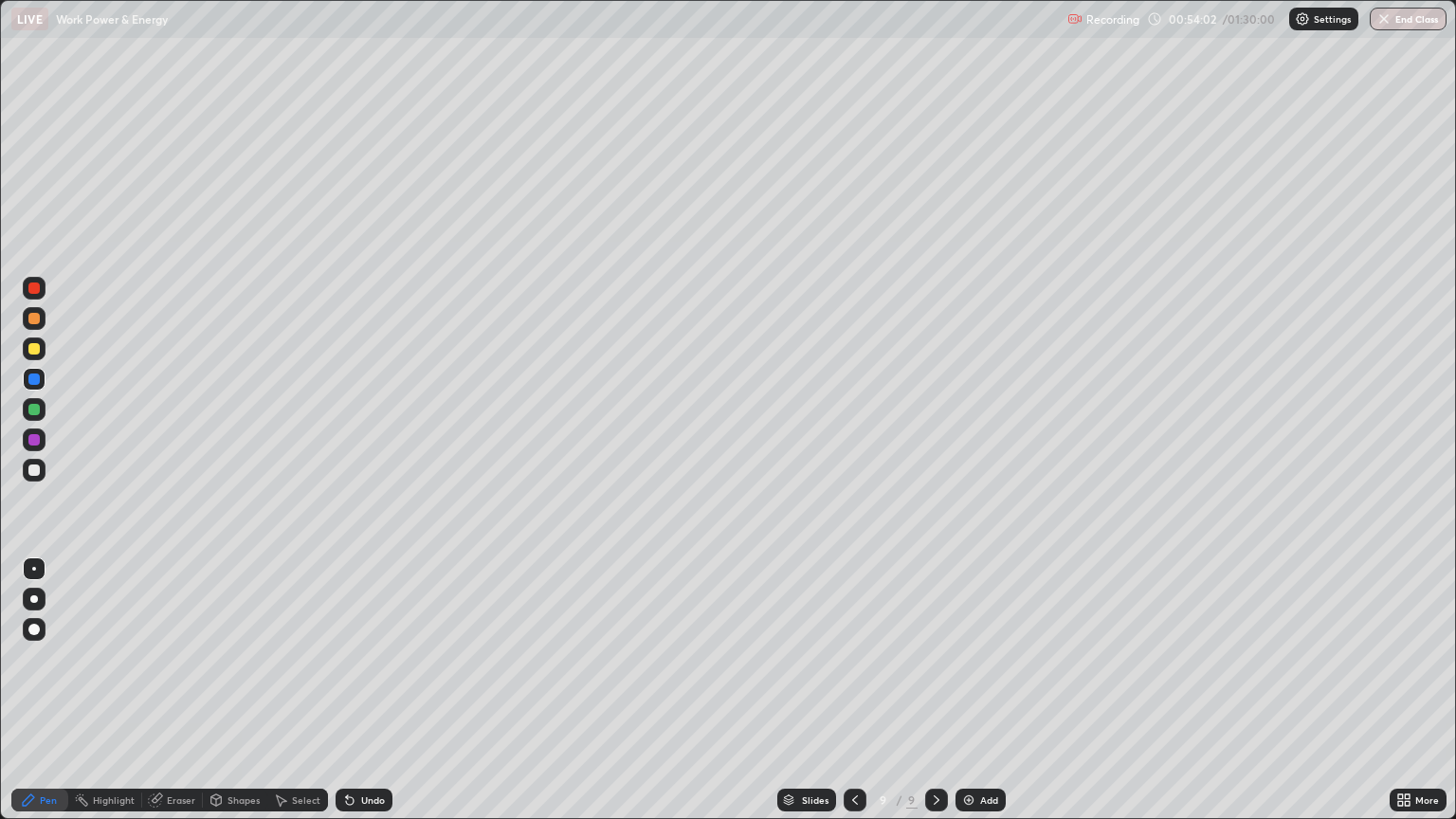 click at bounding box center [34, 349] 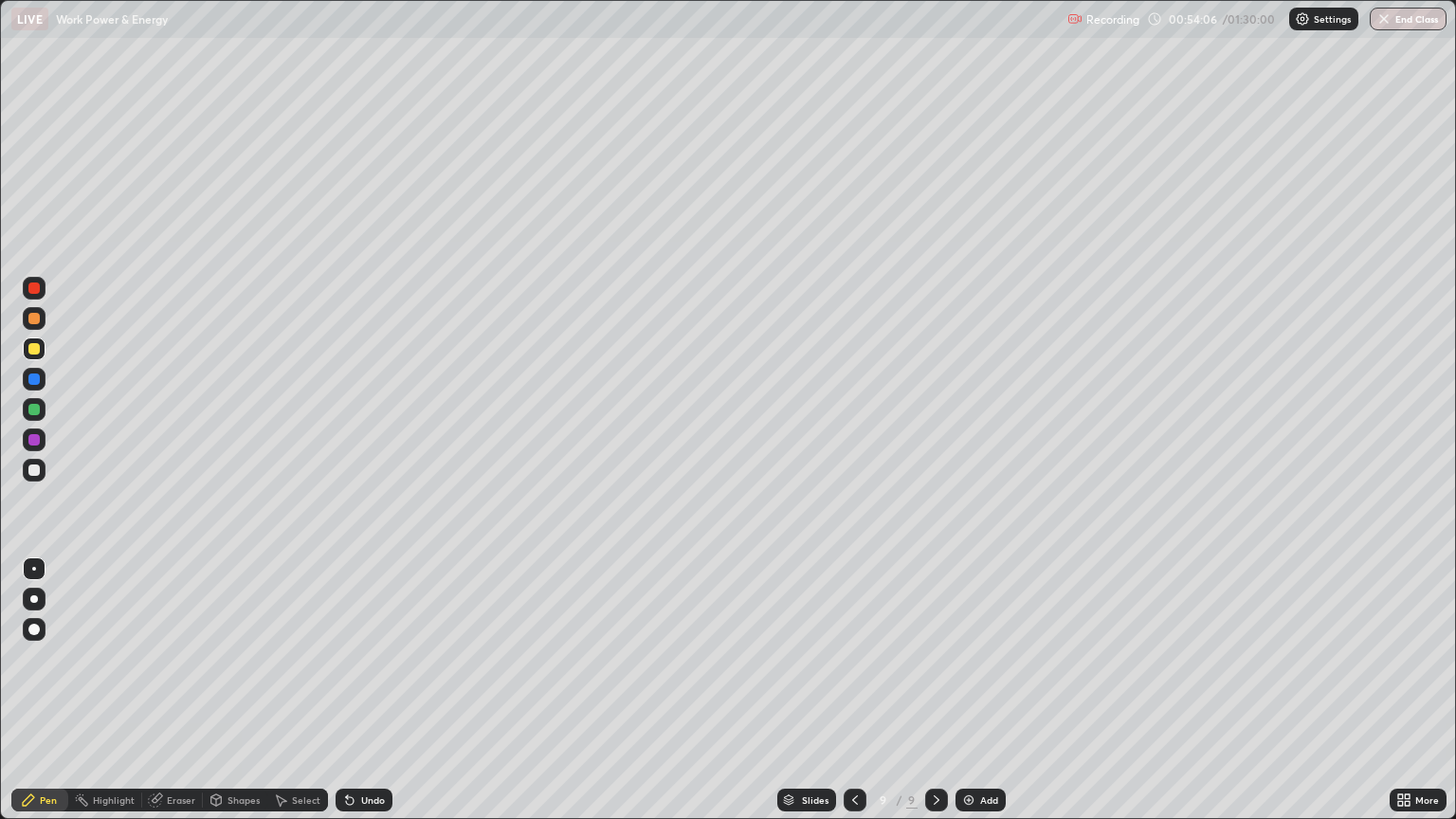 click 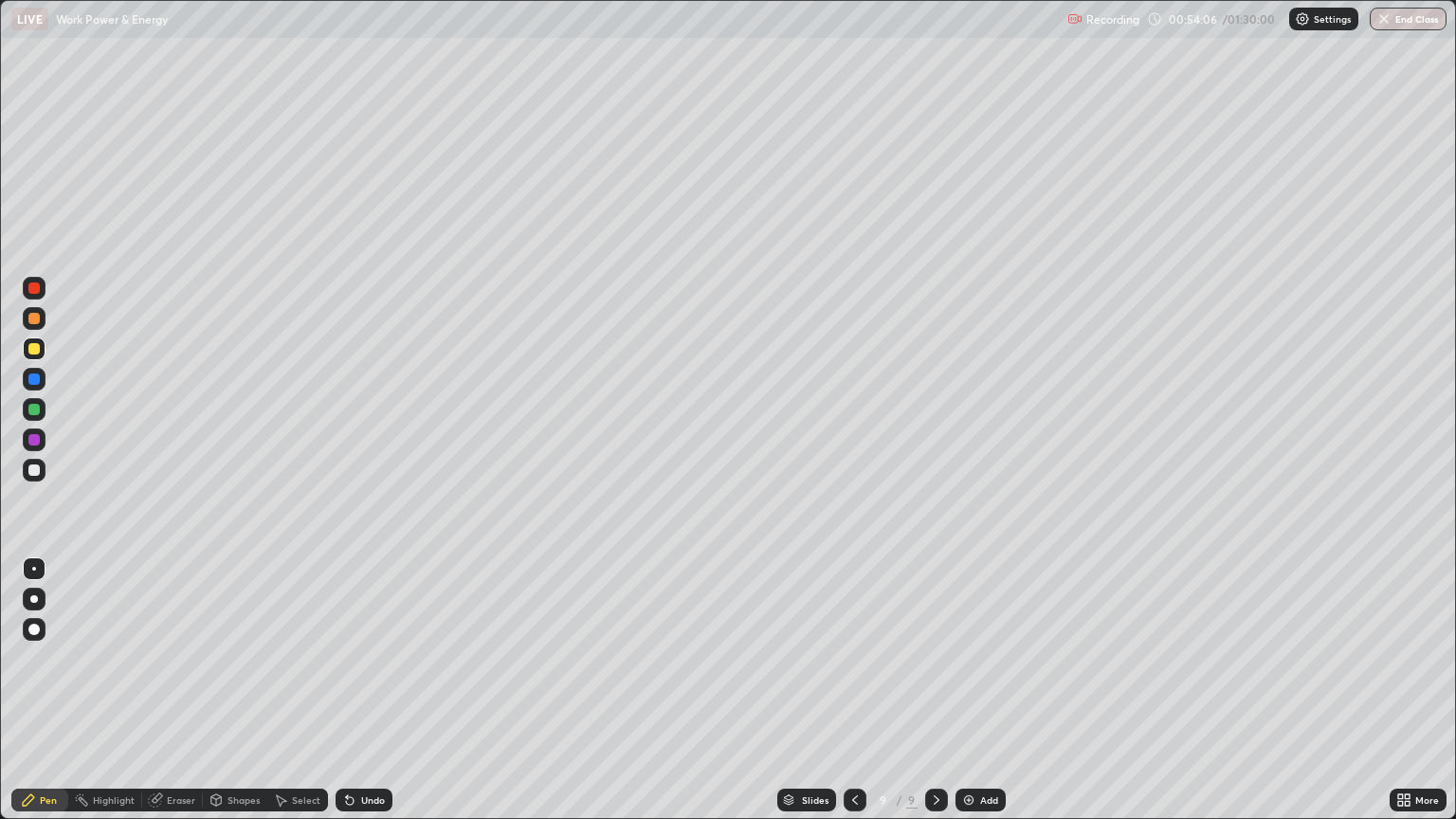 click at bounding box center (34, 470) 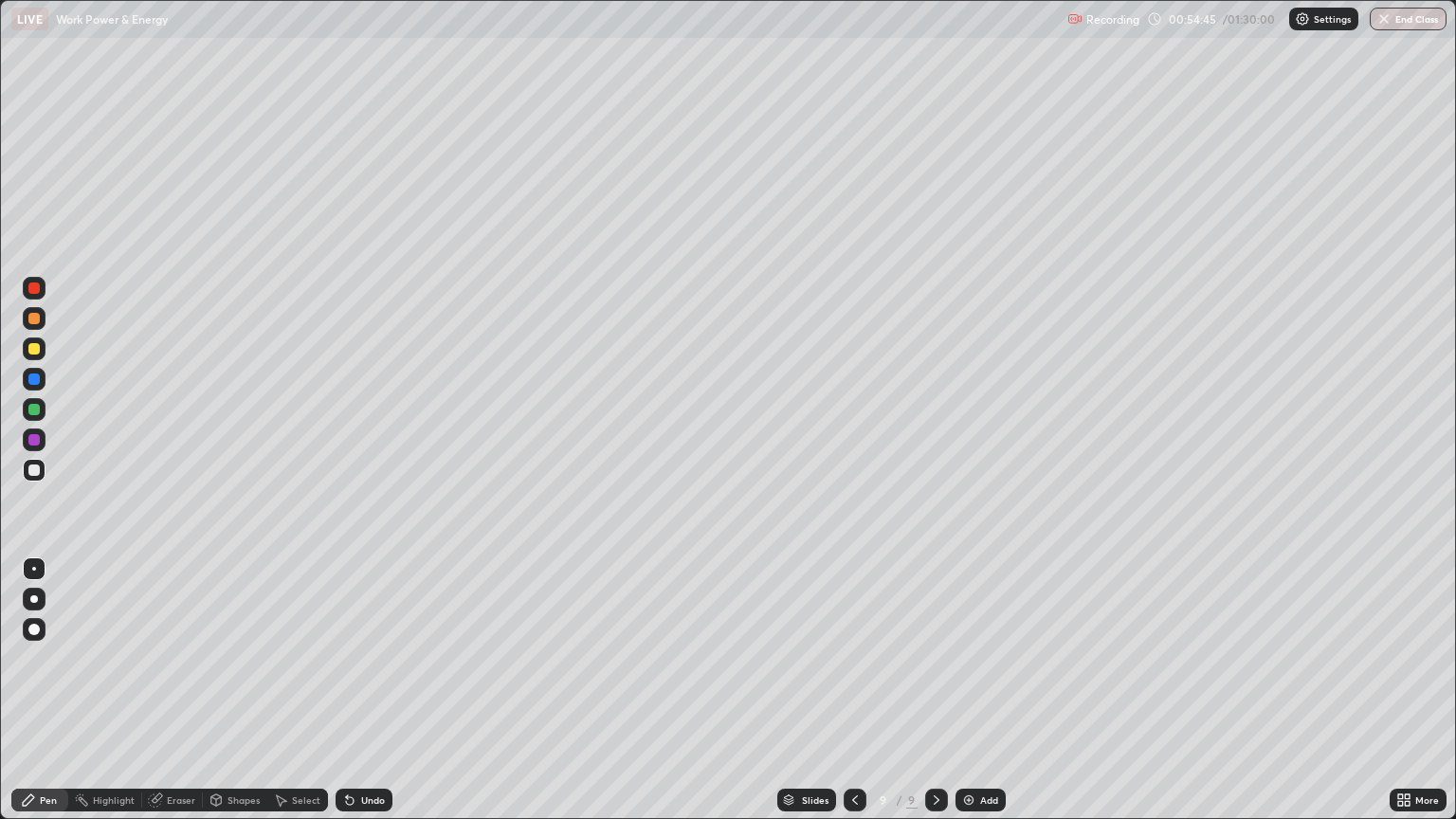 click at bounding box center (34, 349) 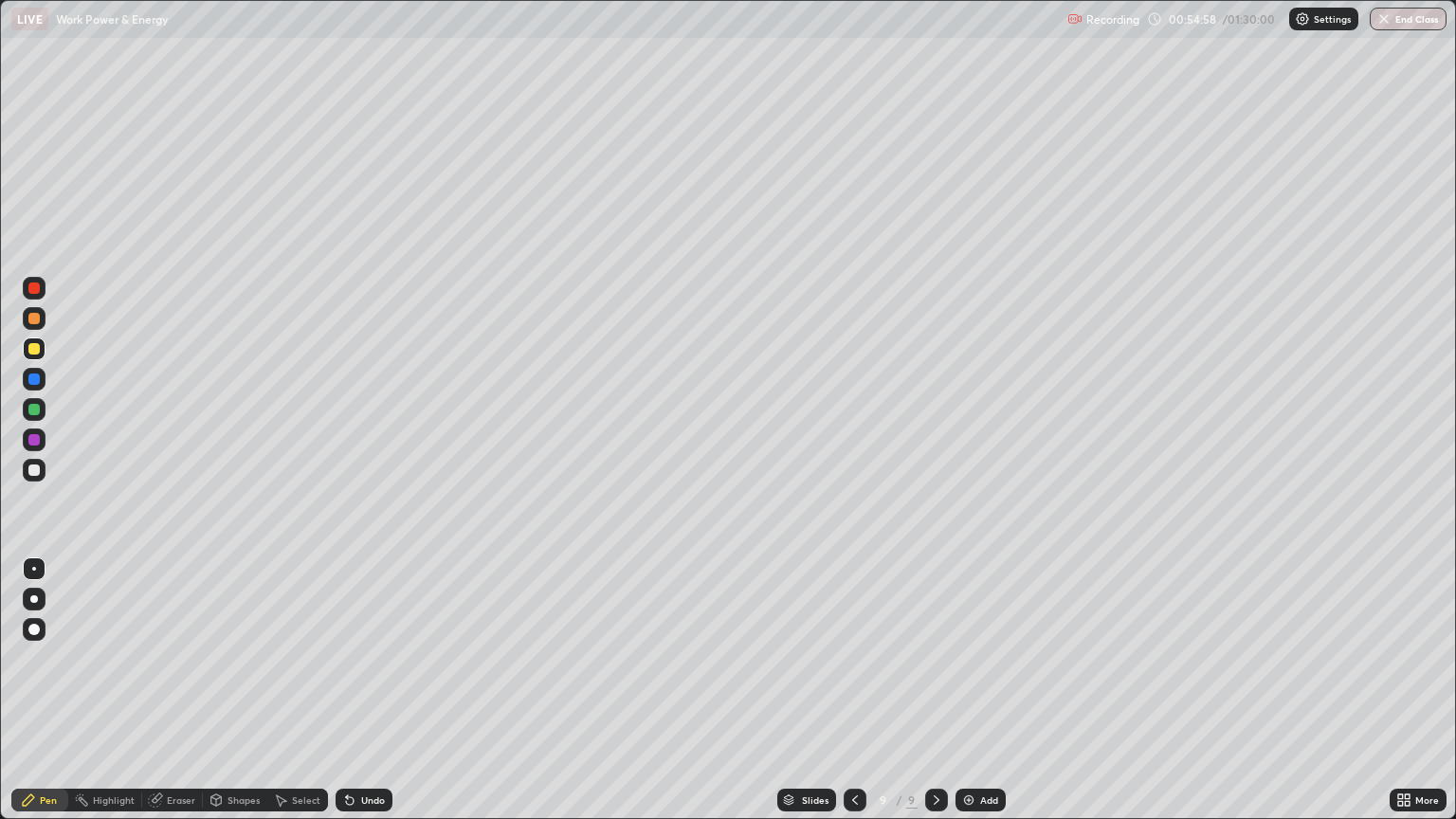 click at bounding box center (34, 410) 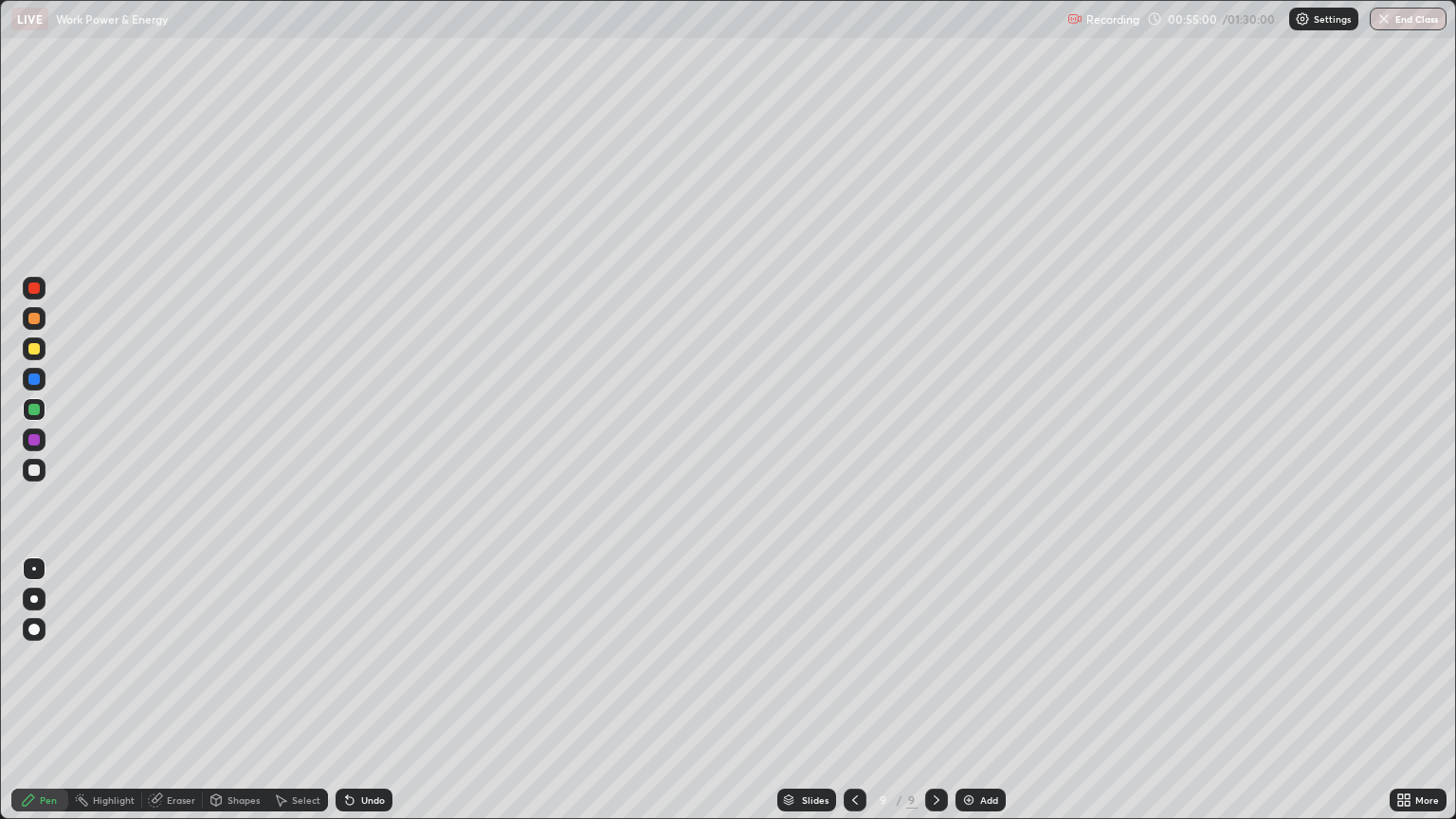 click on "Erase all" at bounding box center [34, 410] 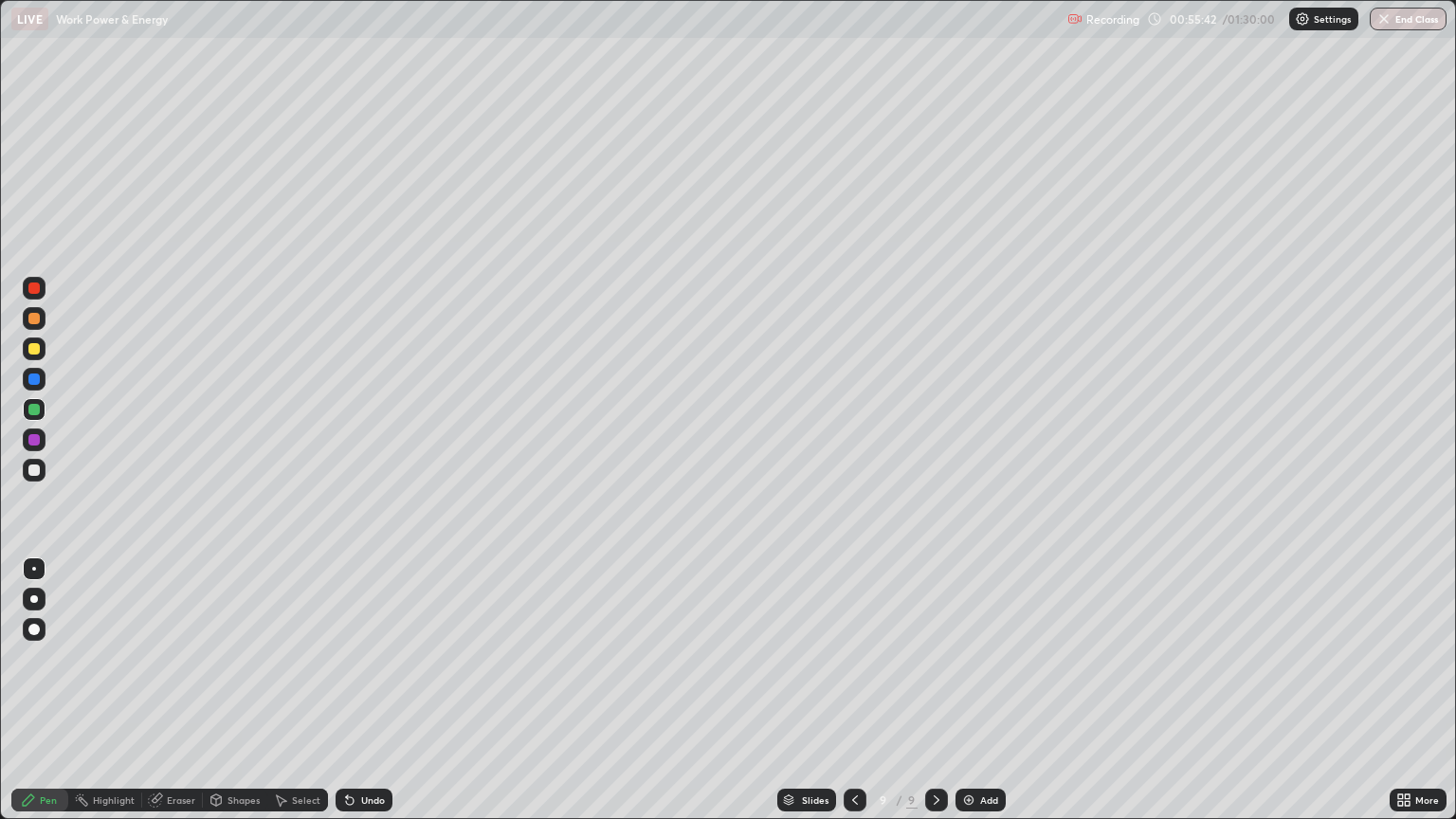 click at bounding box center [34, 349] 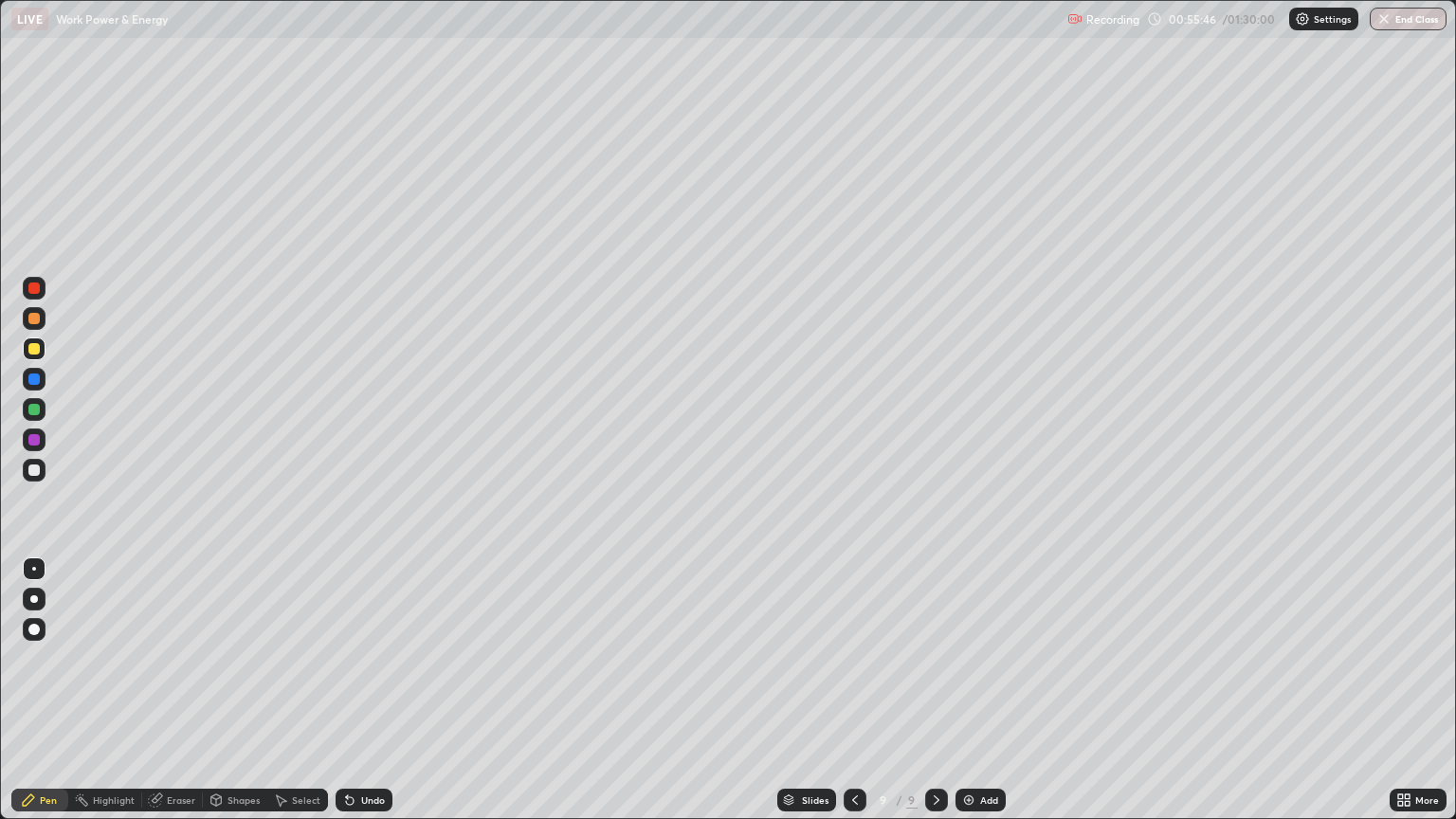 click 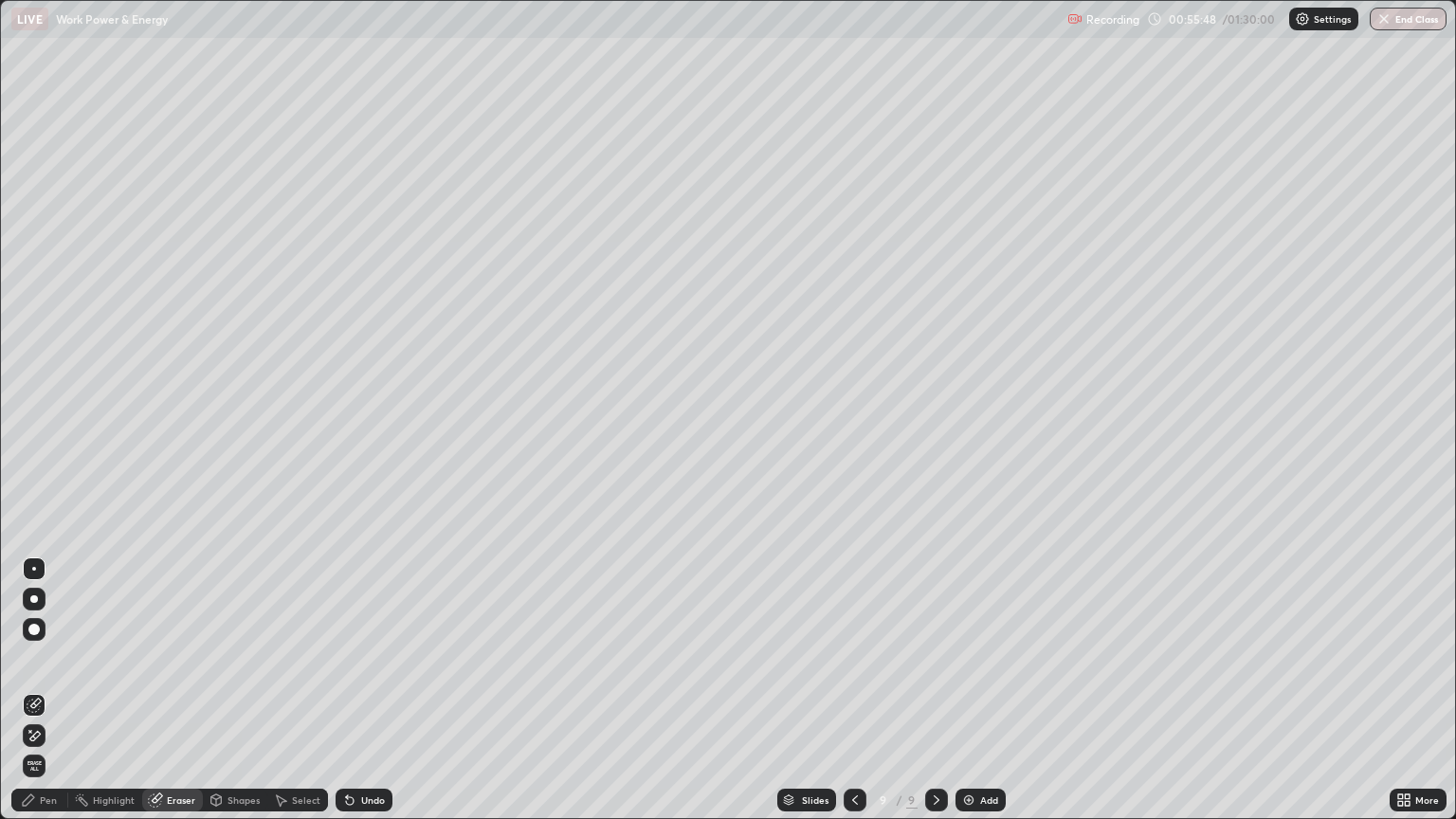 click on "Pen" at bounding box center (48, 800) 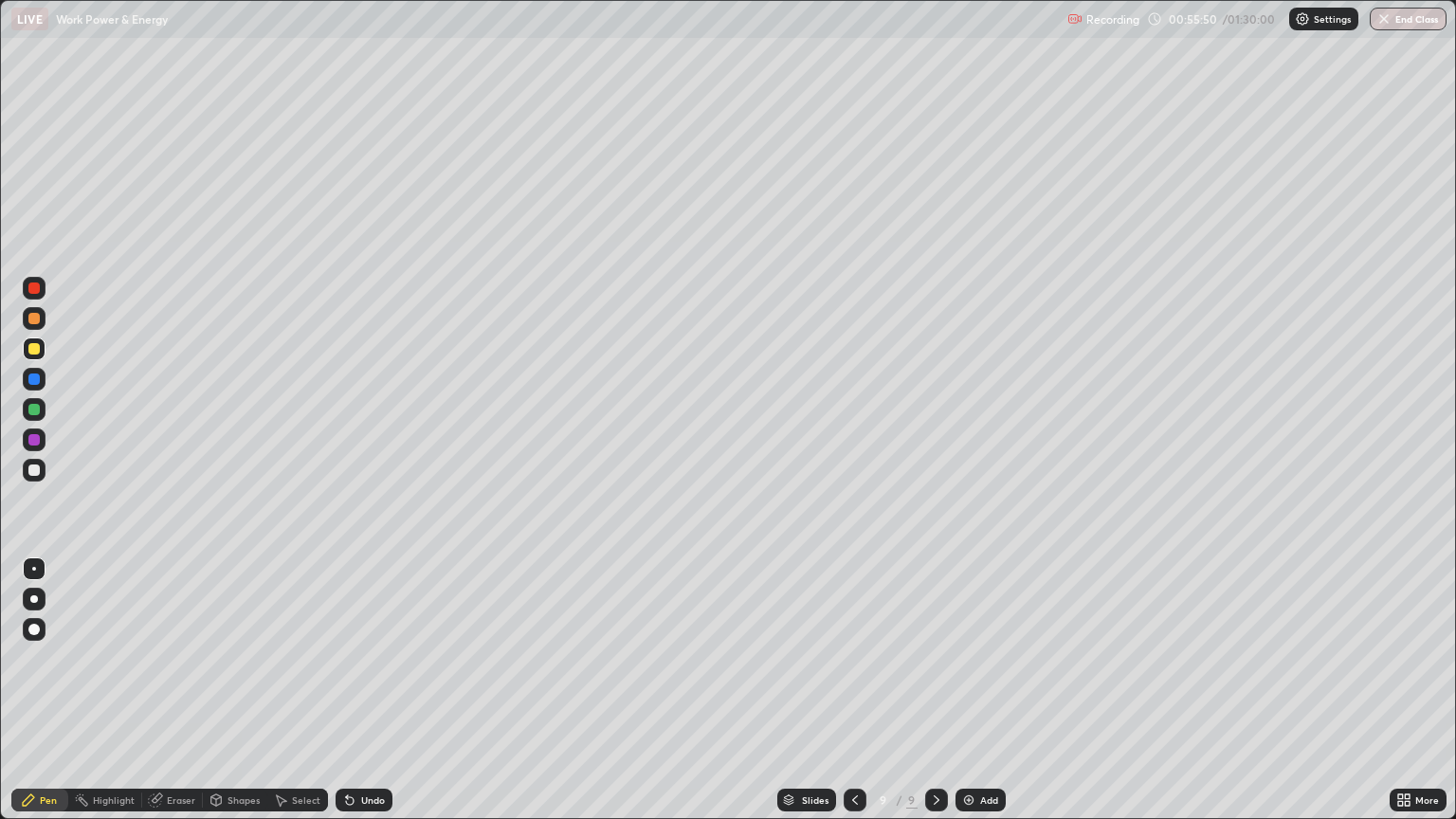 click at bounding box center [34, 410] 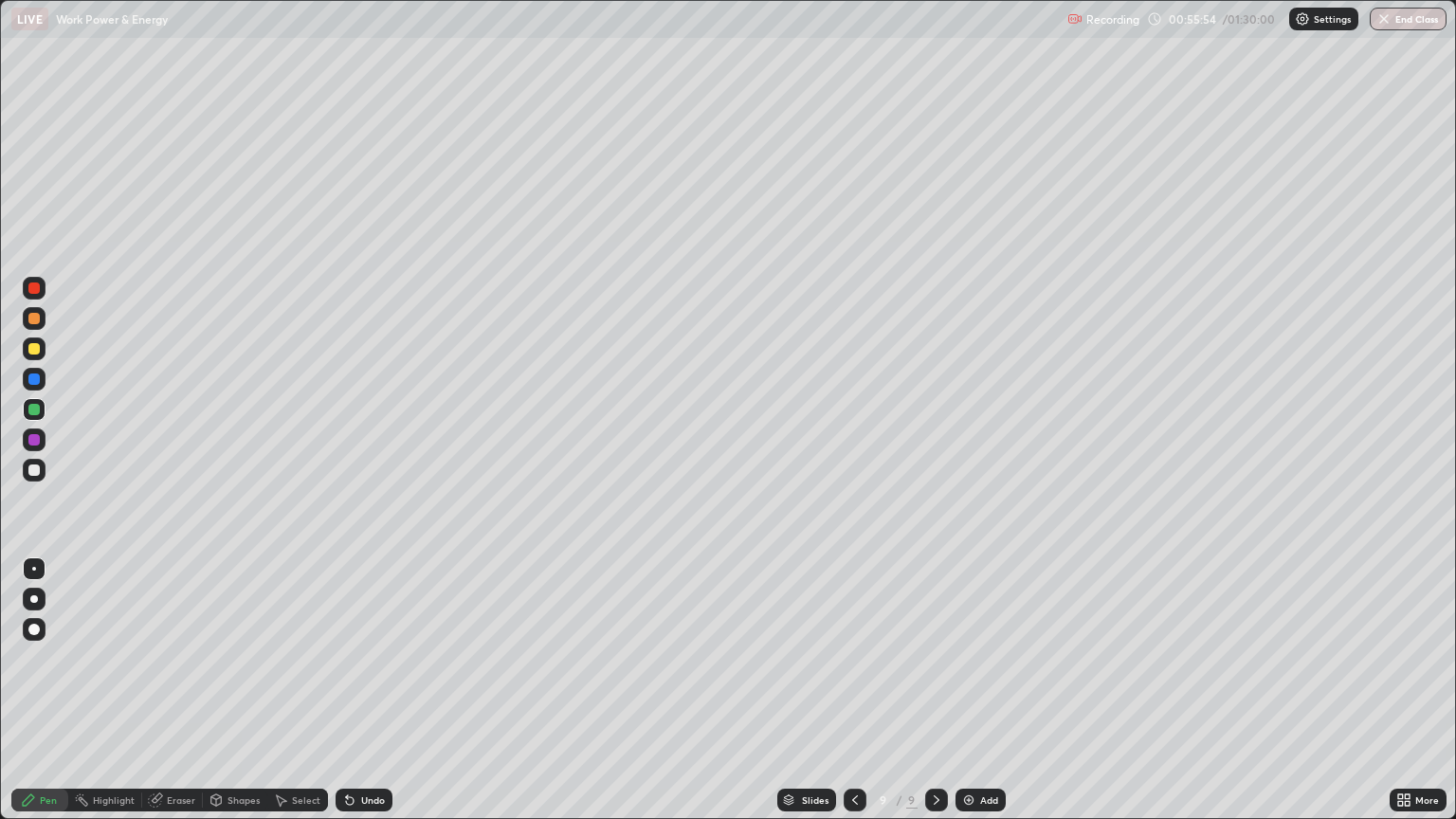 click at bounding box center (34, 470) 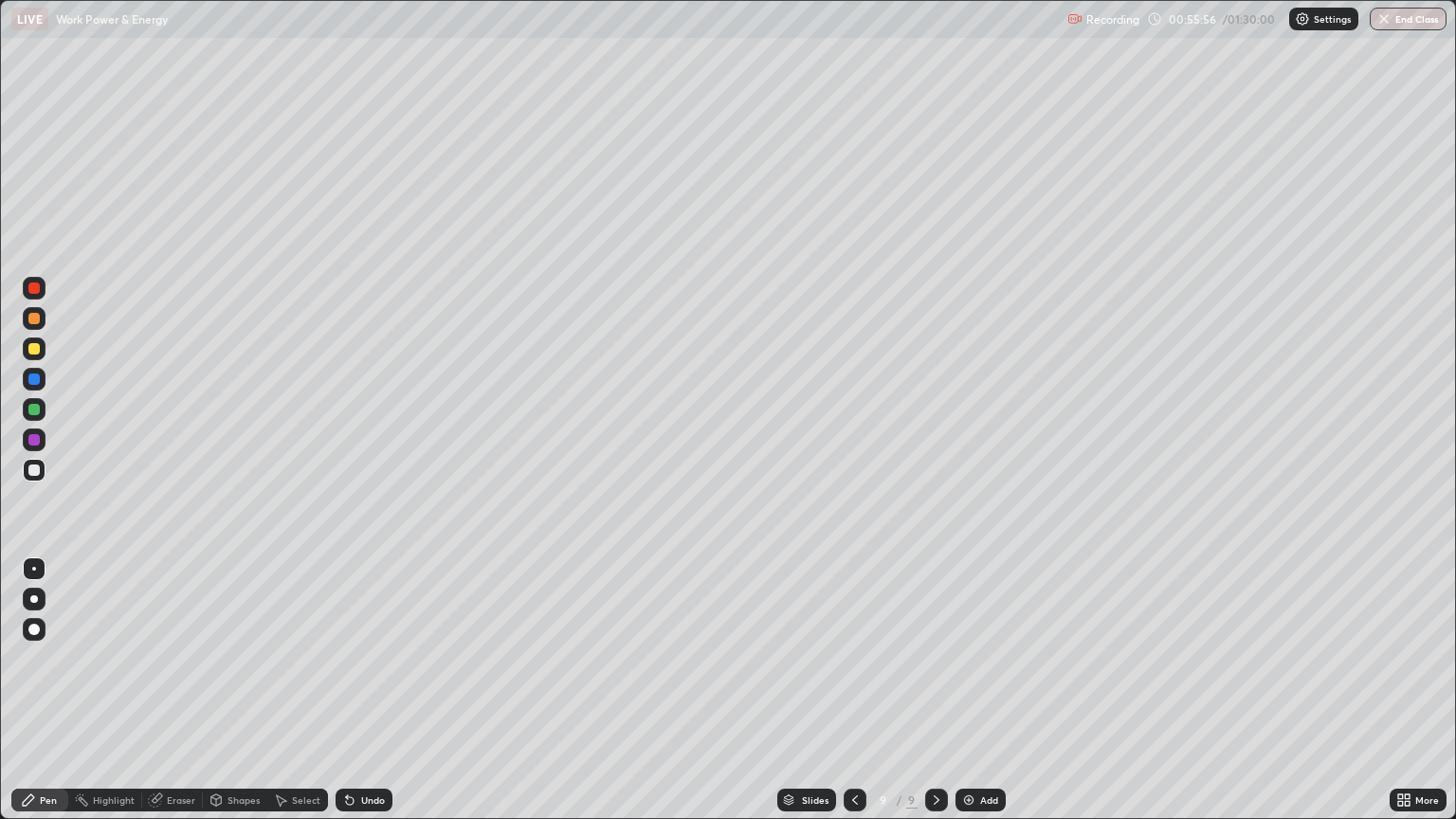 click at bounding box center [34, 410] 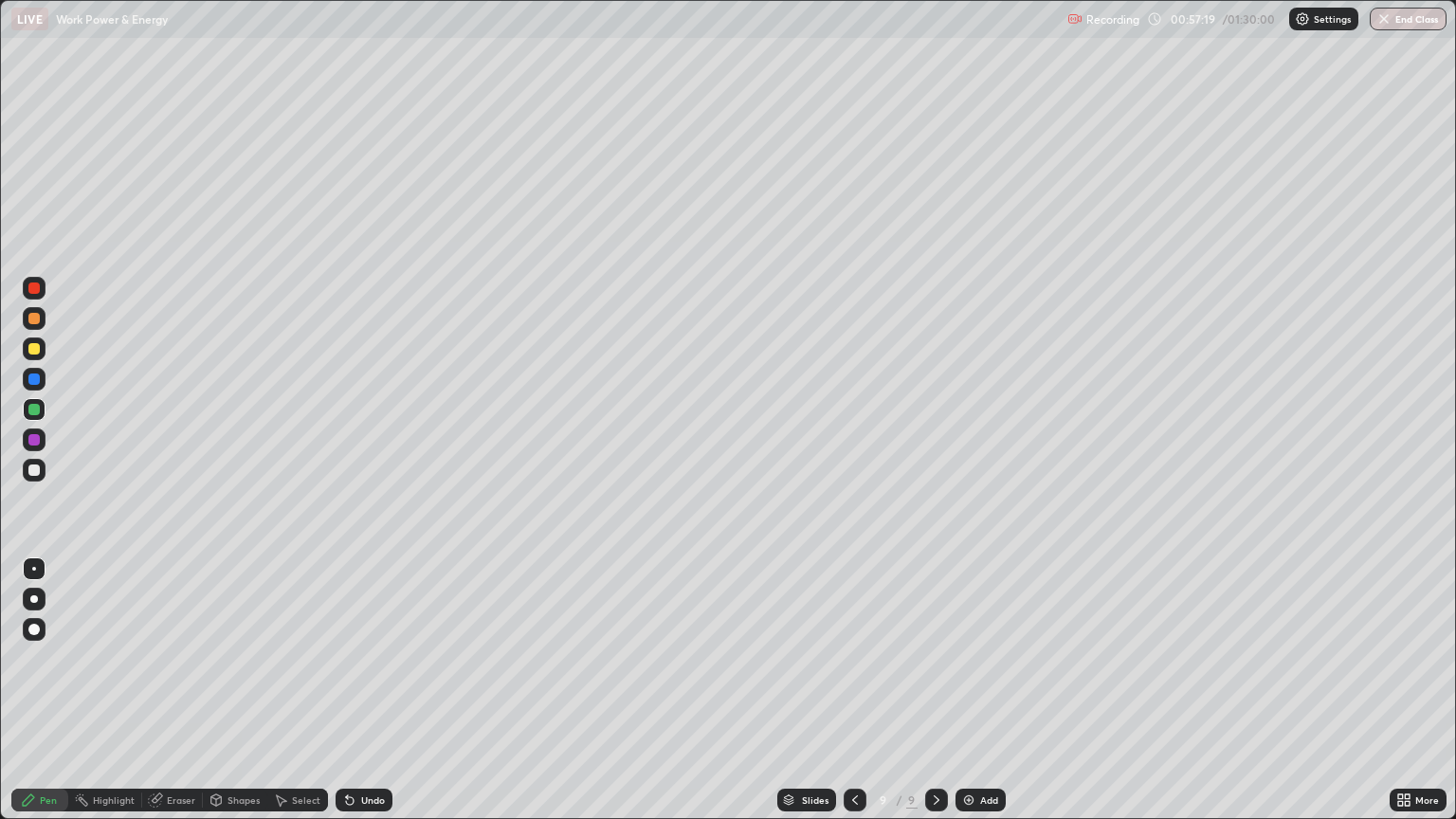 click at bounding box center (34, 410) 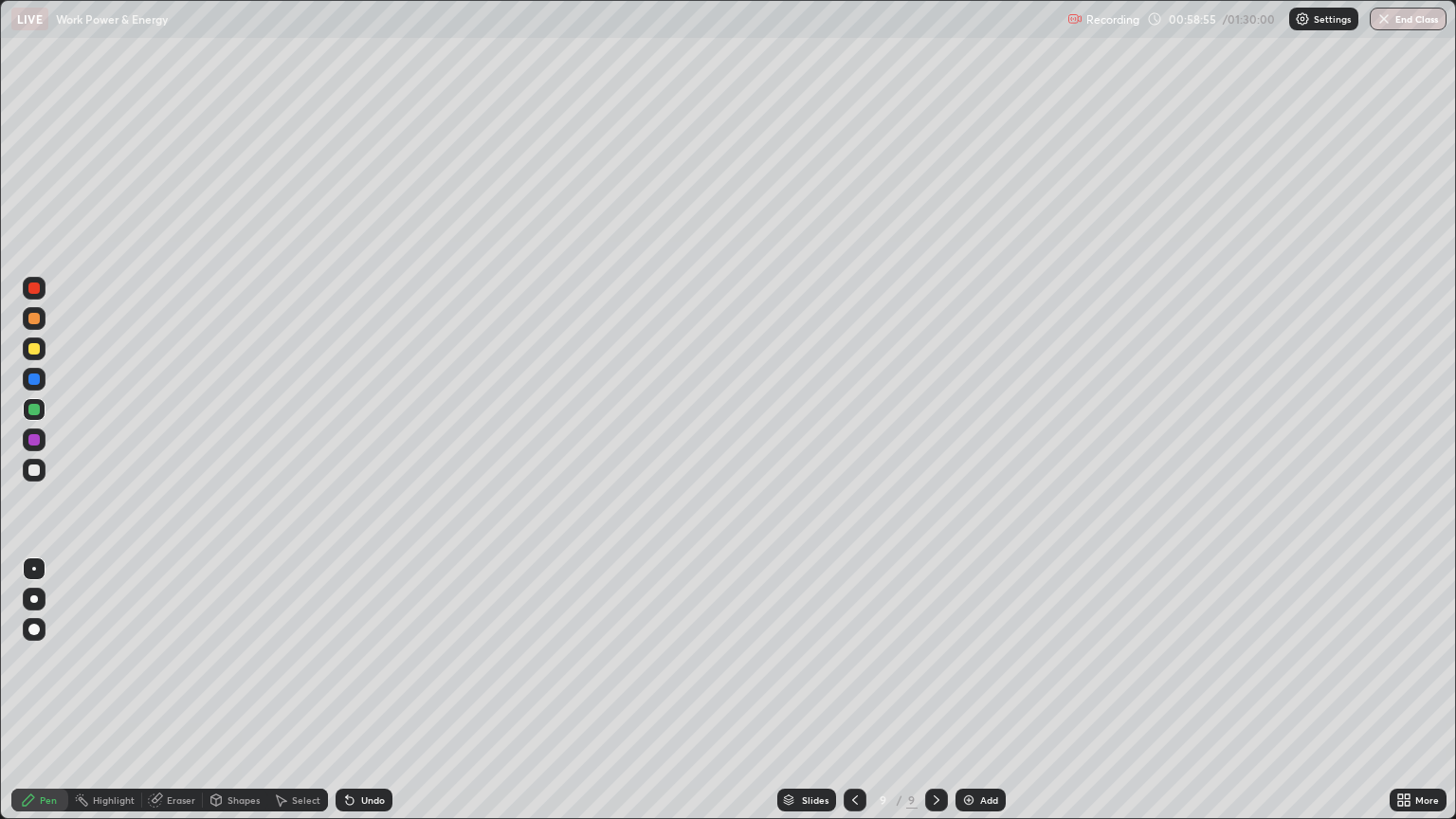 click at bounding box center (34, 349) 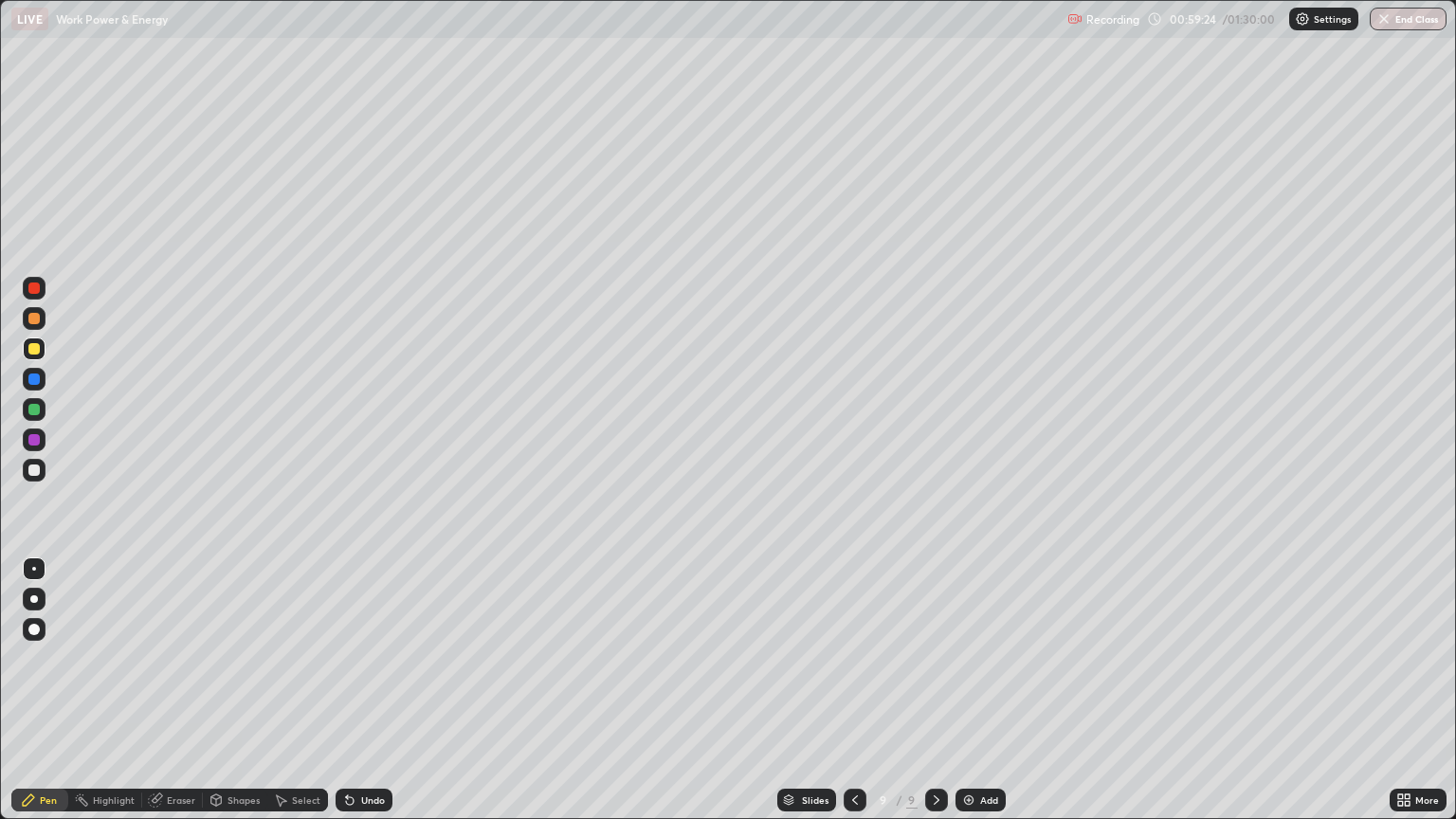click at bounding box center (34, 470) 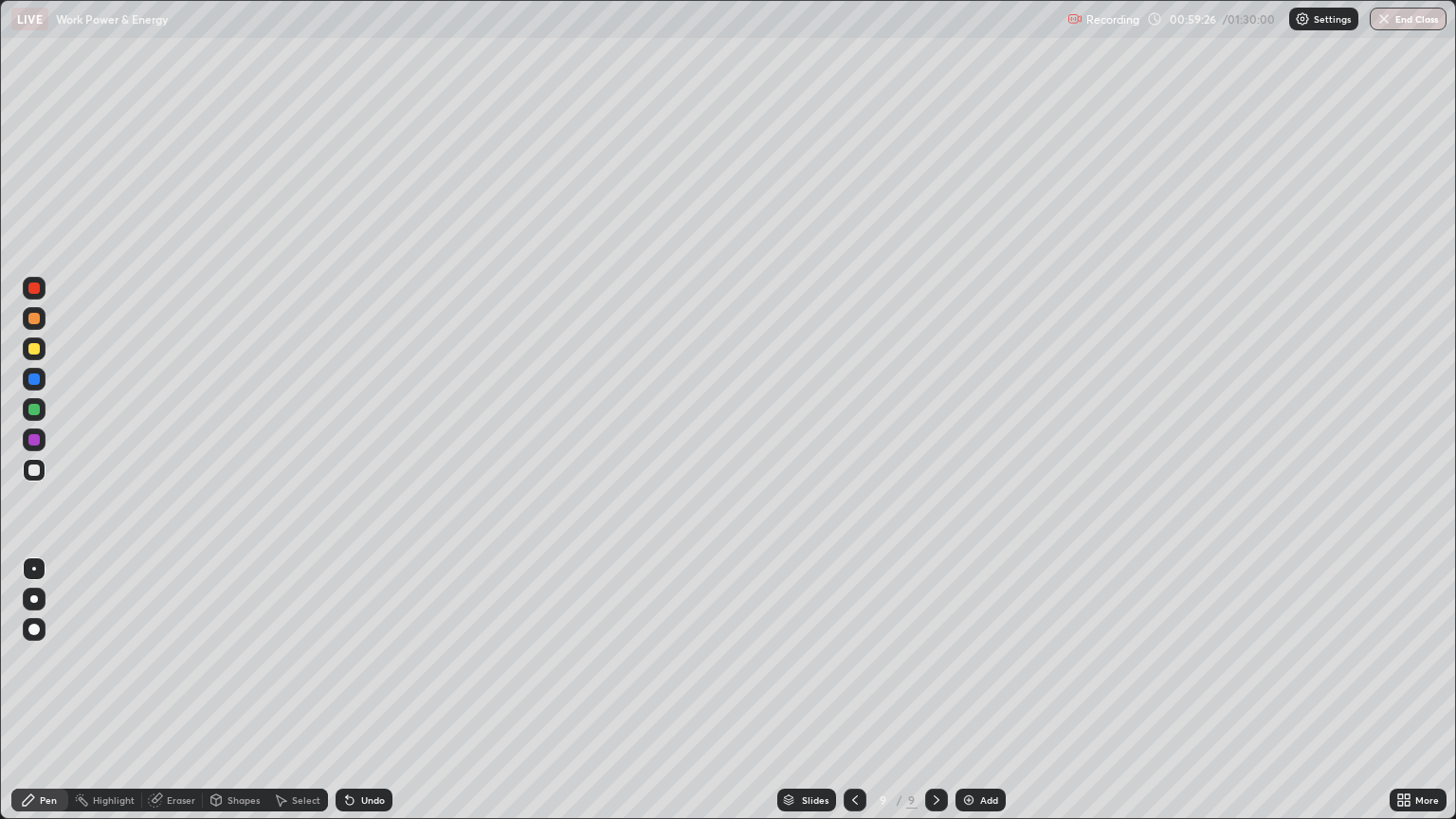 click at bounding box center [34, 410] 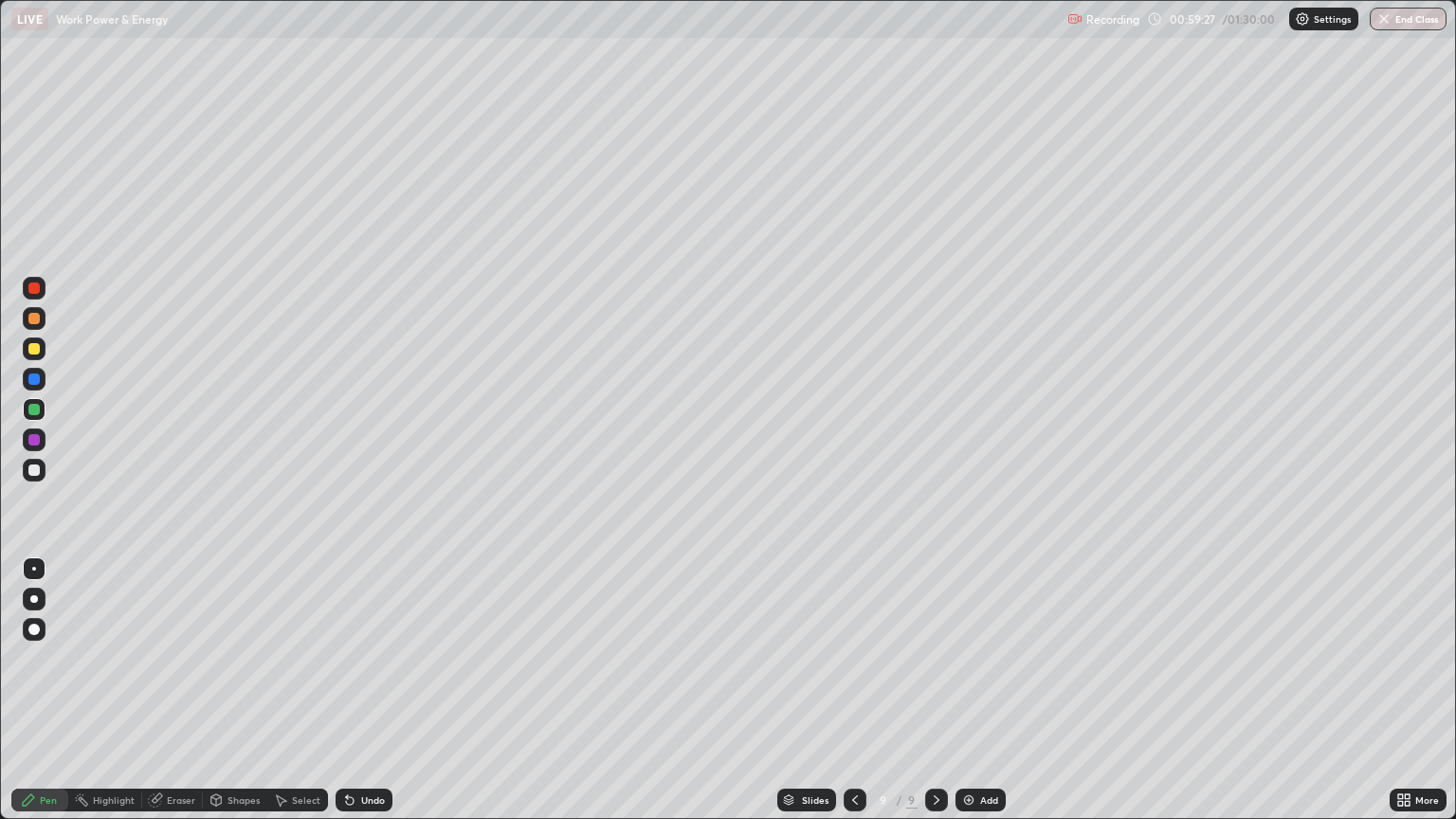 click at bounding box center [34, 379] 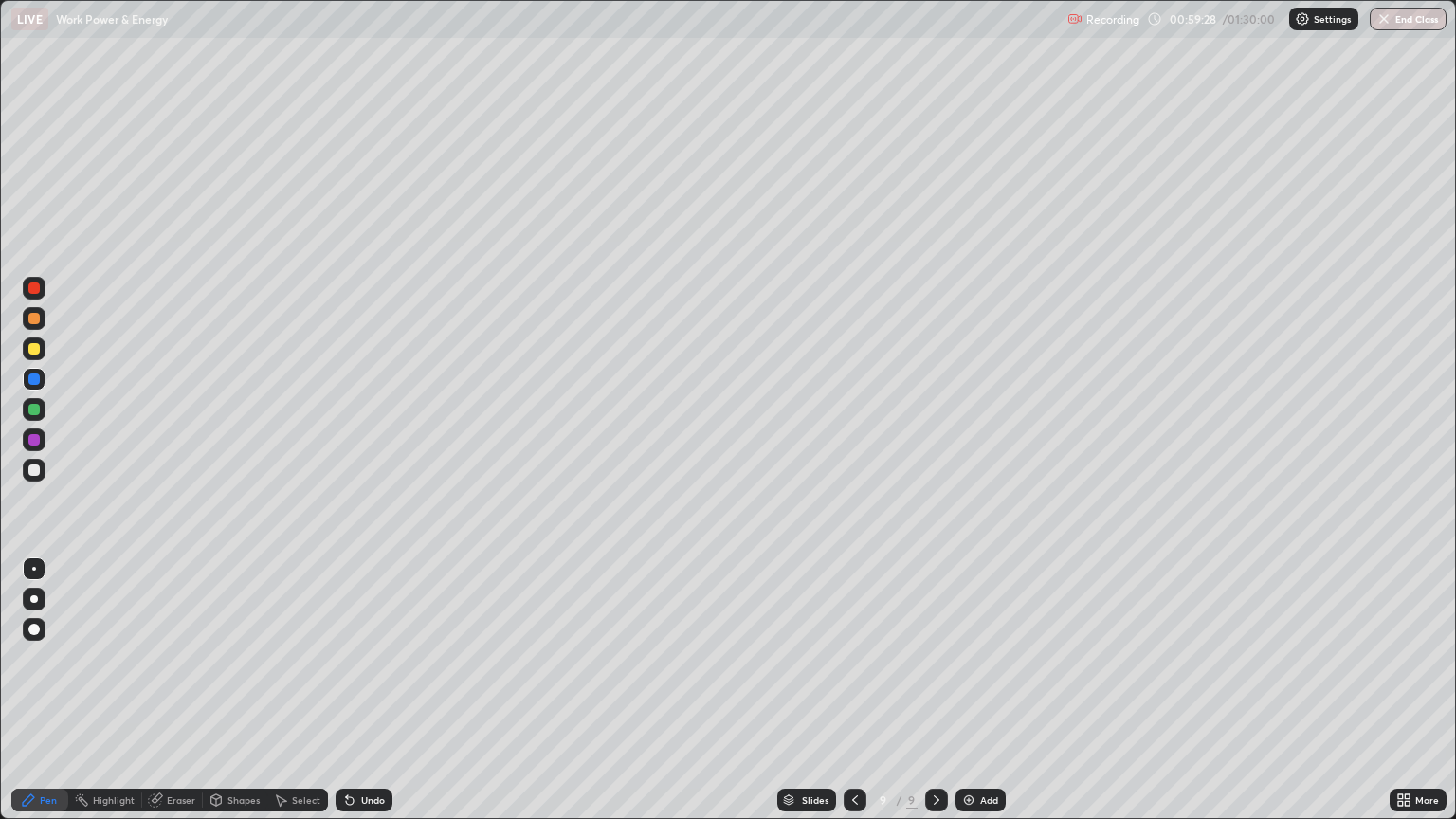 click at bounding box center [34, 470] 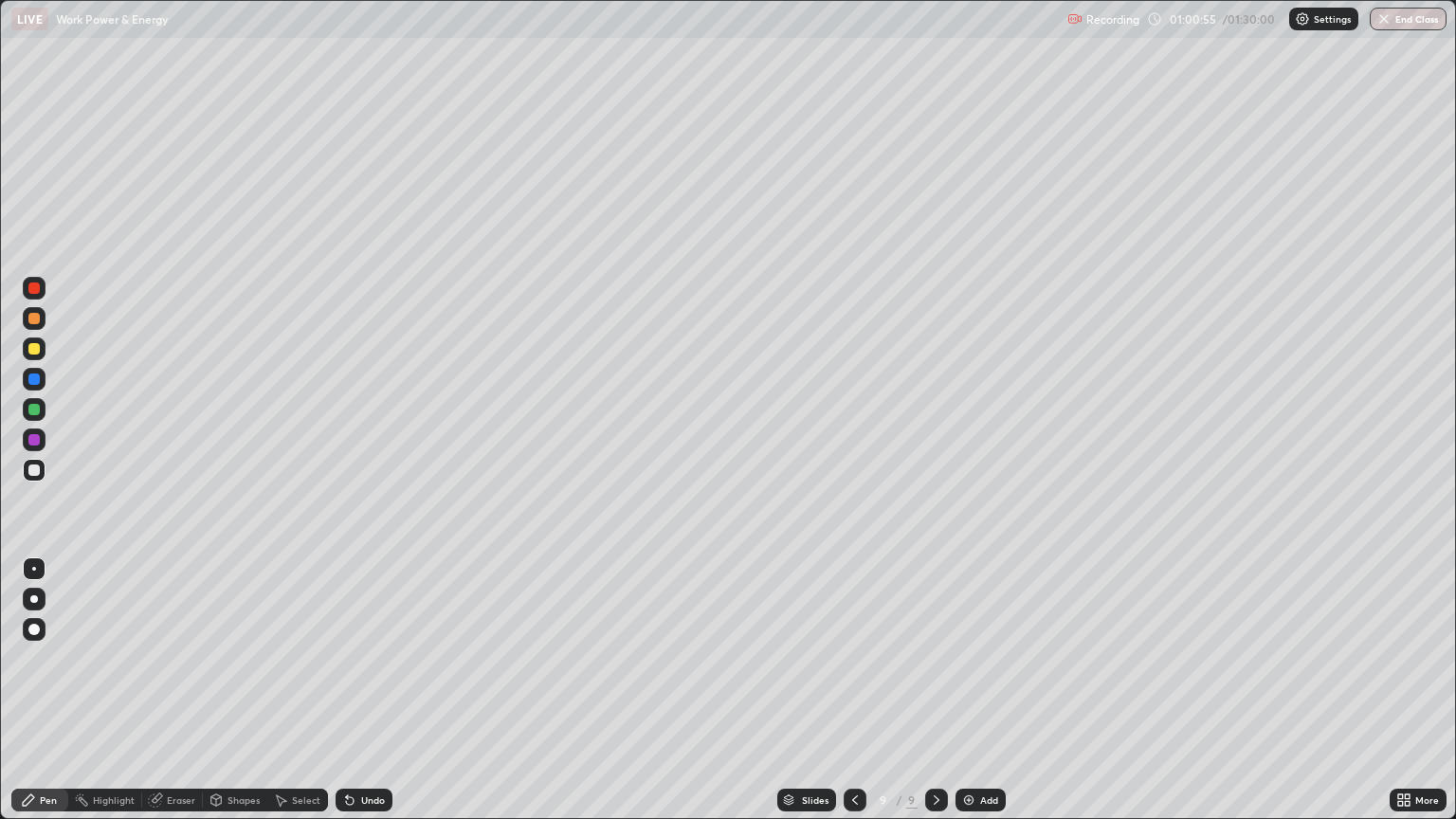 click at bounding box center (34, 379) 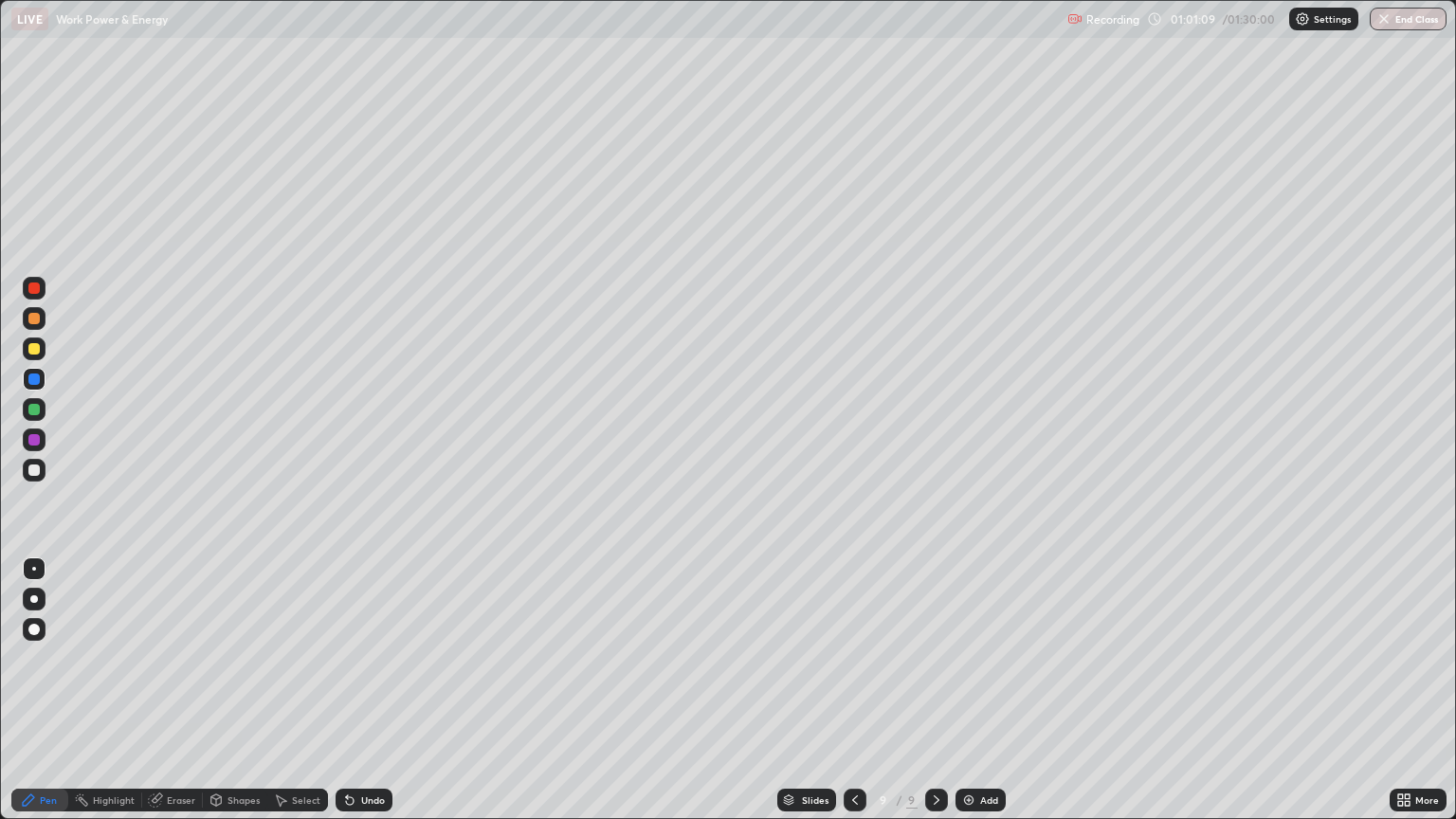 click on "Undo" at bounding box center (364, 800) 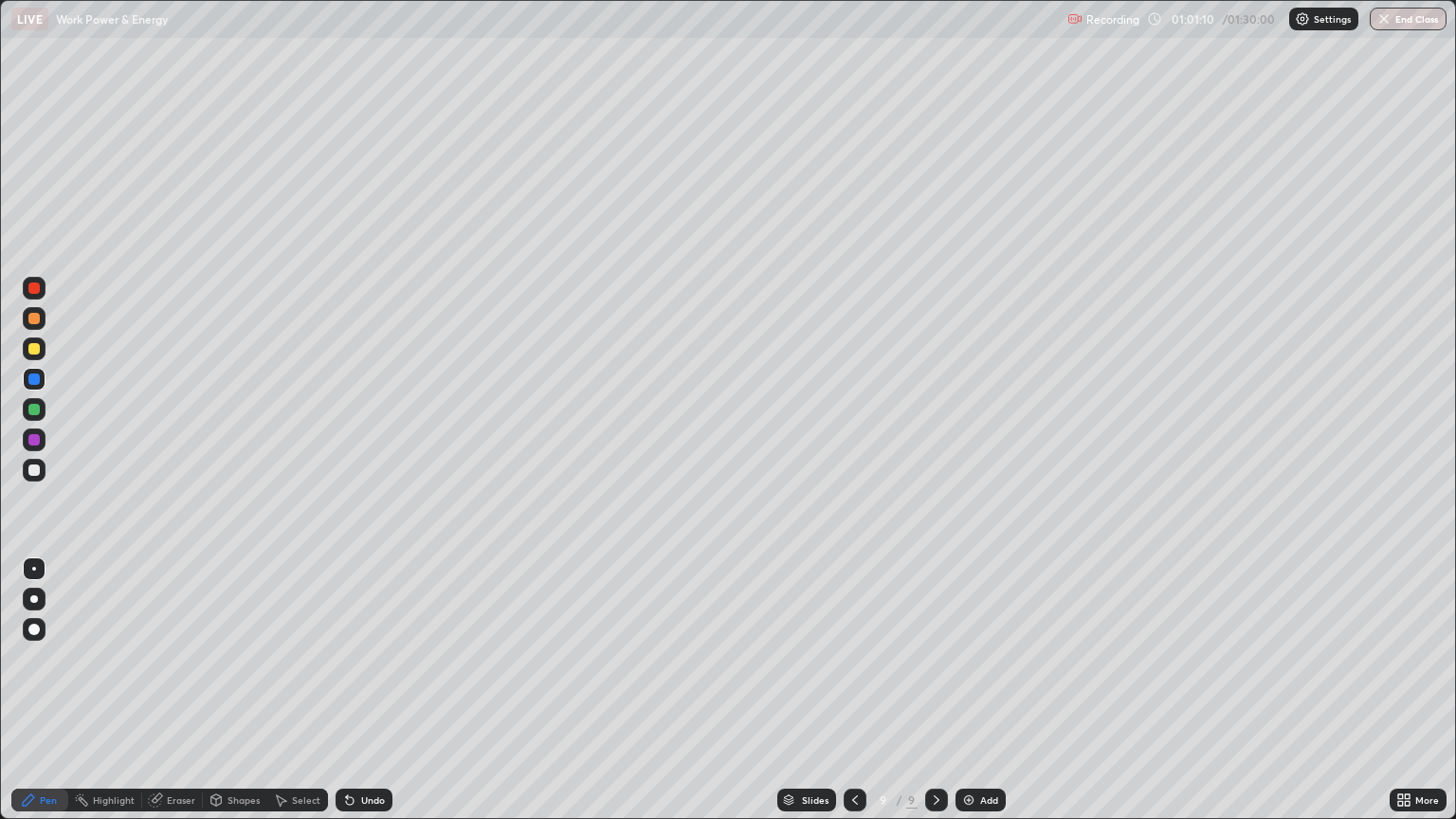 click on "Undo" at bounding box center (364, 800) 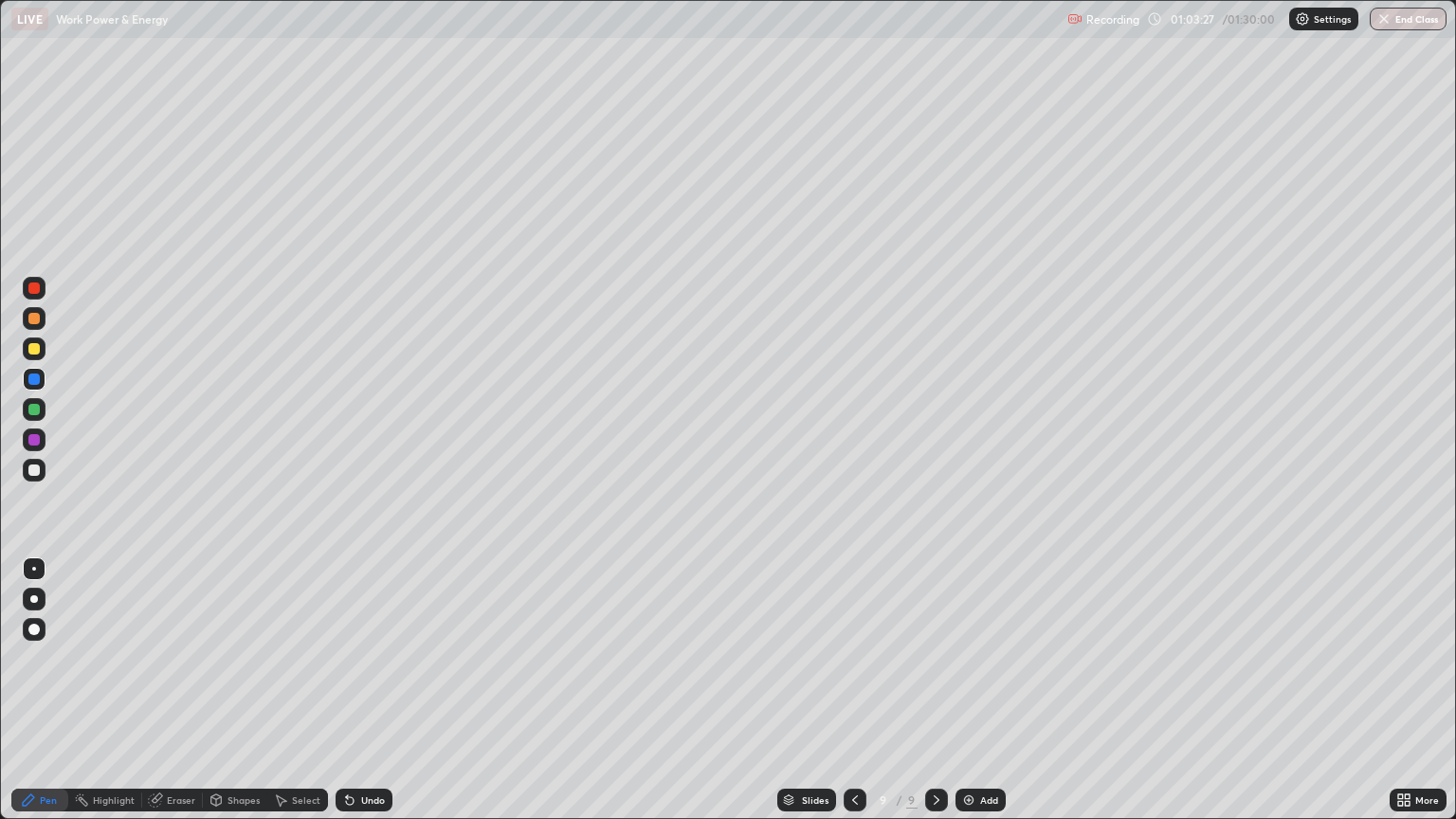 click on "Eraser" at bounding box center [181, 800] 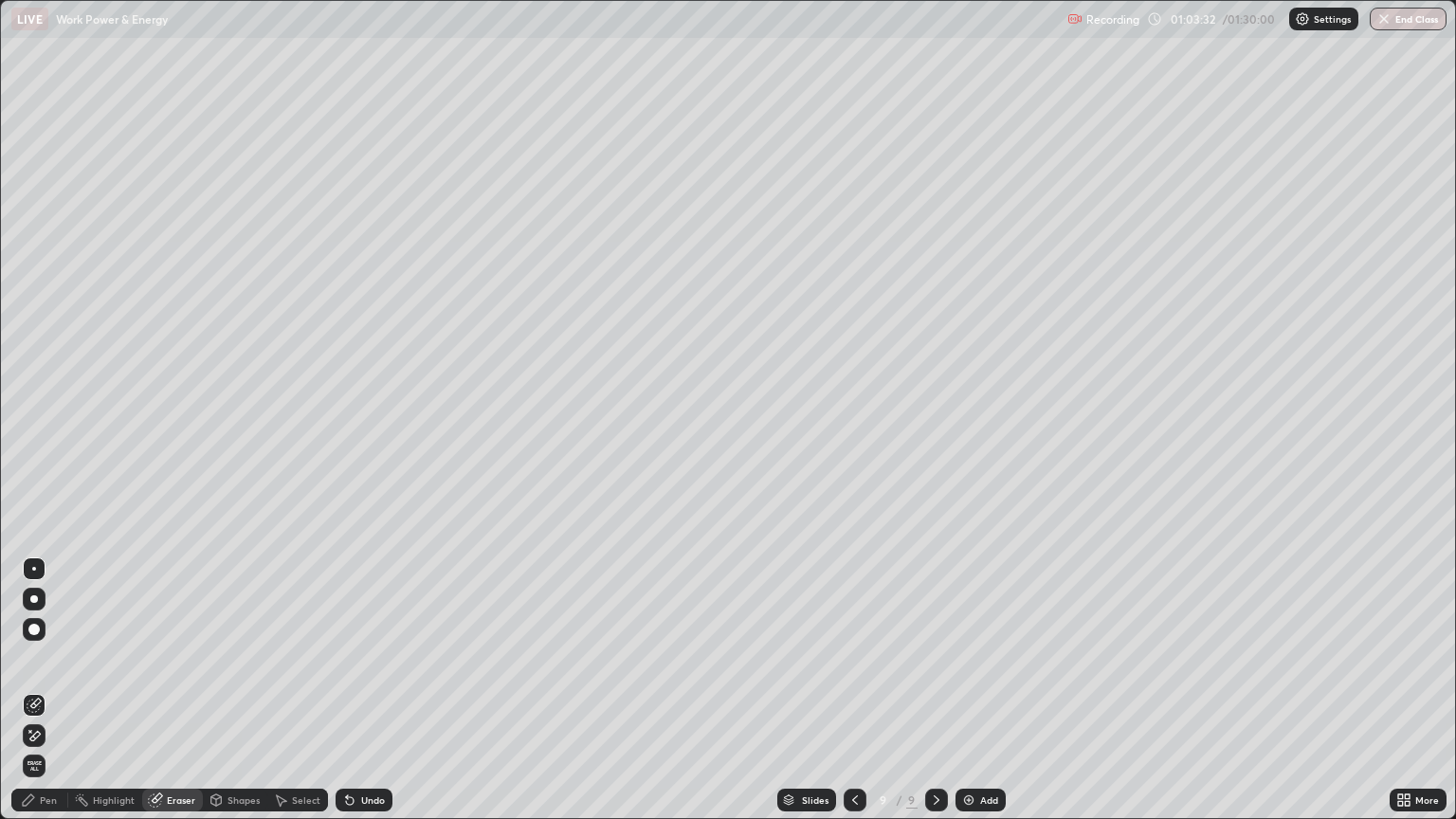click on "Pen" at bounding box center [48, 800] 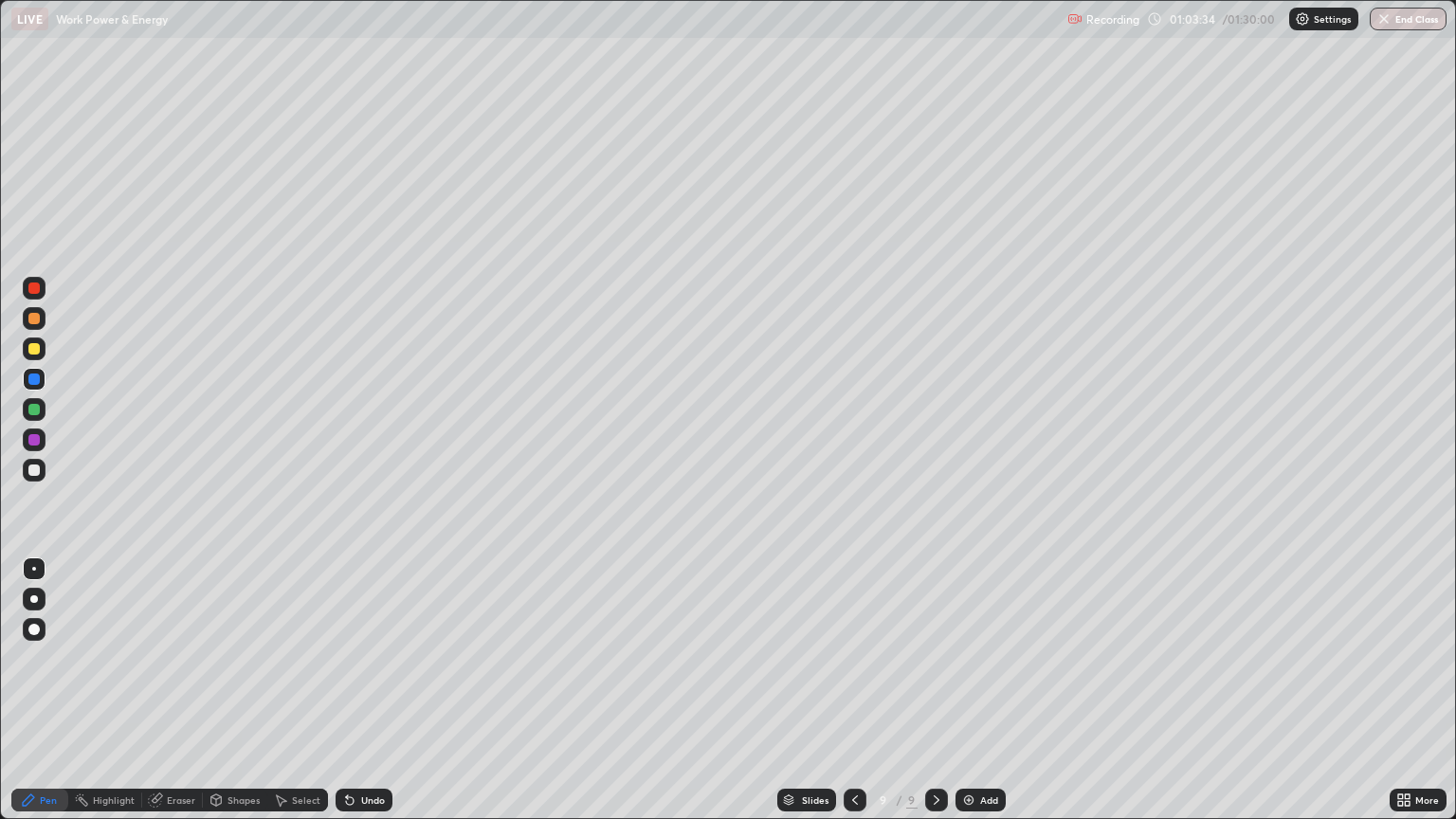 click at bounding box center [34, 470] 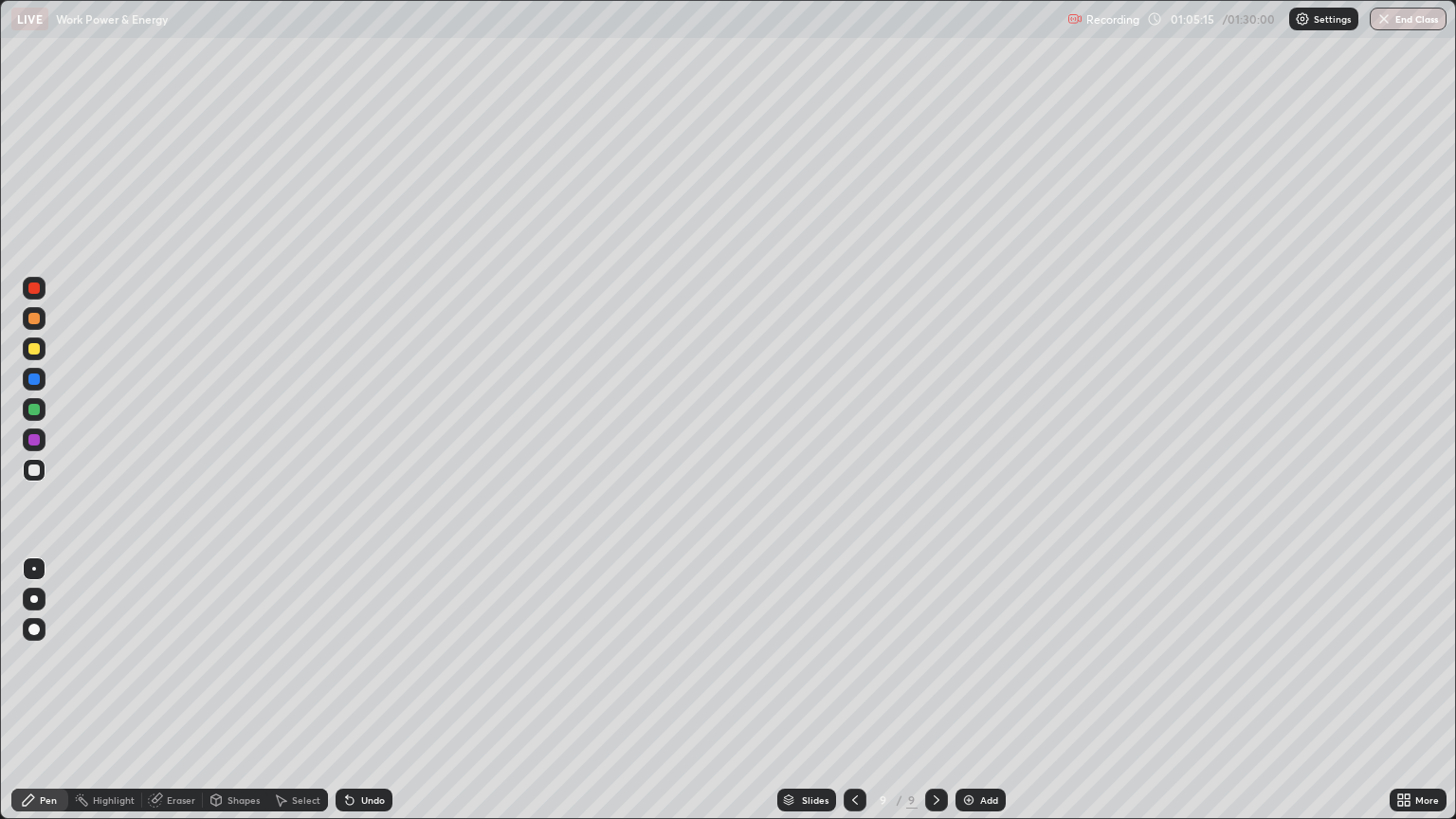 click on "Add" at bounding box center [980, 800] 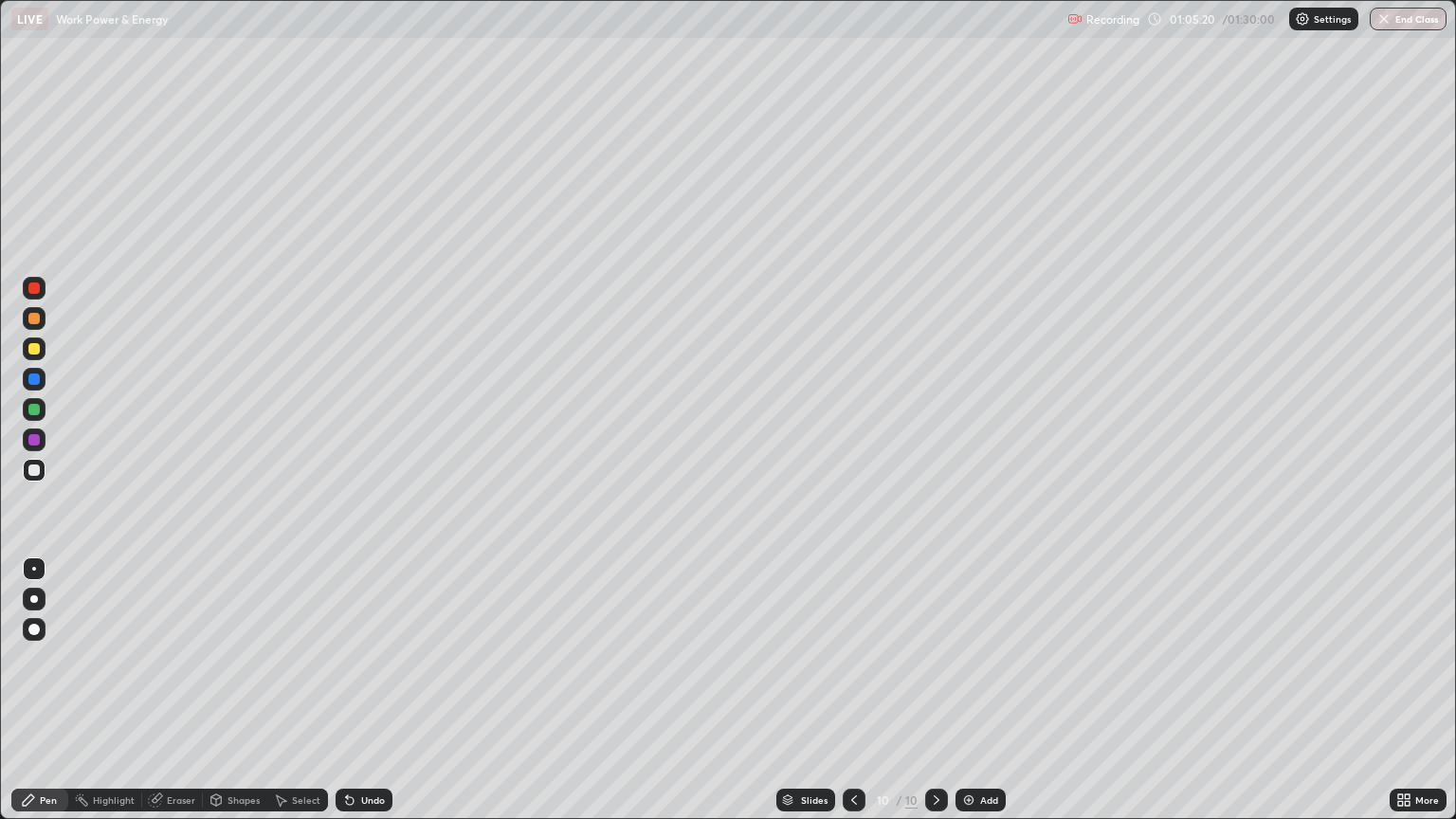 click on "Shapes" at bounding box center [244, 800] 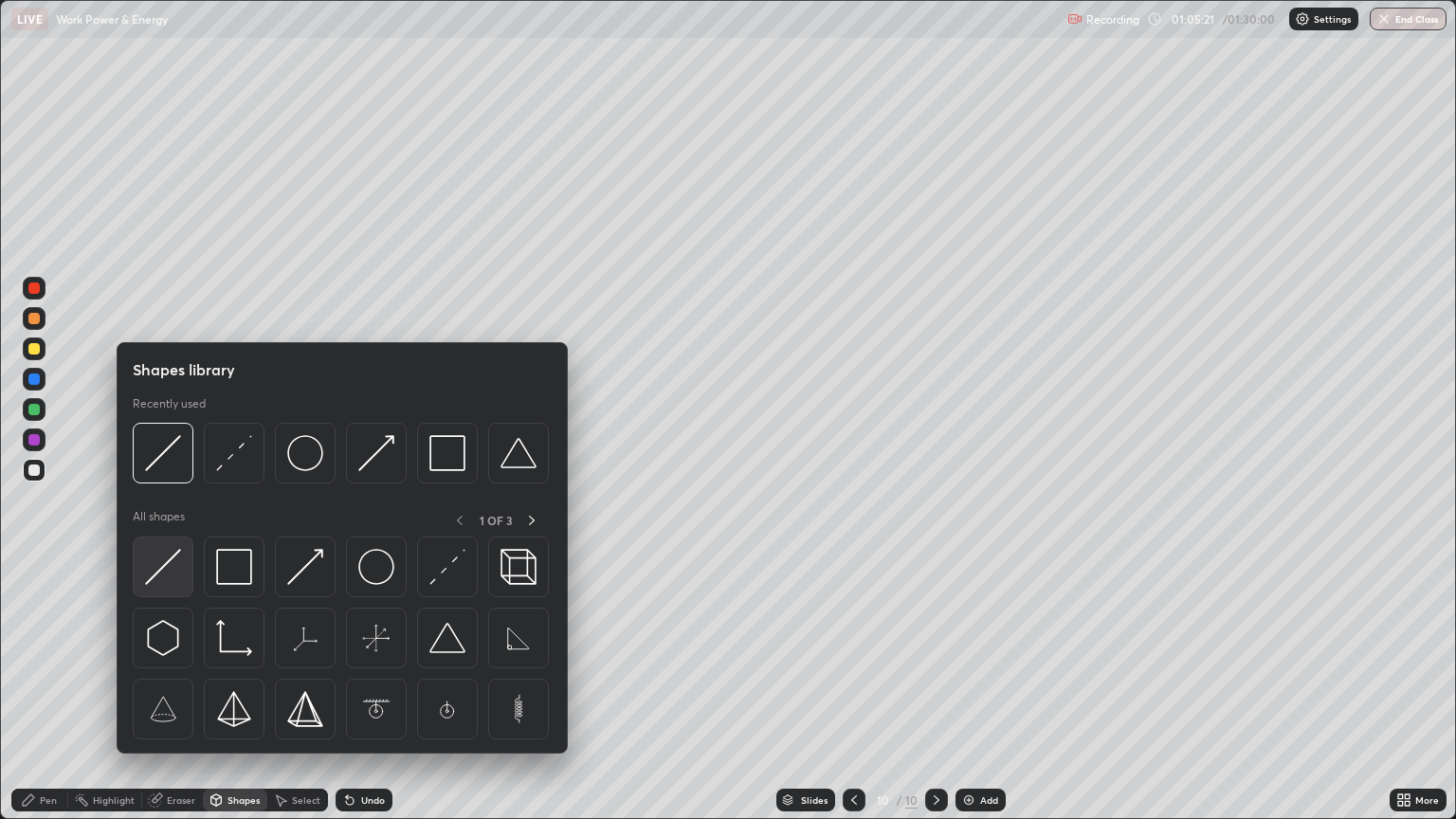click at bounding box center [163, 567] 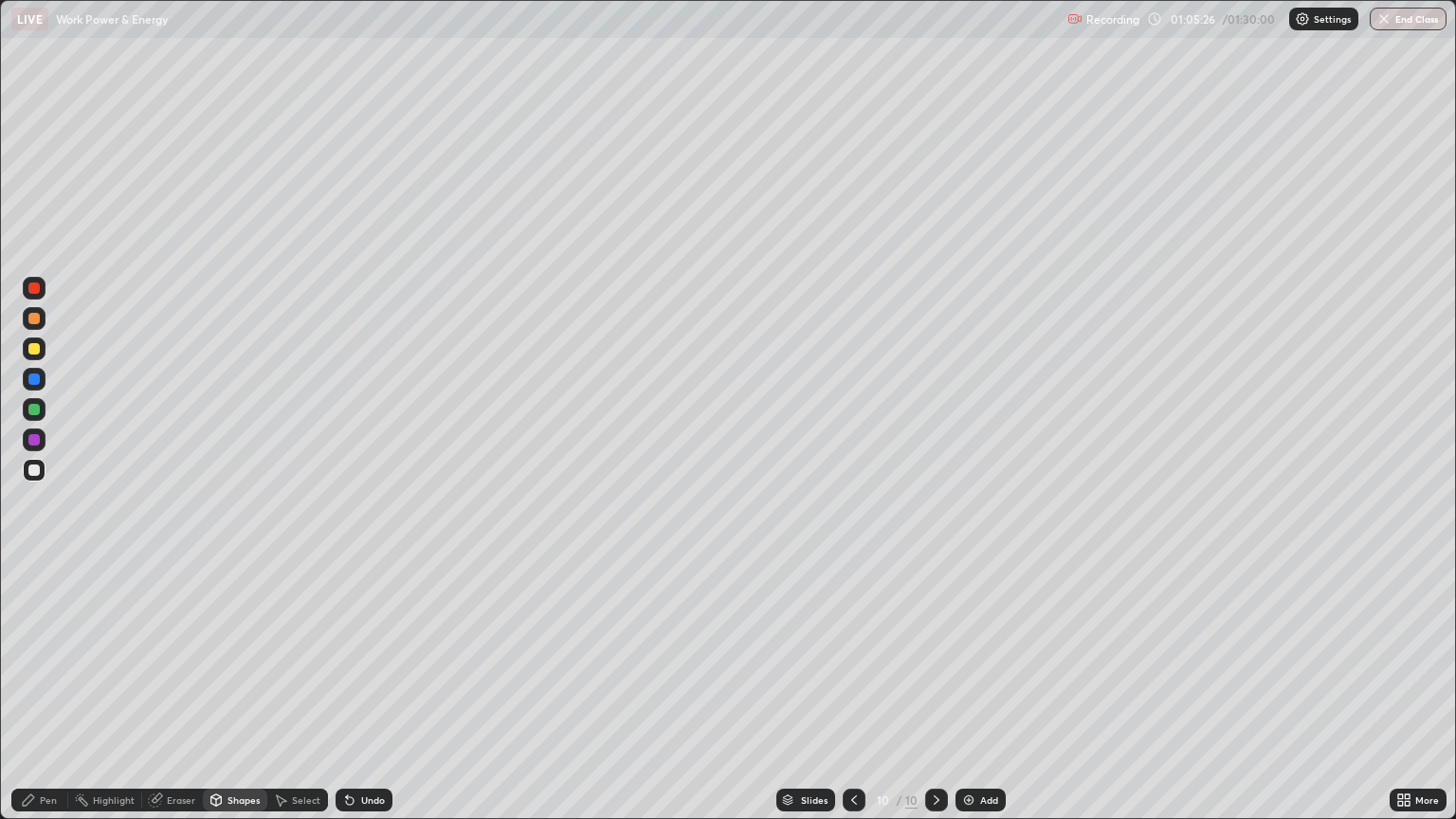 click on "Pen" at bounding box center (48, 800) 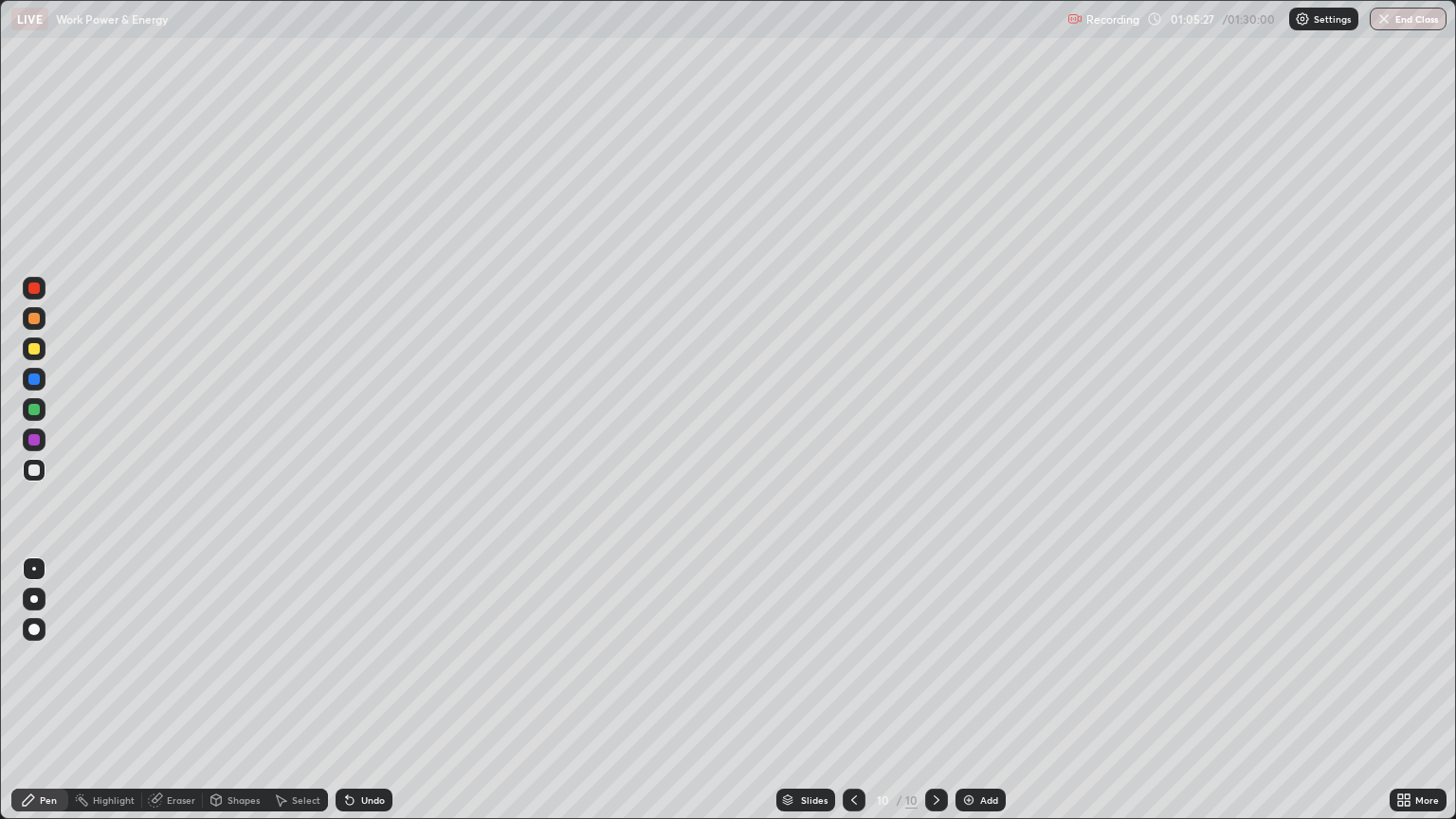 click at bounding box center (34, 349) 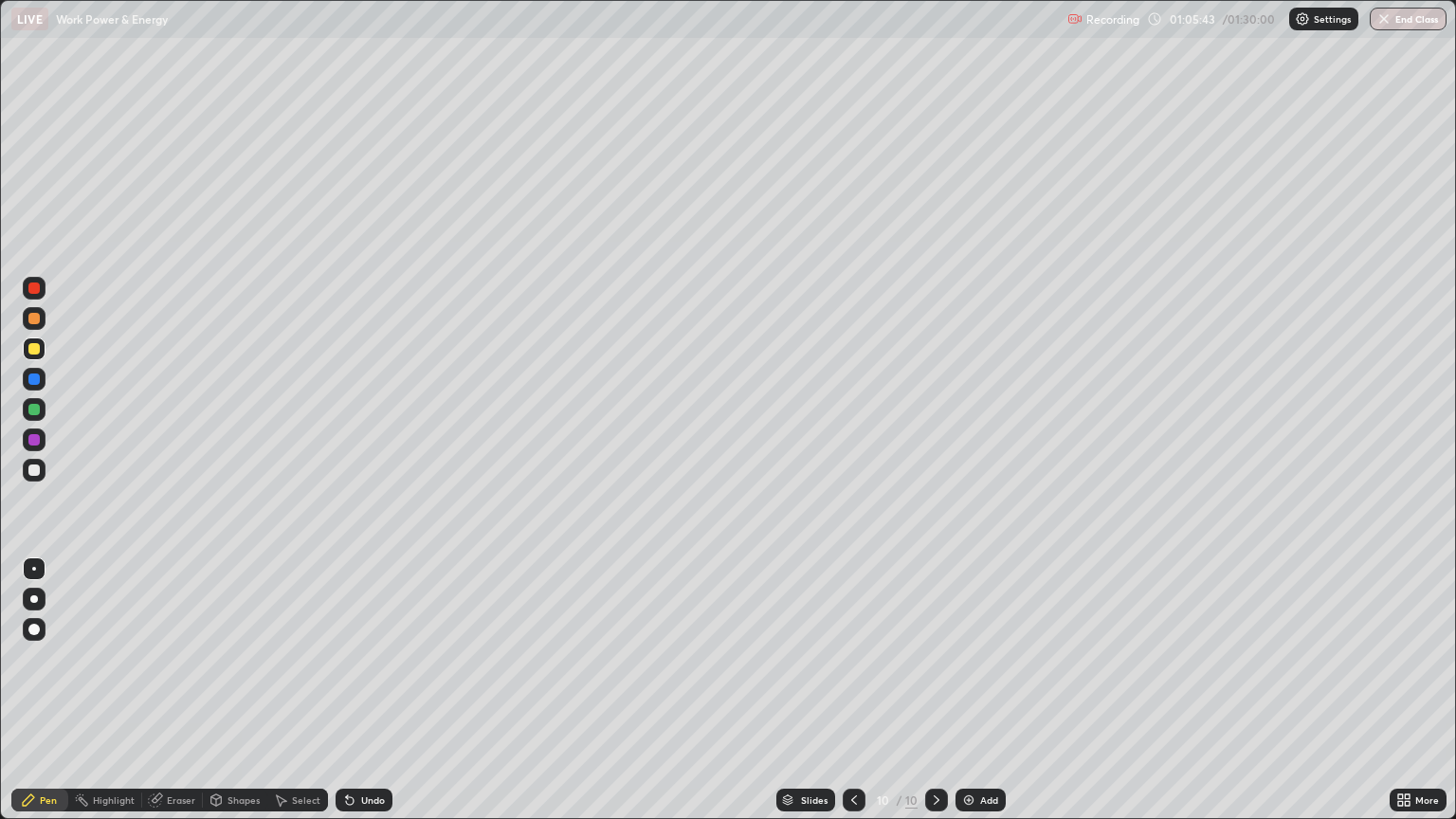 click at bounding box center (34, 379) 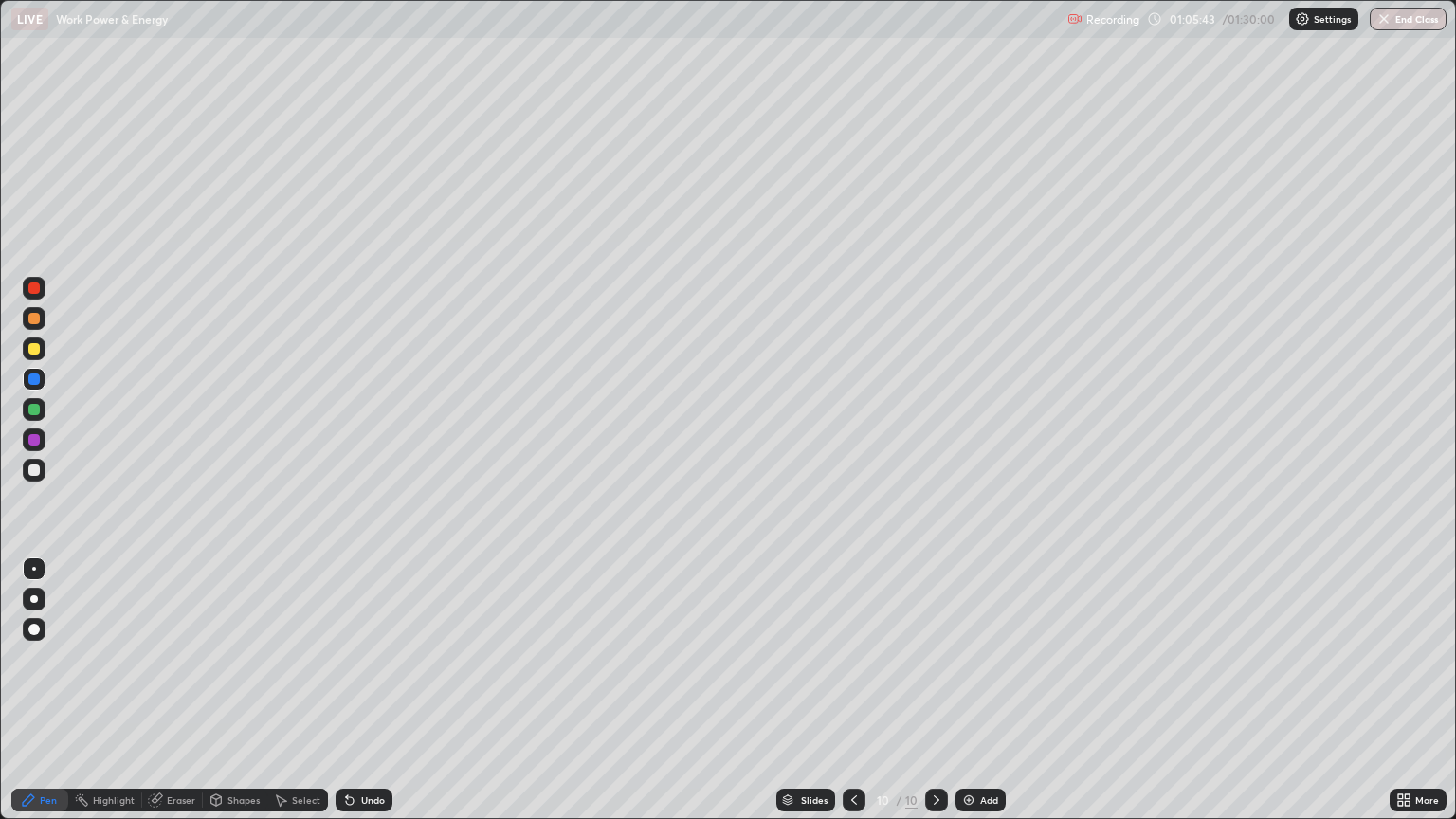 click at bounding box center (34, 599) 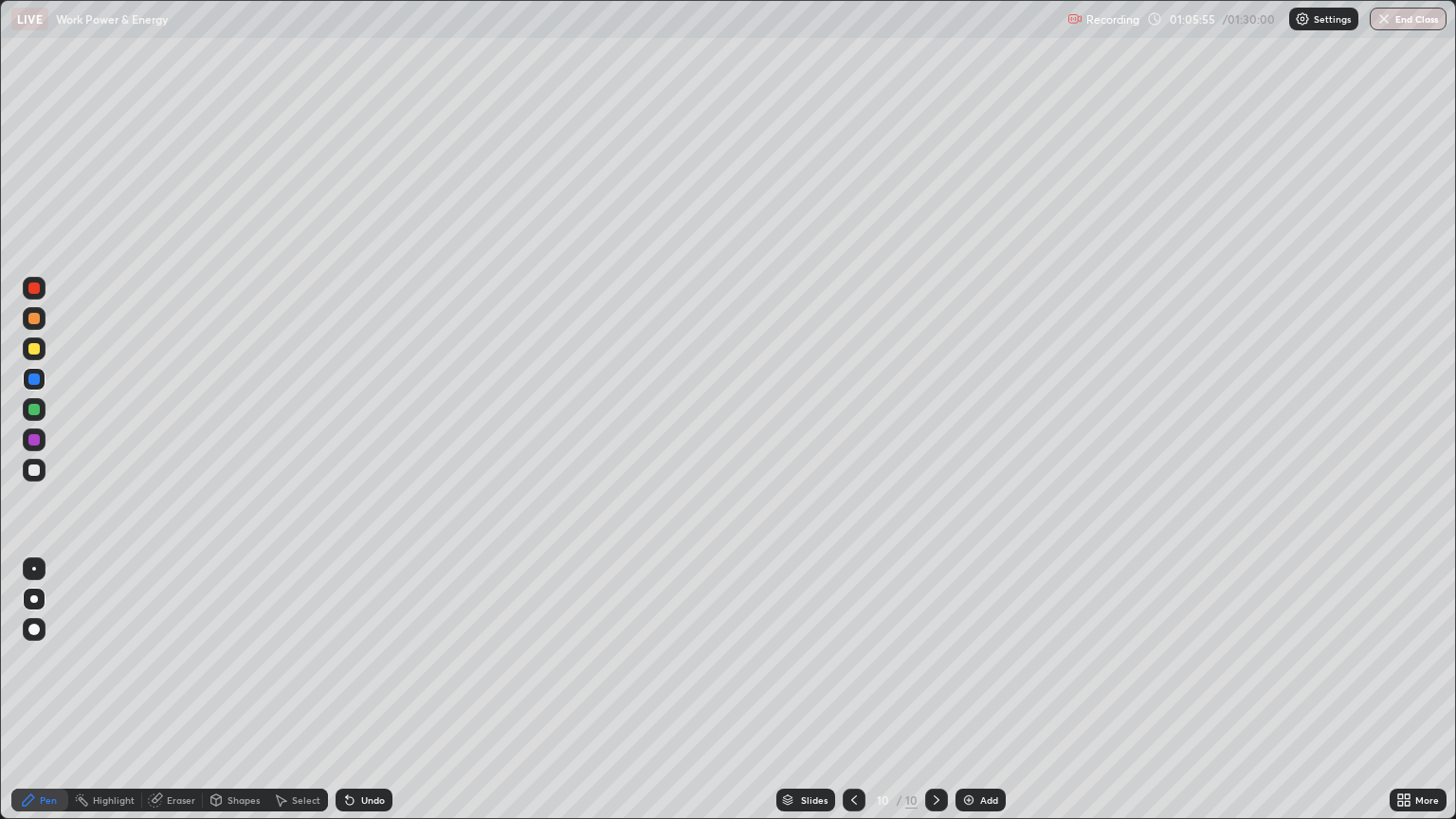click at bounding box center [34, 569] 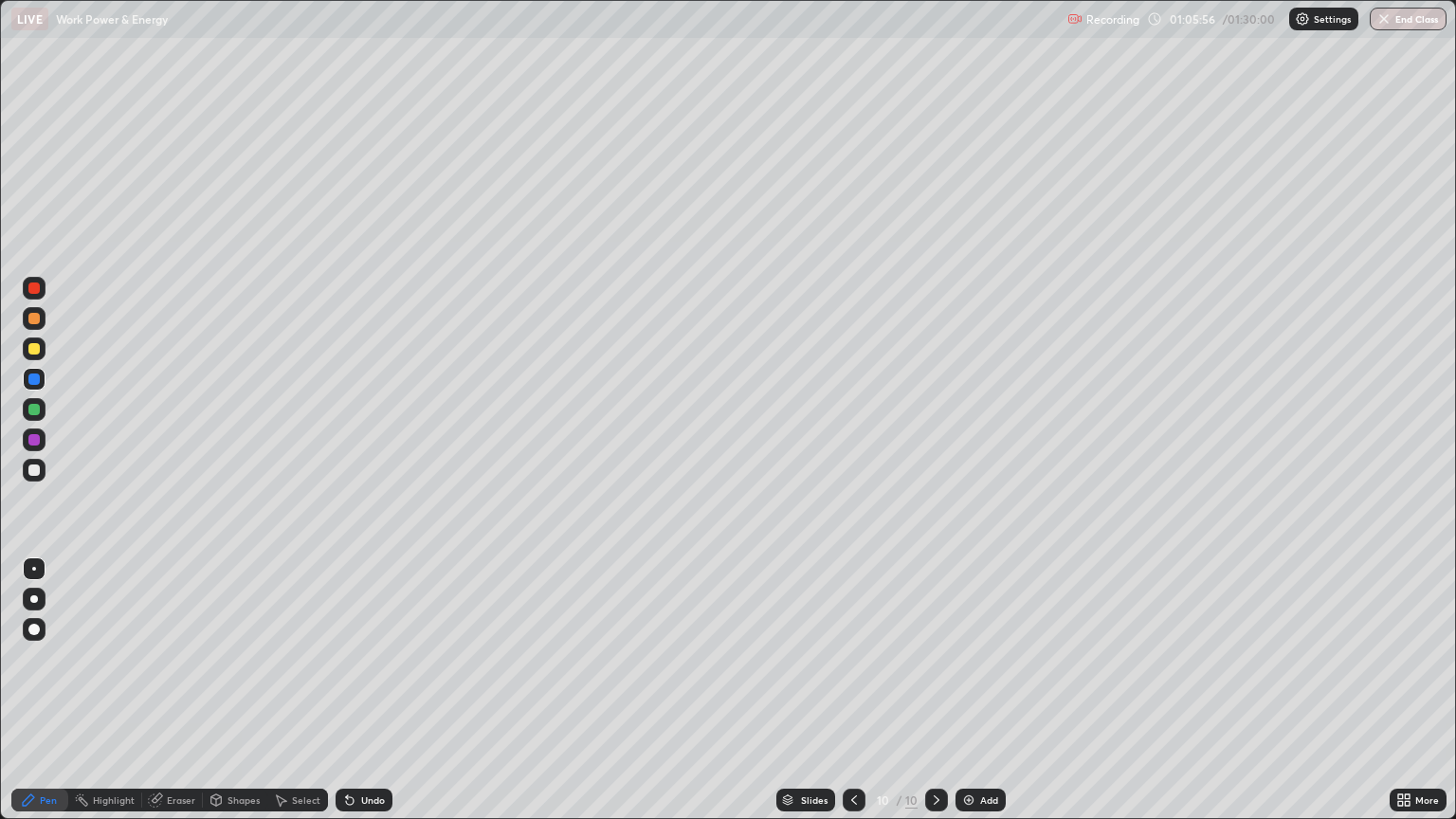 click at bounding box center (34, 349) 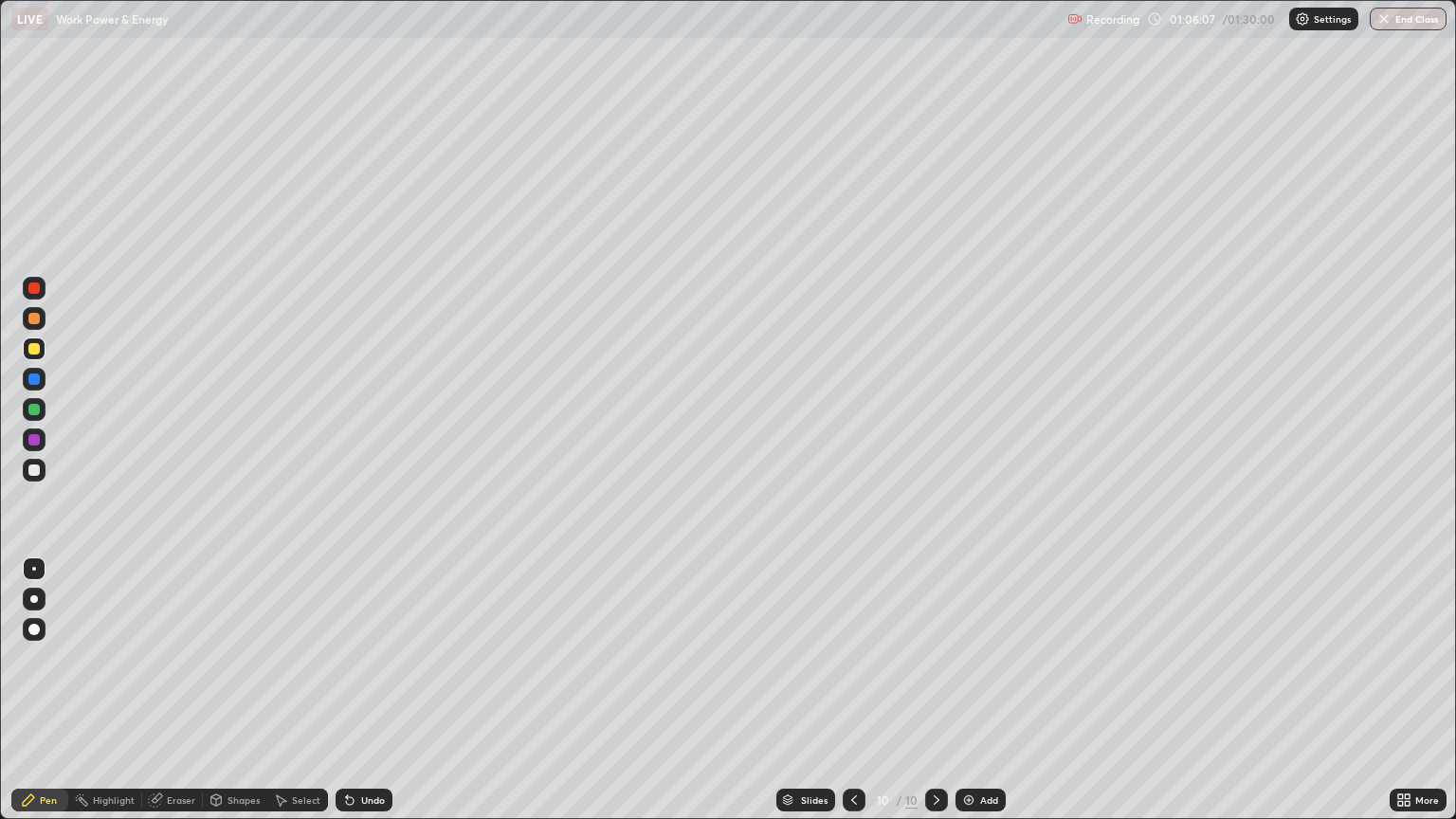 click at bounding box center (34, 599) 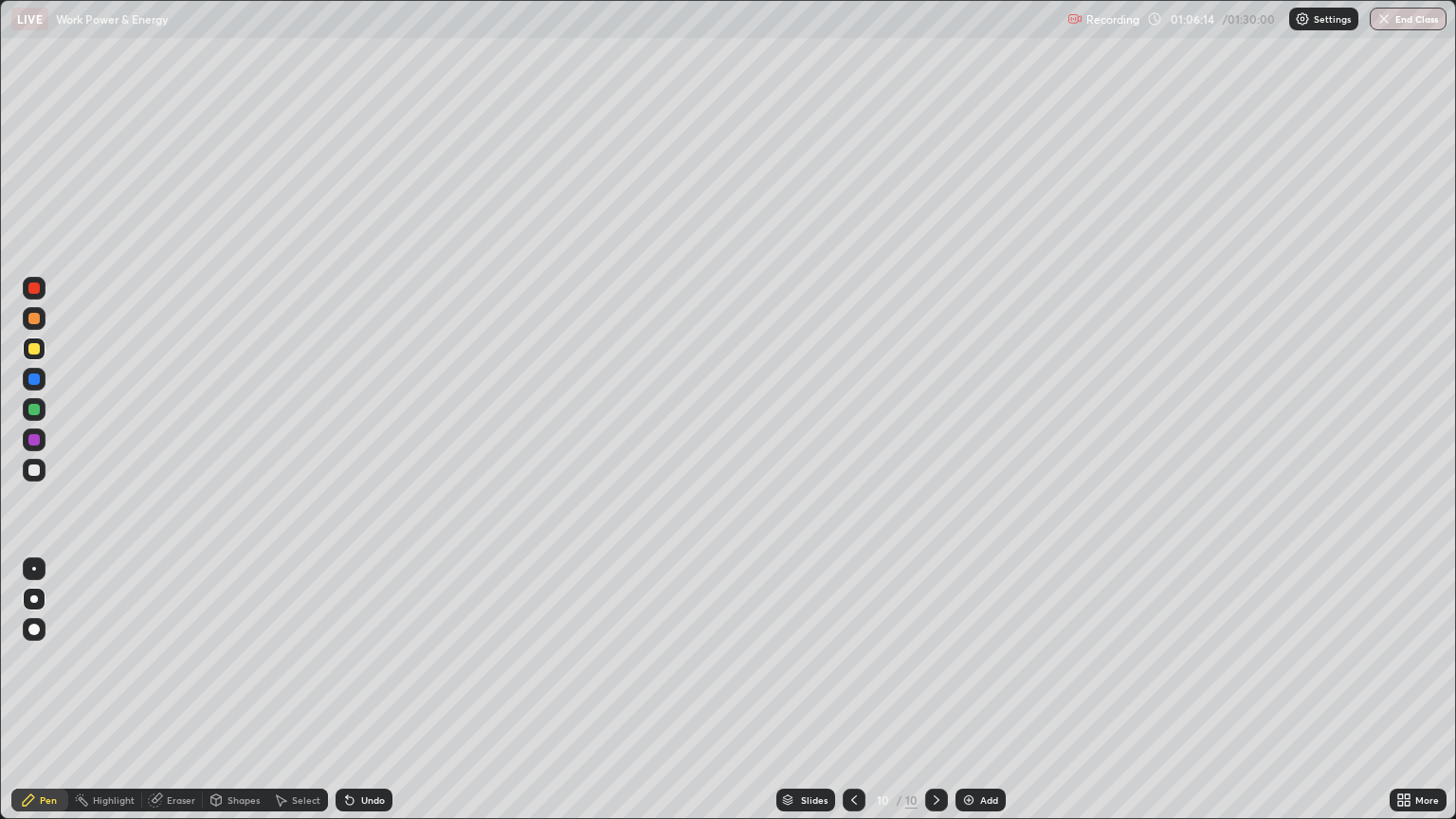 click at bounding box center (34, 470) 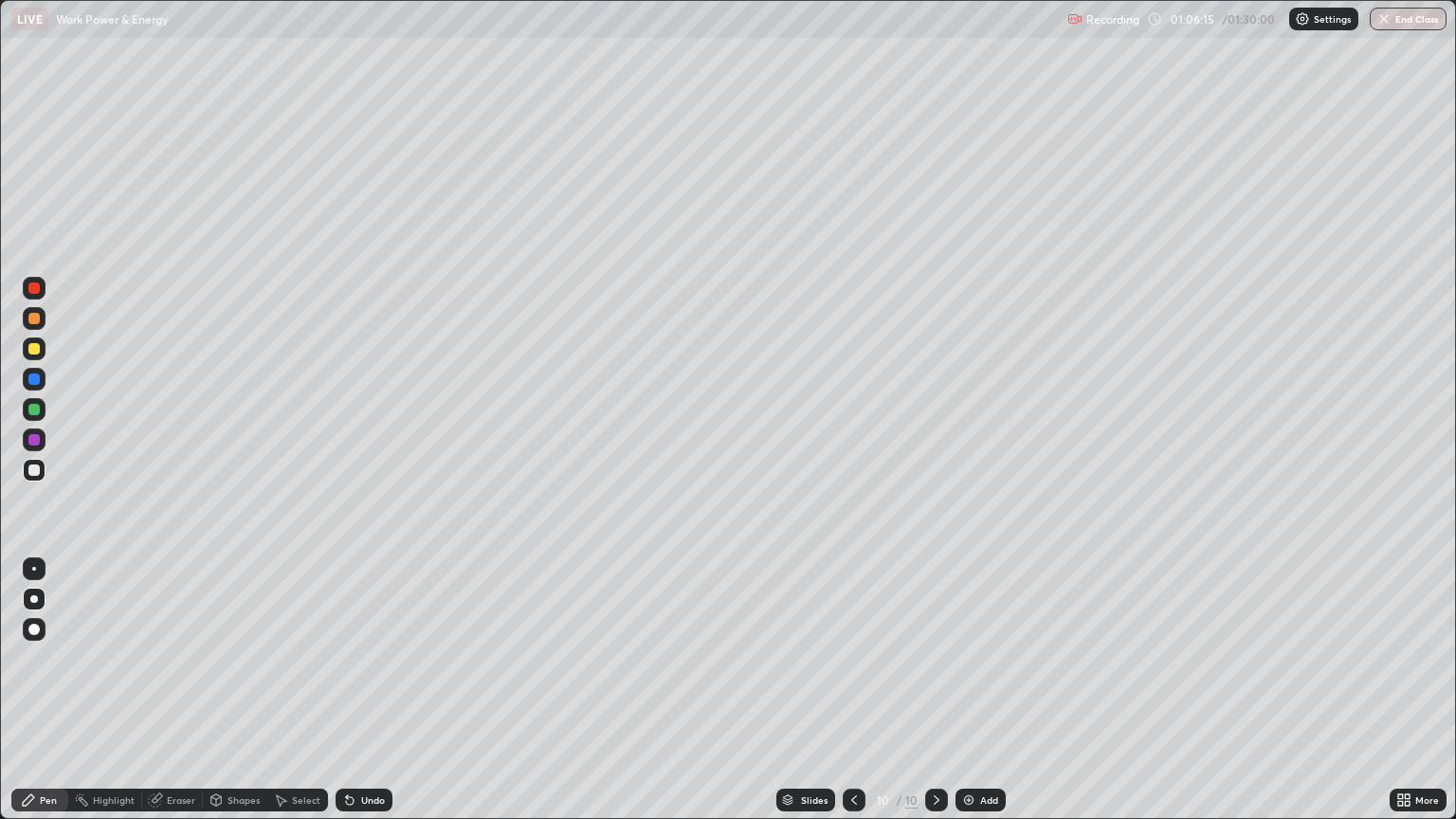 click at bounding box center [34, 569] 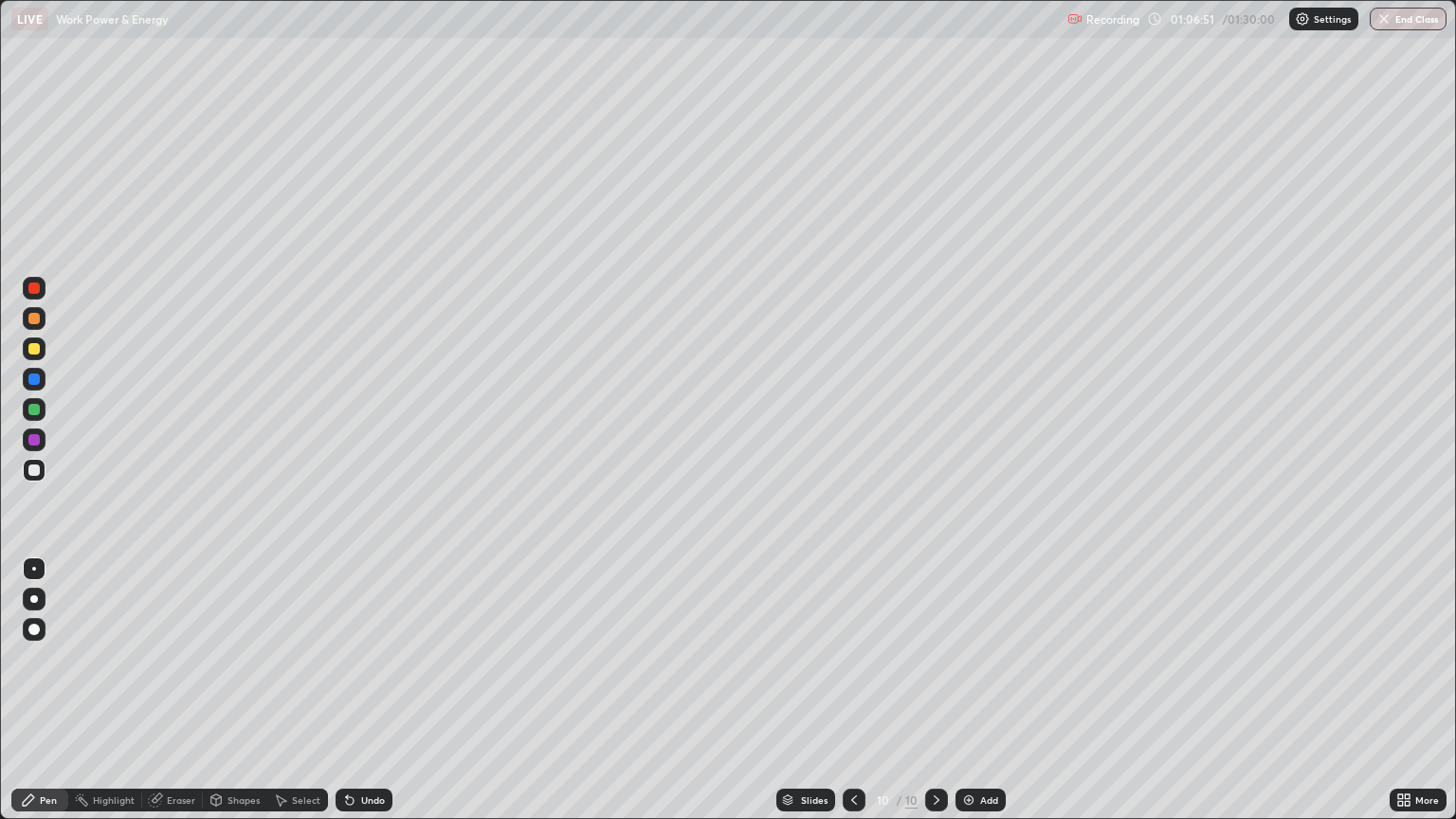 click on "Undo" at bounding box center [364, 800] 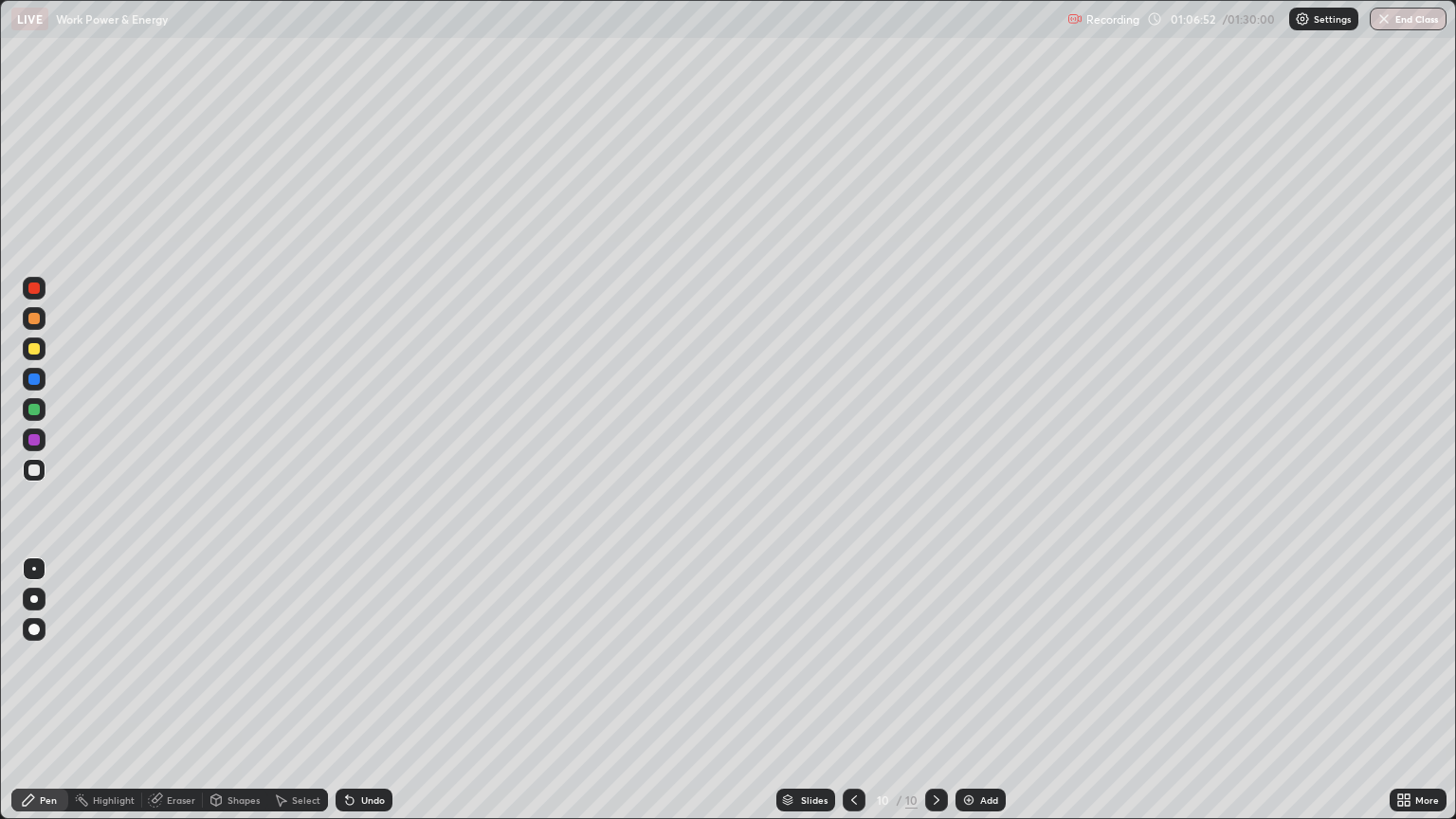 click on "Undo" at bounding box center [373, 800] 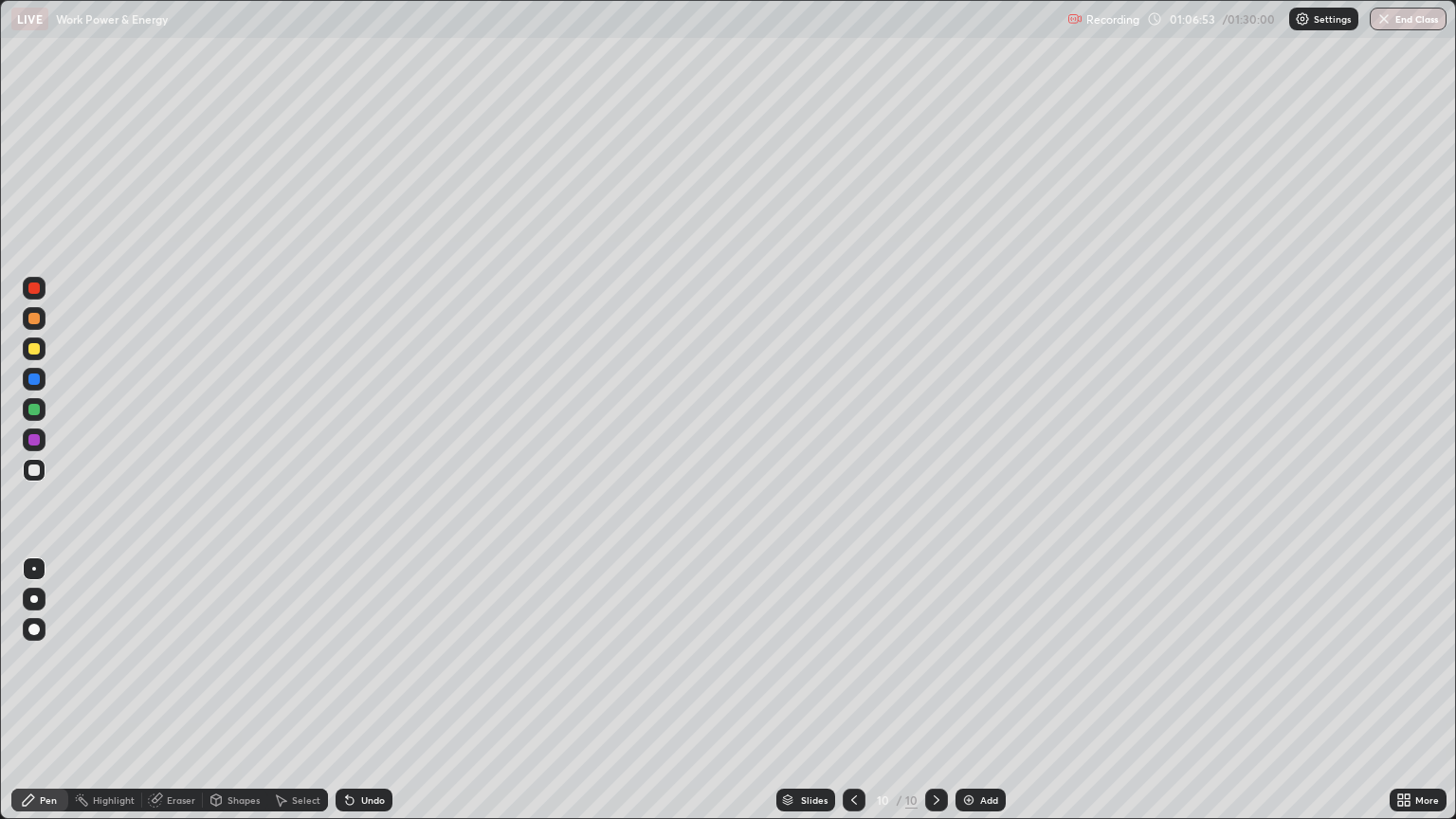 click on "Undo" at bounding box center (373, 800) 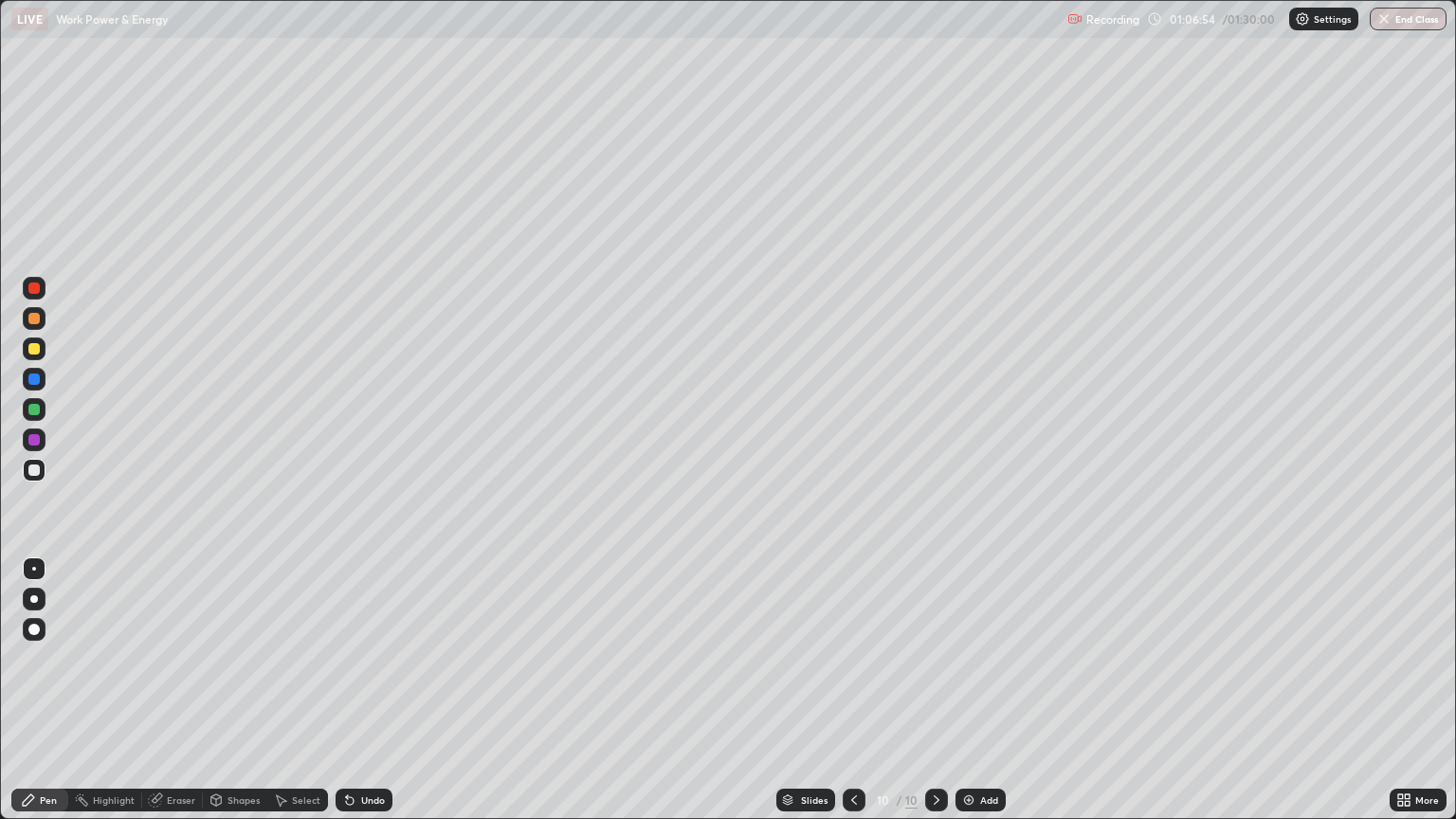 click on "Undo" at bounding box center (373, 800) 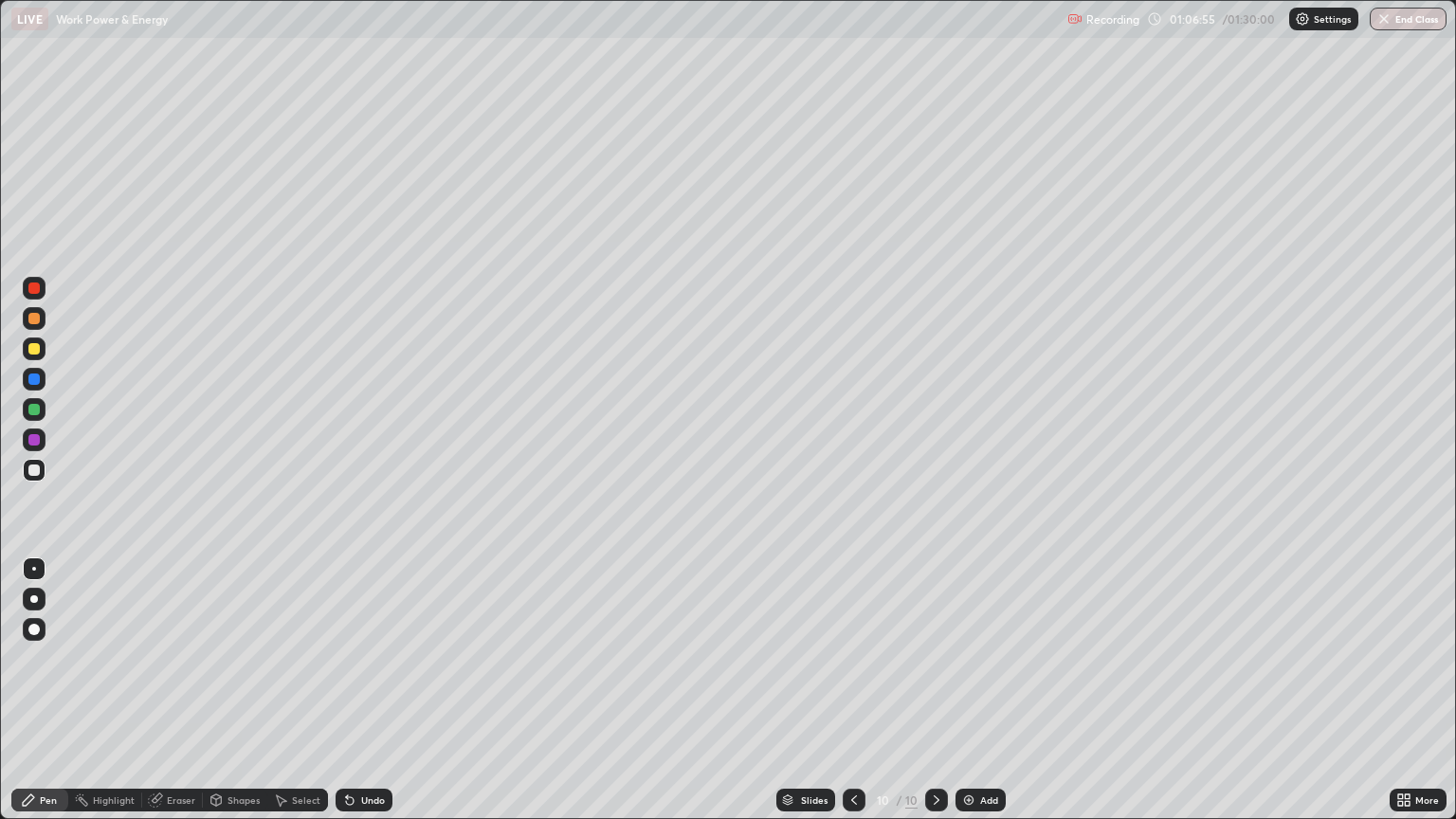 click on "Undo" at bounding box center [373, 800] 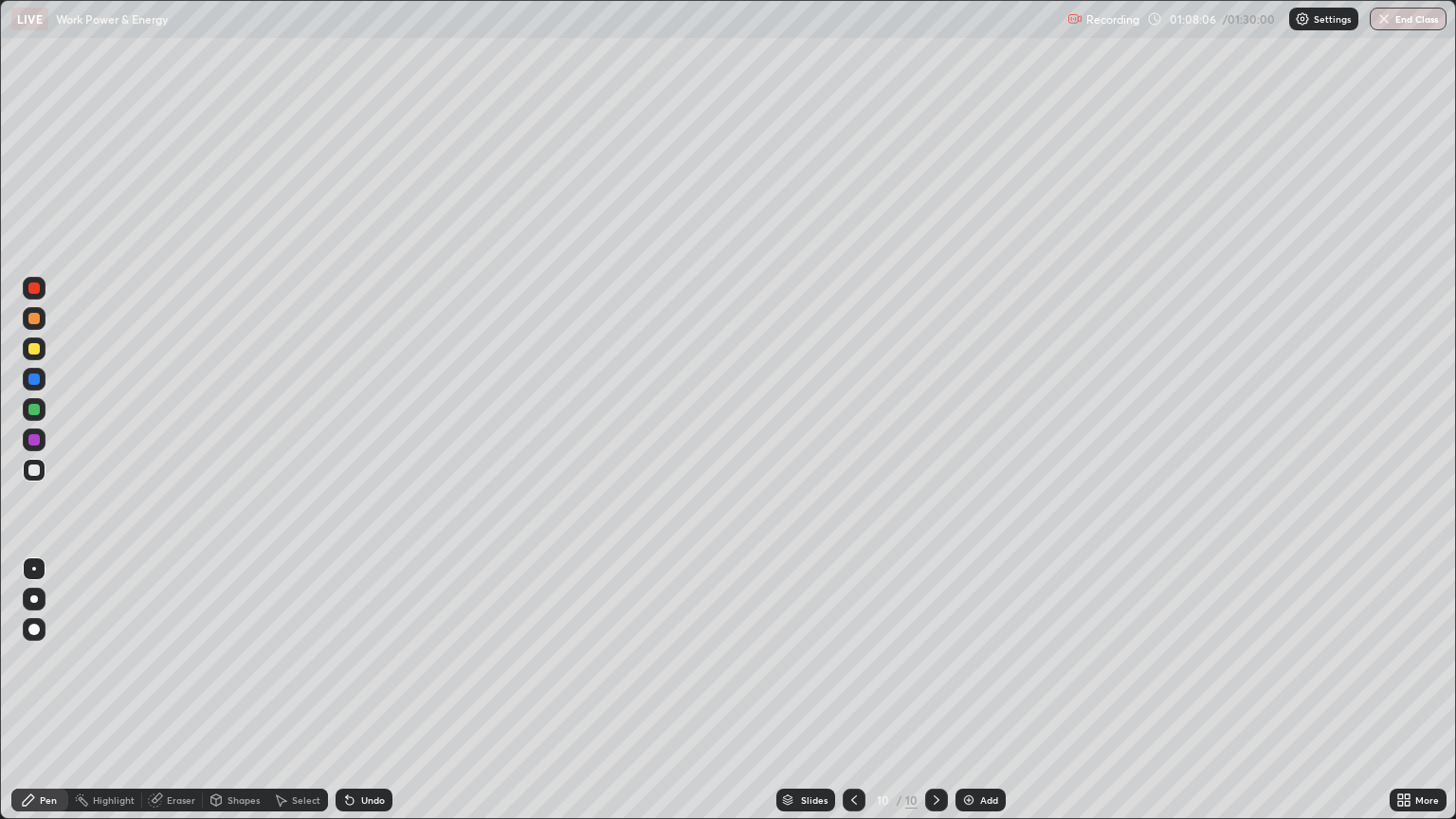 click at bounding box center [969, 800] 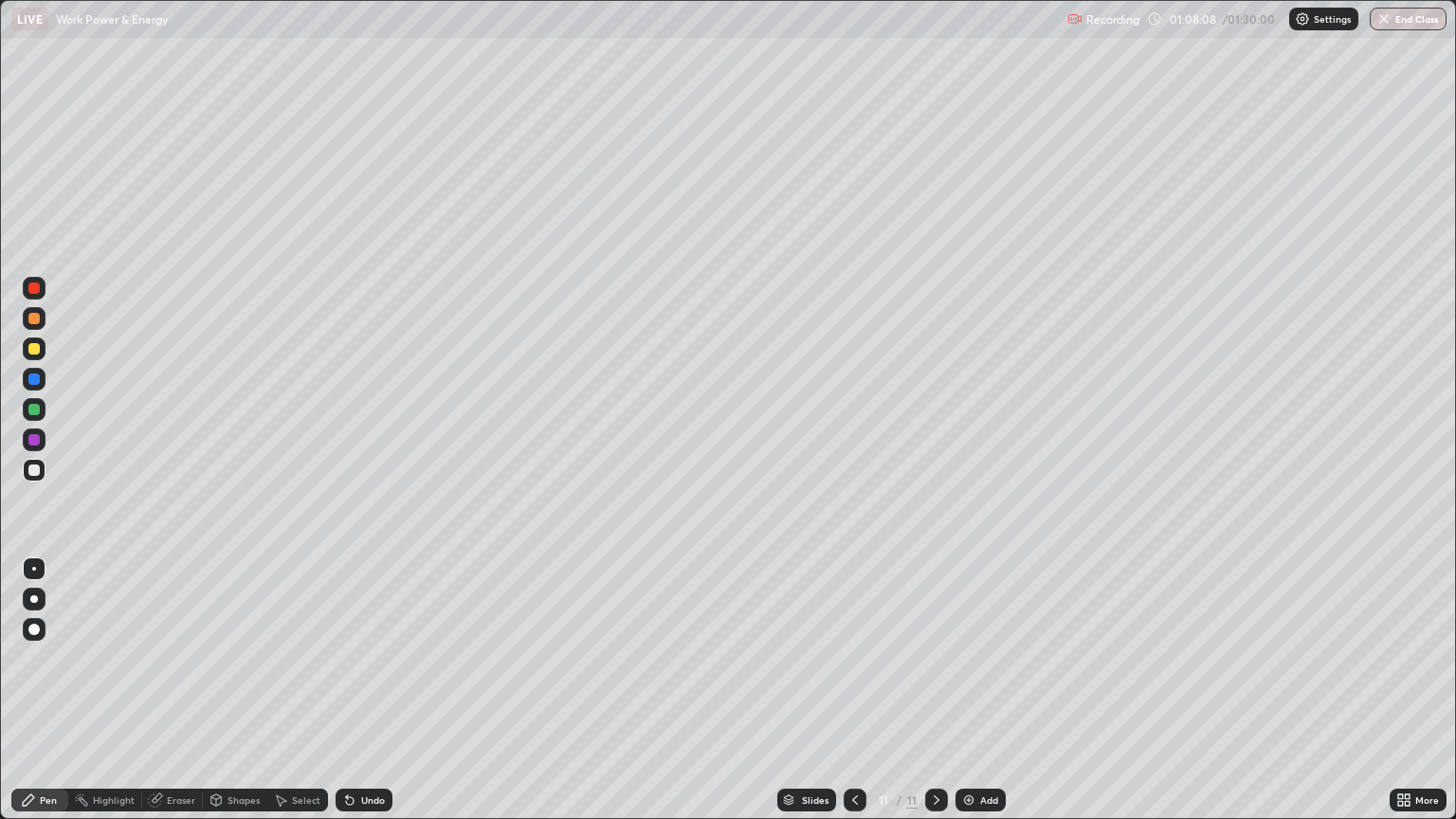 click at bounding box center [34, 349] 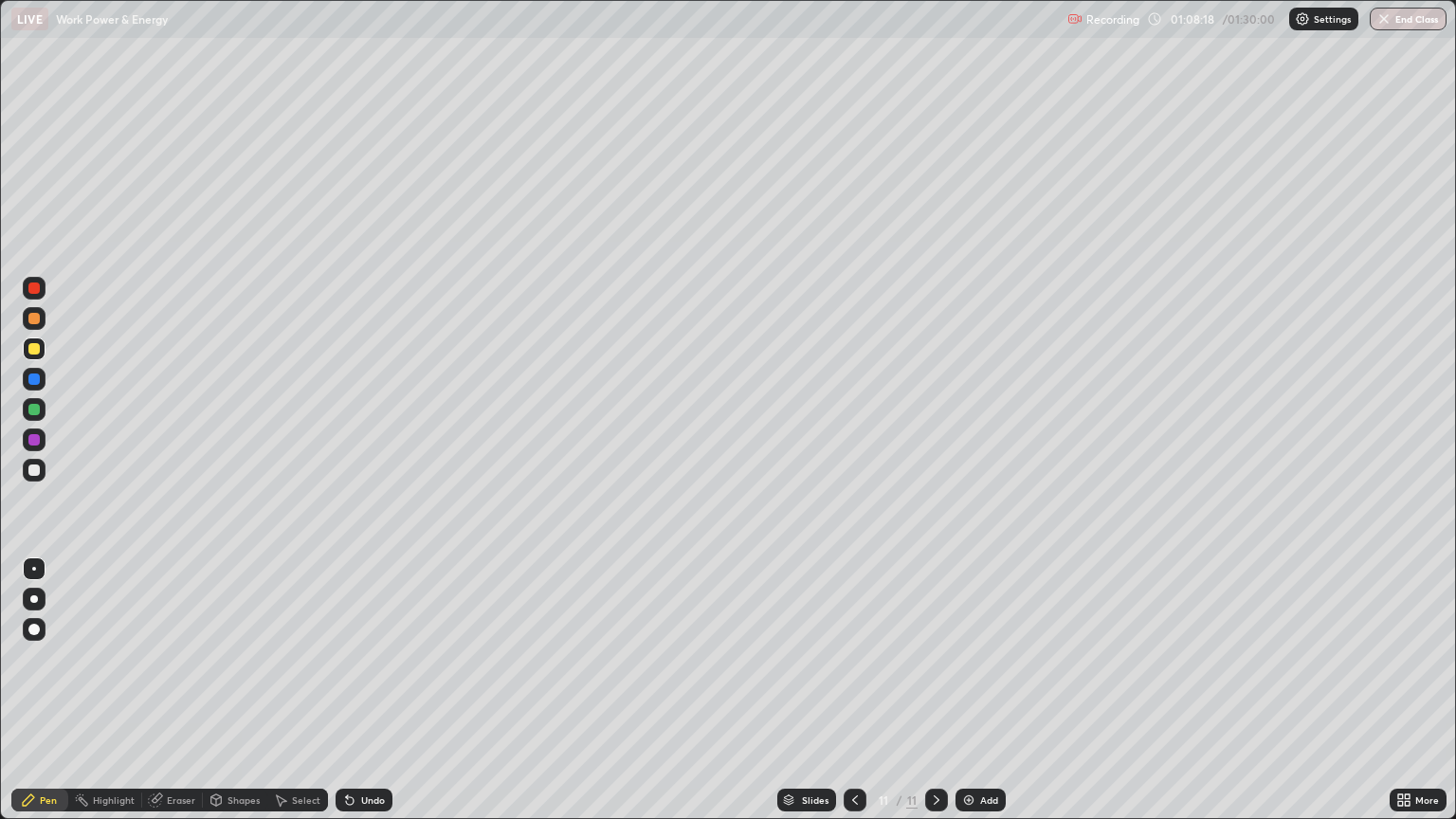 click on "Shapes" at bounding box center (244, 800) 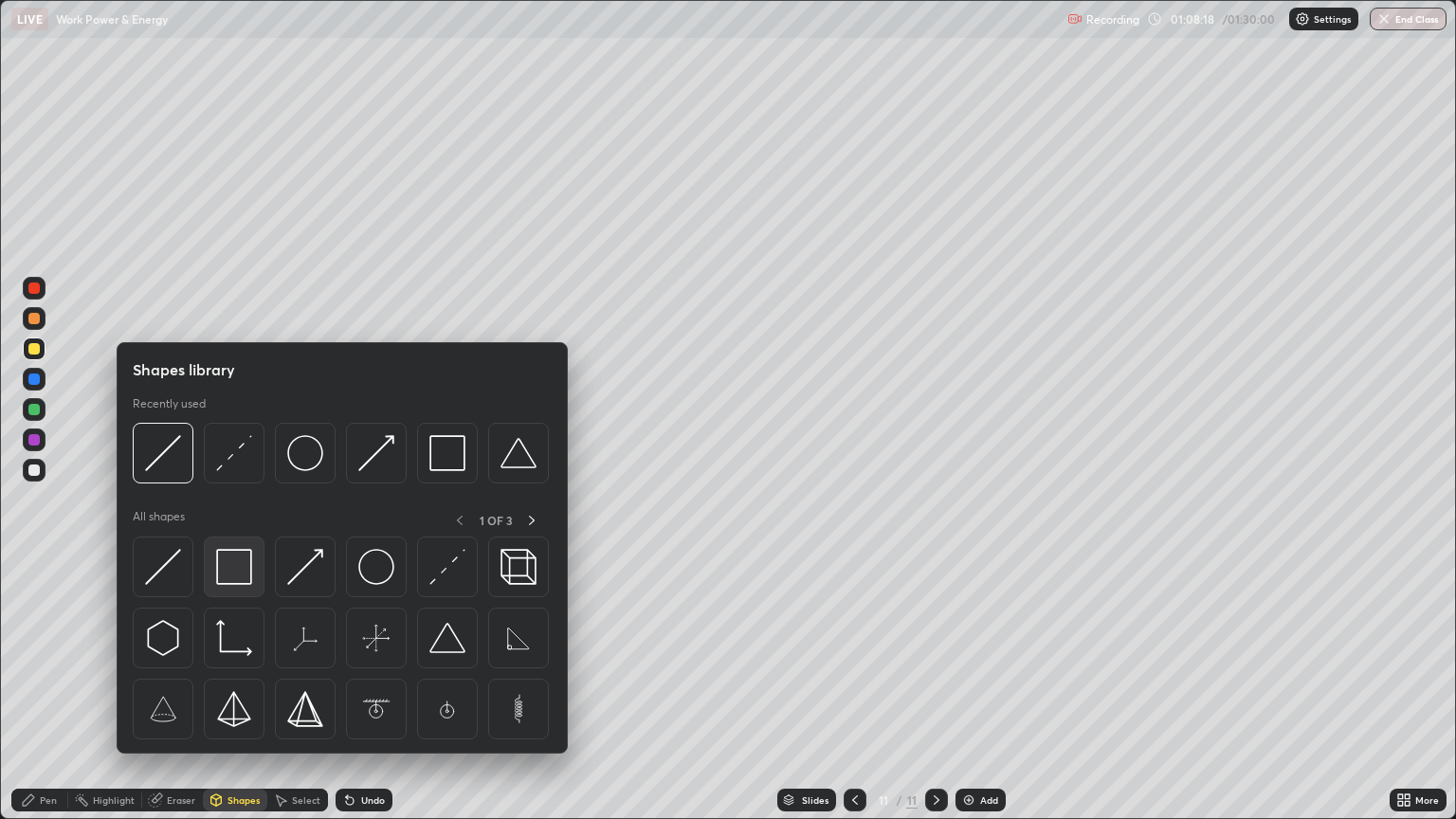 click at bounding box center (234, 567) 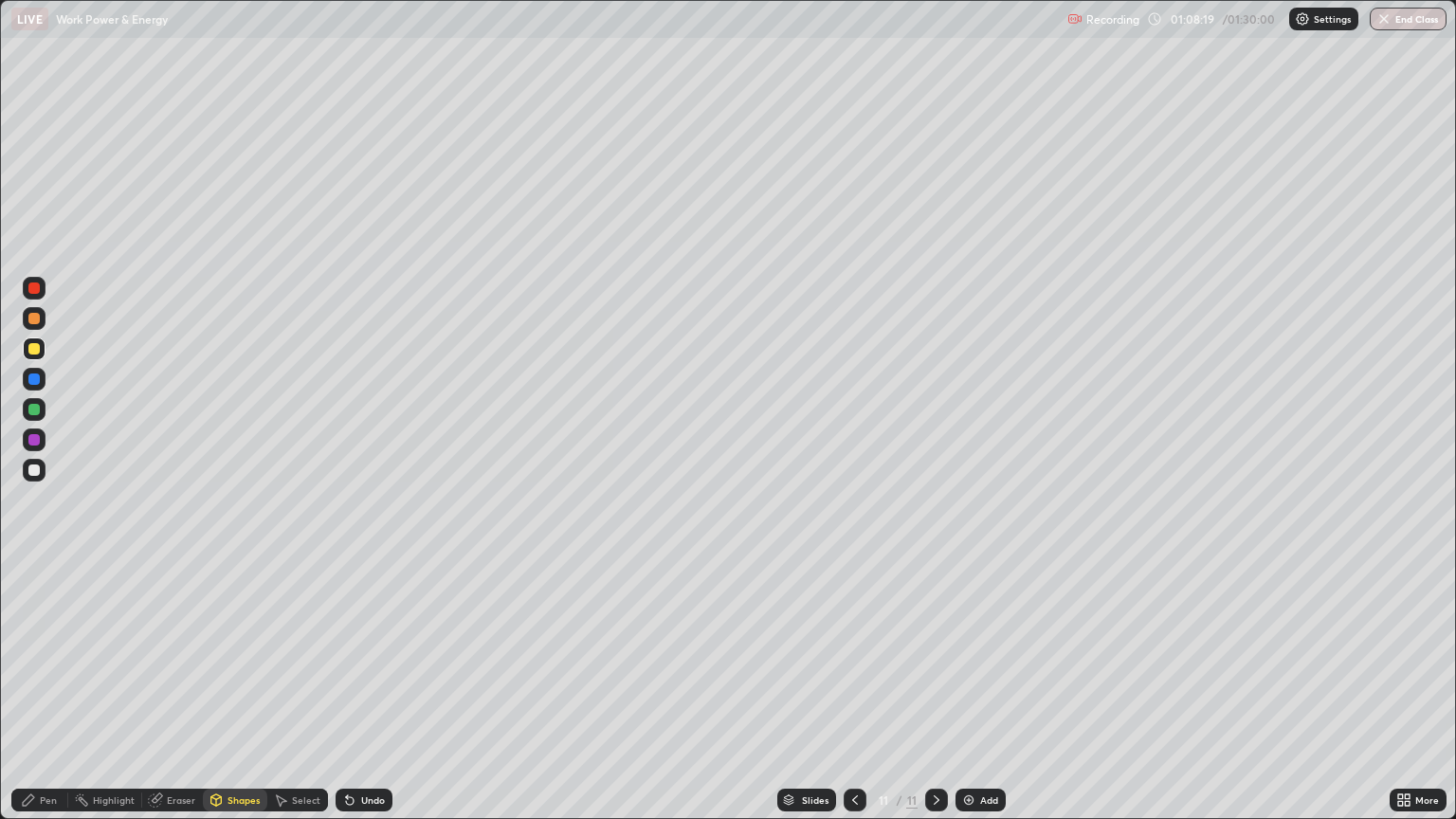 click at bounding box center (34, 470) 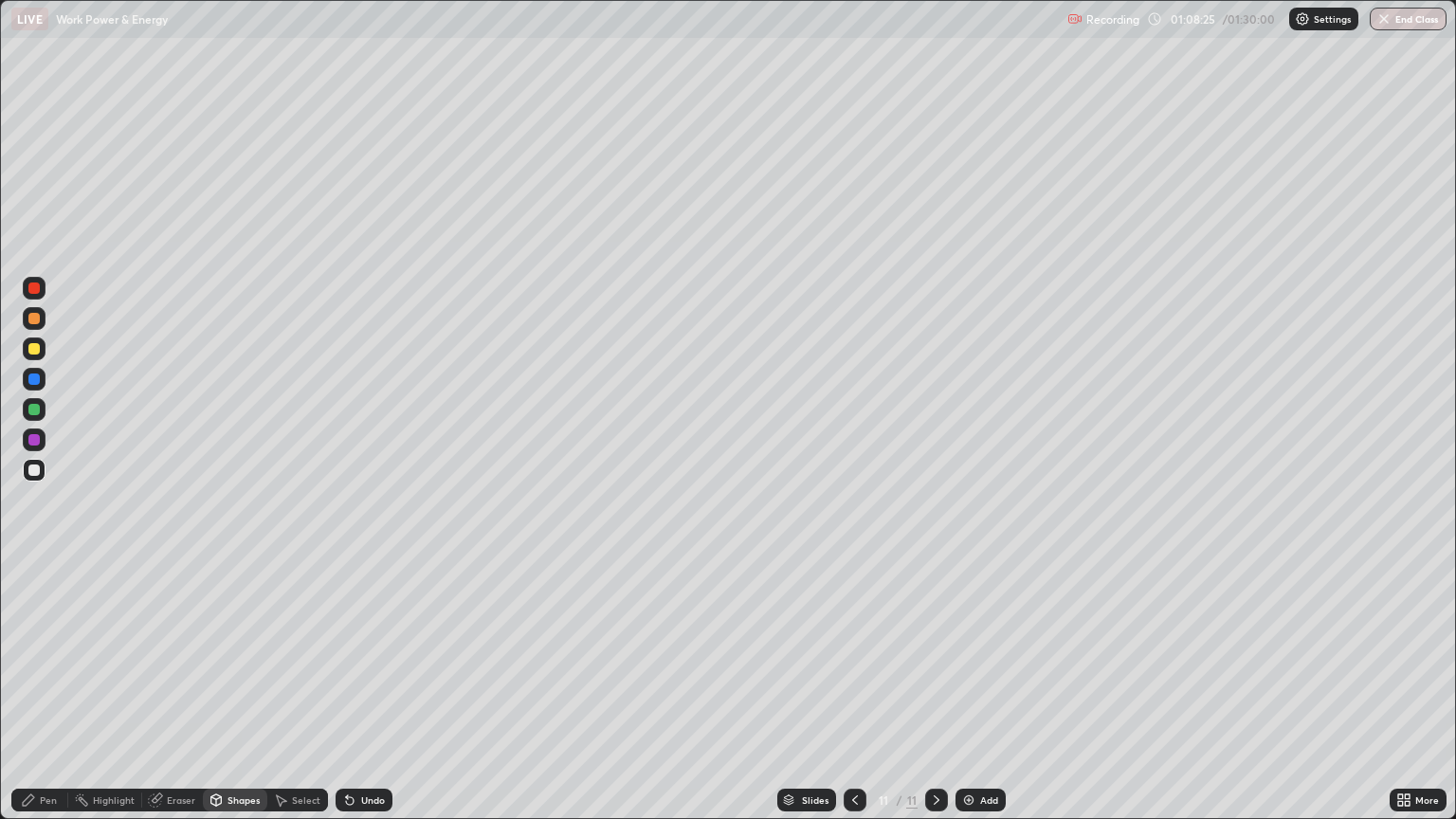 click on "Shapes" at bounding box center (244, 800) 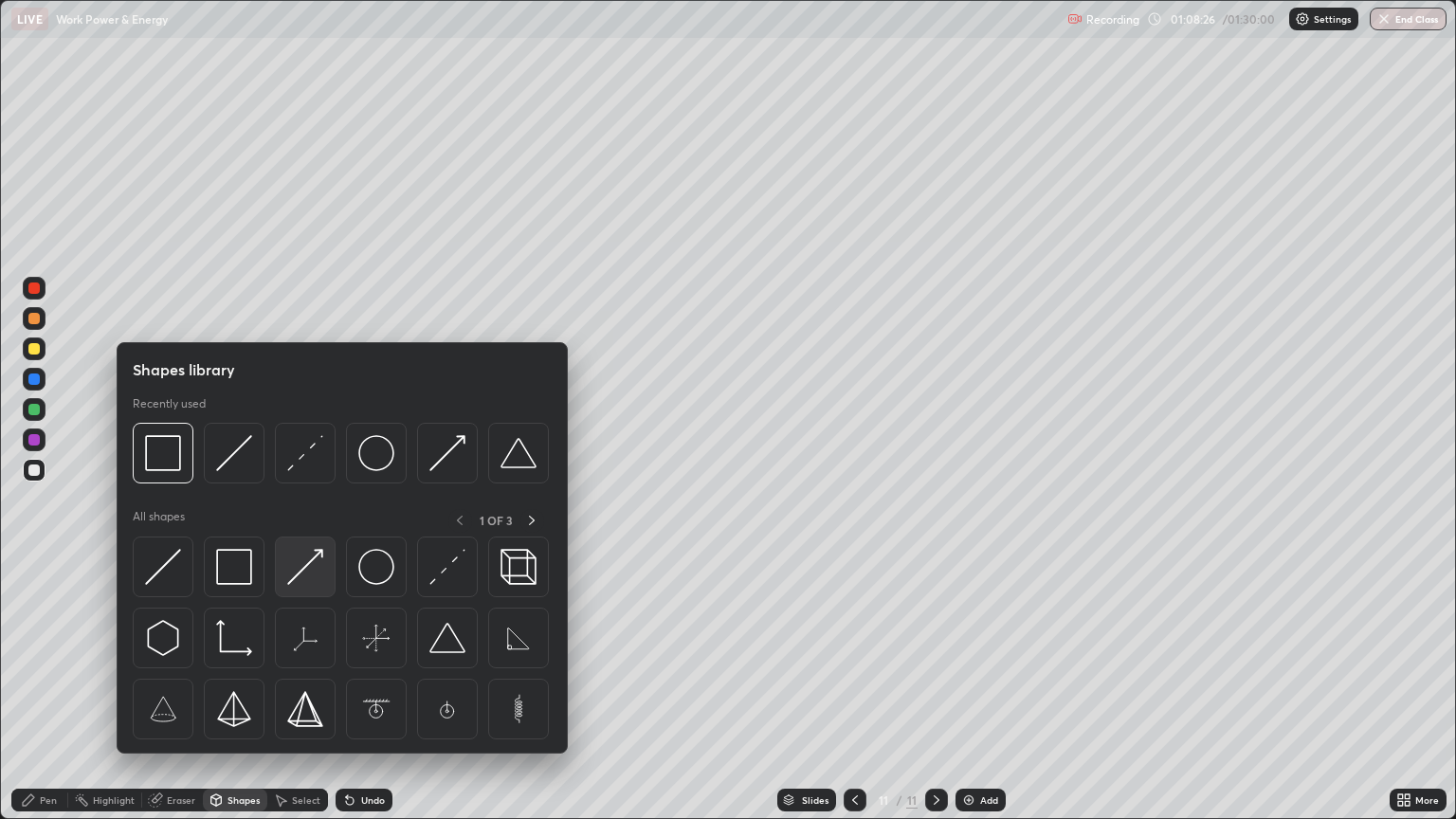 click at bounding box center [305, 567] 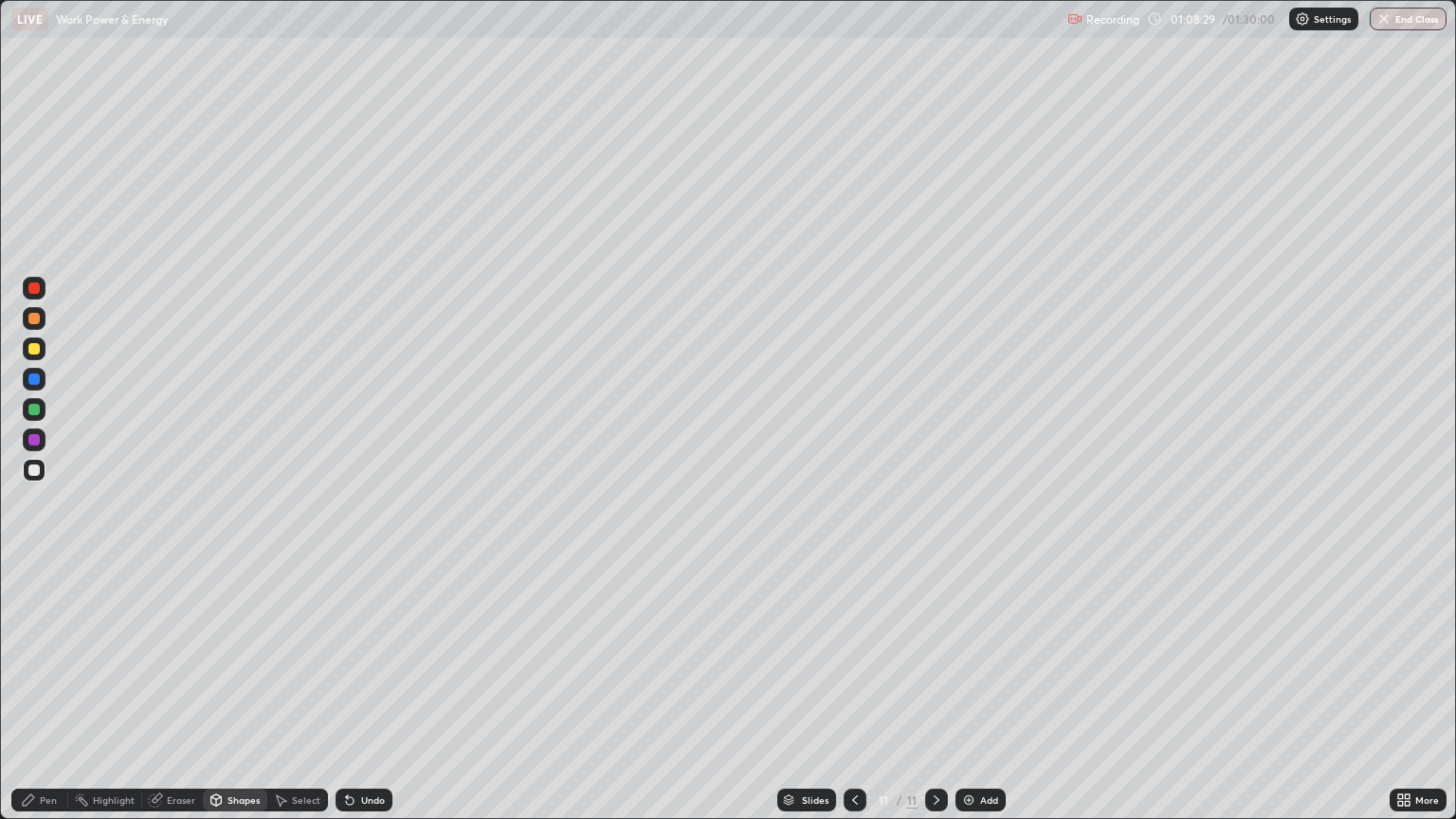 click on "Pen" at bounding box center [48, 800] 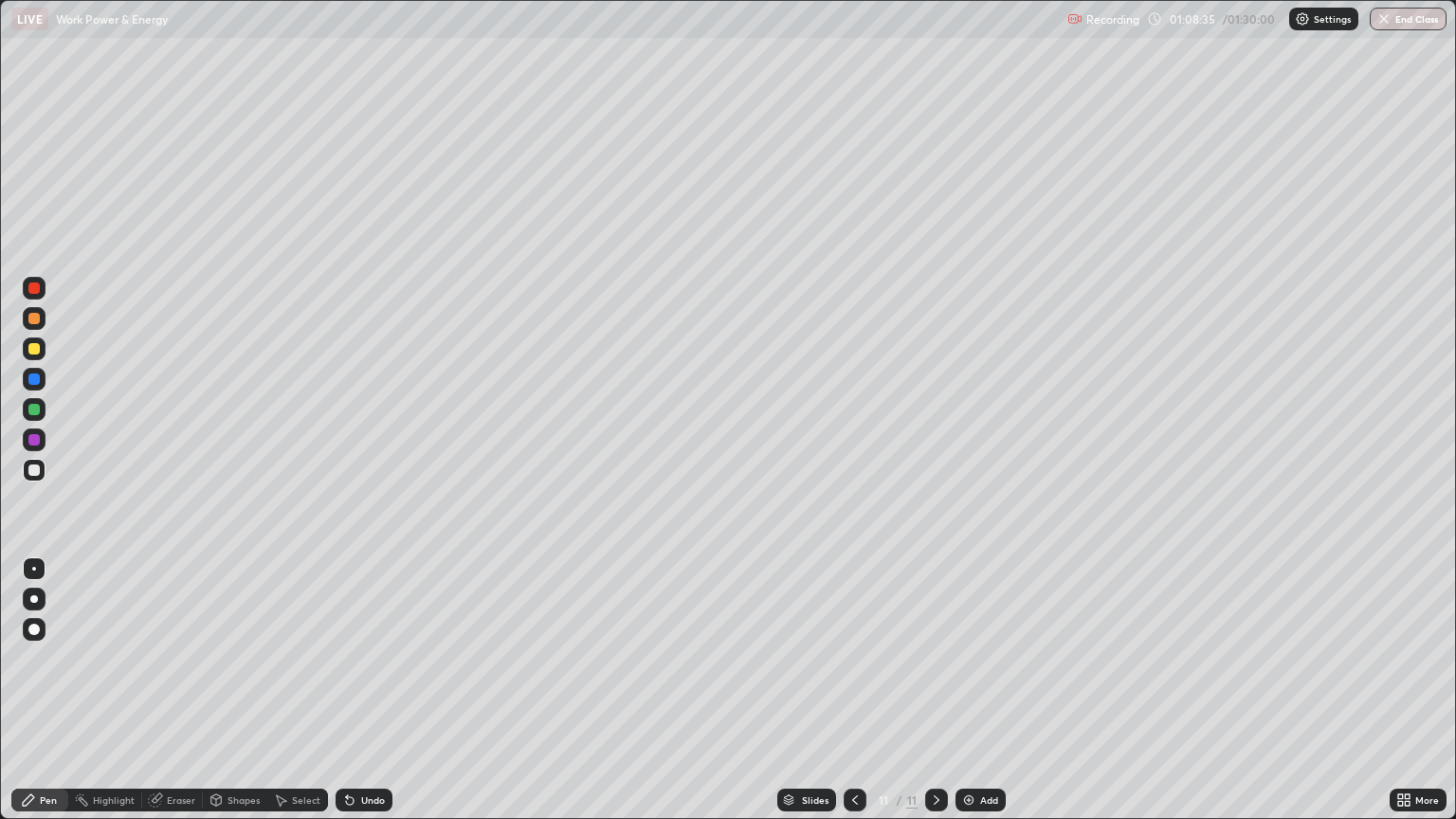 click at bounding box center [34, 349] 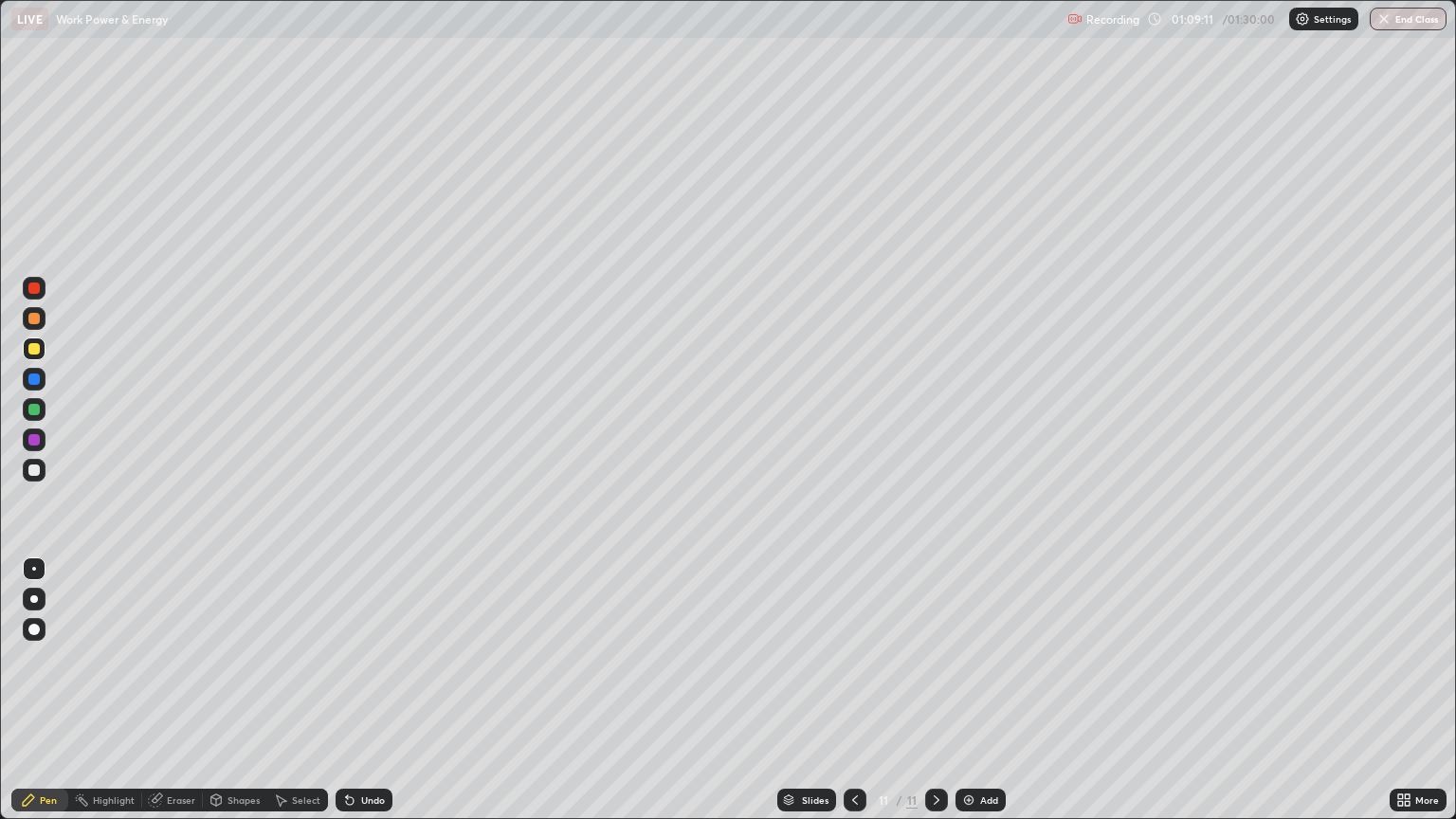 click at bounding box center (34, 379) 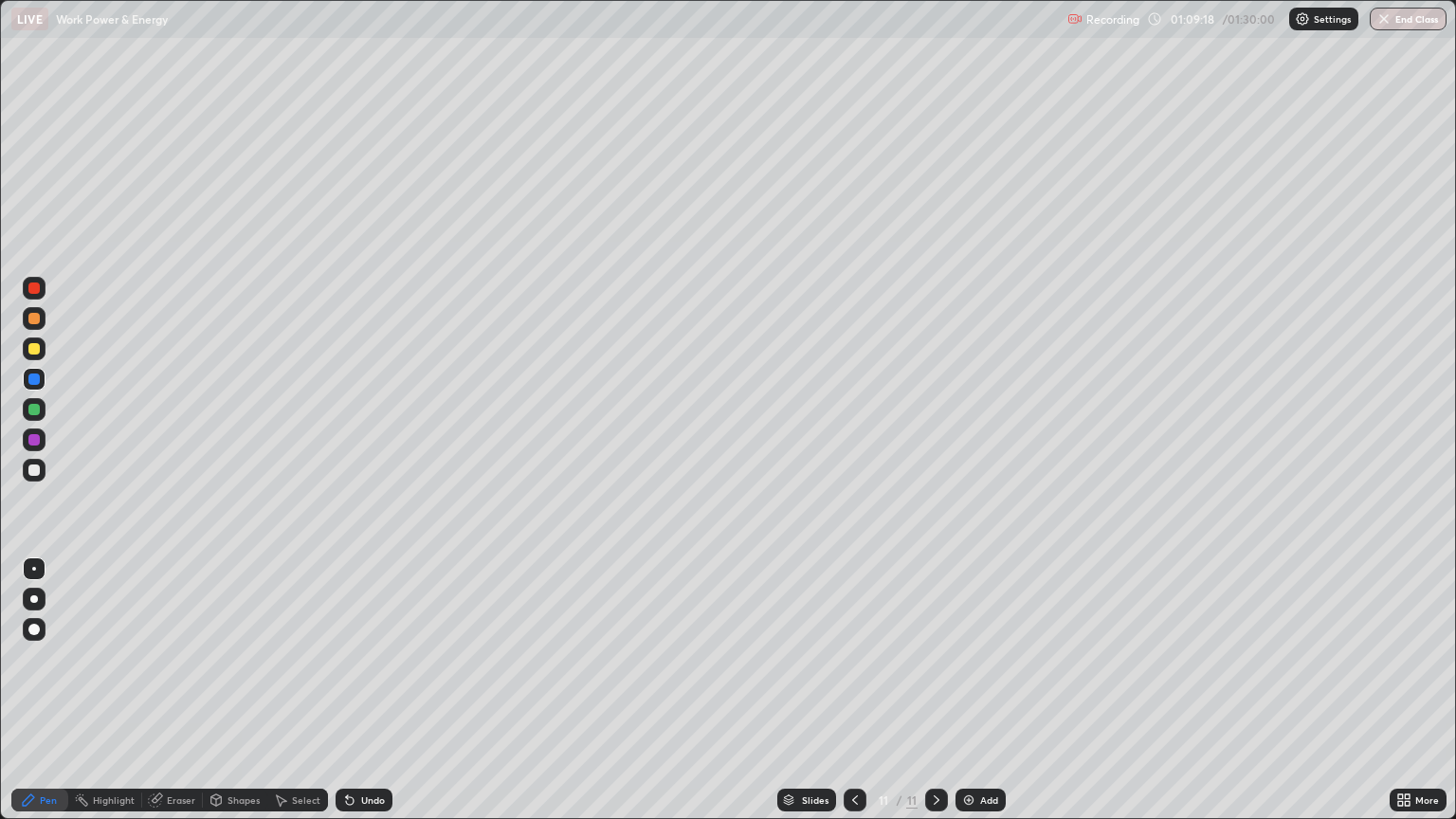 click at bounding box center [34, 470] 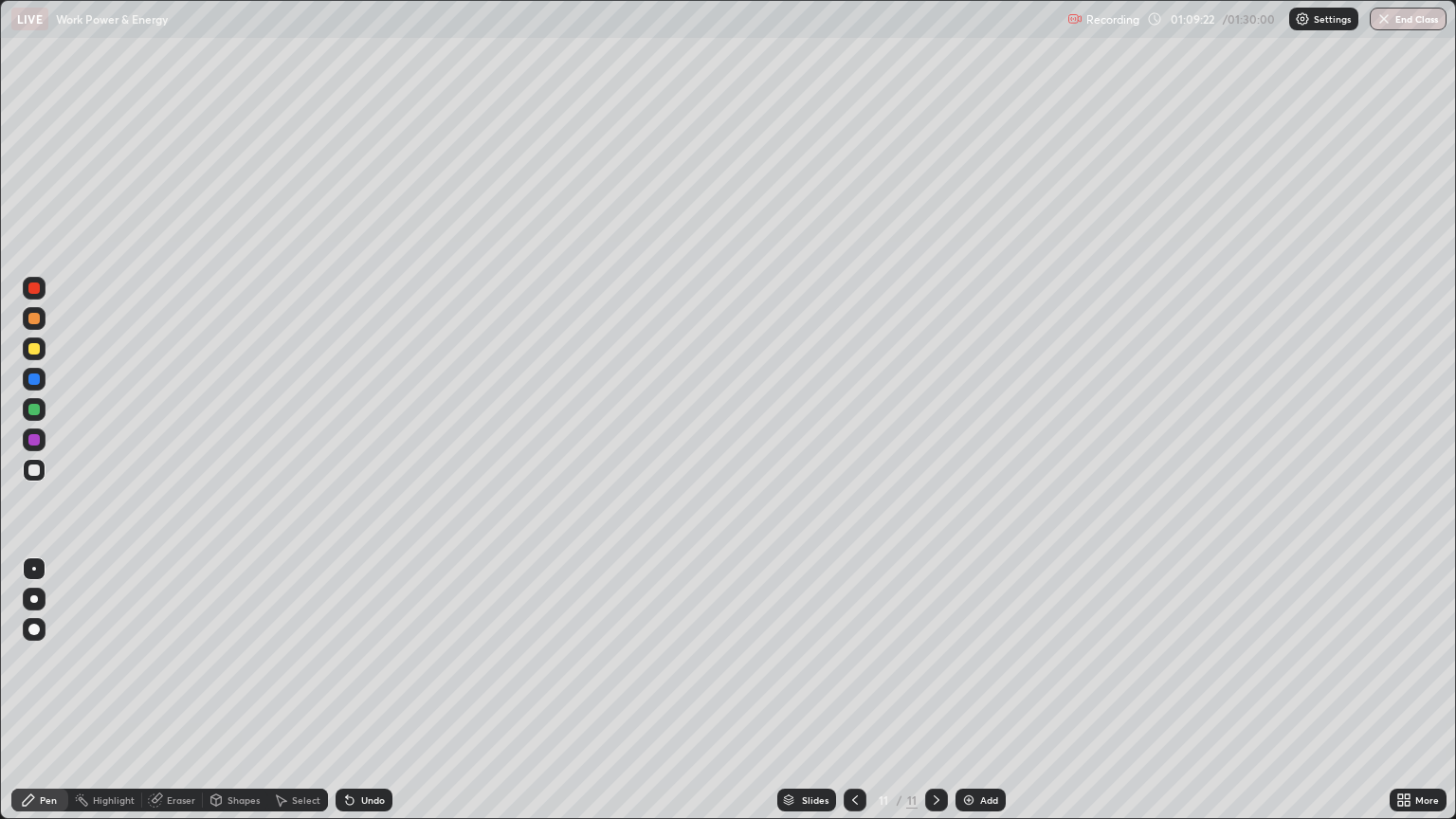 click at bounding box center (34, 349) 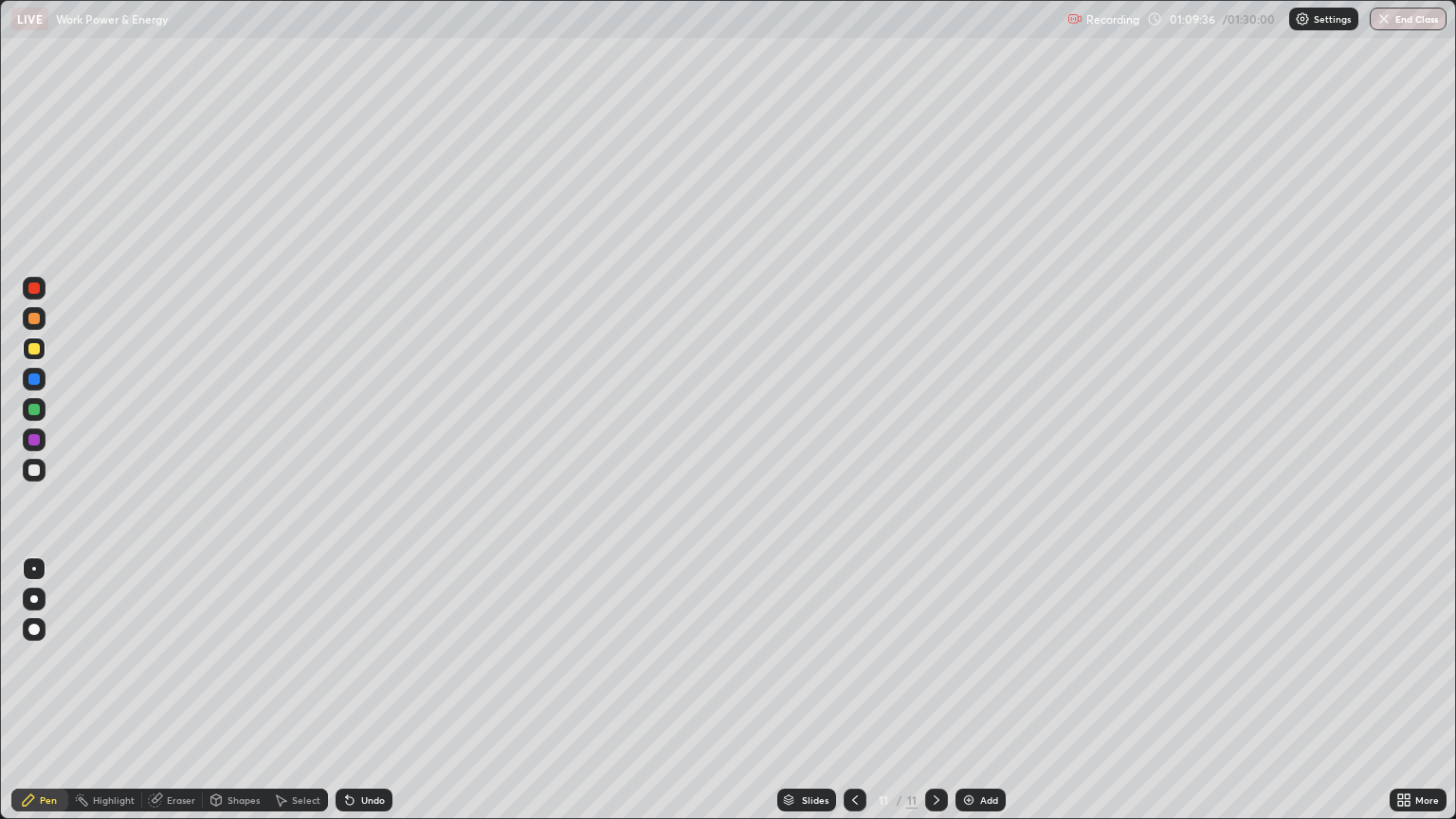 click on "Undo" at bounding box center [373, 800] 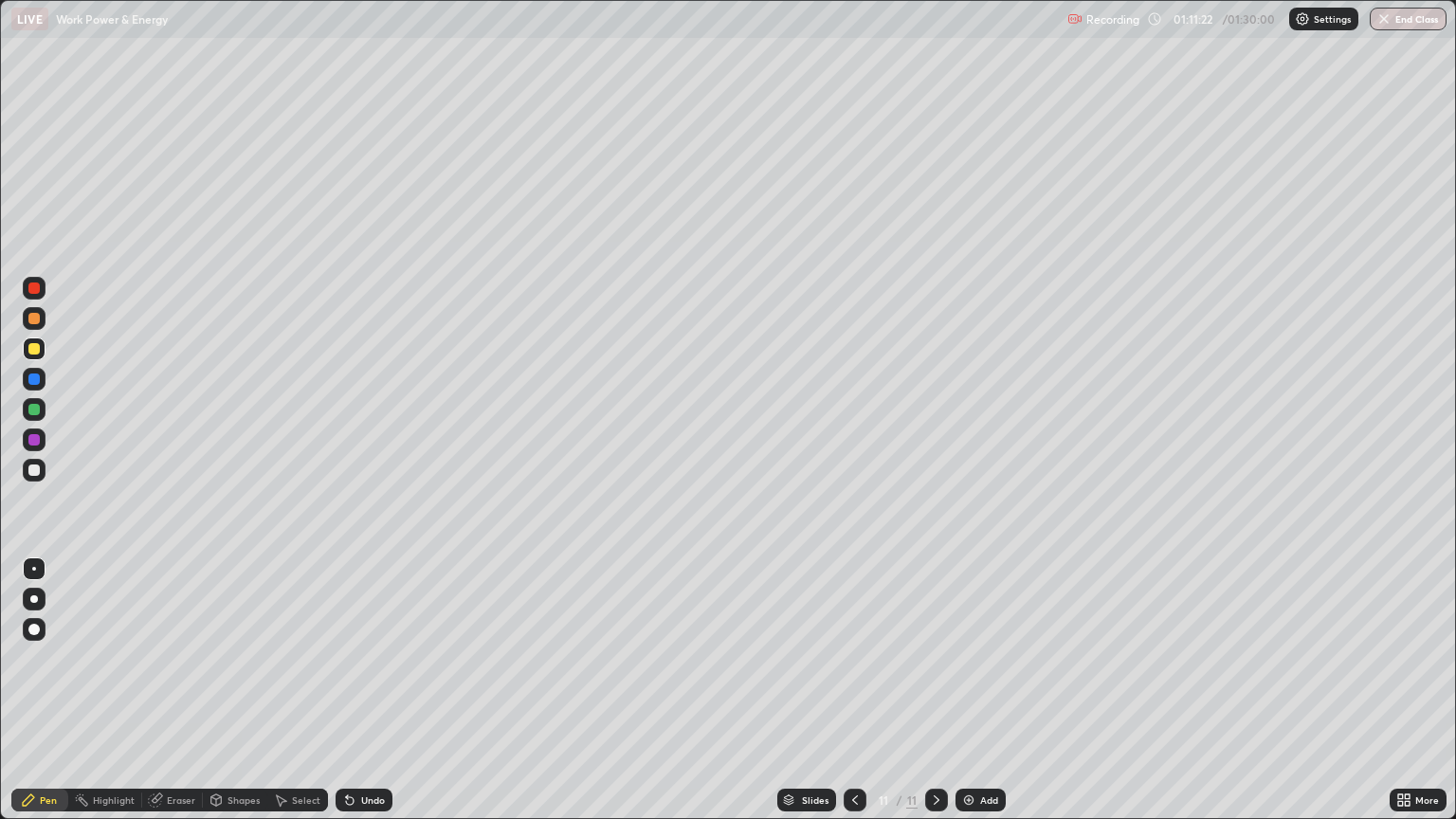 click on "Add" at bounding box center (989, 800) 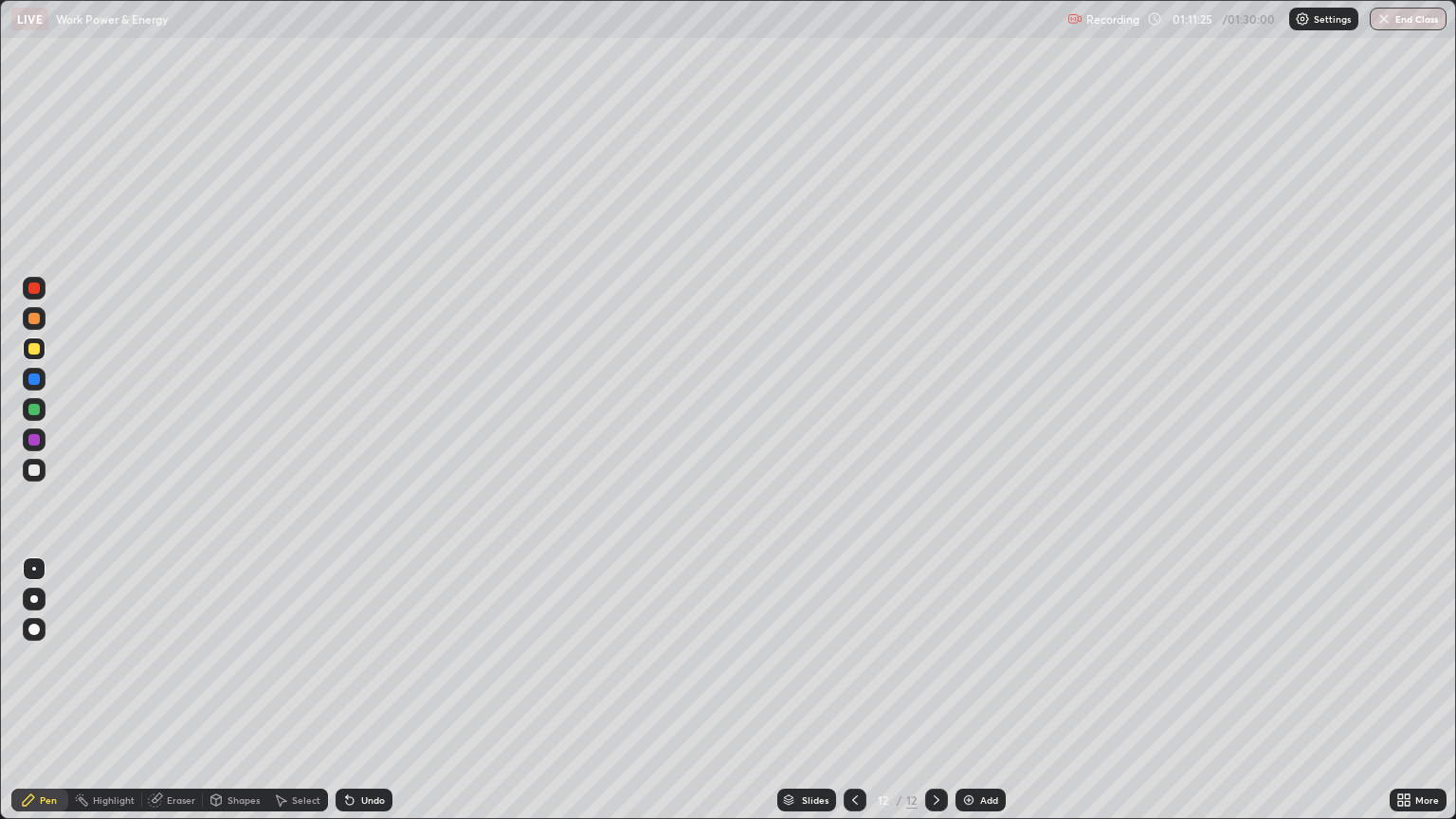 click at bounding box center (34, 470) 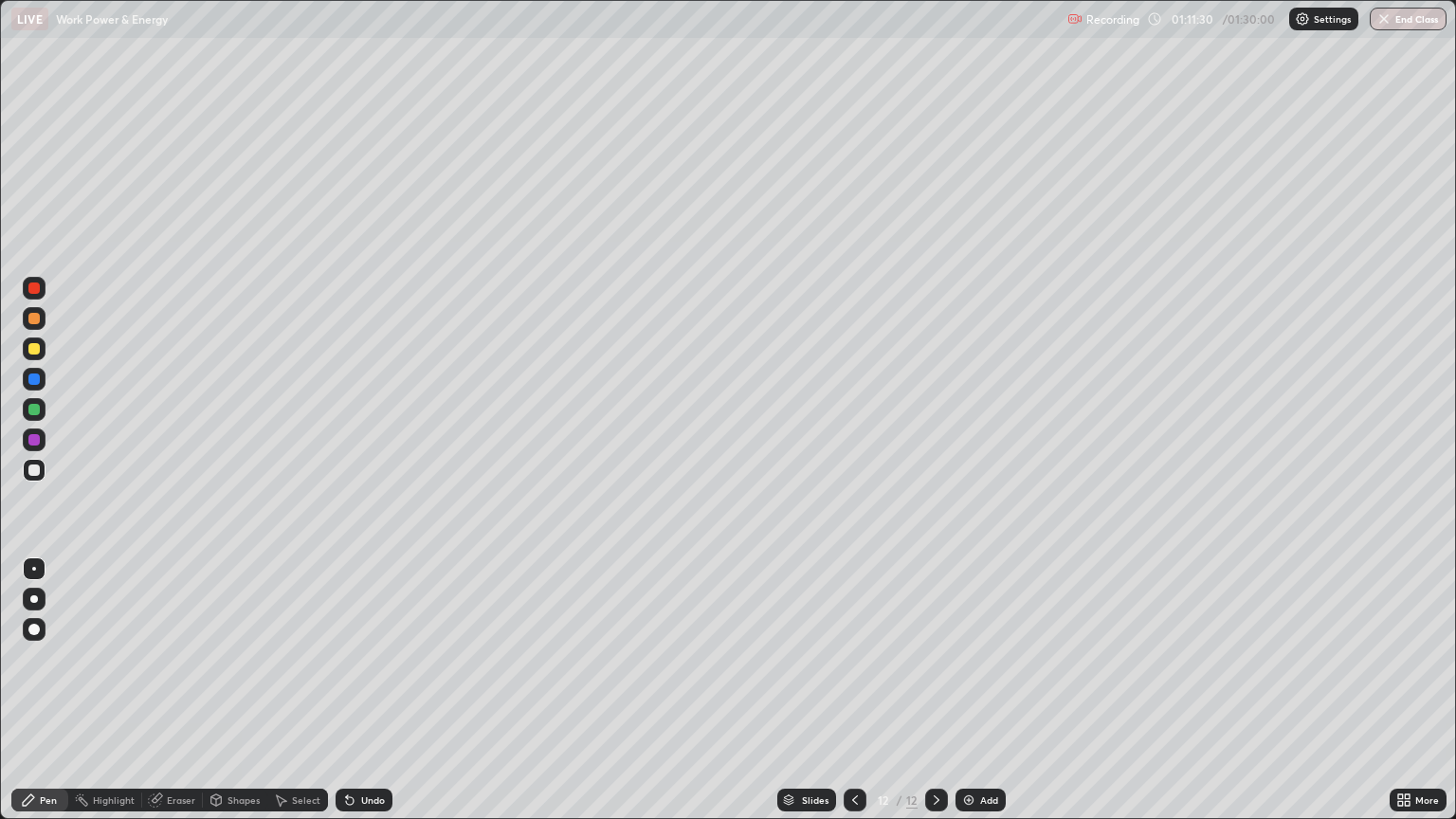 click on "Shapes" at bounding box center (244, 800) 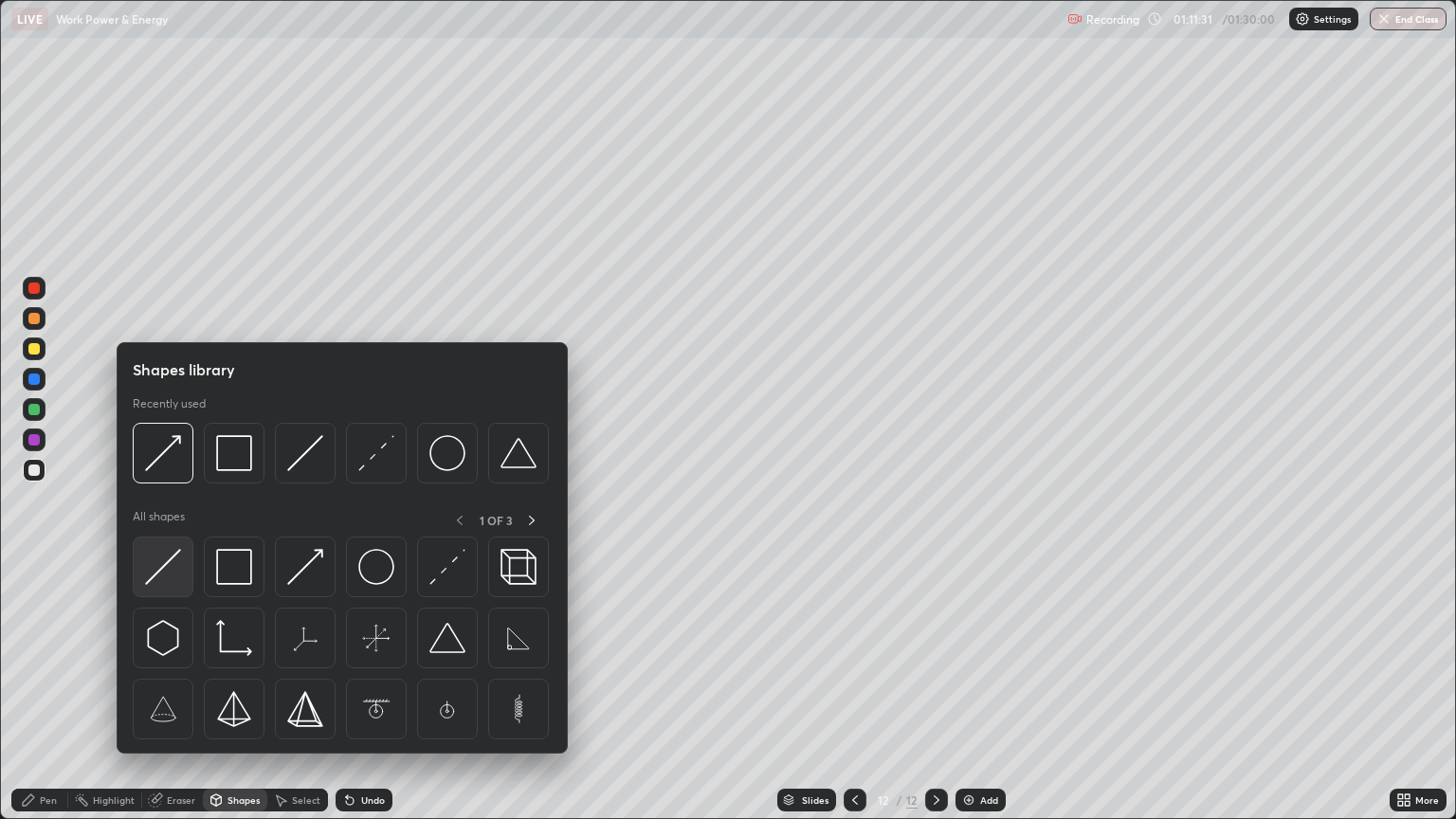 click at bounding box center [163, 567] 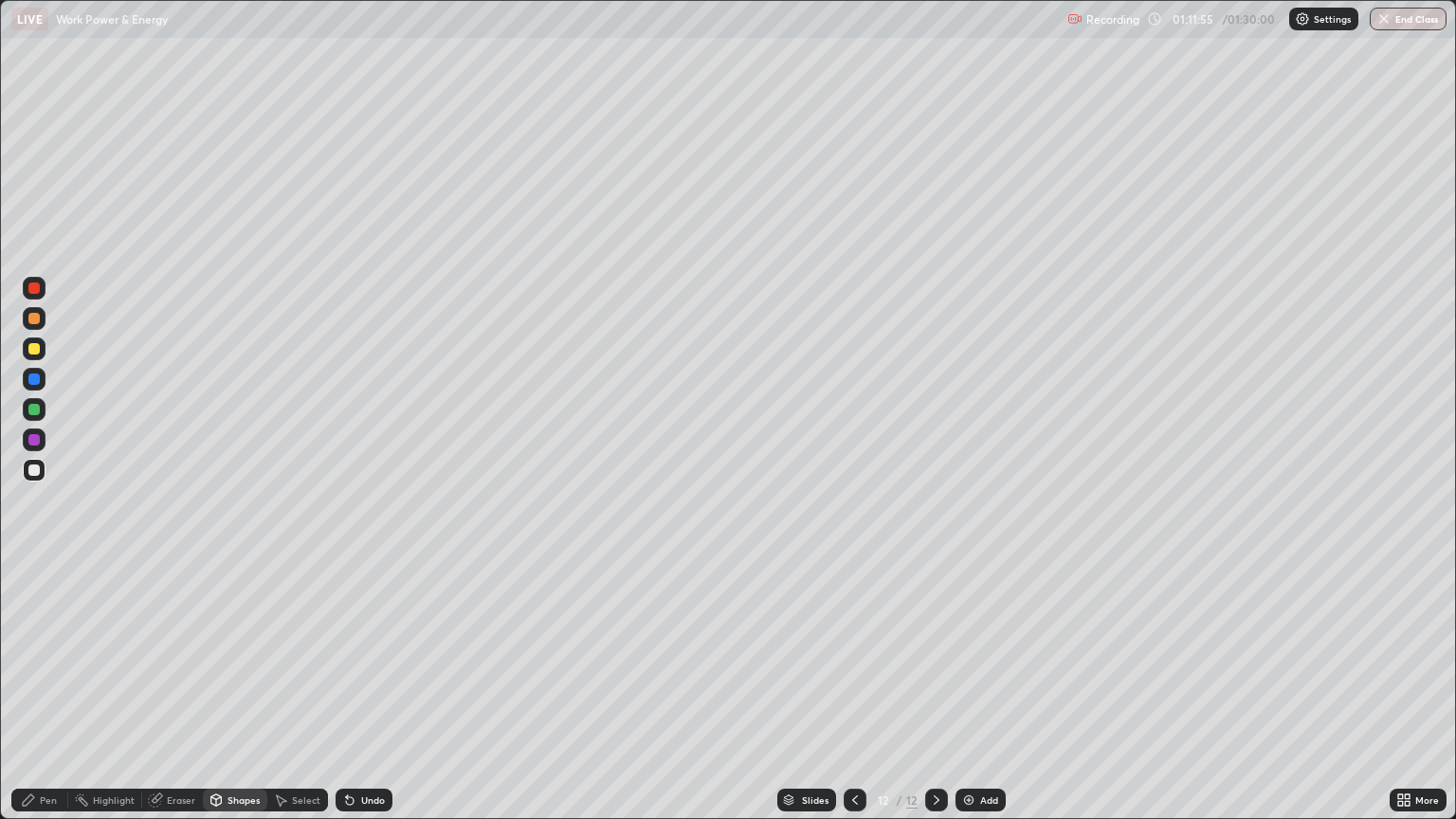 click on "Shapes" at bounding box center (244, 800) 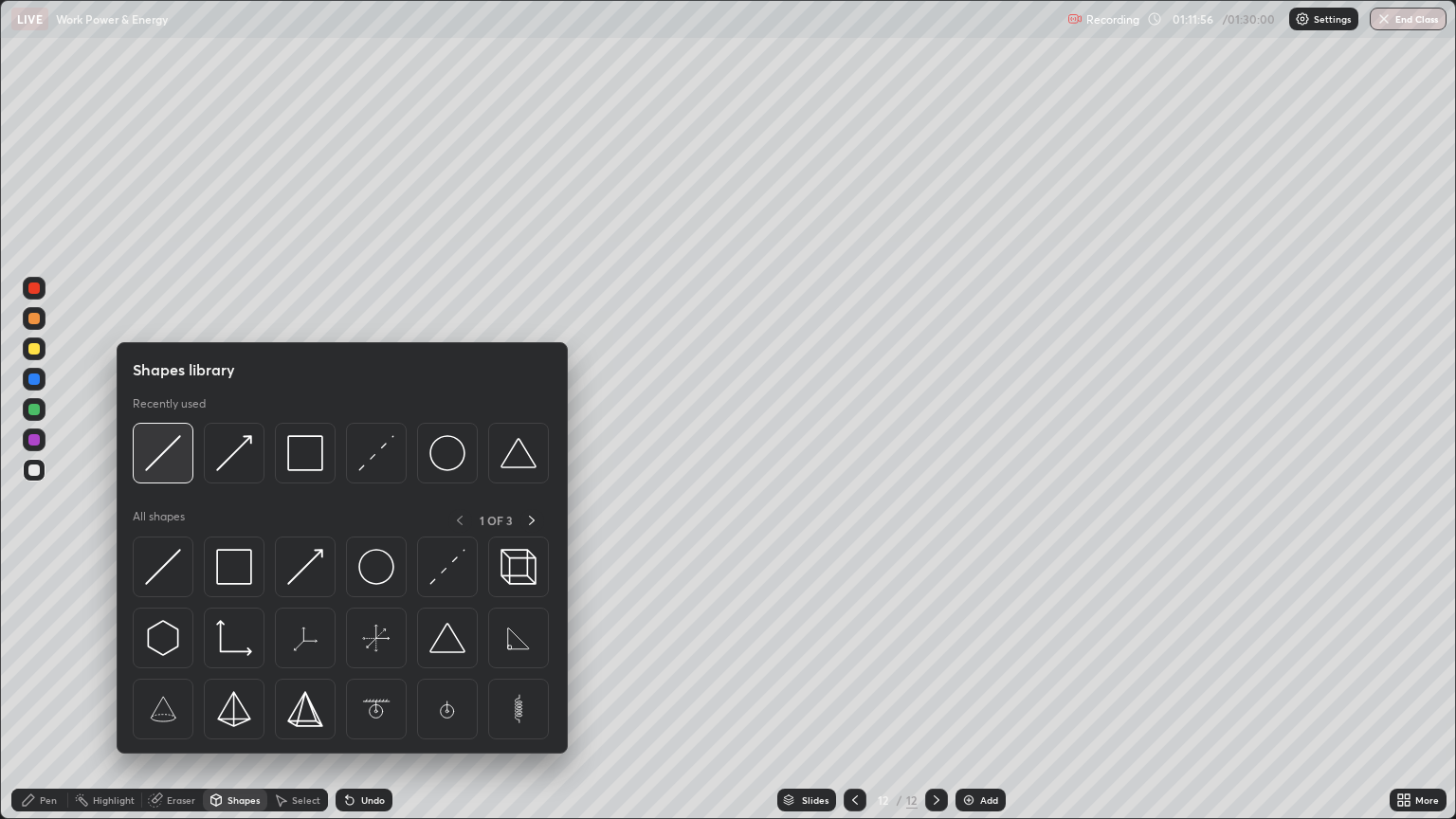 click at bounding box center [163, 453] 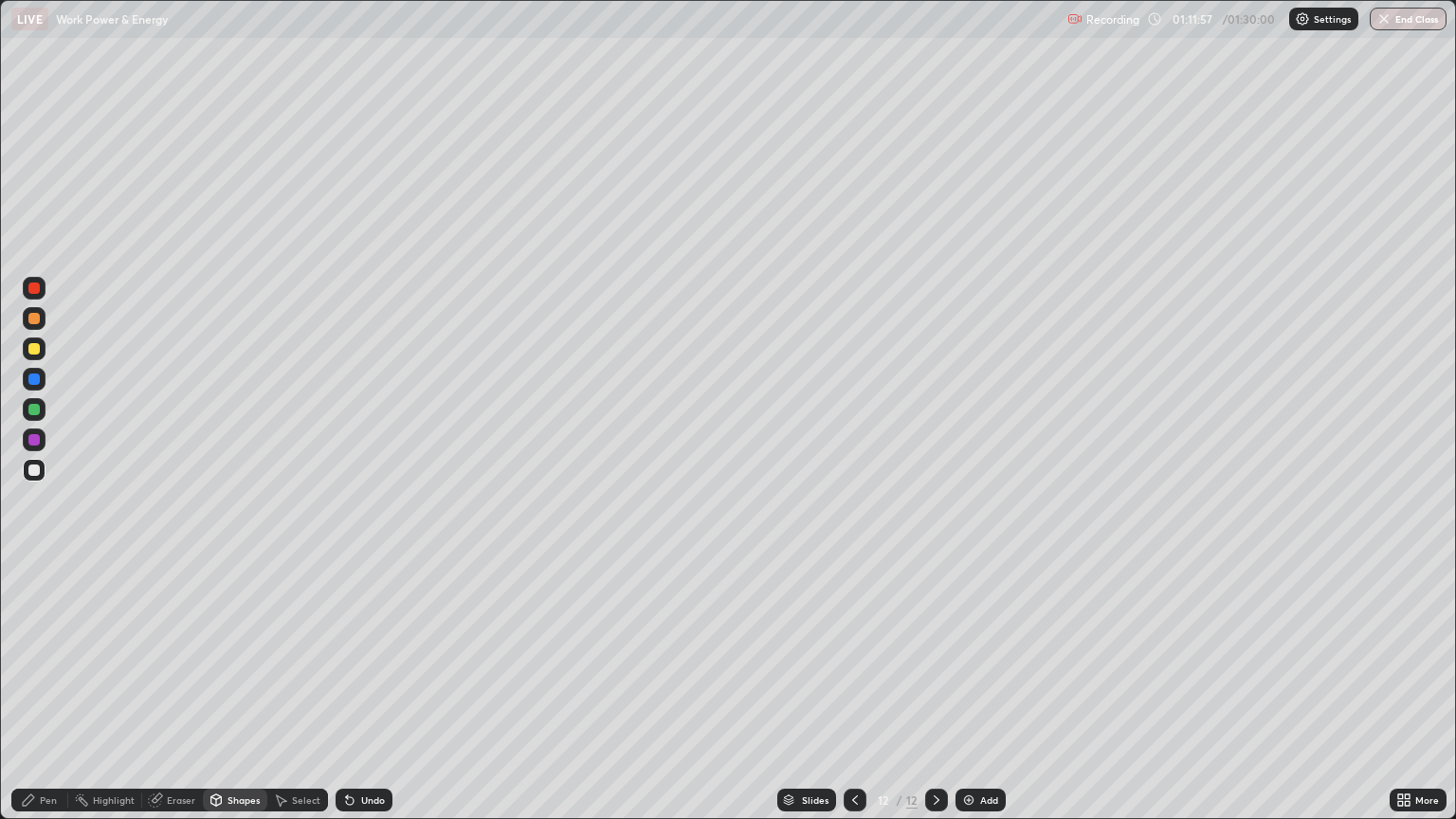 click at bounding box center [34, 349] 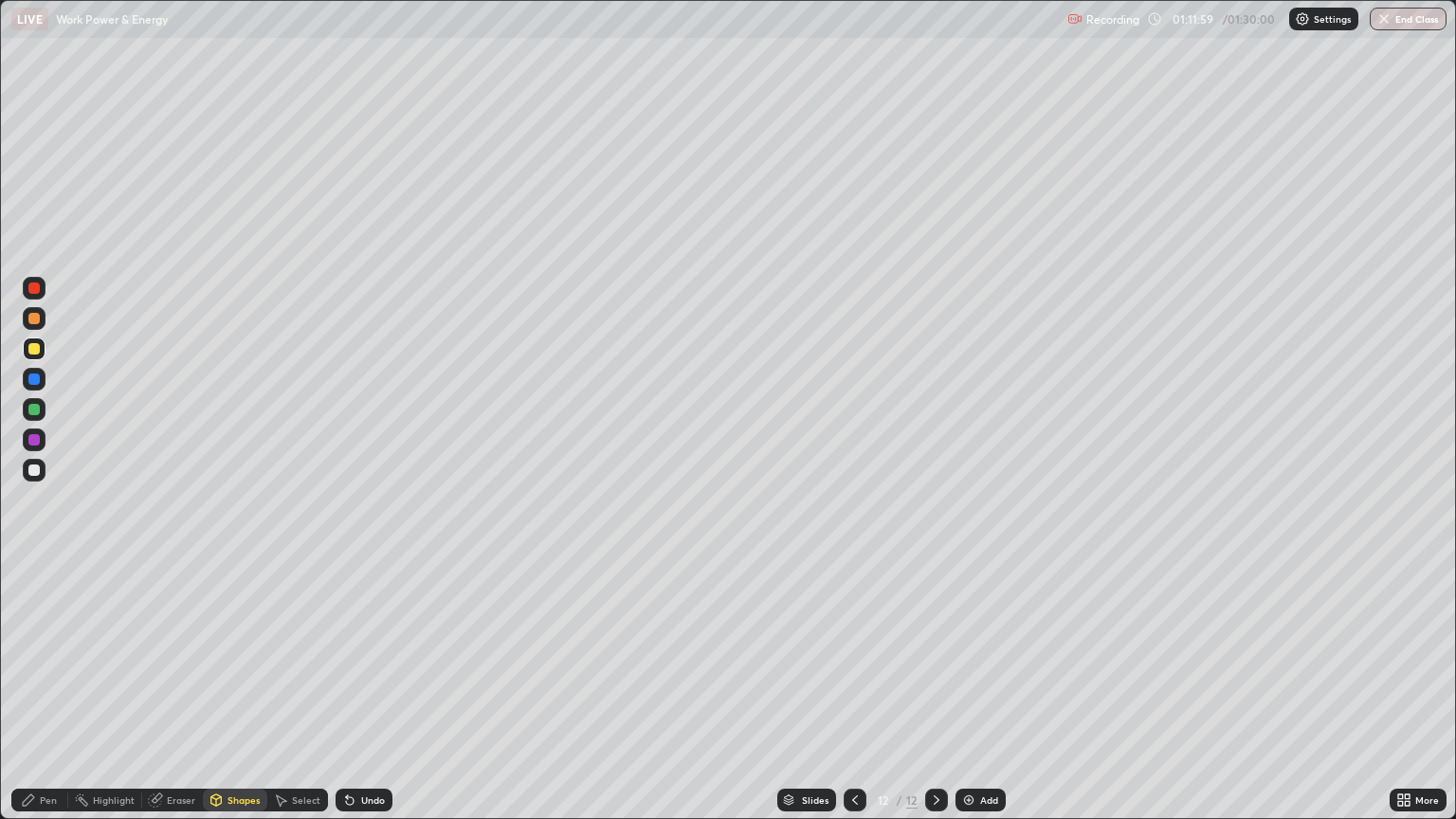 click on "Undo" at bounding box center (373, 800) 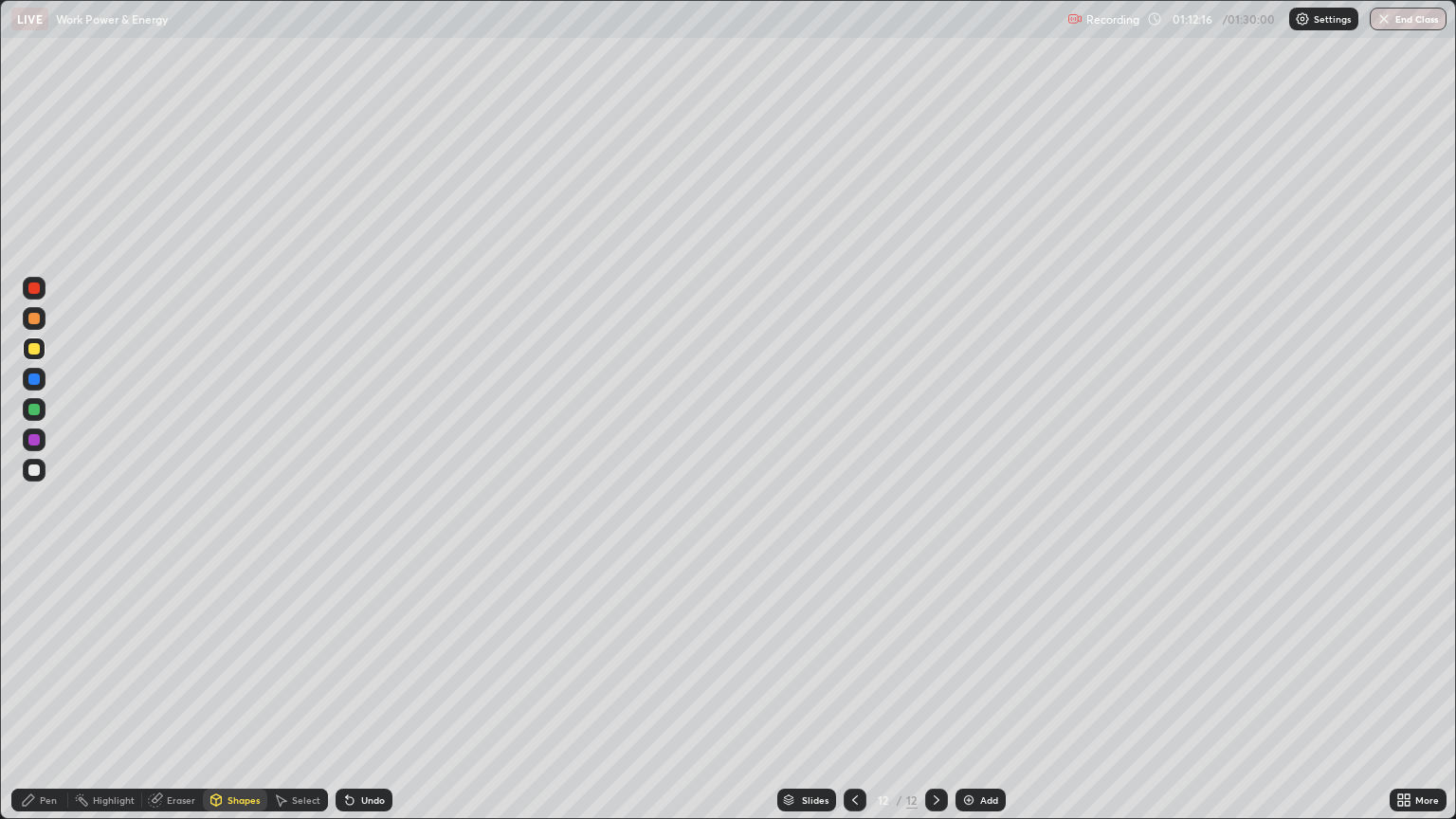 click on "Shapes" at bounding box center [244, 800] 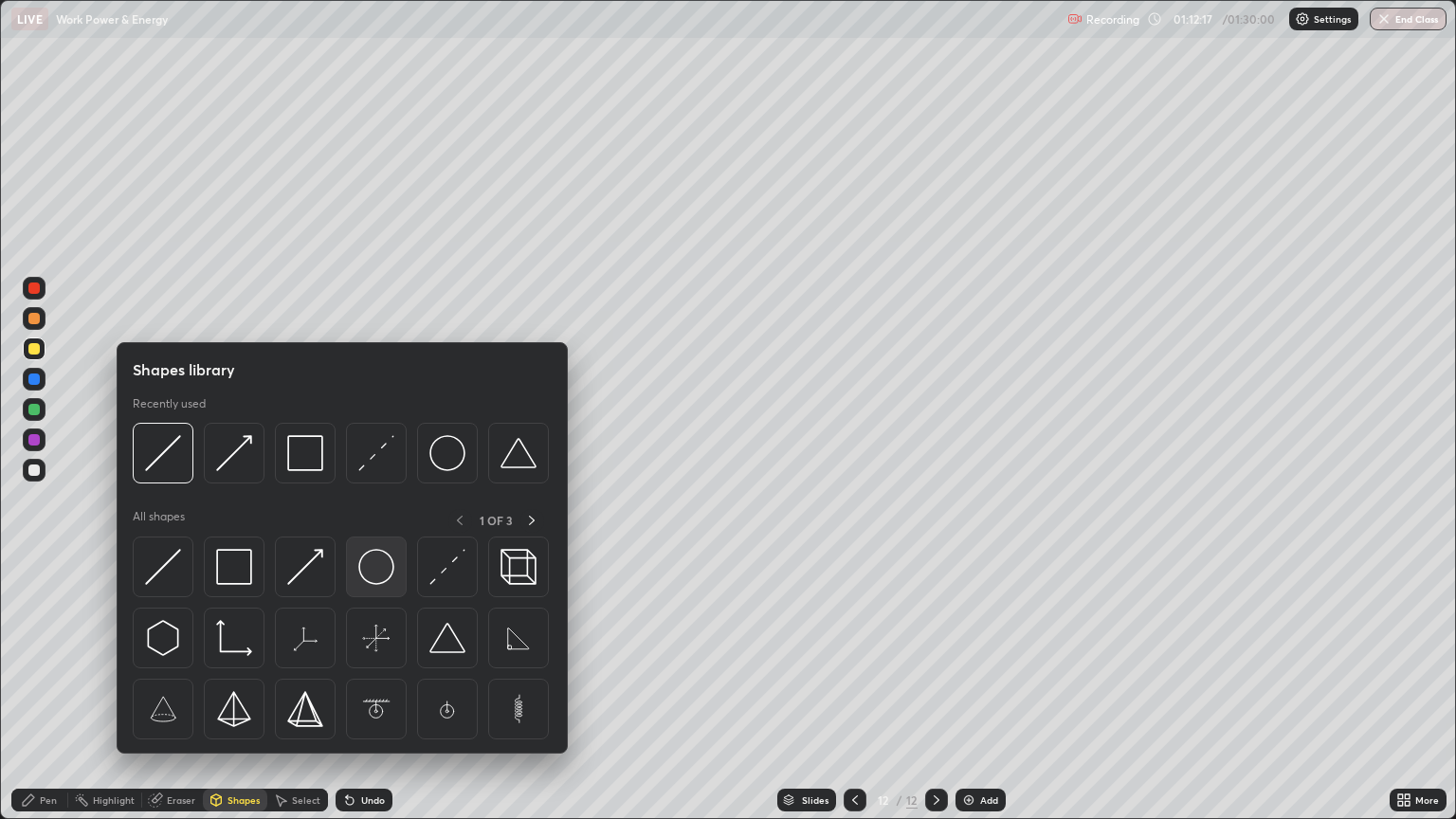 click at bounding box center (376, 567) 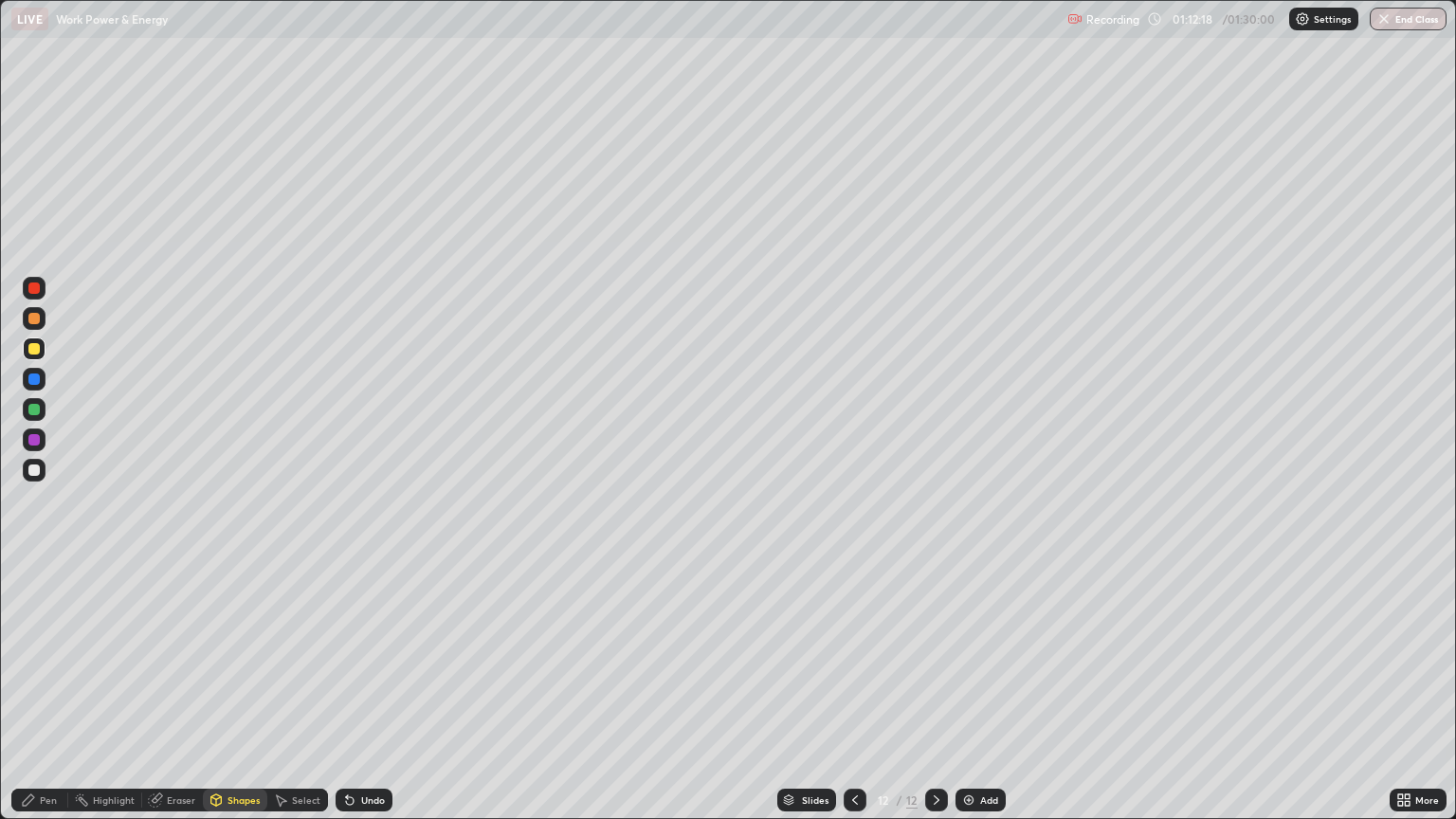 click at bounding box center [34, 470] 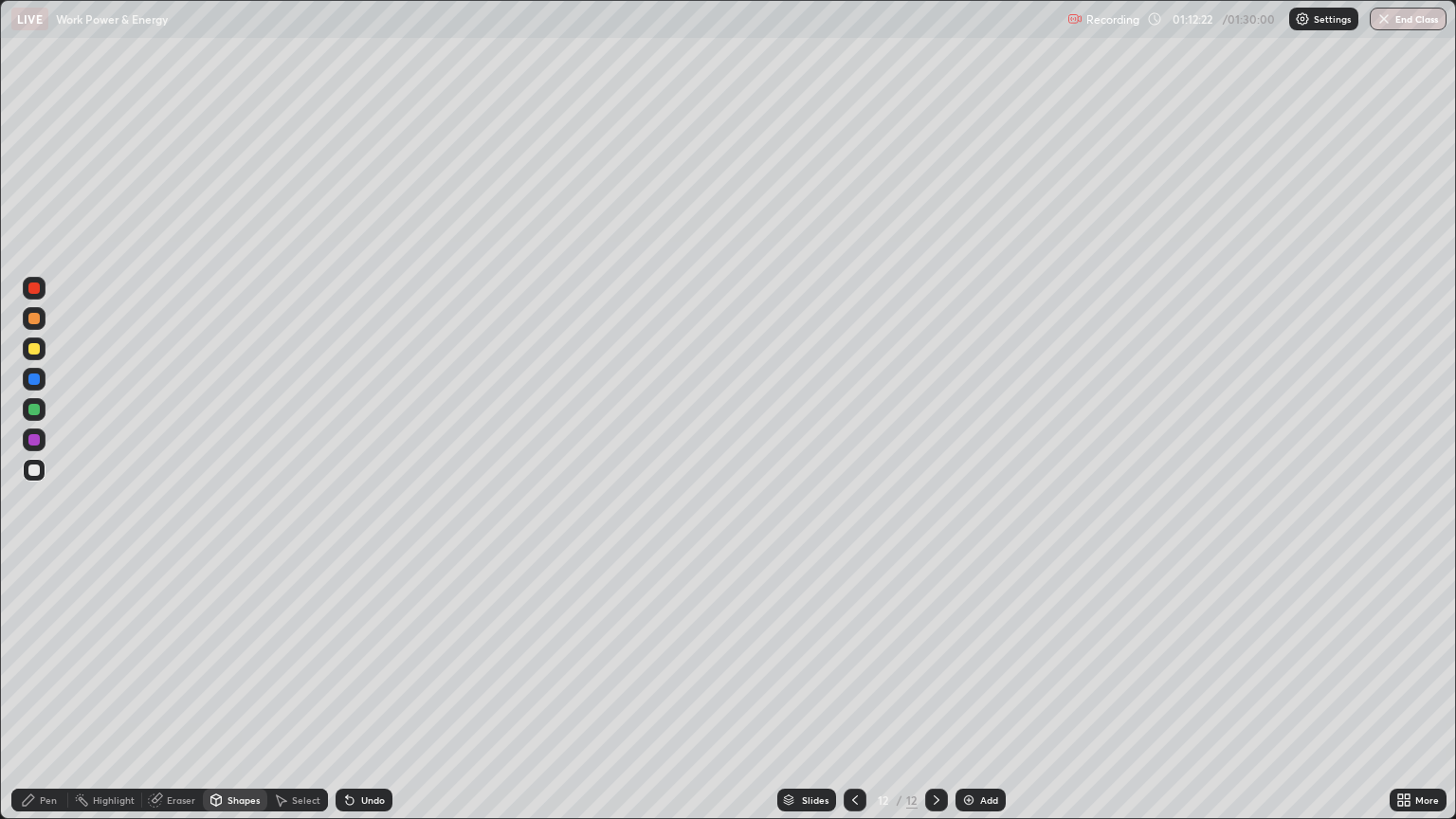 click at bounding box center (34, 349) 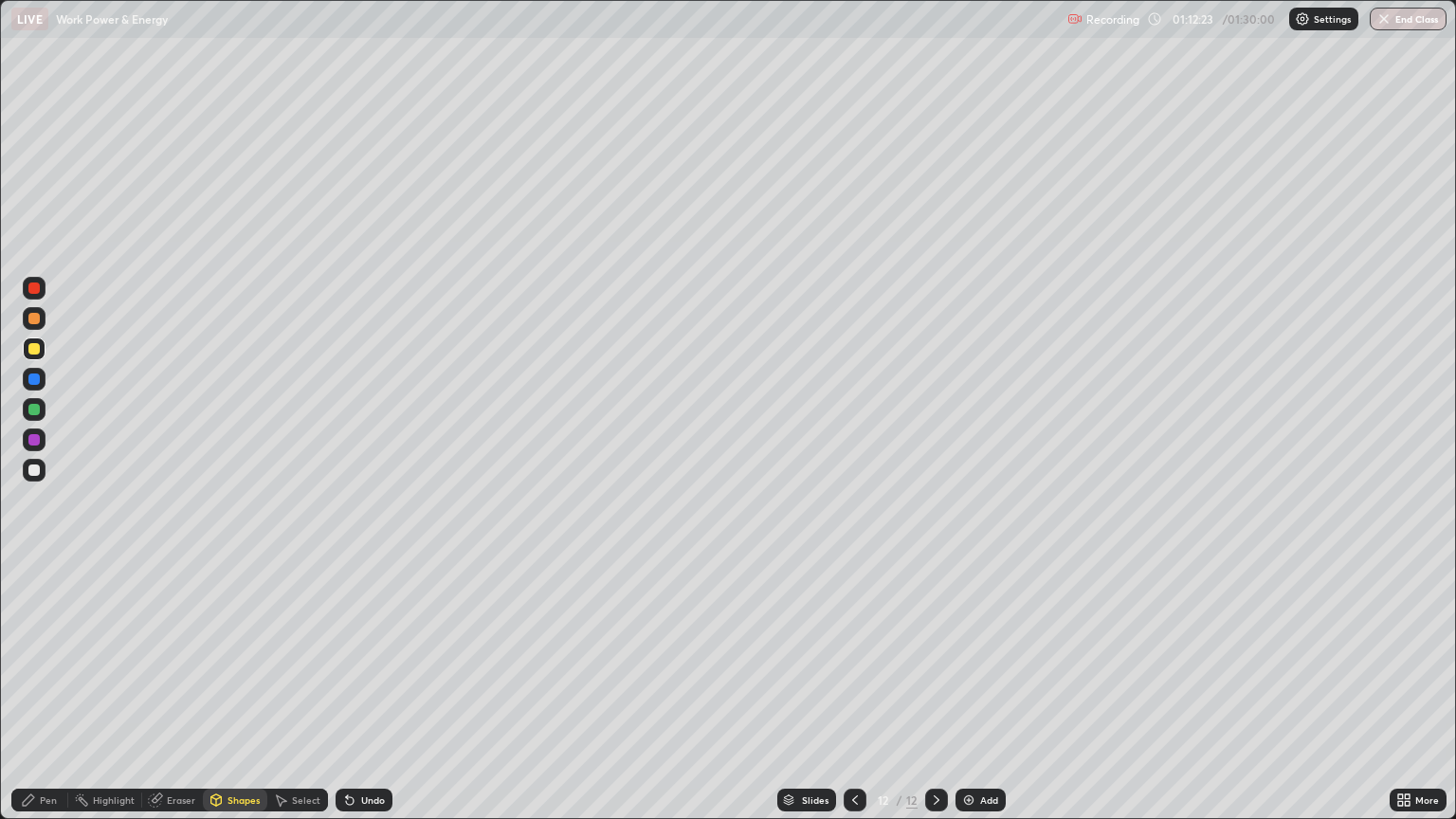 click on "Pen" at bounding box center [48, 800] 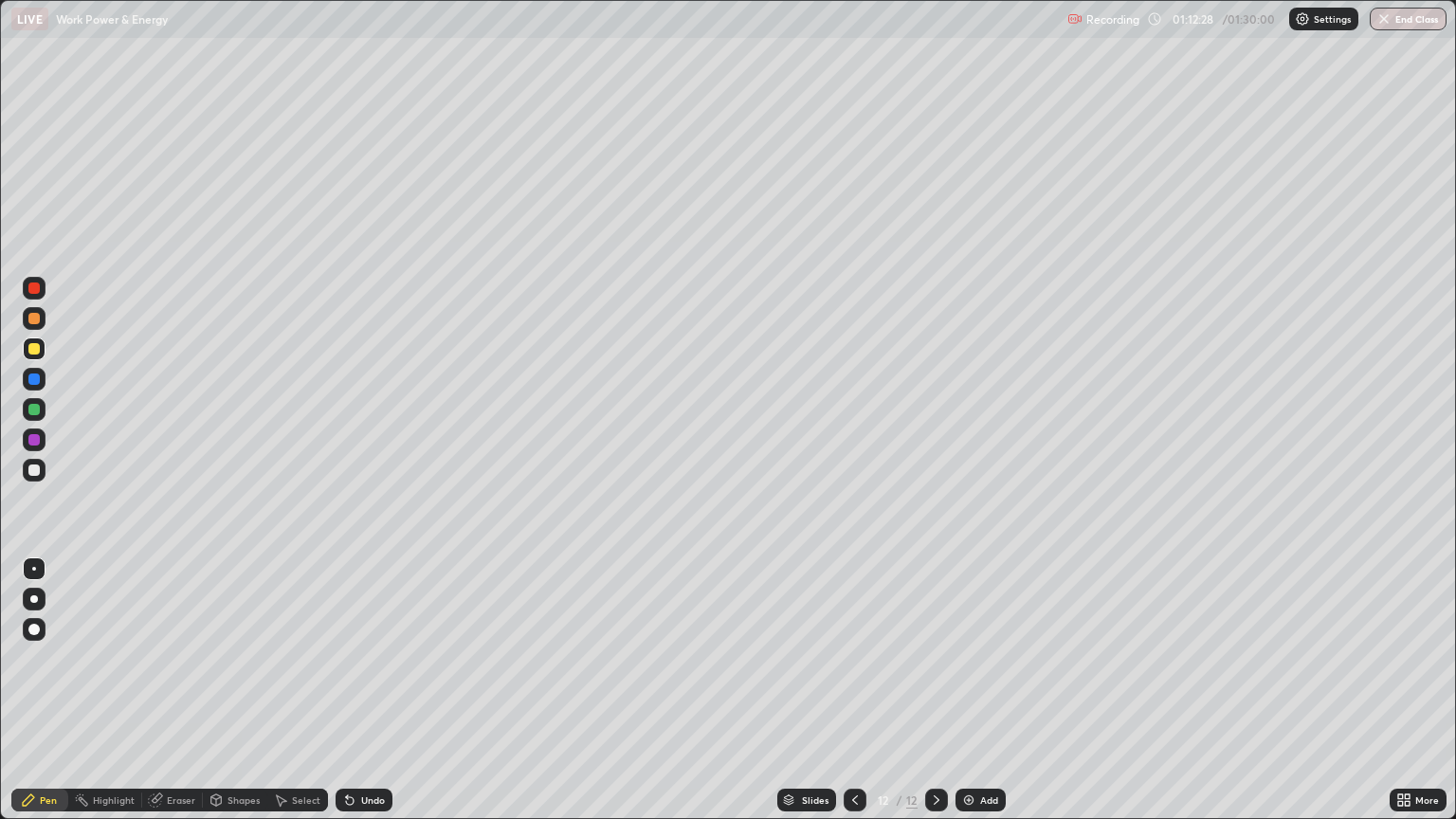 click at bounding box center [34, 410] 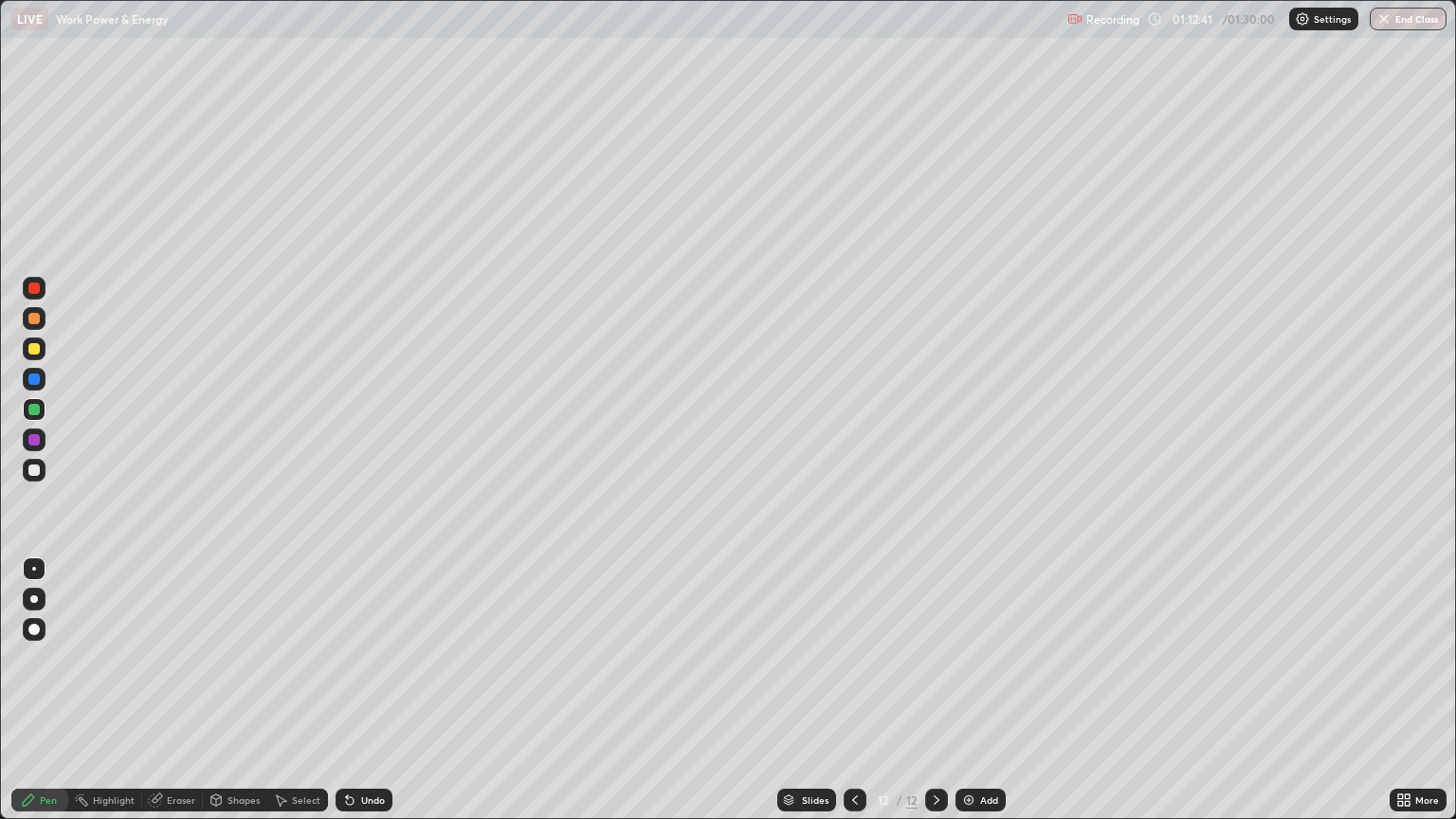click at bounding box center (34, 379) 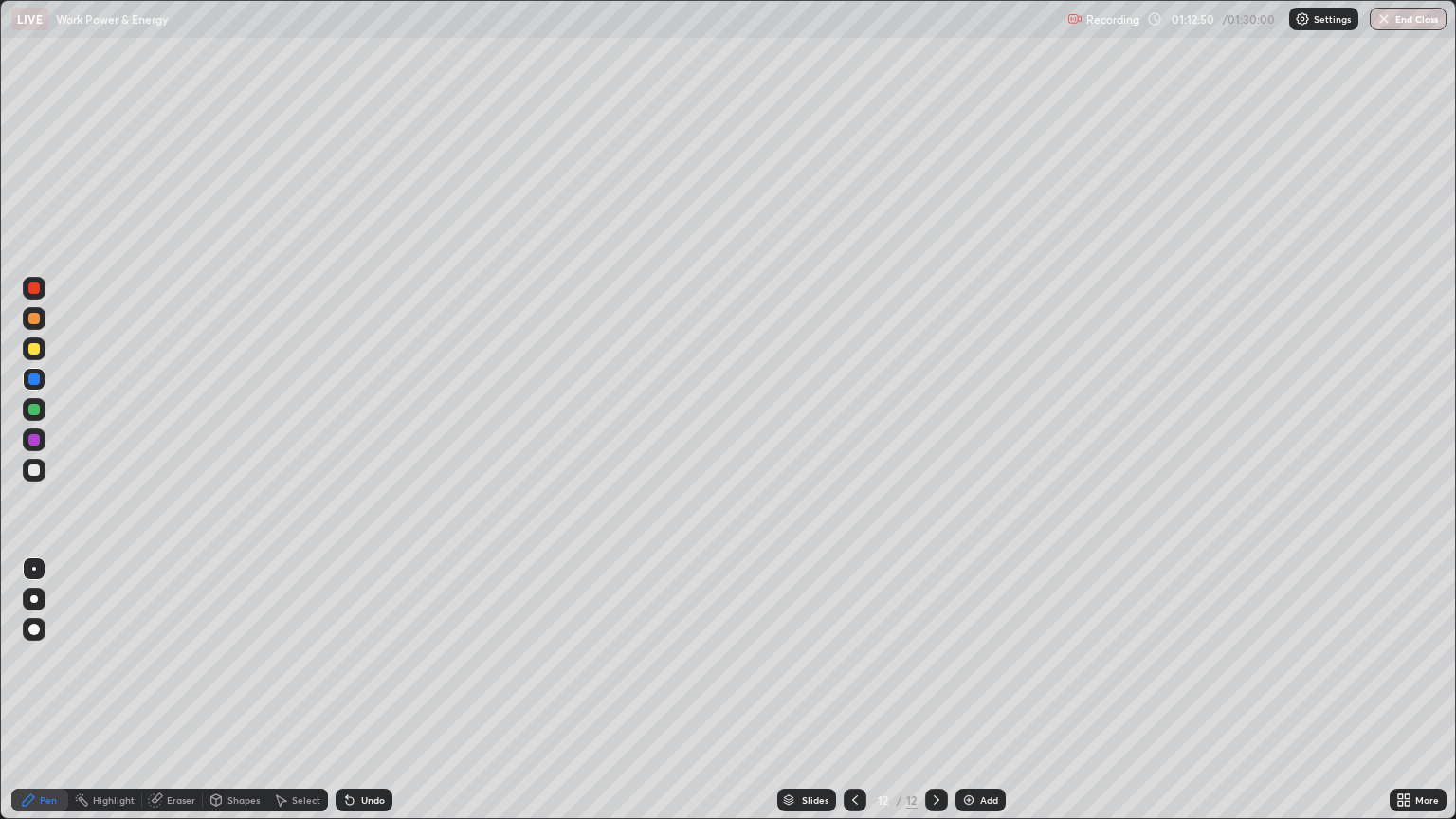 click on "Shapes" at bounding box center (244, 800) 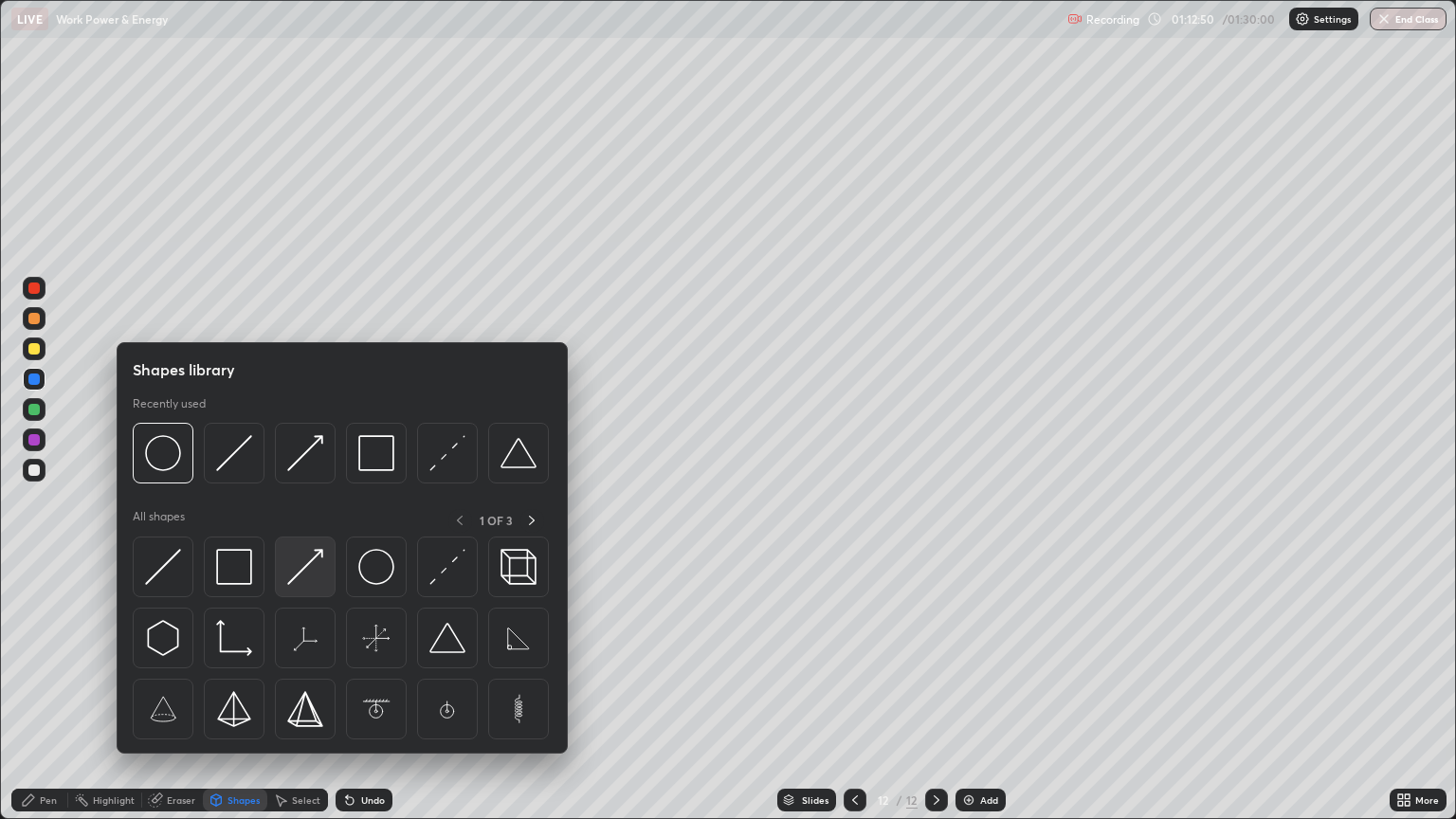 click at bounding box center (305, 567) 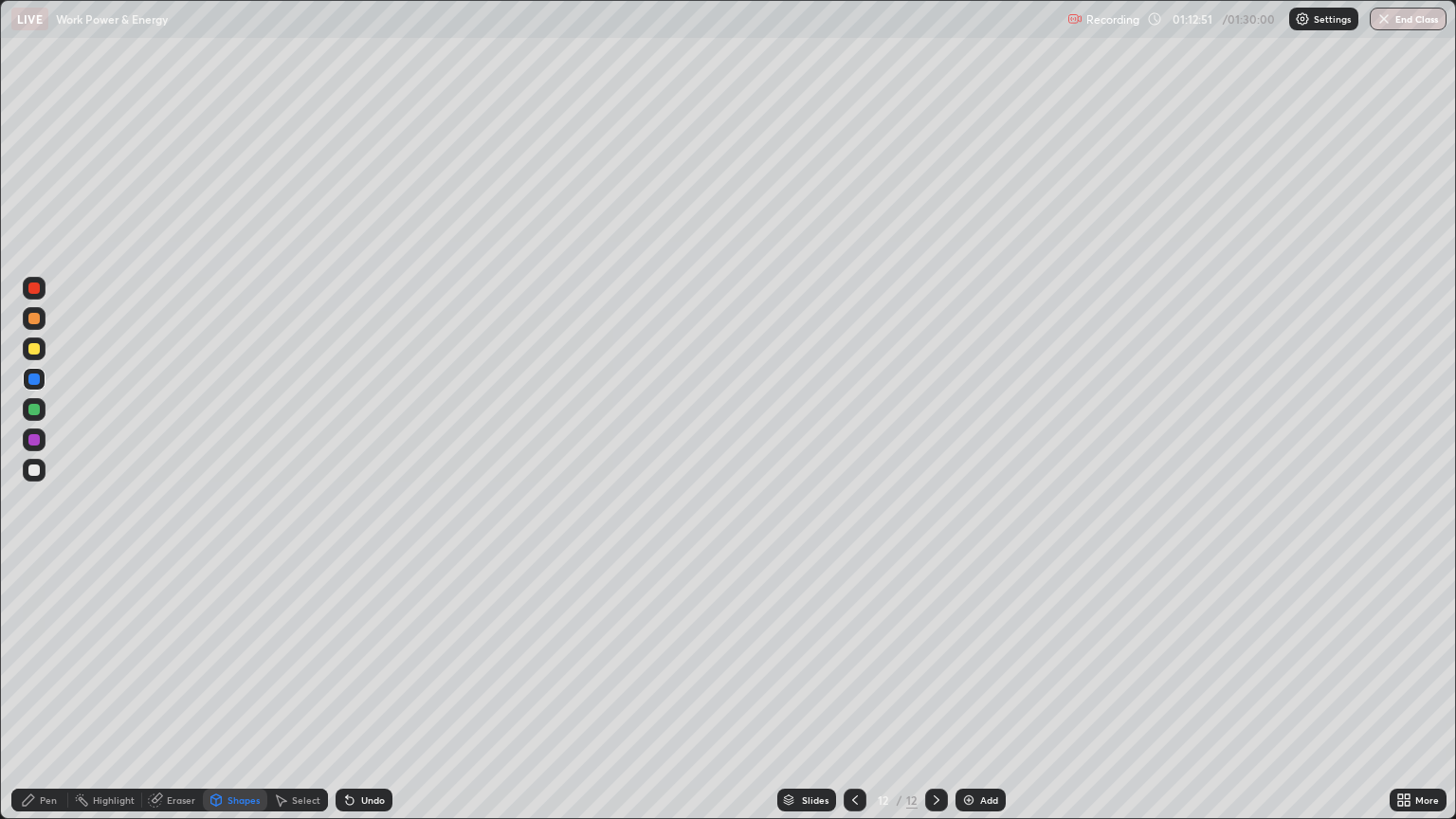 click at bounding box center (34, 349) 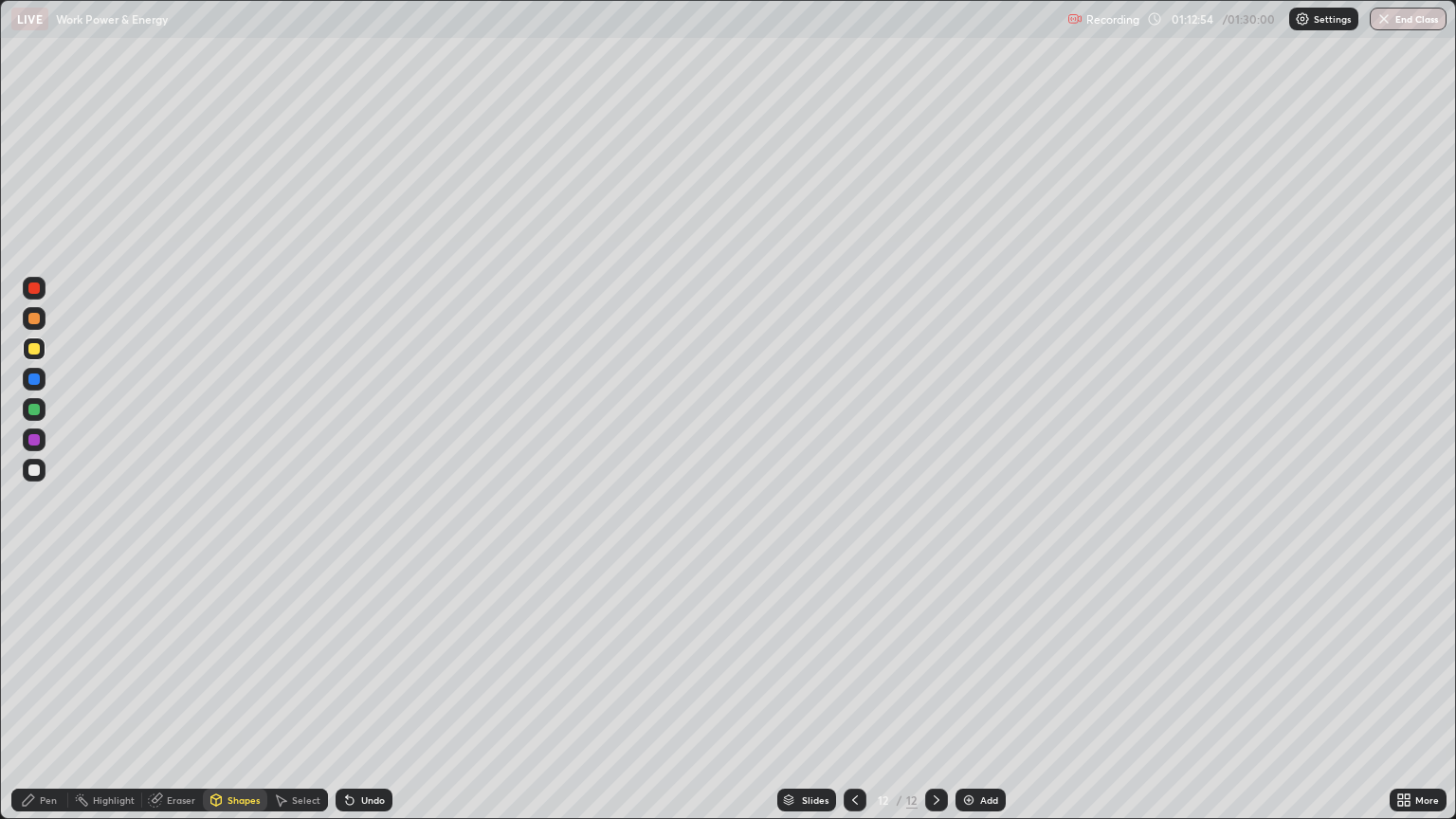 click on "Pen" at bounding box center (48, 800) 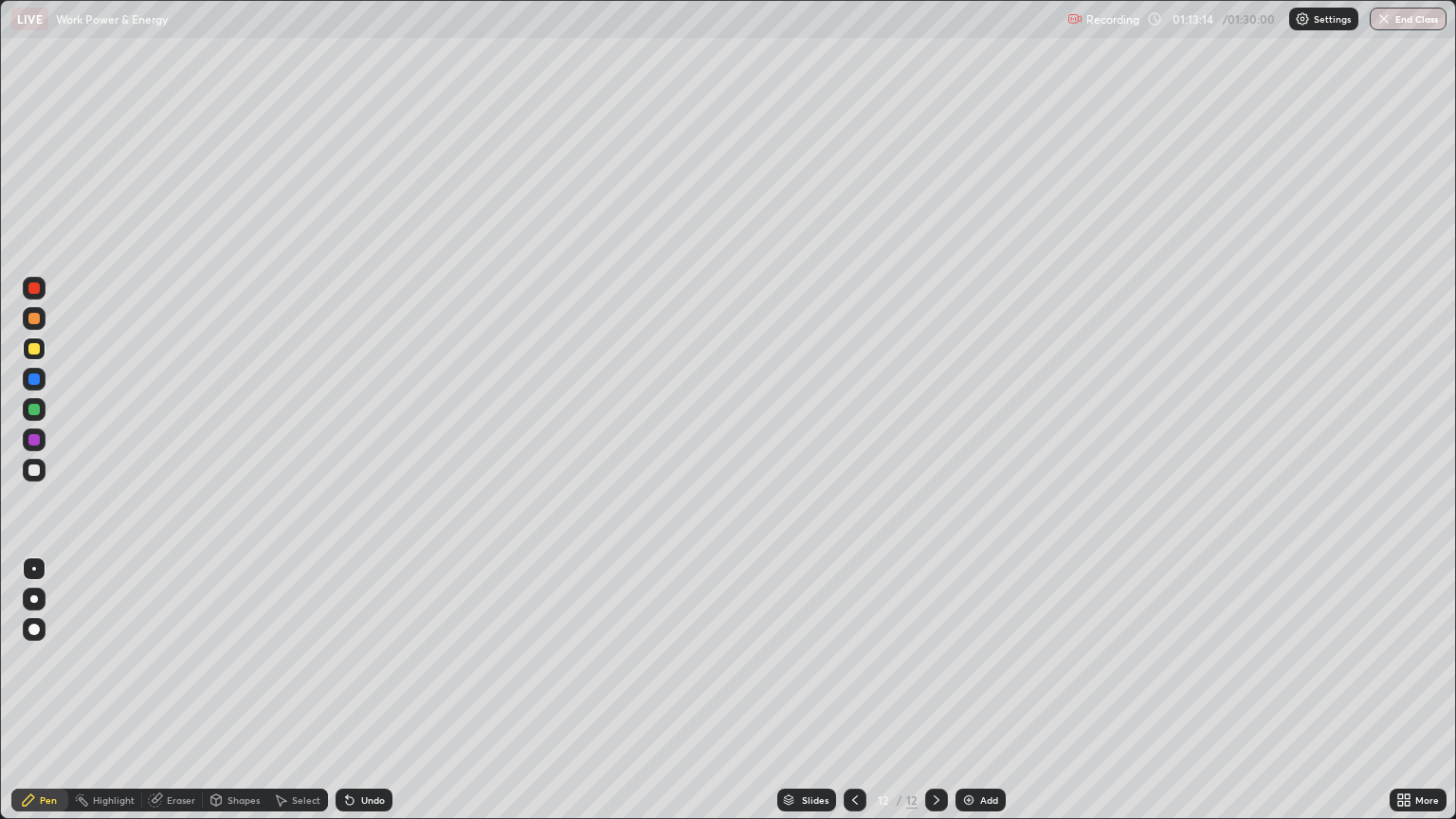 click at bounding box center (34, 349) 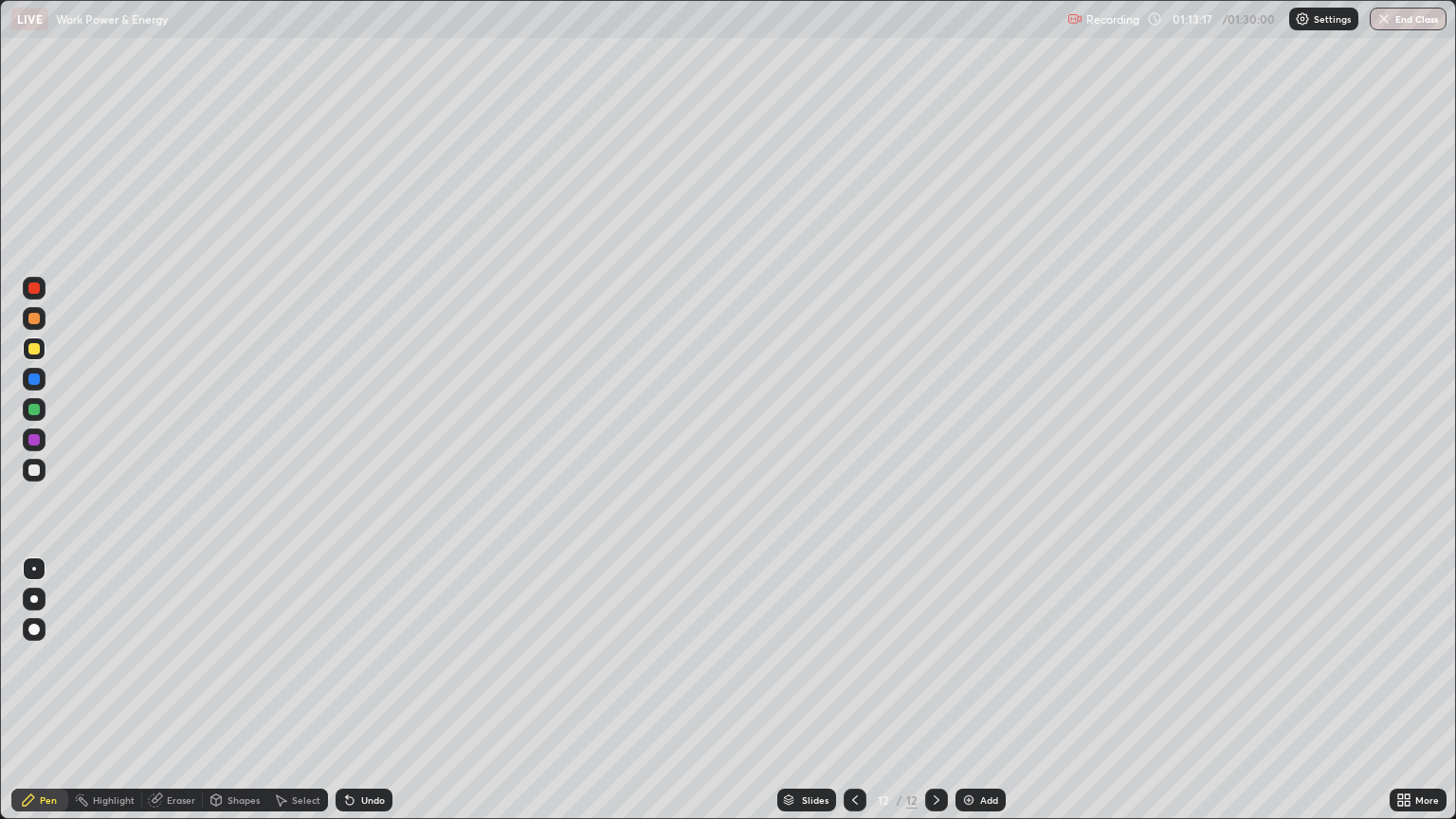 click at bounding box center (34, 470) 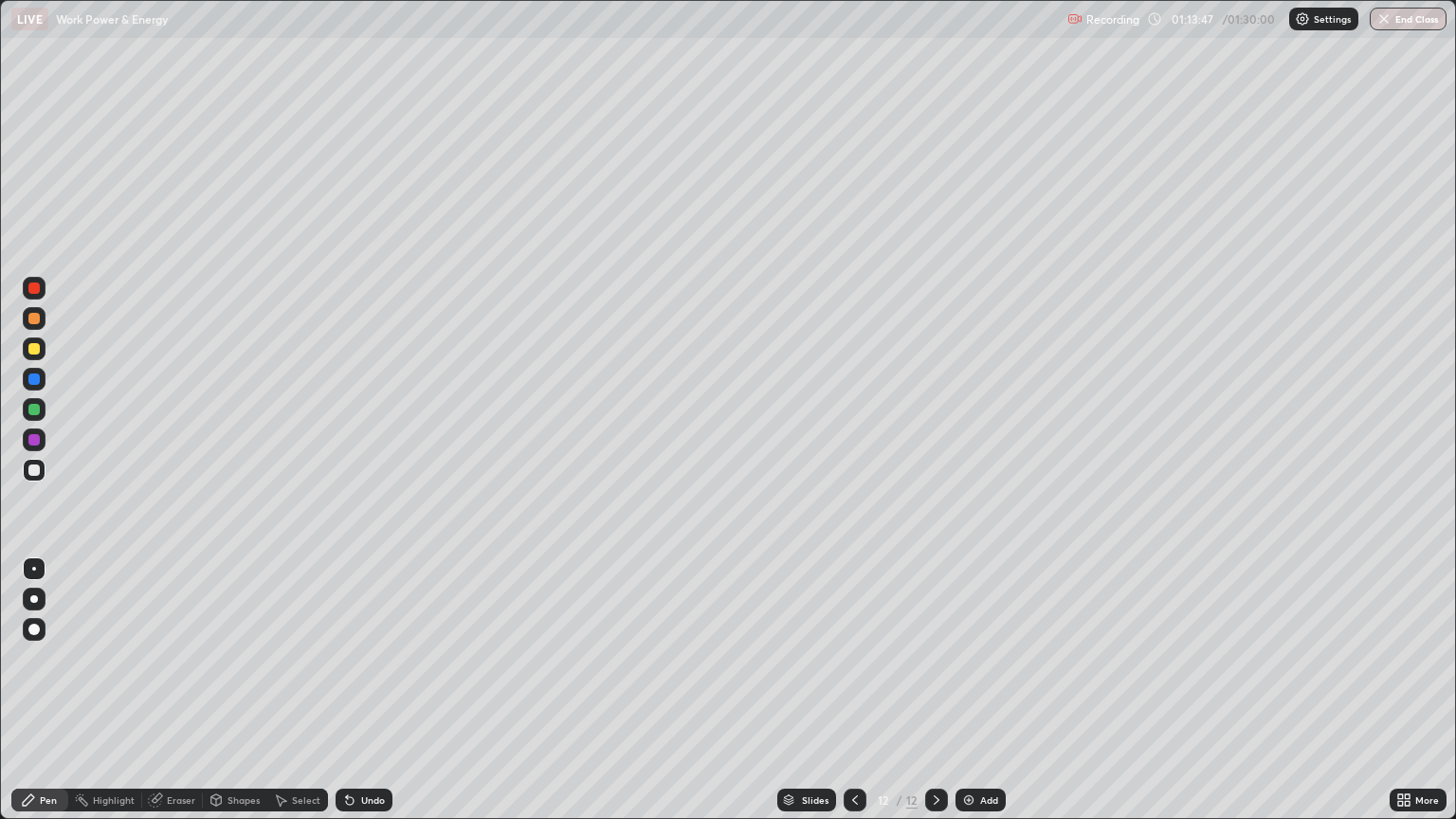 click at bounding box center [34, 410] 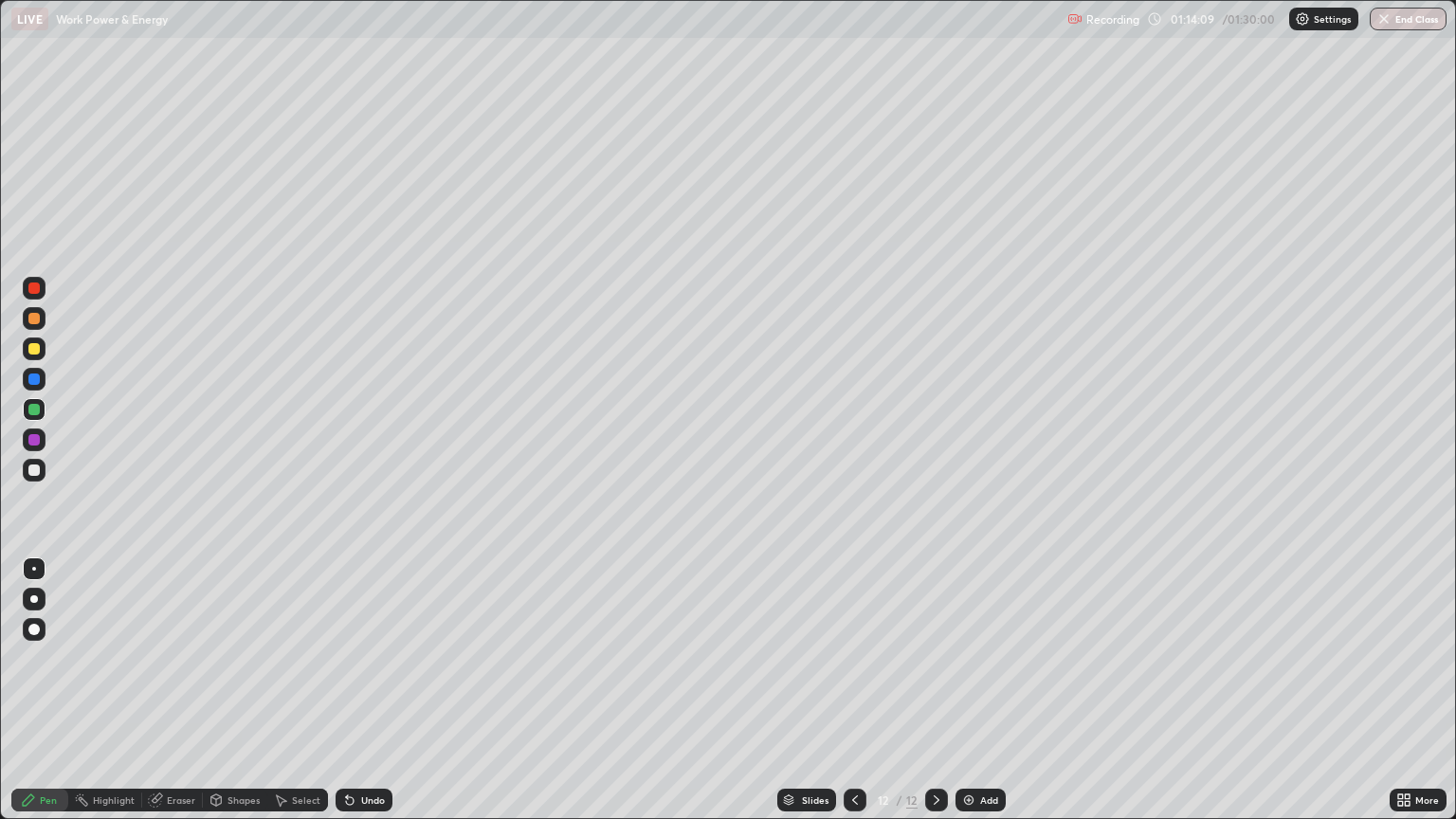 click at bounding box center (34, 379) 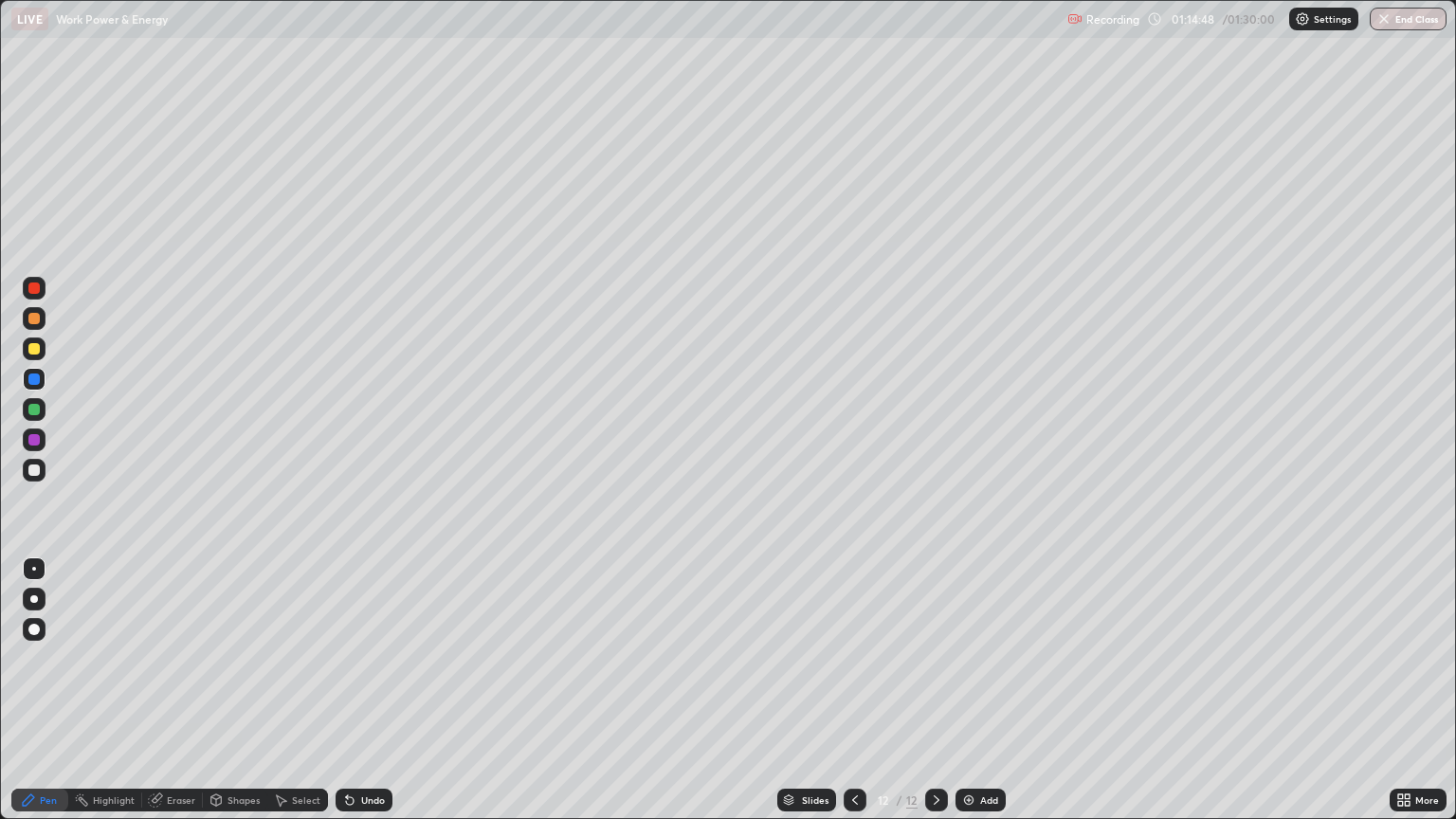 click at bounding box center (34, 349) 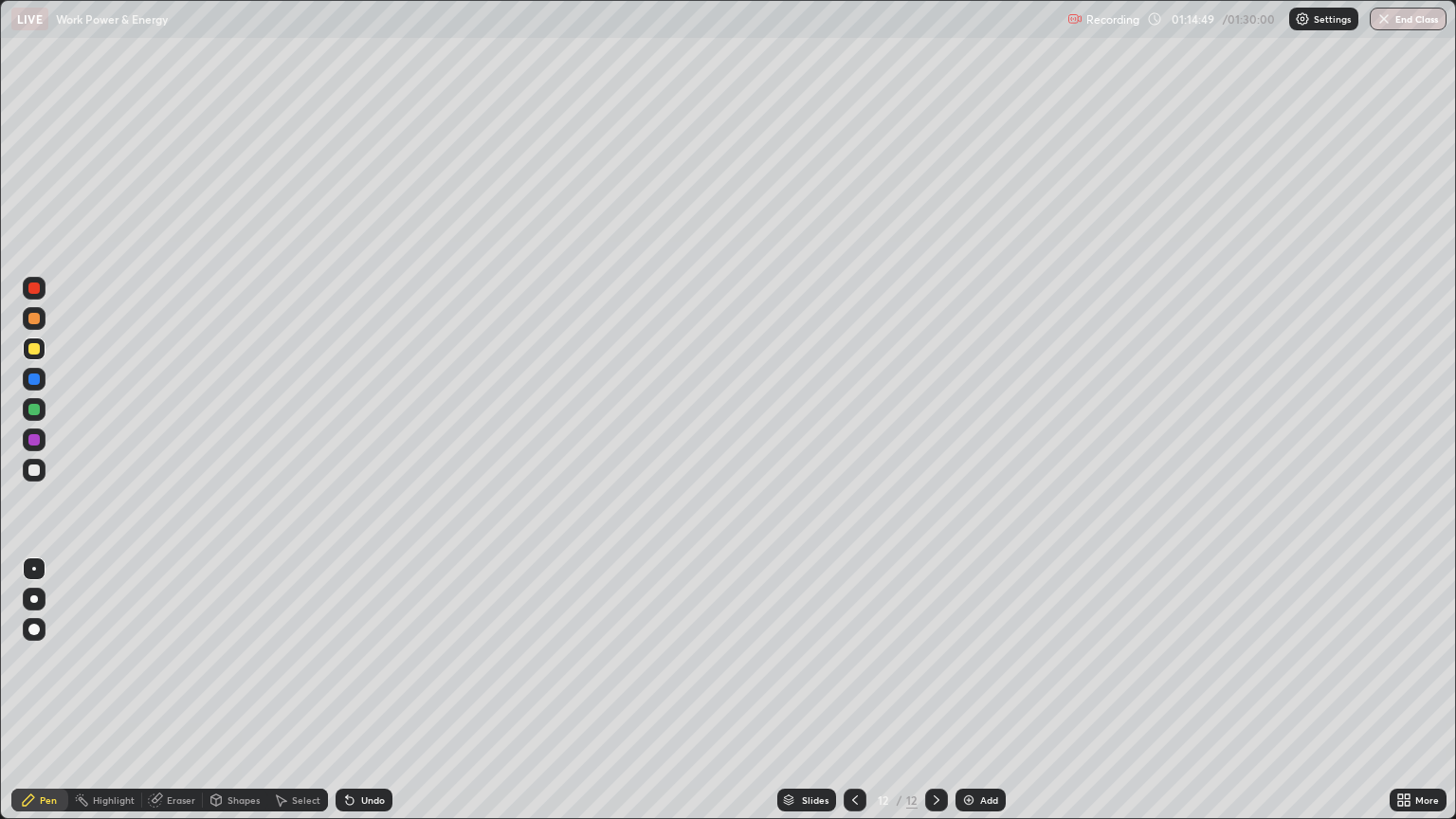 click at bounding box center (34, 379) 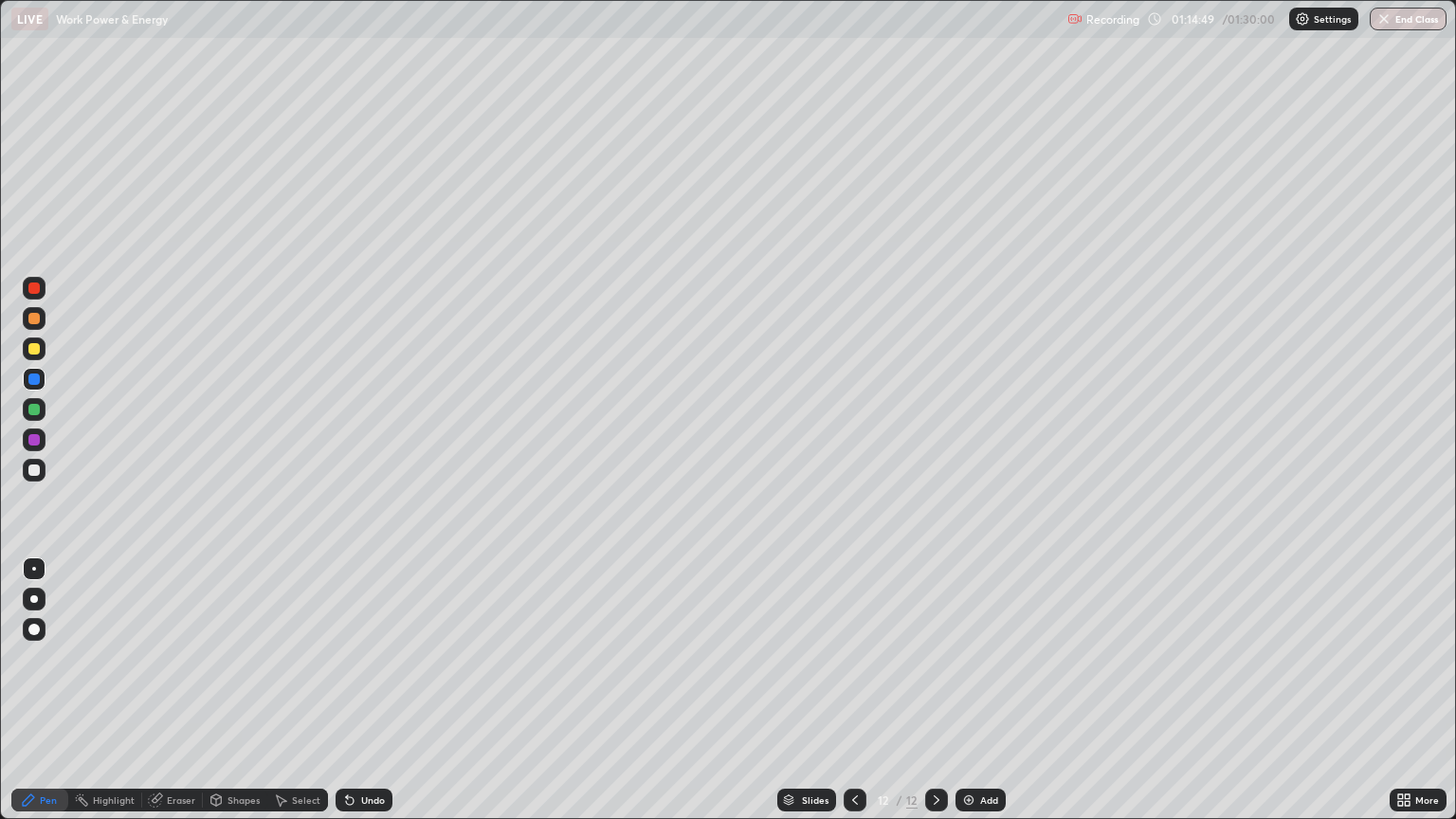click at bounding box center [34, 410] 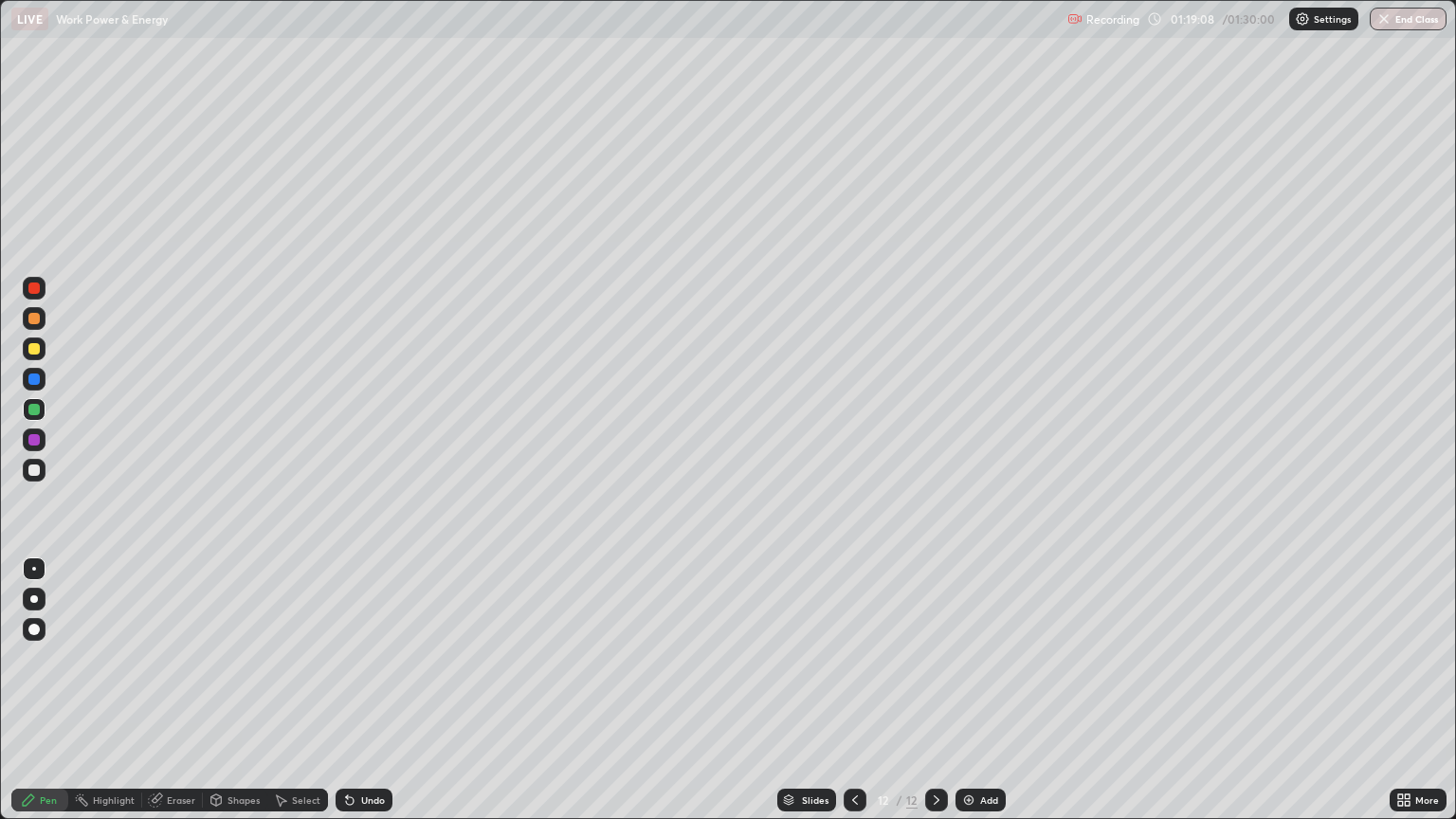 click on "End Class" at bounding box center [1408, 19] 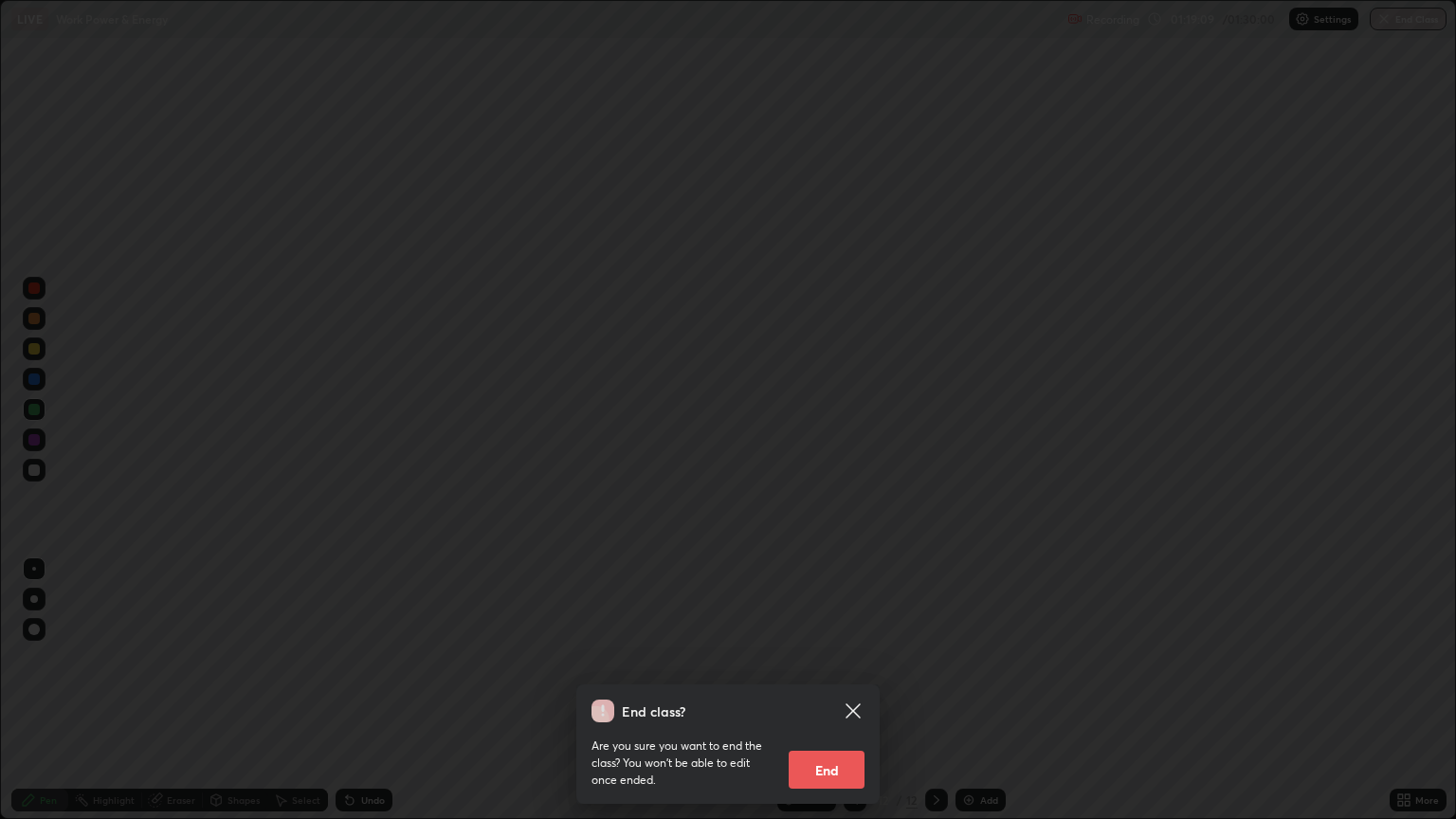click on "End" at bounding box center [827, 770] 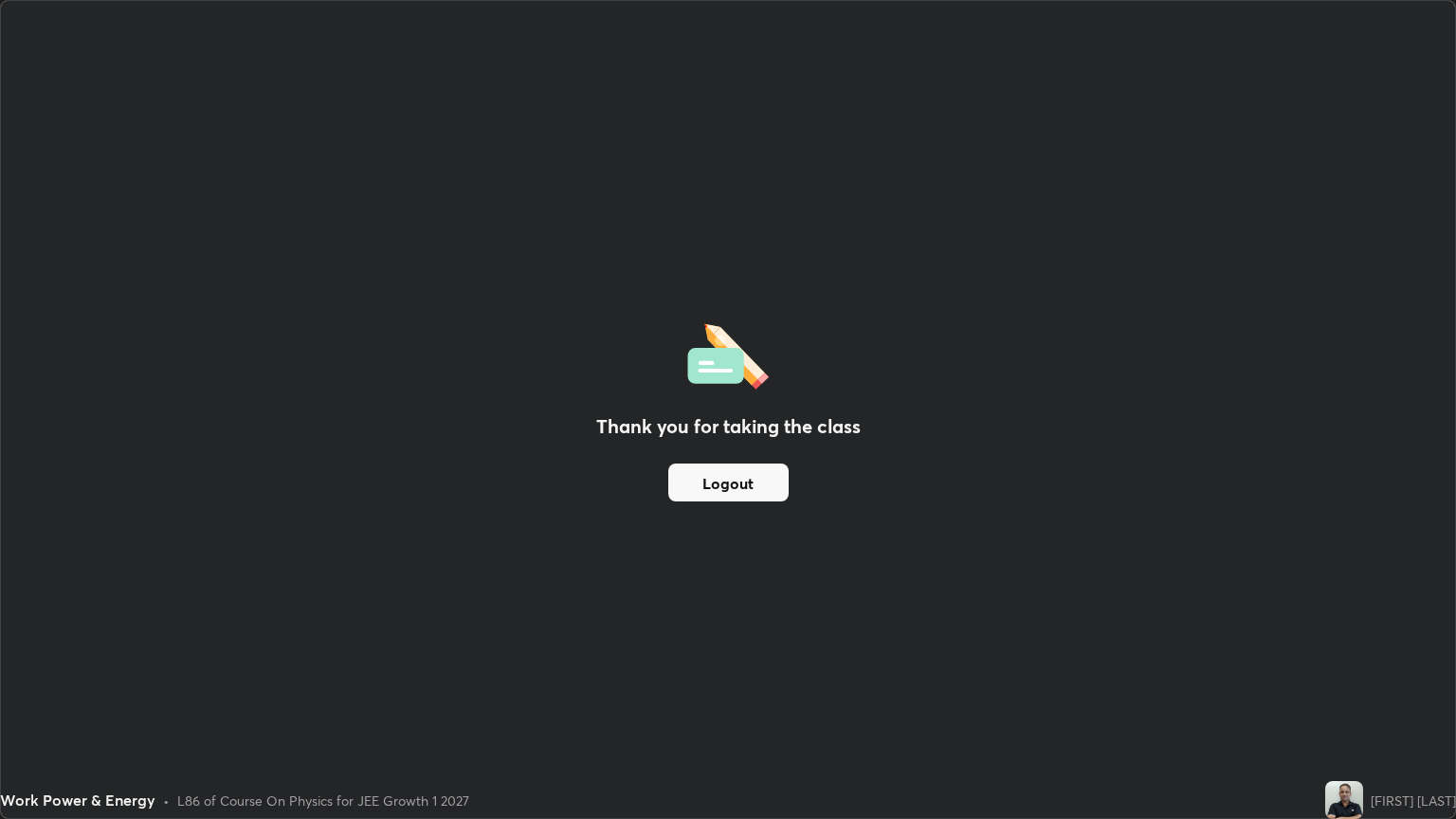 click on "Logout" at bounding box center (728, 482) 